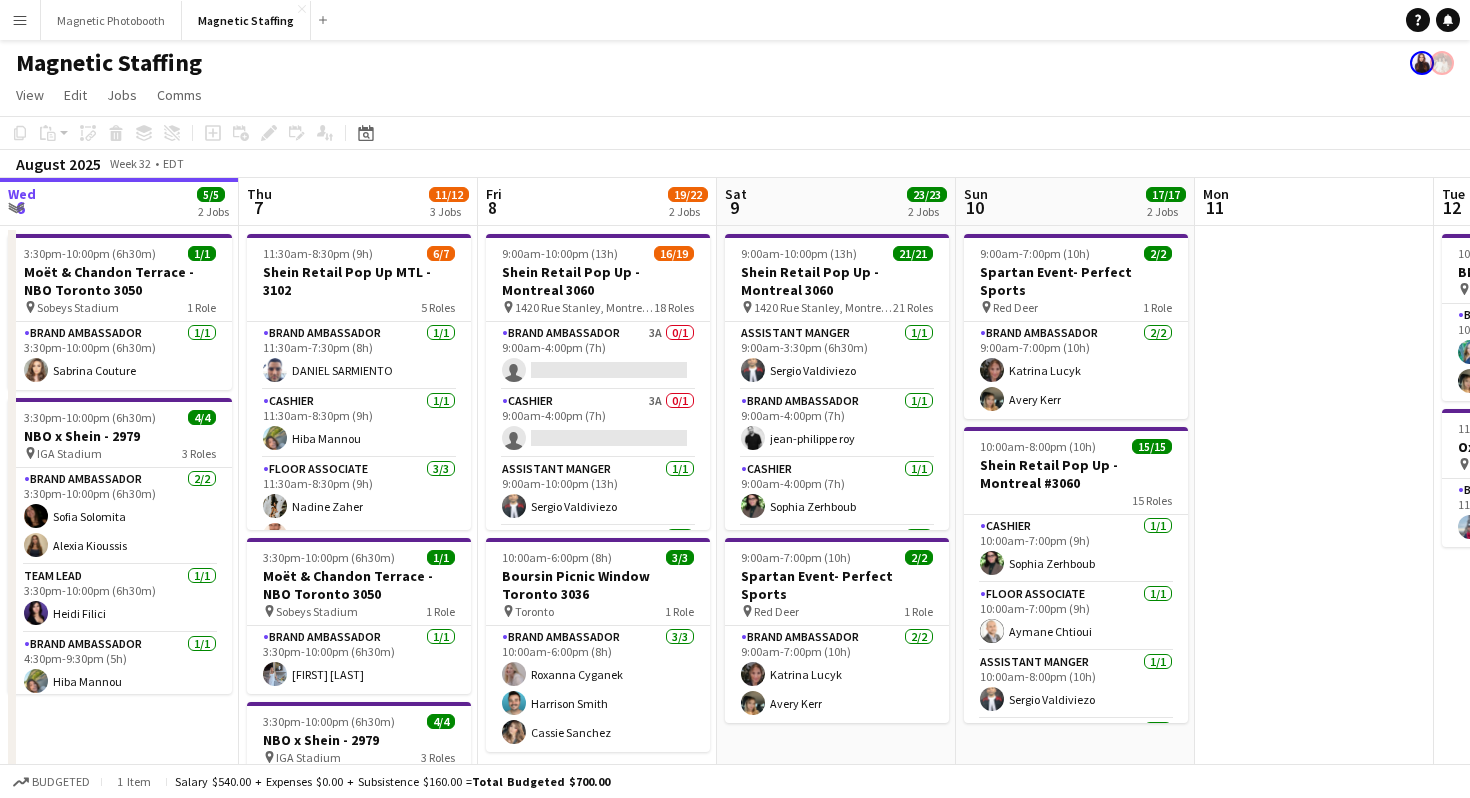 scroll, scrollTop: 0, scrollLeft: 0, axis: both 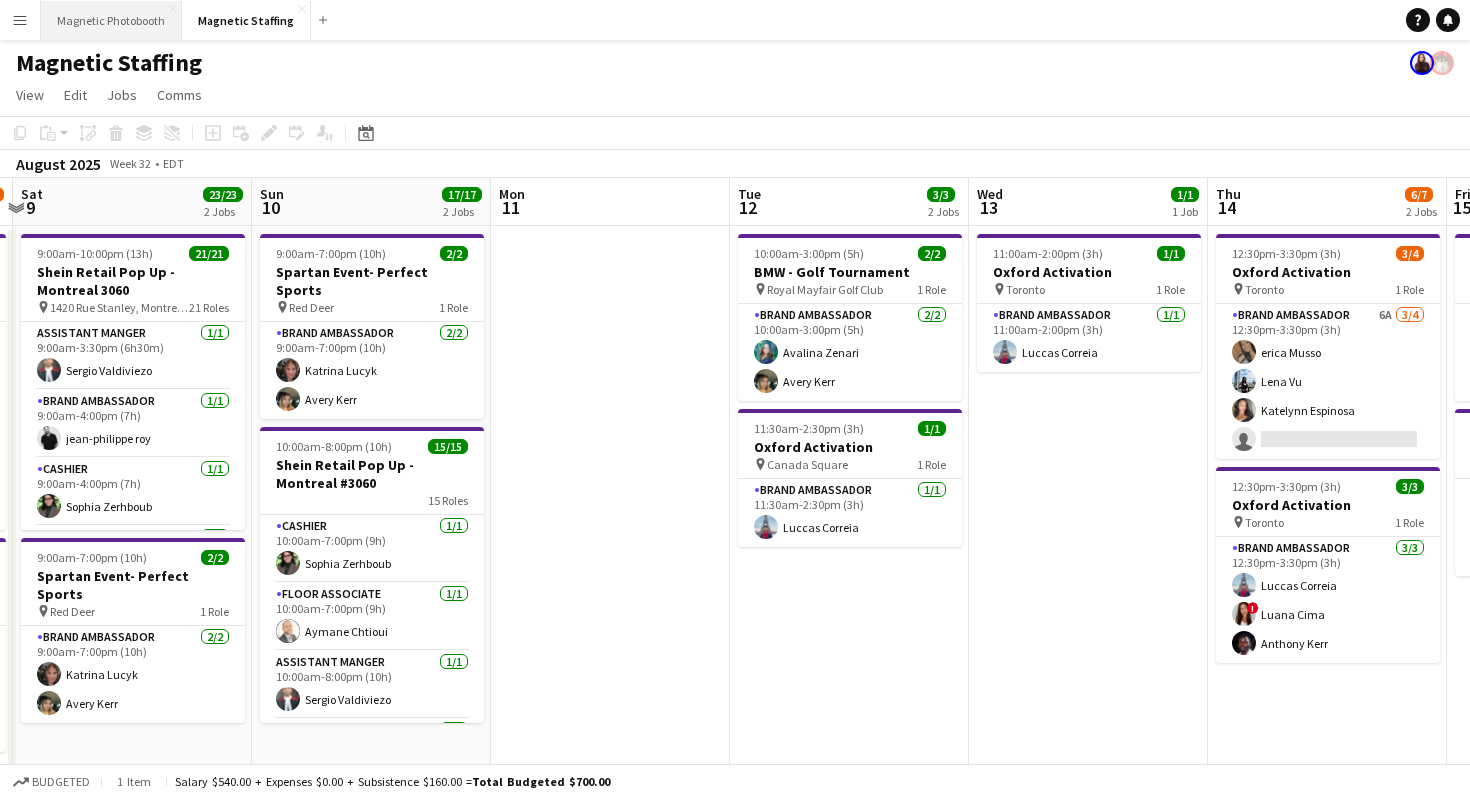 click on "Magnetic Photobooth
Close" at bounding box center (111, 20) 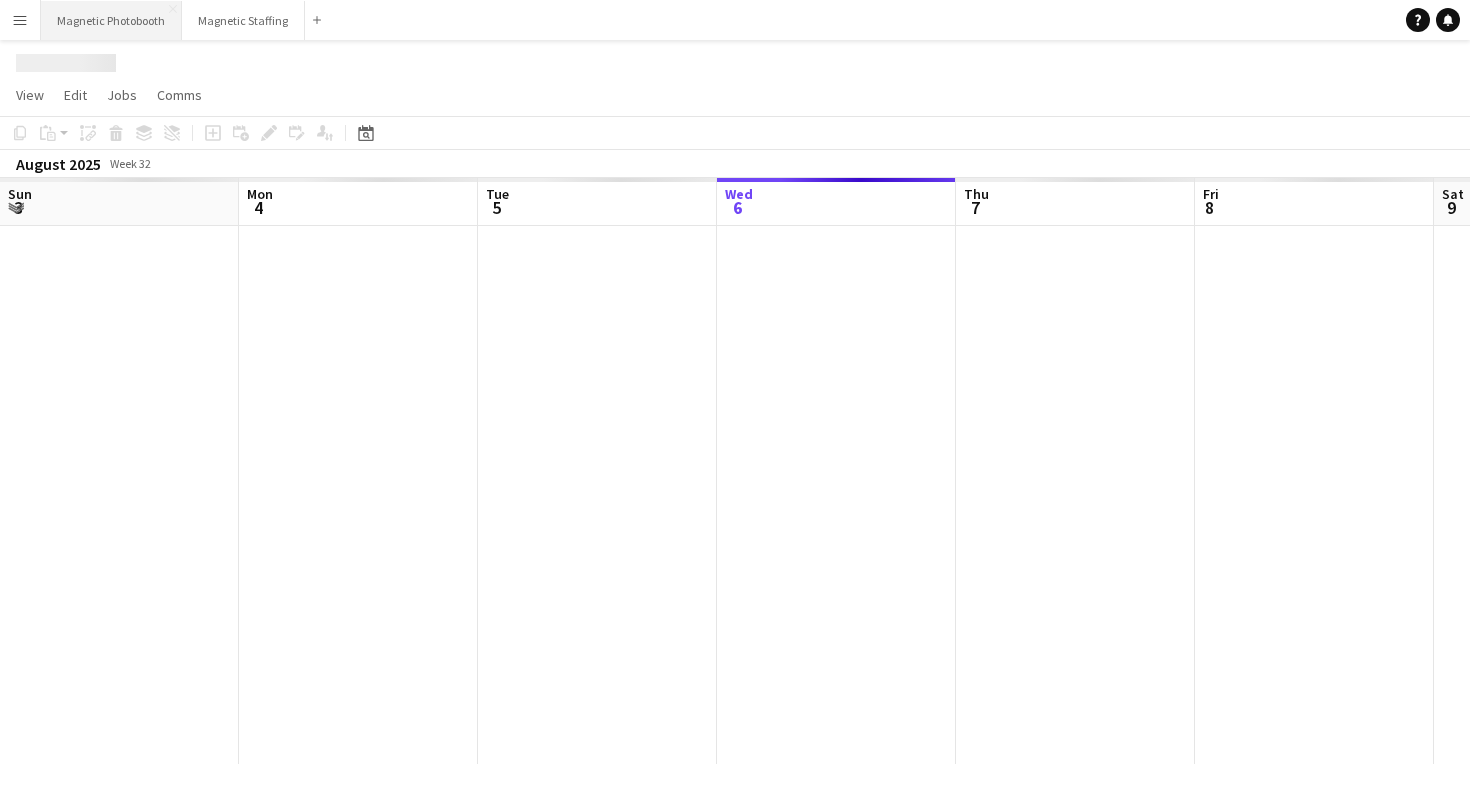 scroll, scrollTop: 0, scrollLeft: 478, axis: horizontal 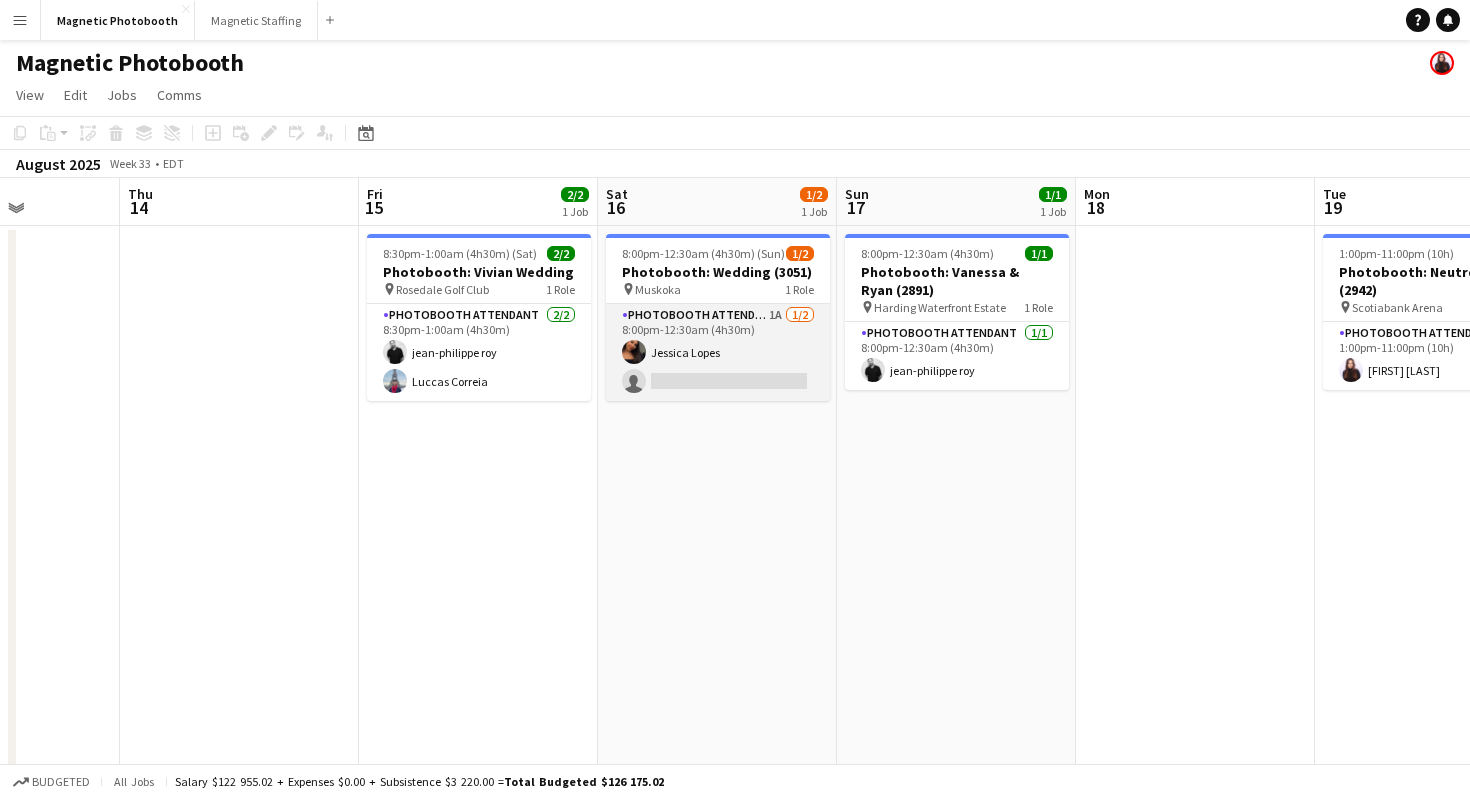 click on "Photobooth Attendant    1A   1/2   8:00pm-12:30am (4h30m)
[FIRST] [LAST]
single-neutral-actions" at bounding box center (718, 352) 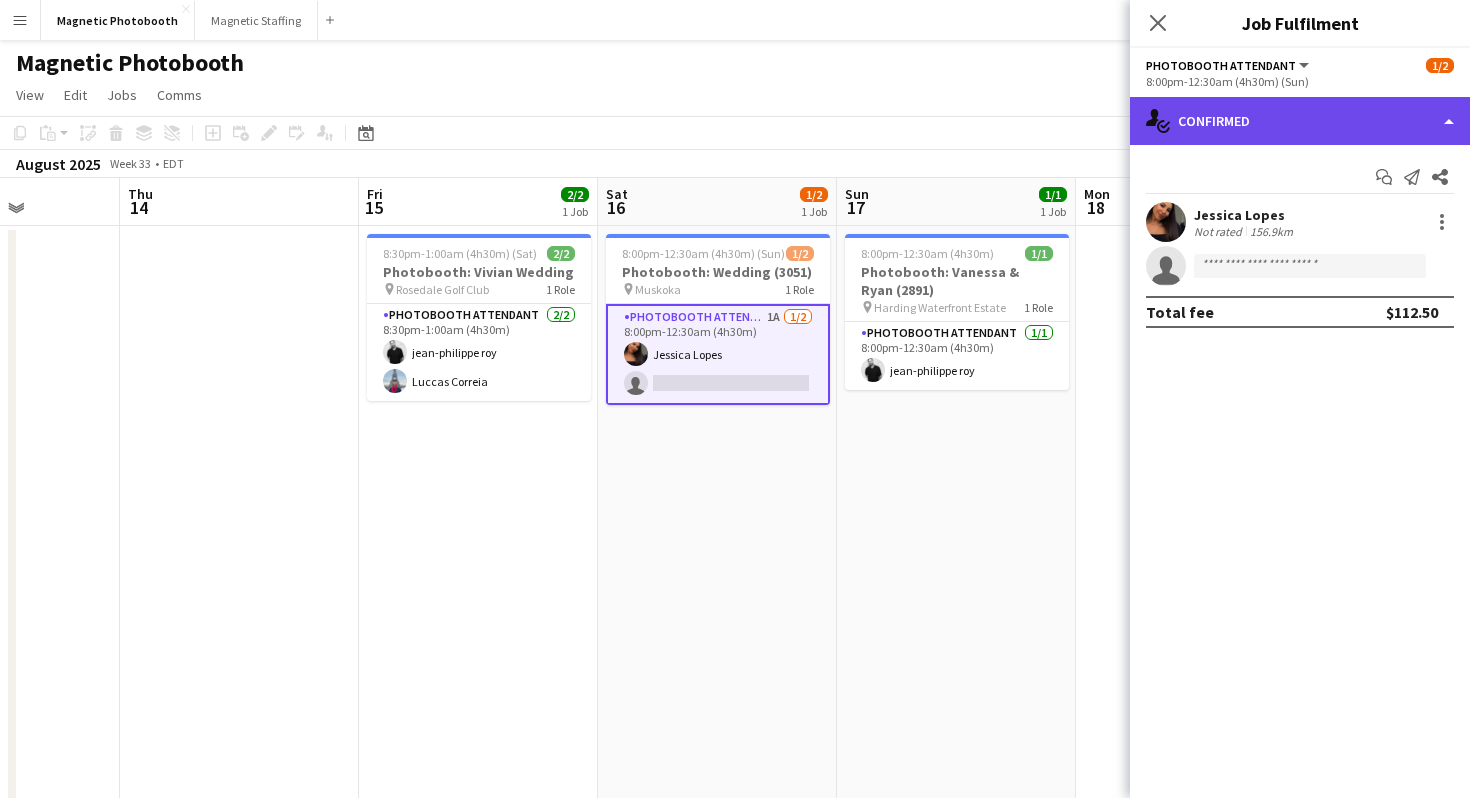click on "single-neutral-actions-check-2
Confirmed" 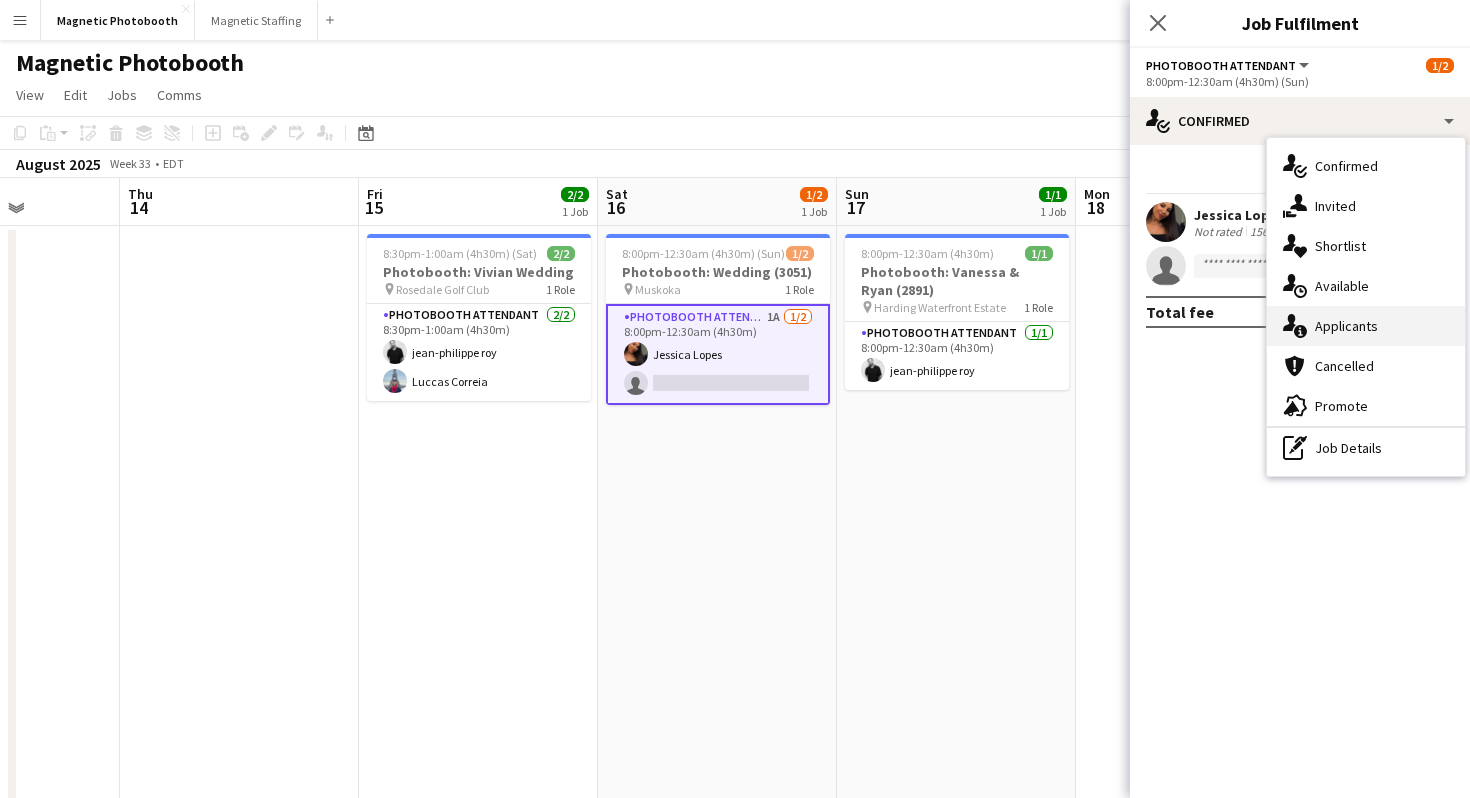 click on "single-neutral-actions-information
Applicants" at bounding box center (1366, 326) 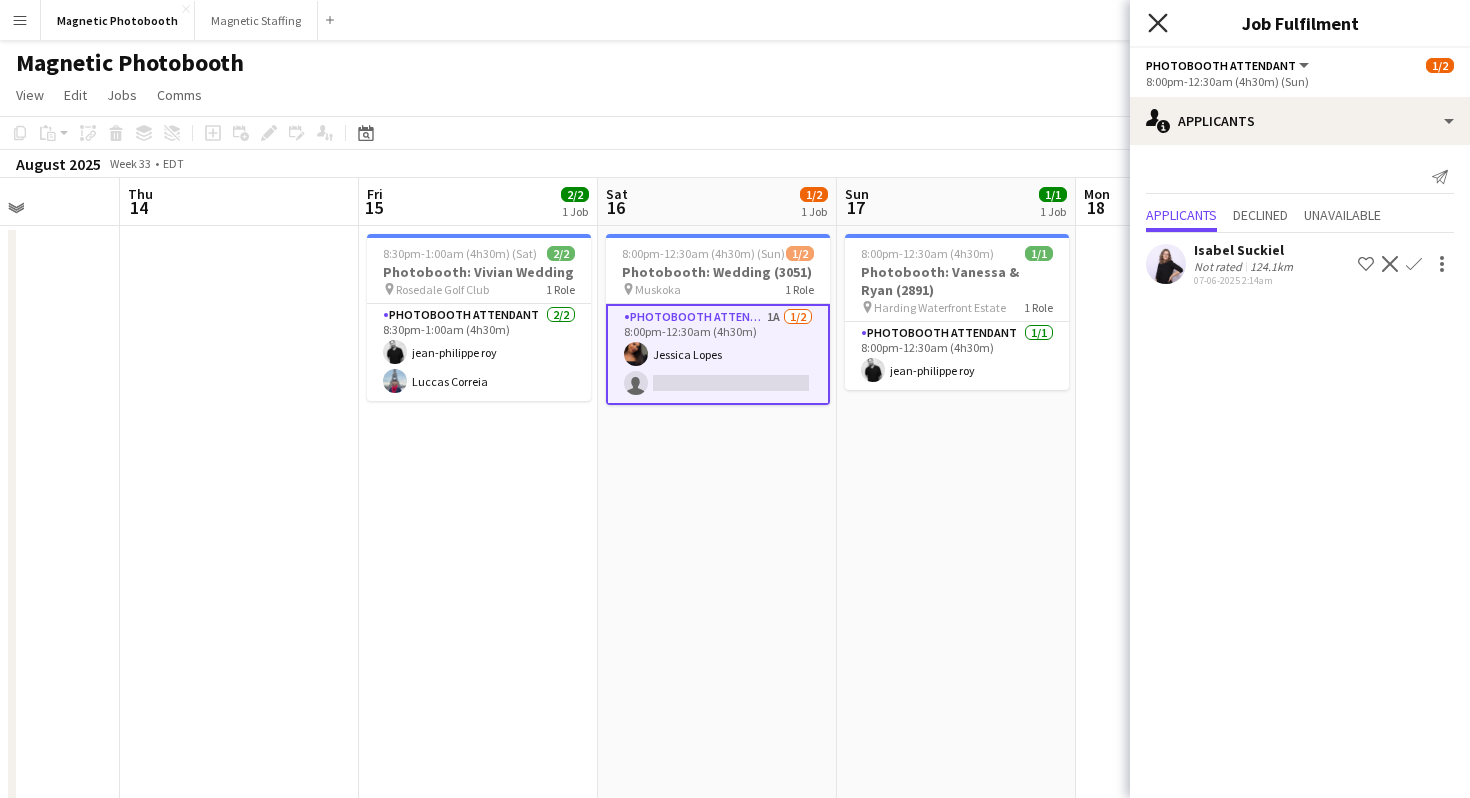 click 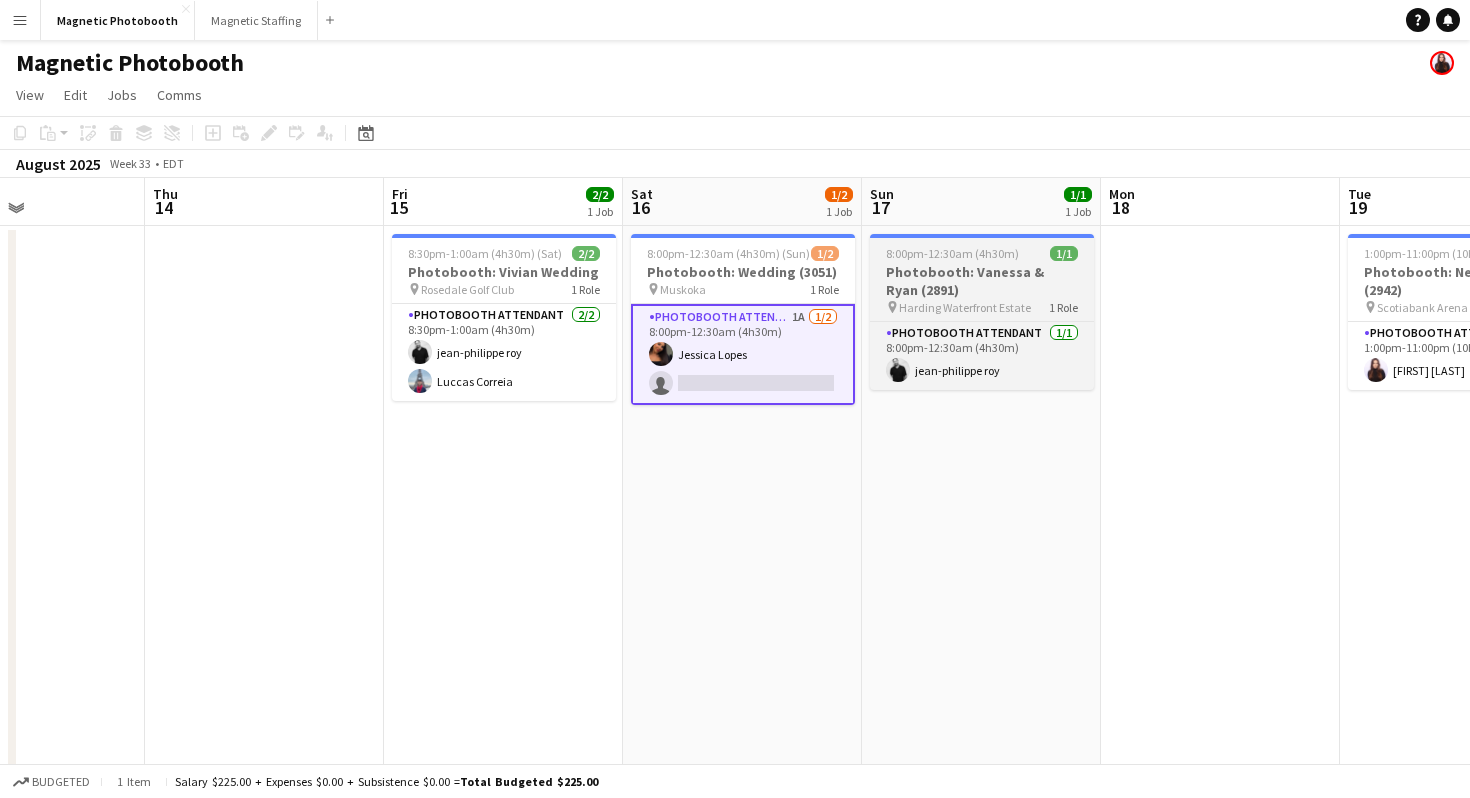 scroll, scrollTop: 0, scrollLeft: 581, axis: horizontal 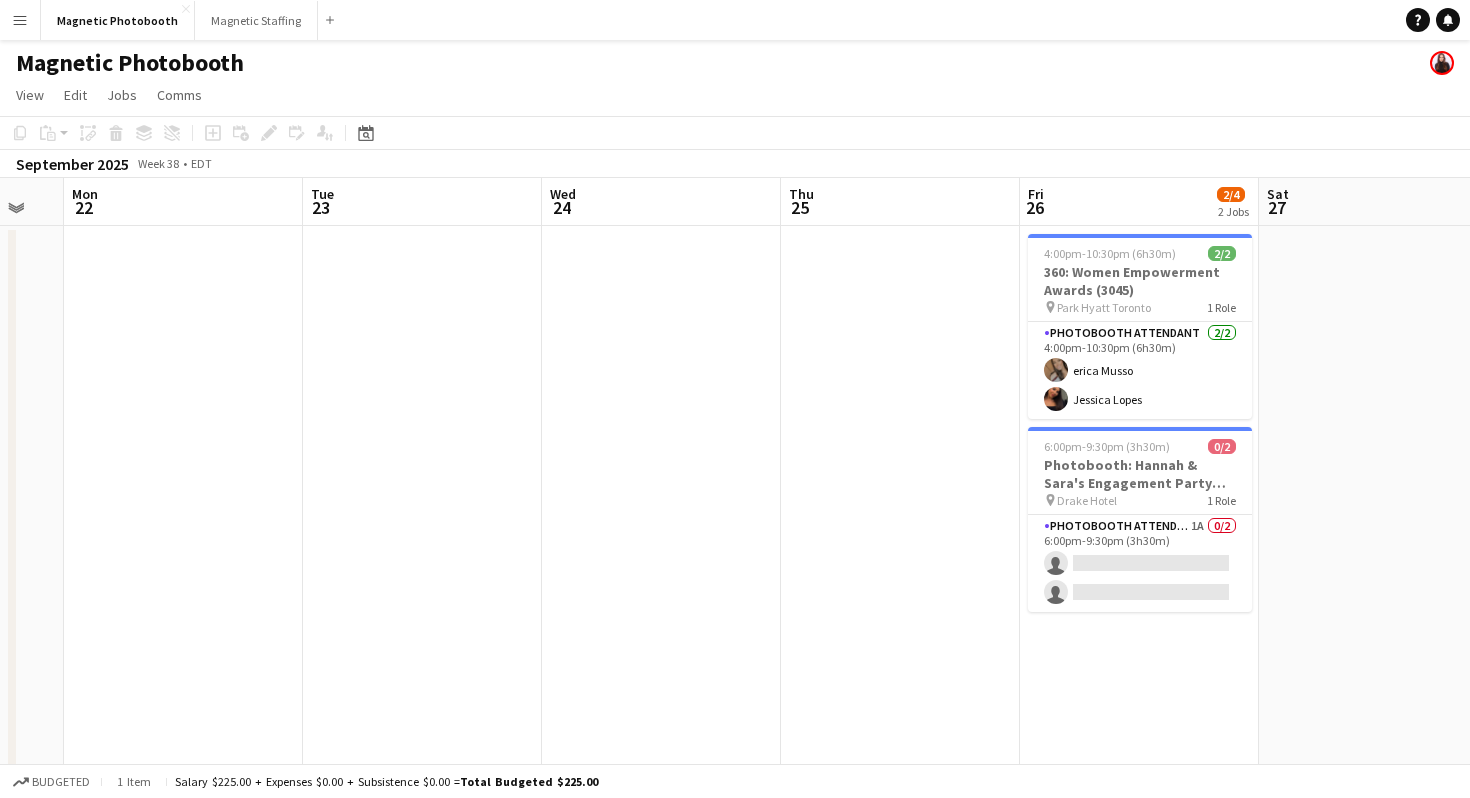 click at bounding box center [900, 606] 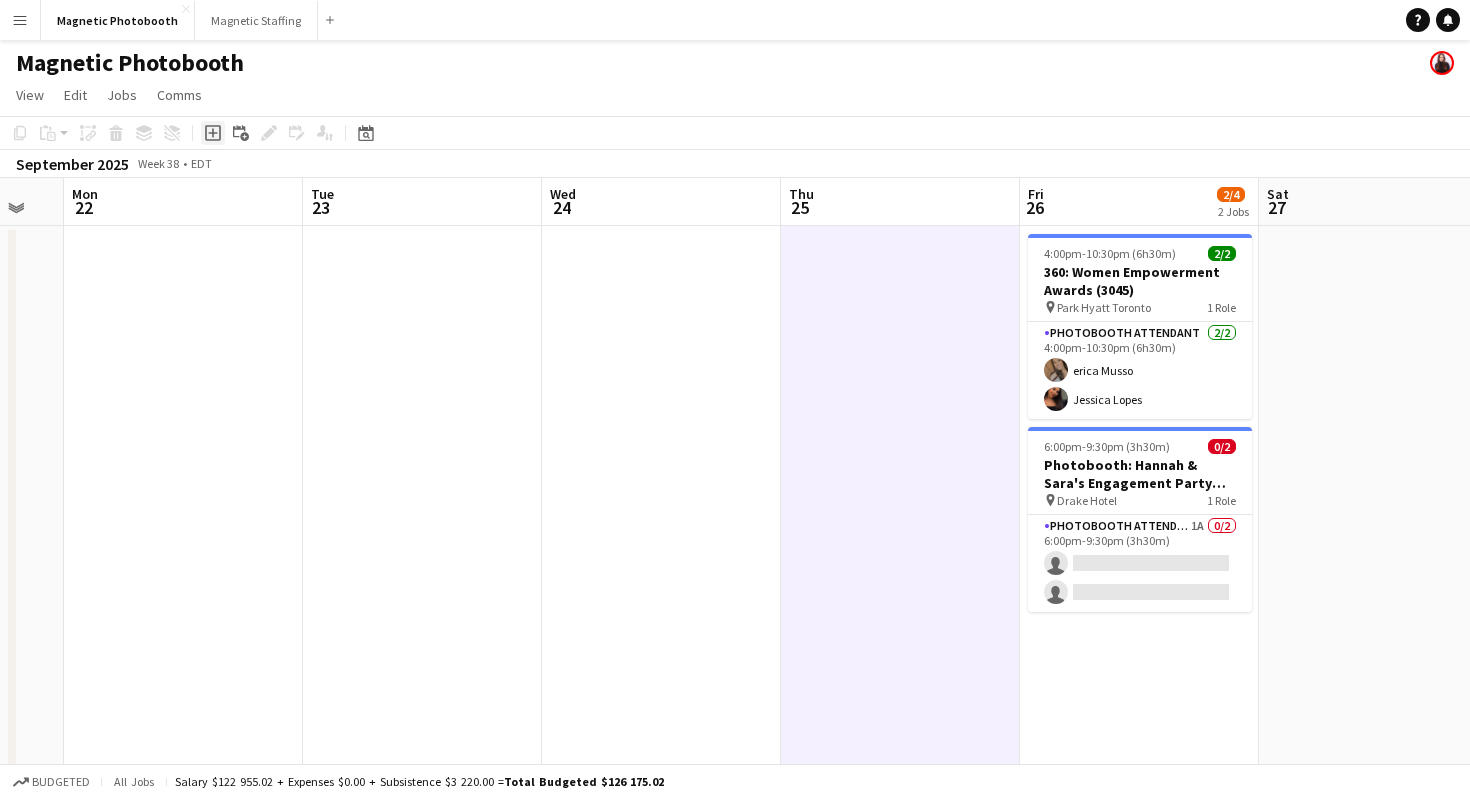 click 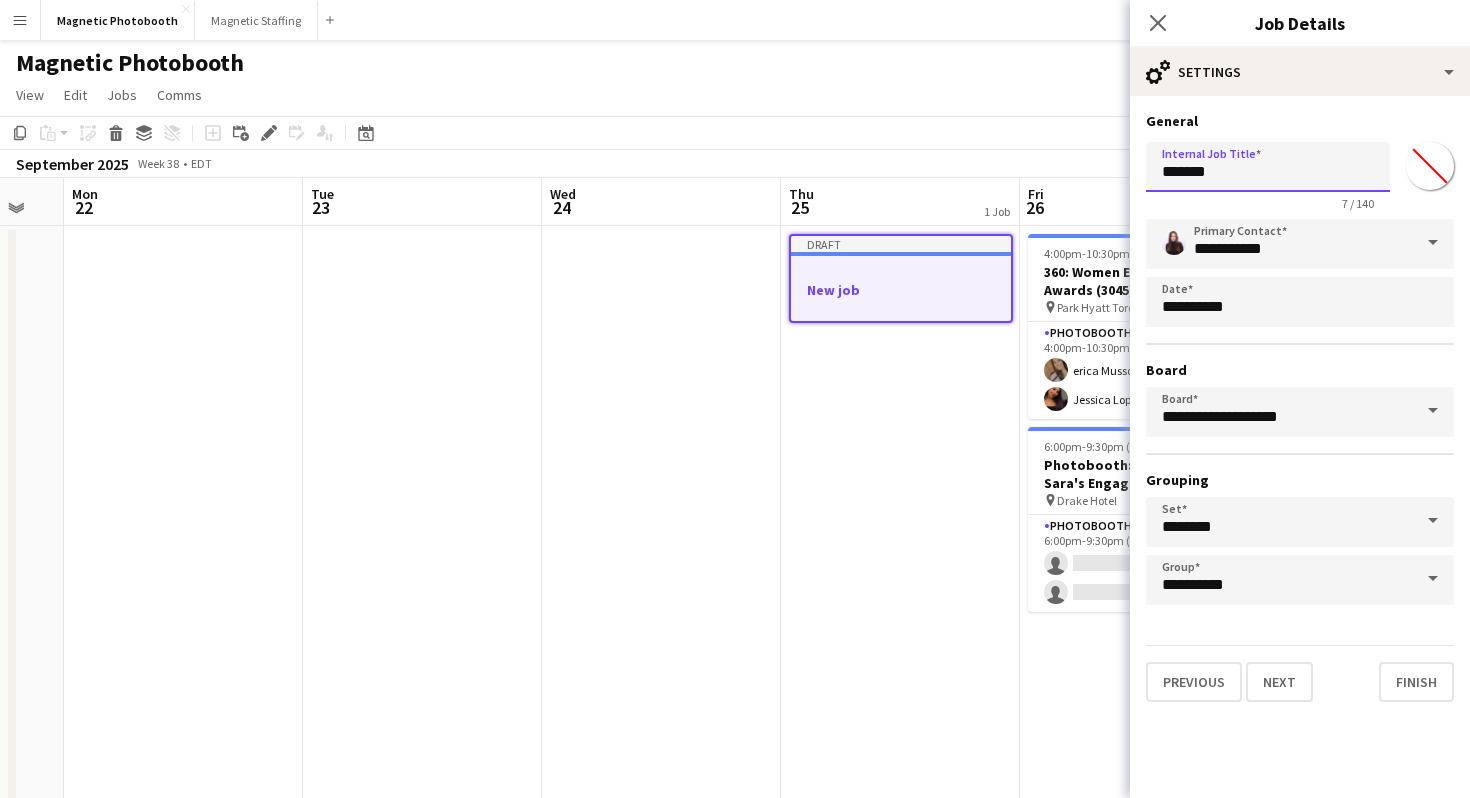 click on "*******" at bounding box center (1268, 167) 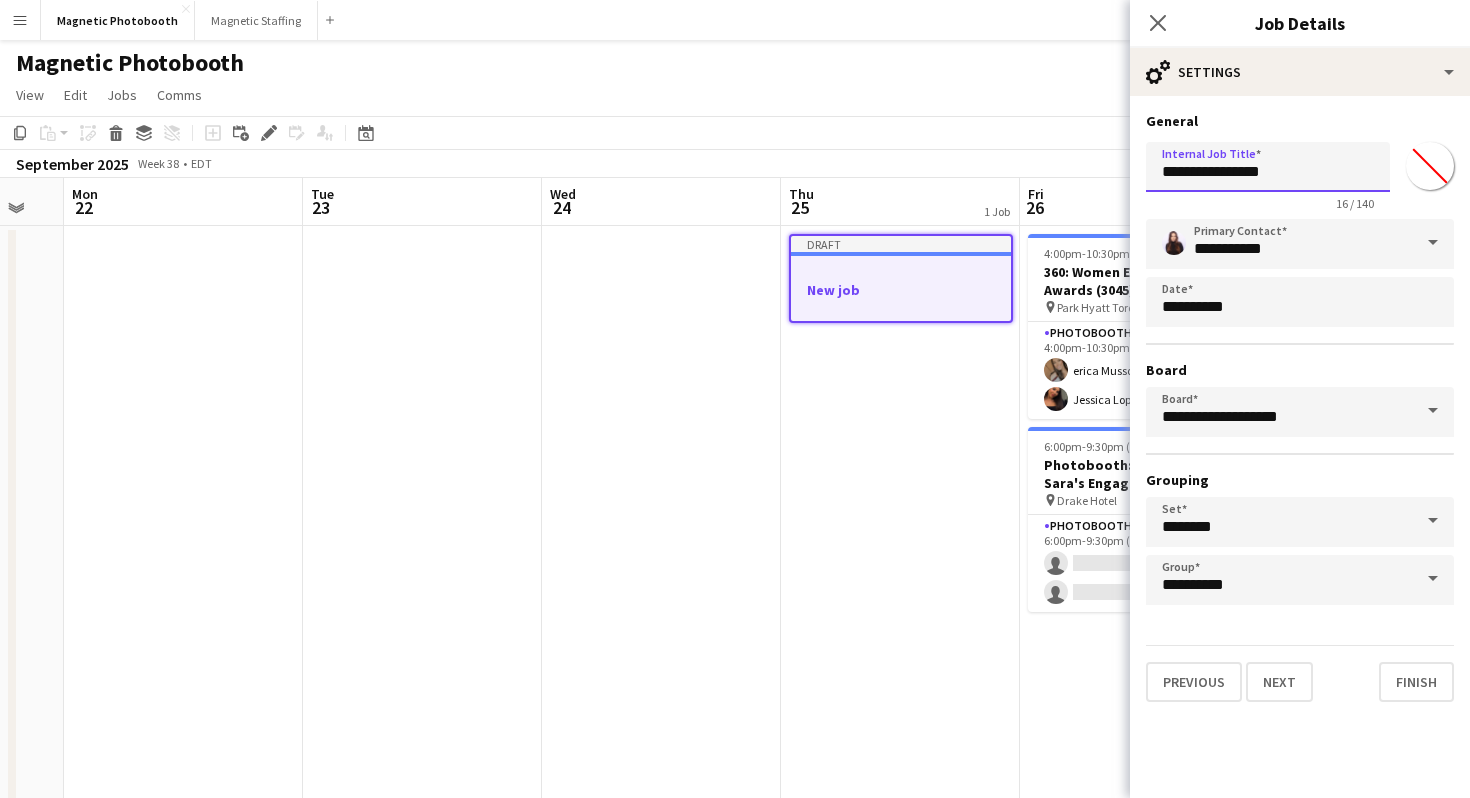 click on "**********" at bounding box center (1268, 167) 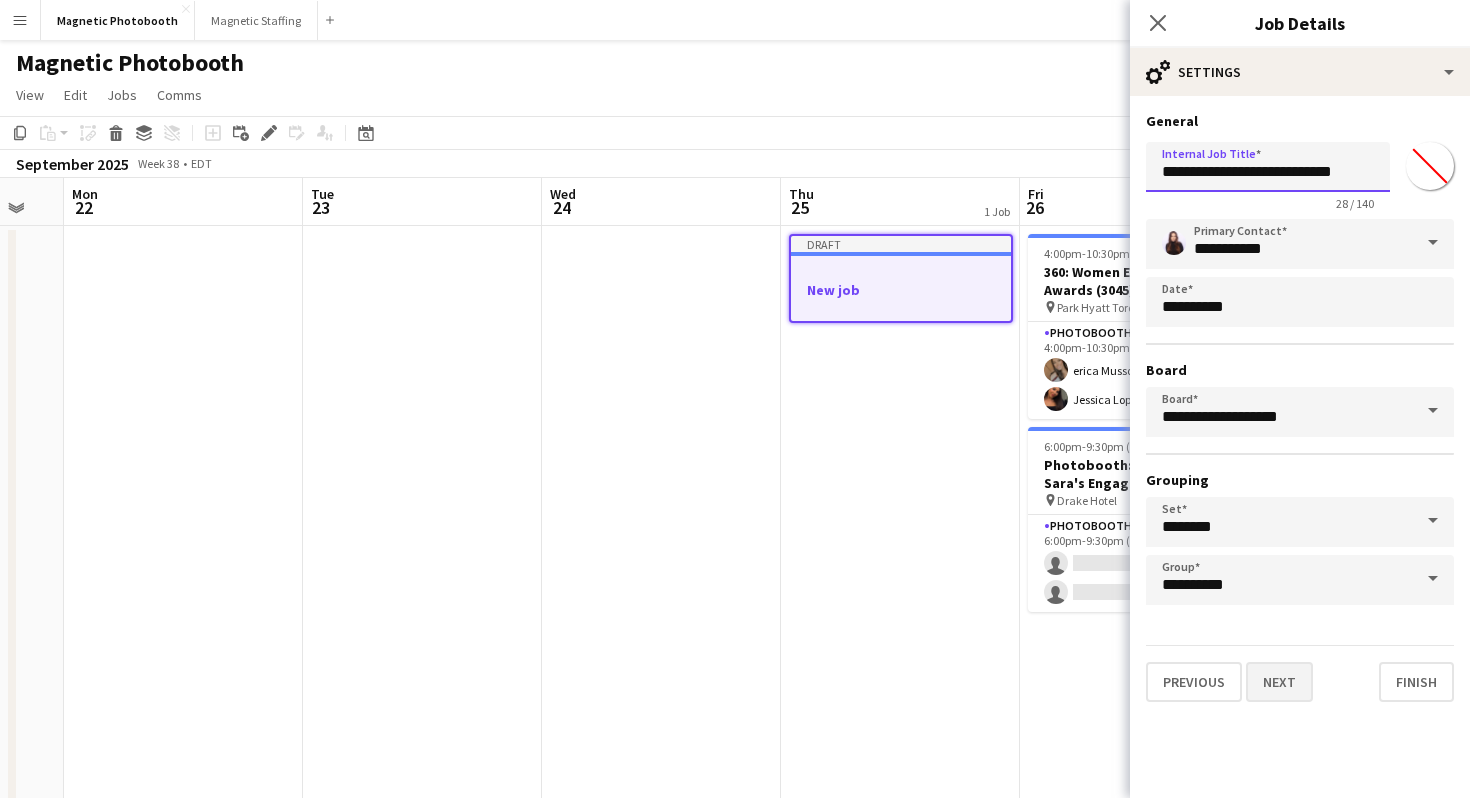 type on "**********" 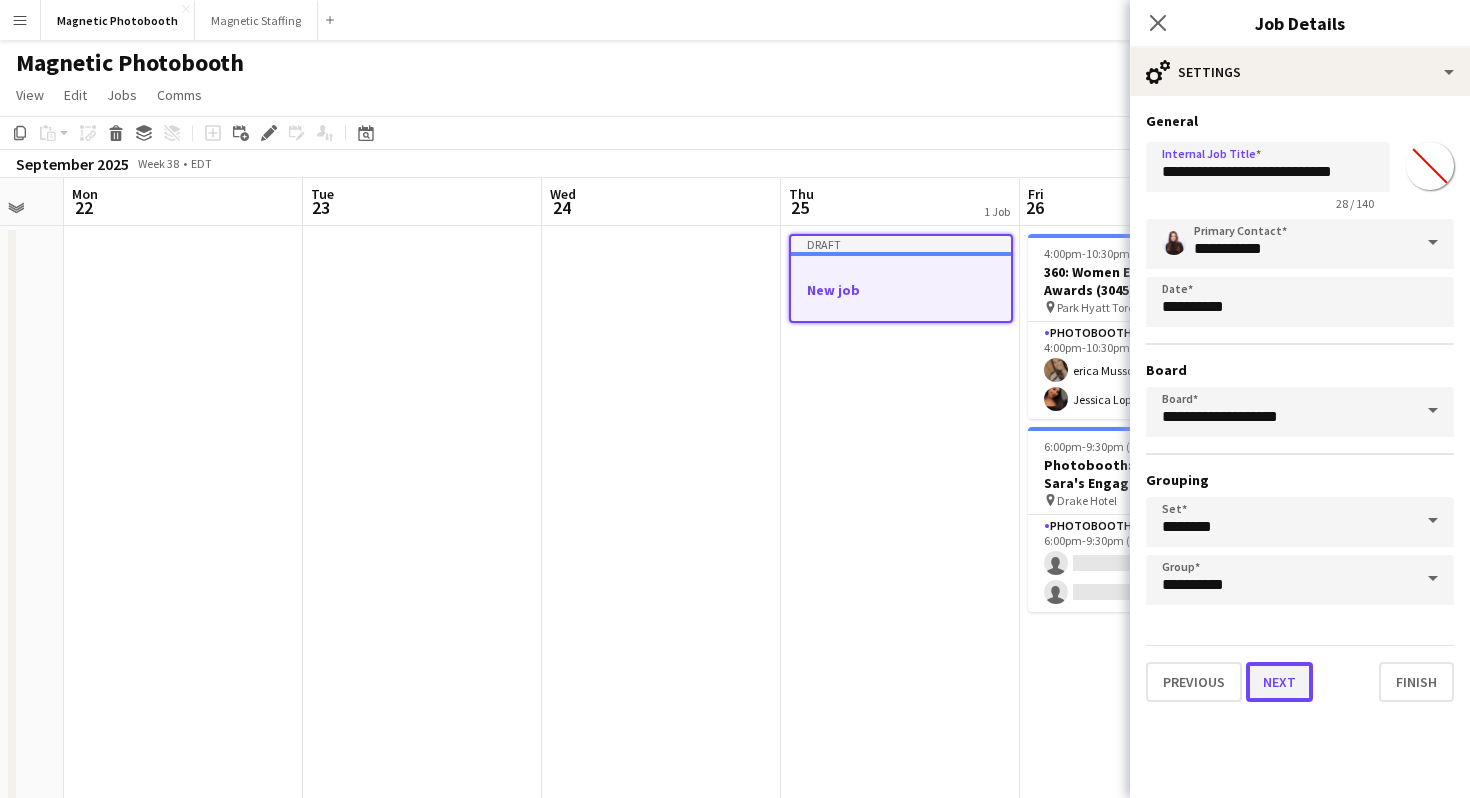 click on "Next" at bounding box center (1279, 682) 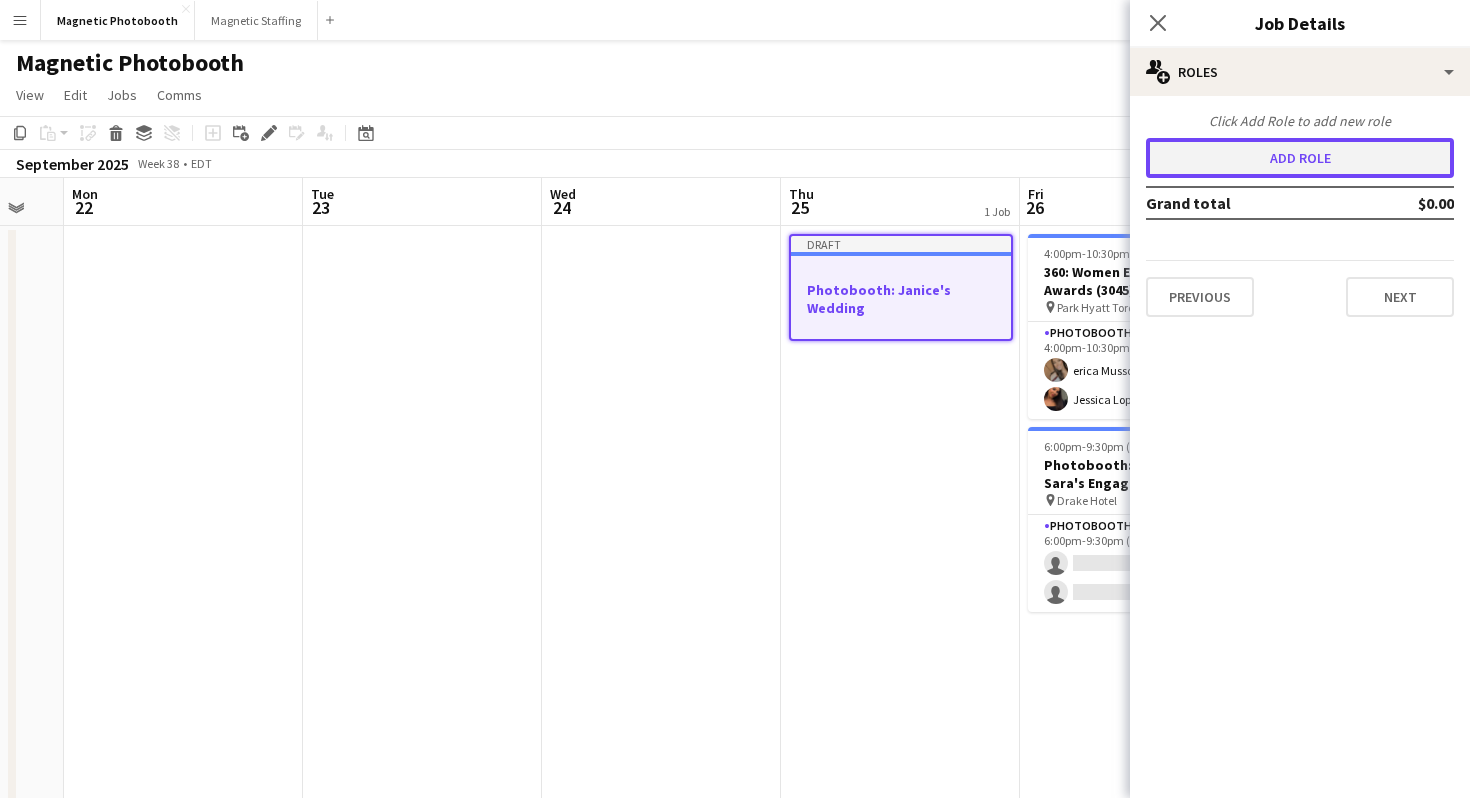 click on "Add role" at bounding box center (1300, 158) 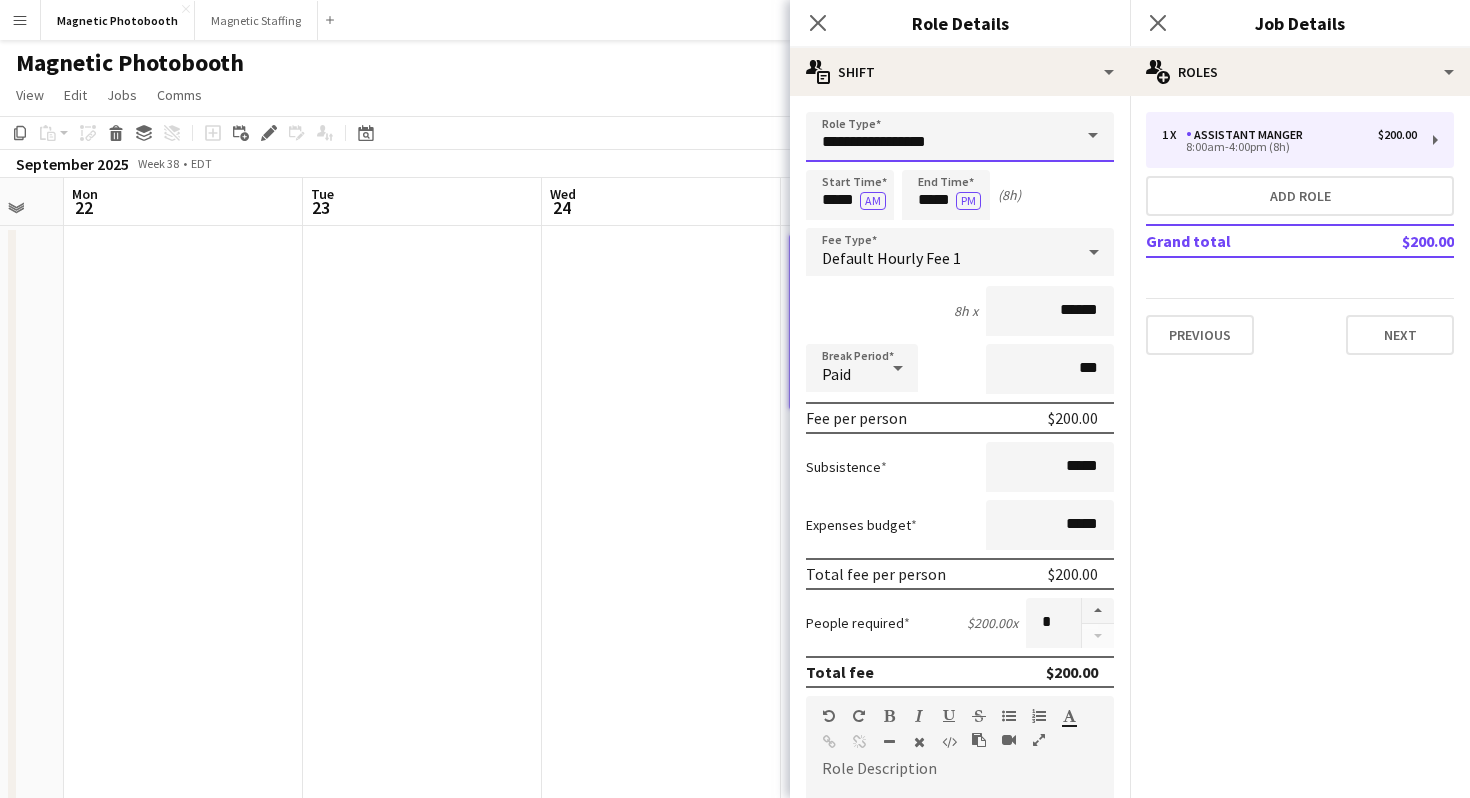 click on "**********" at bounding box center (960, 137) 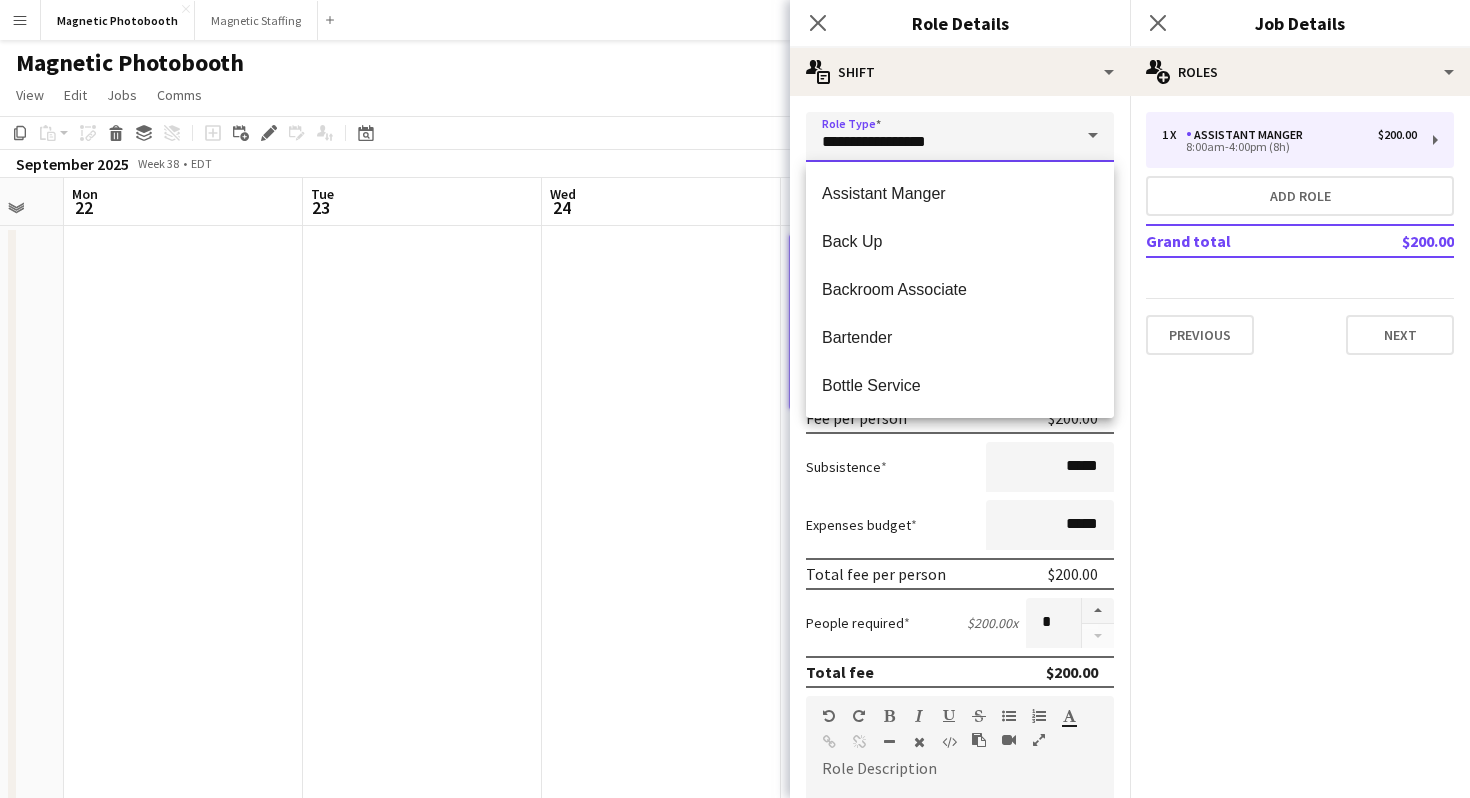 click on "**********" at bounding box center [960, 137] 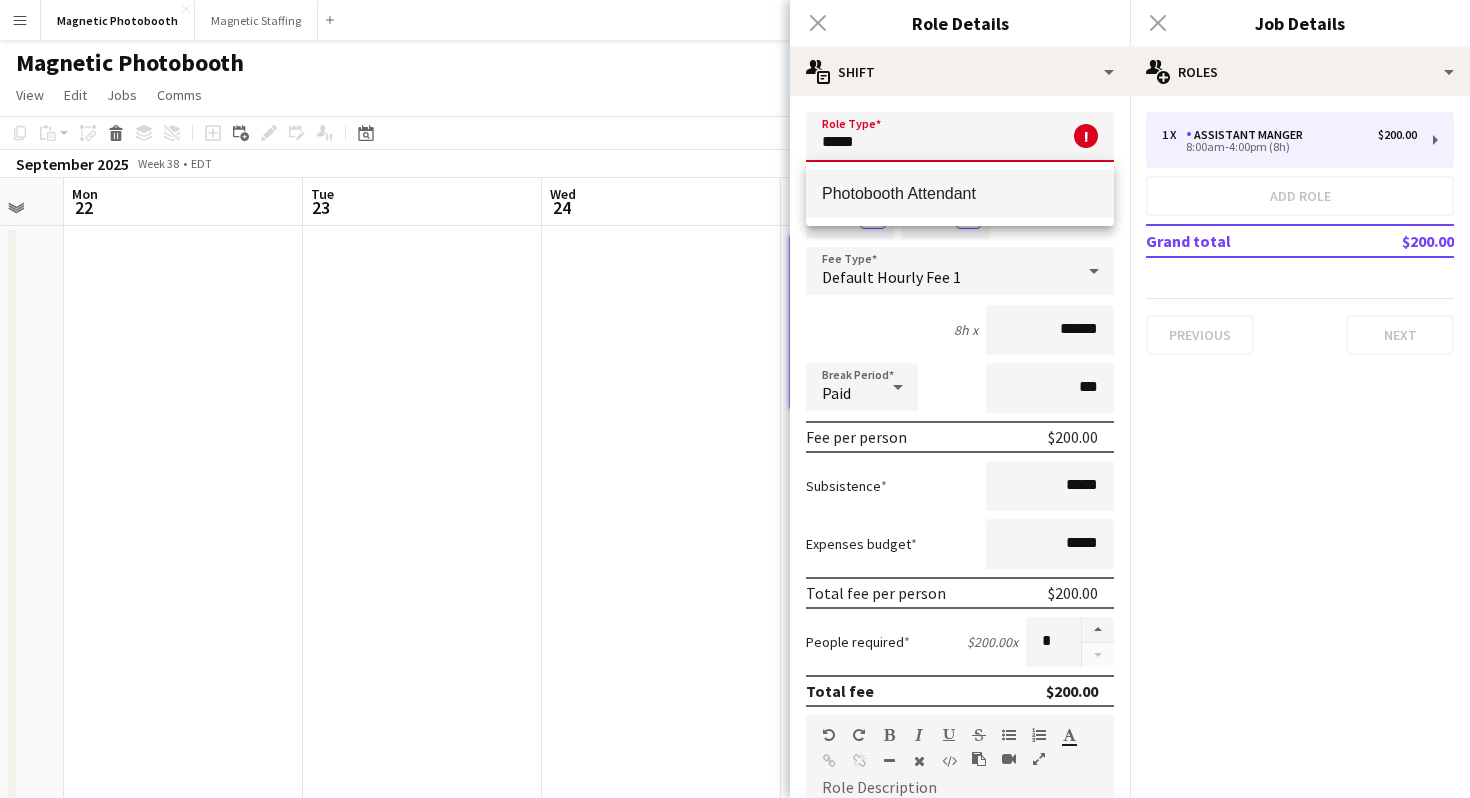 click on "Photobooth Attendant" at bounding box center (960, 193) 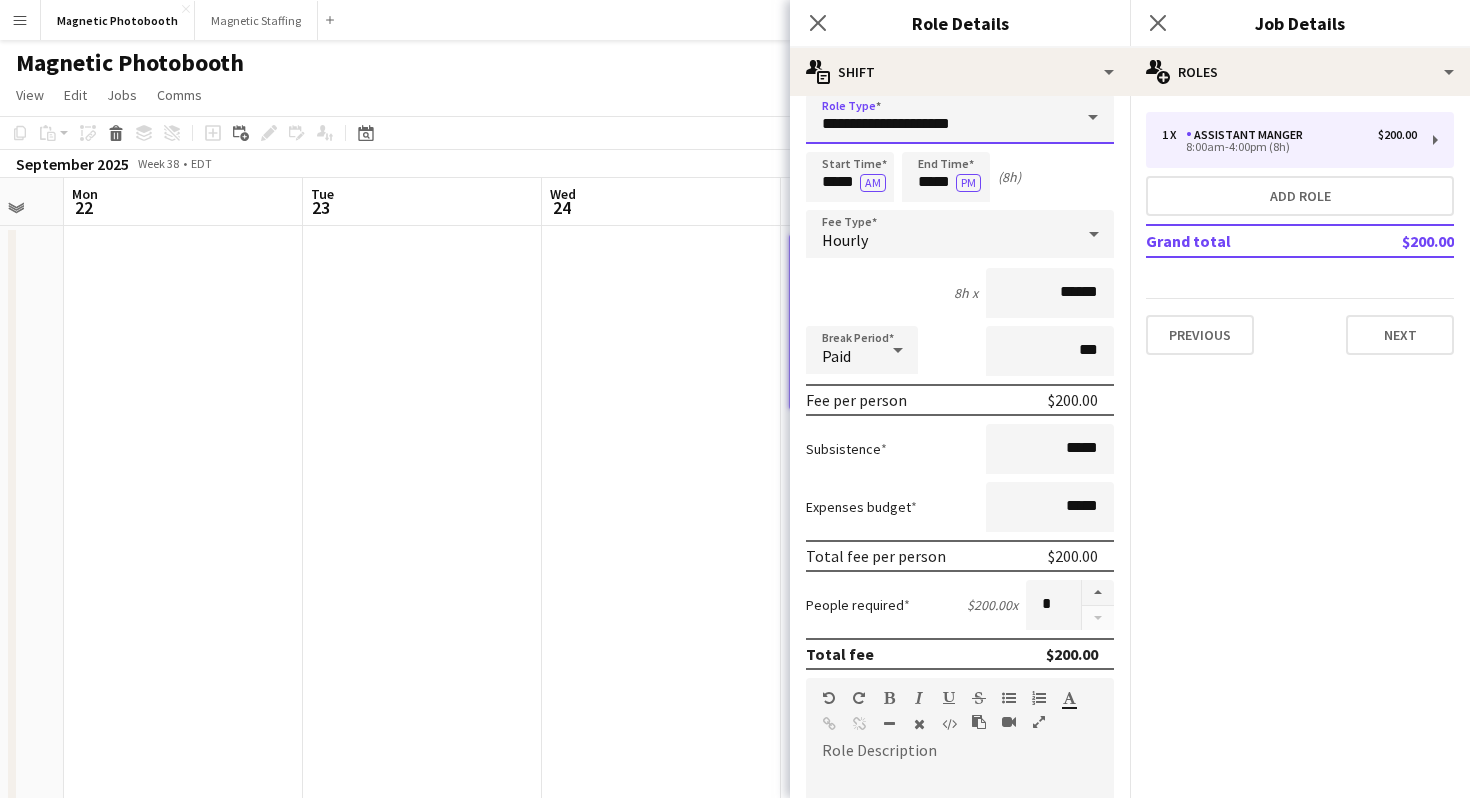 scroll, scrollTop: 19, scrollLeft: 0, axis: vertical 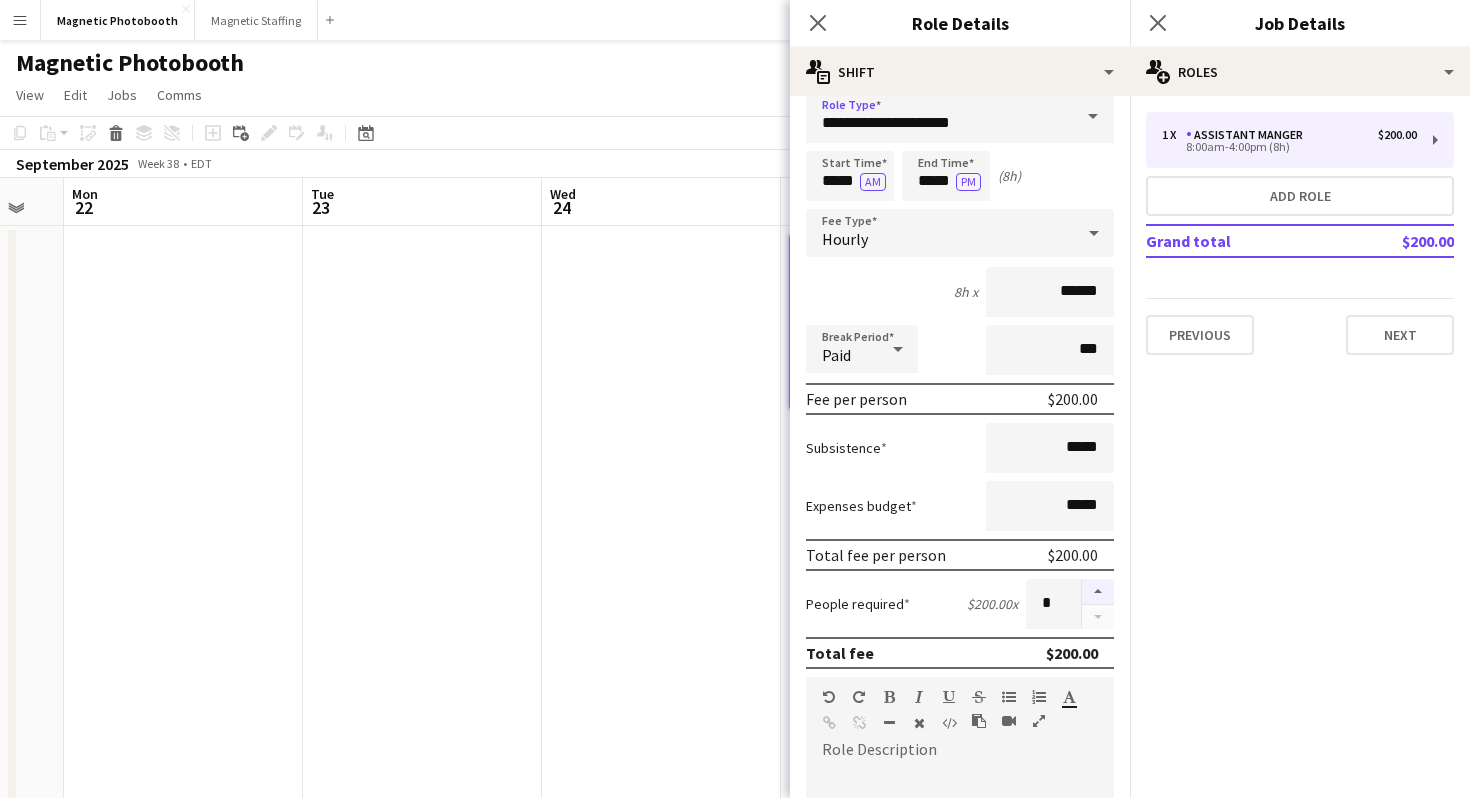 click at bounding box center (1098, 592) 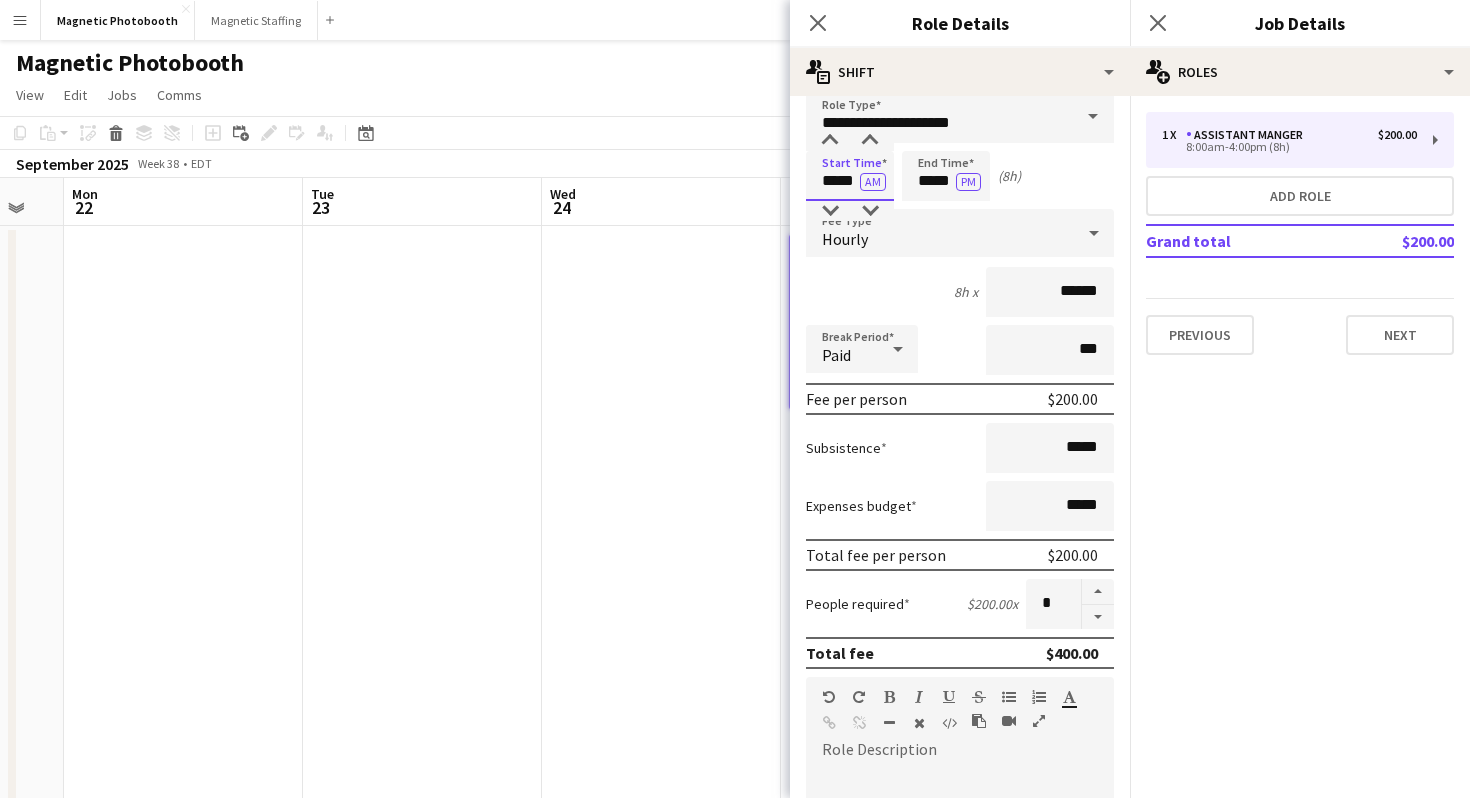 click on "*****" at bounding box center (850, 176) 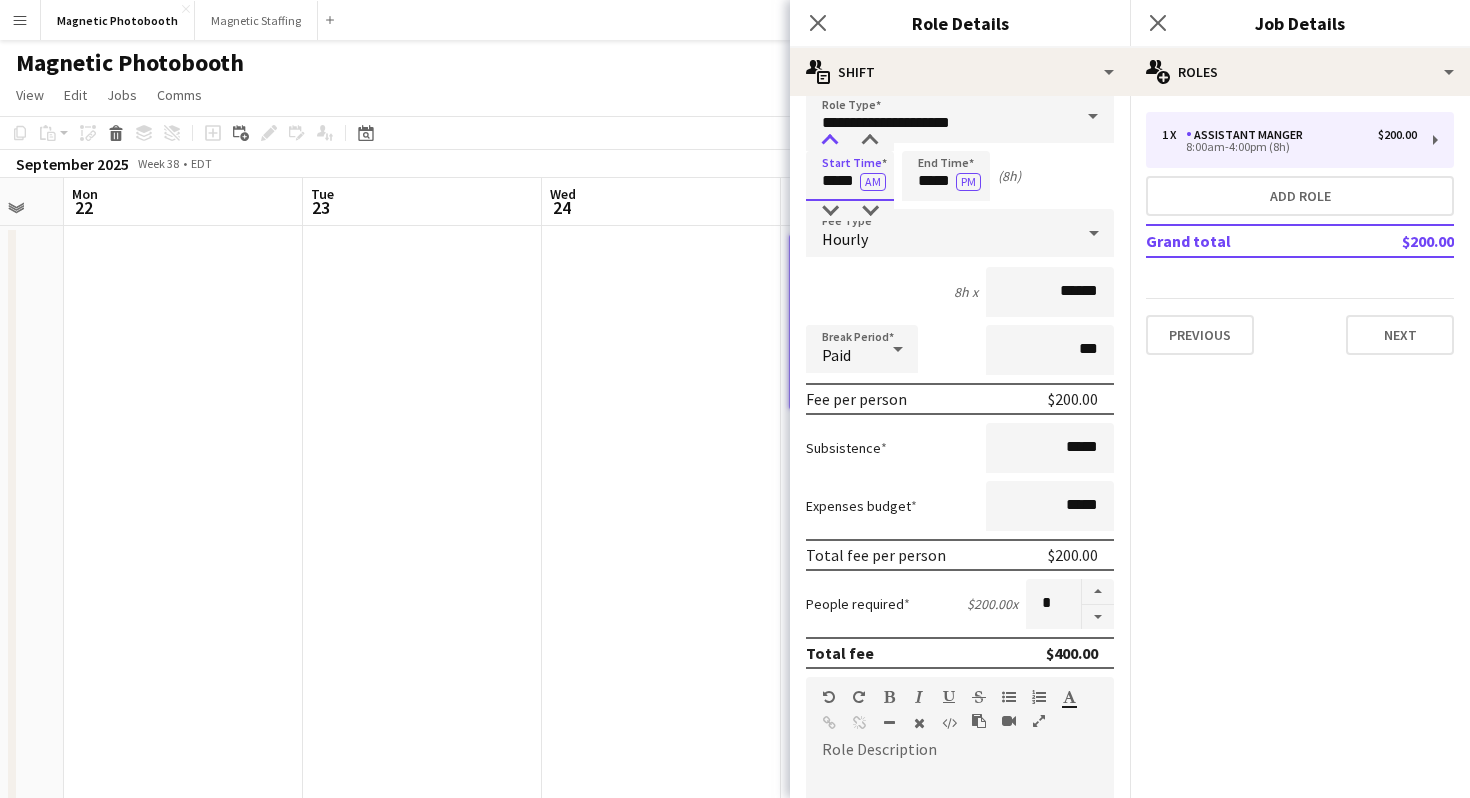 click at bounding box center [830, 141] 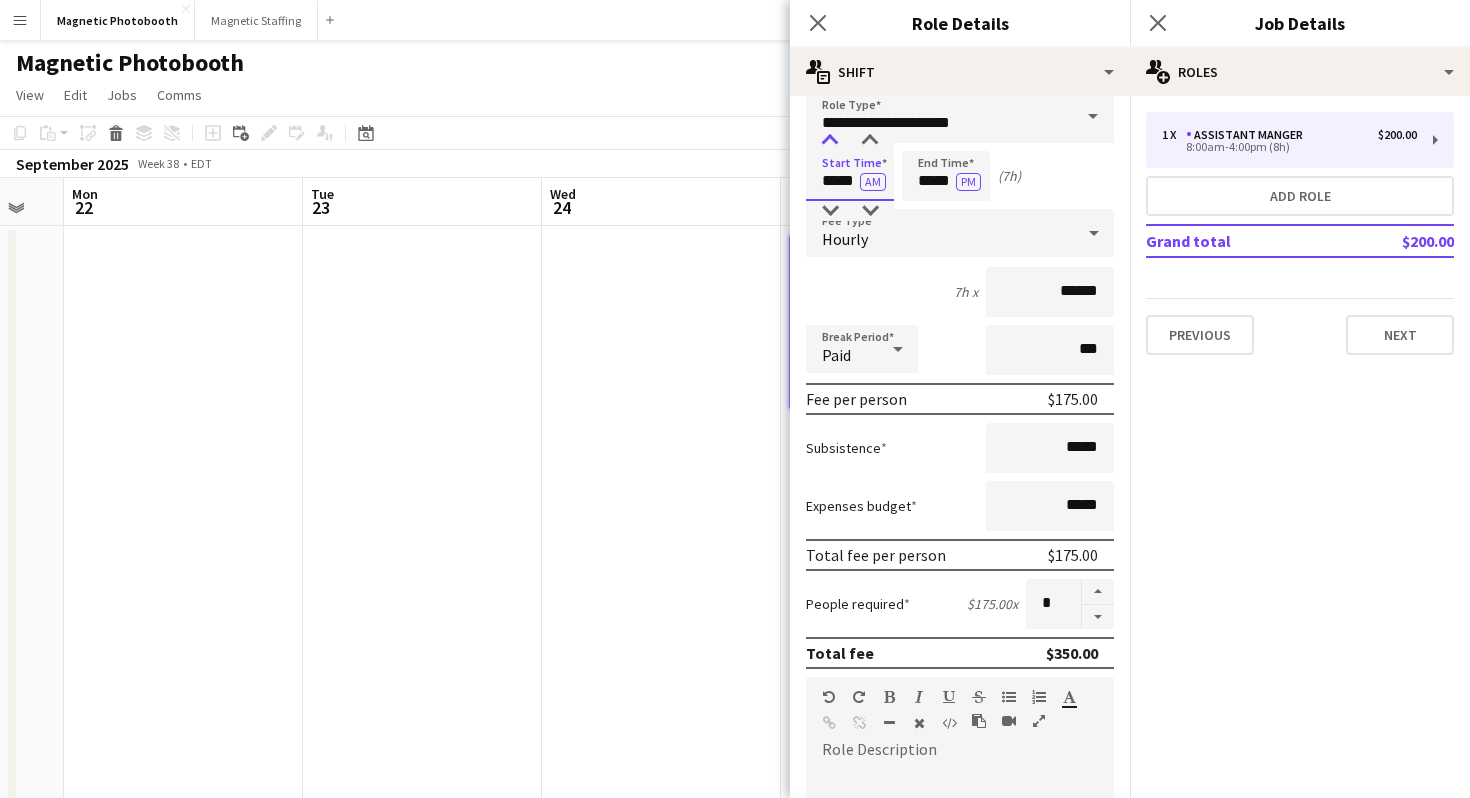 click at bounding box center [830, 141] 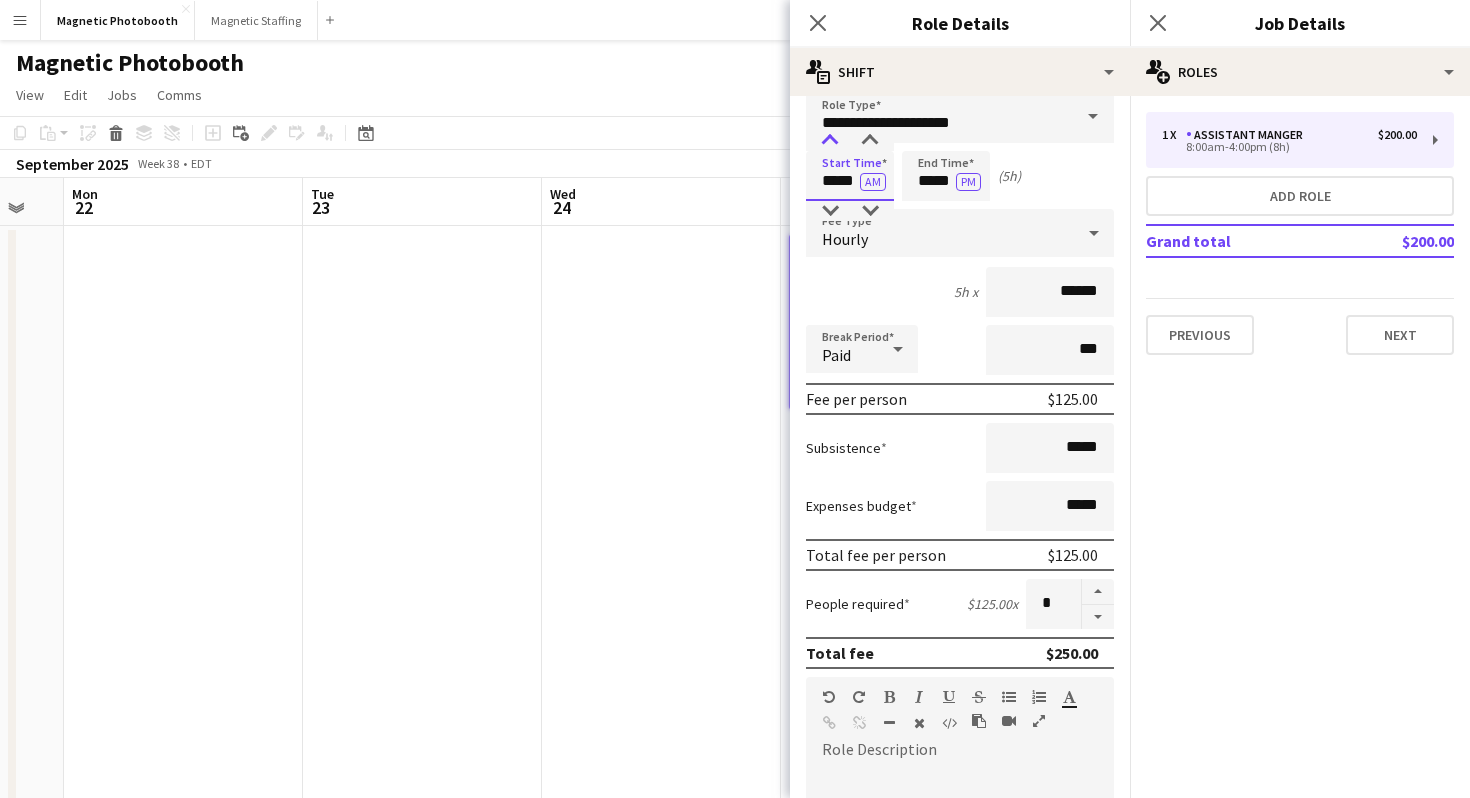 click at bounding box center [830, 141] 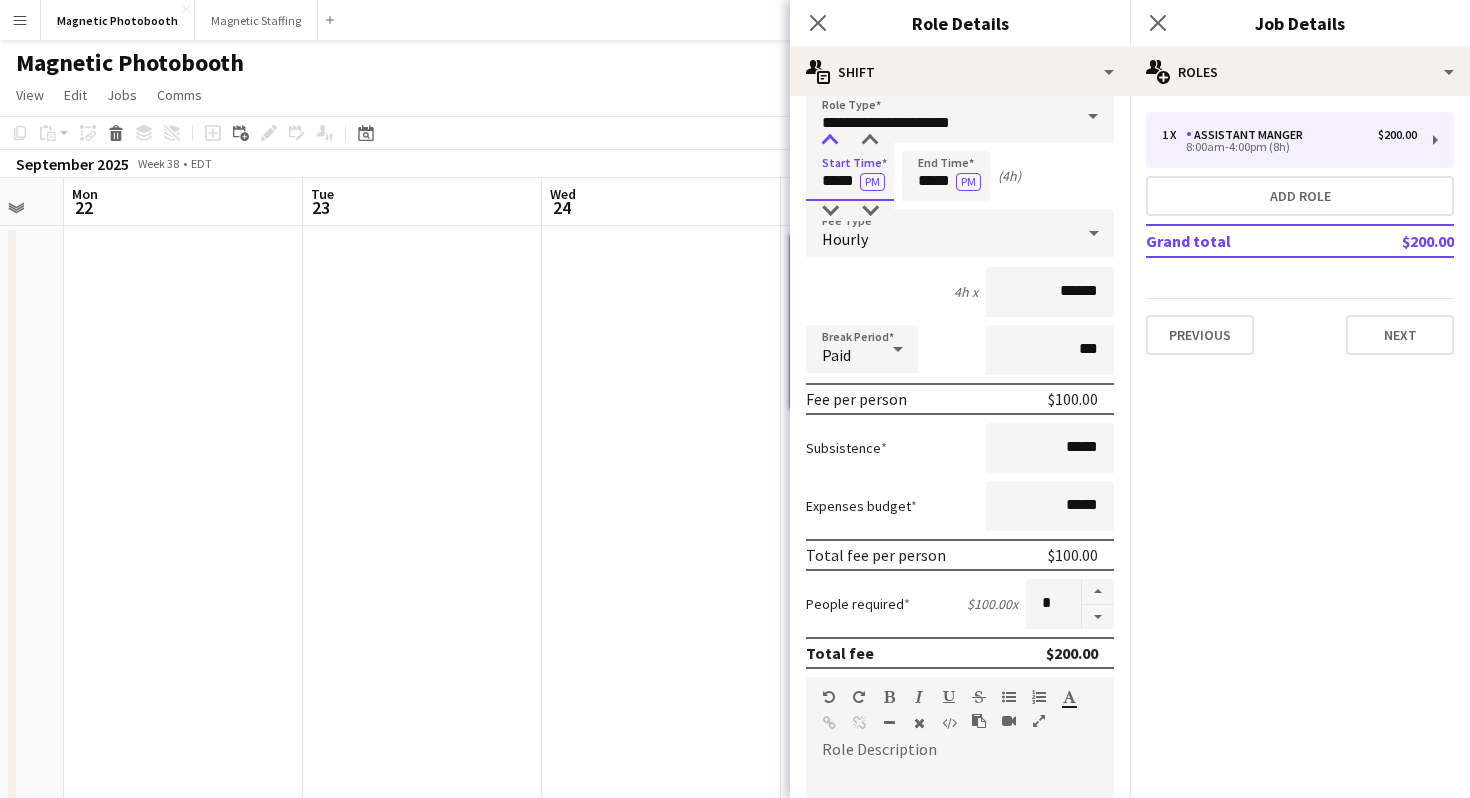 click at bounding box center [830, 141] 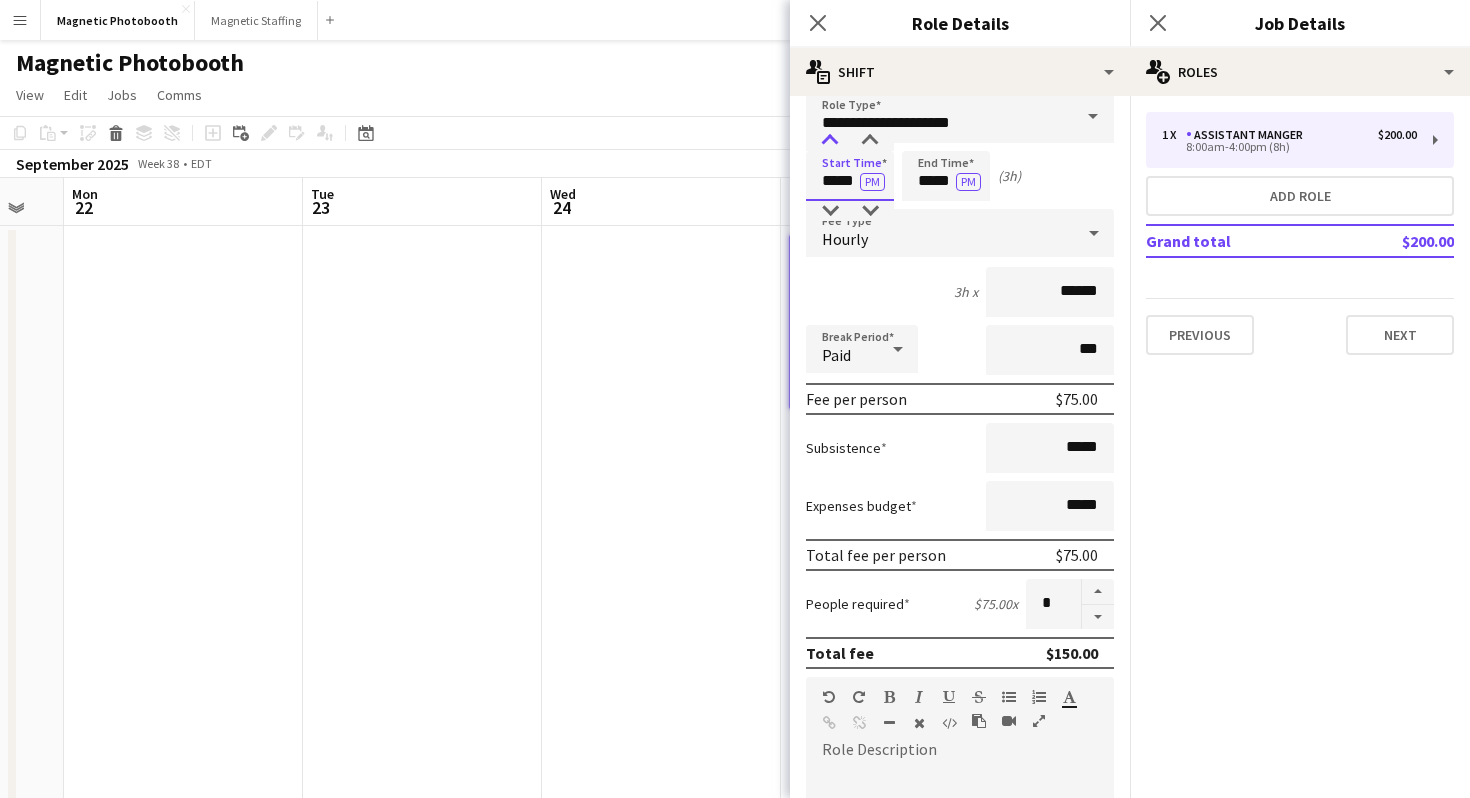 click at bounding box center (830, 141) 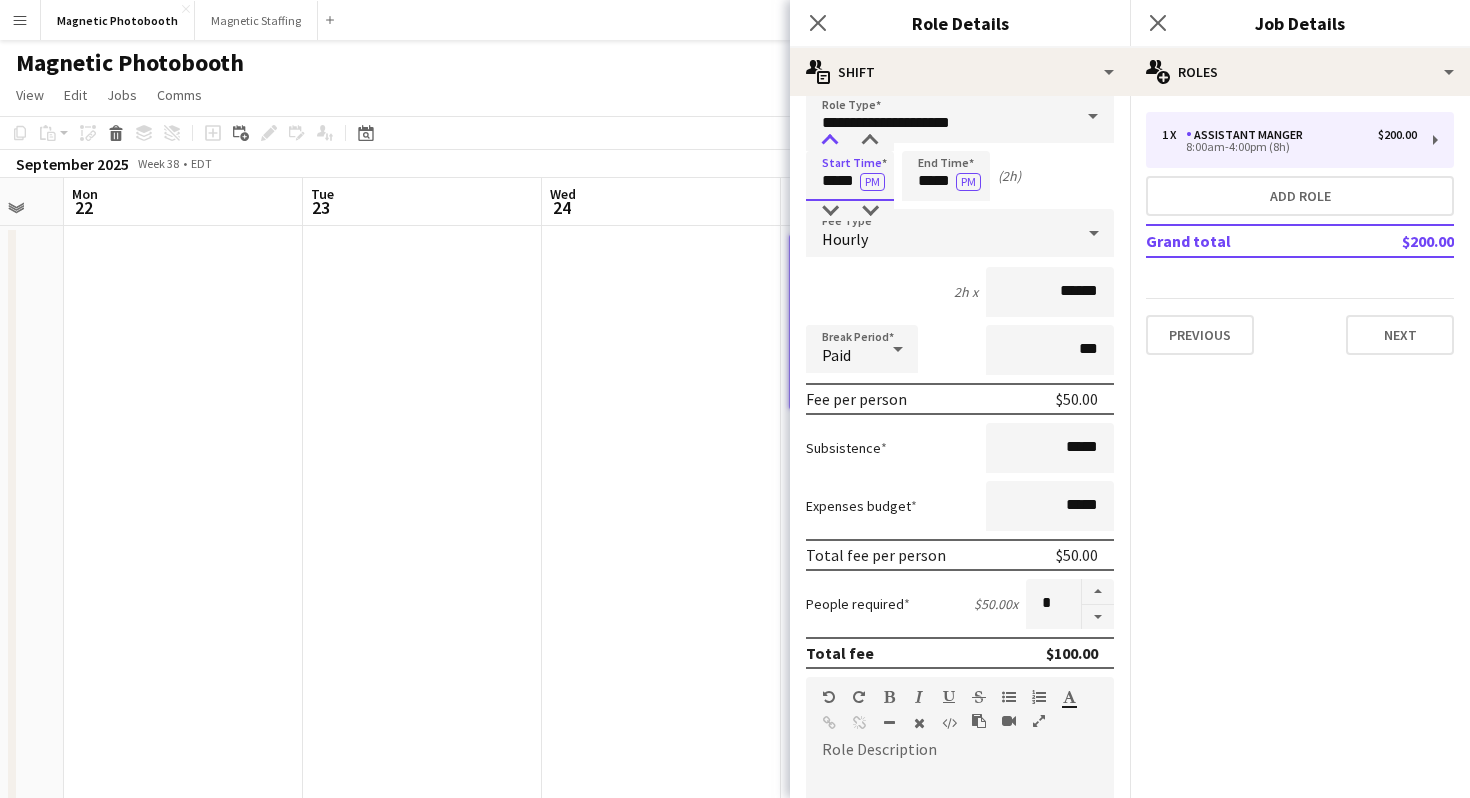click at bounding box center (830, 141) 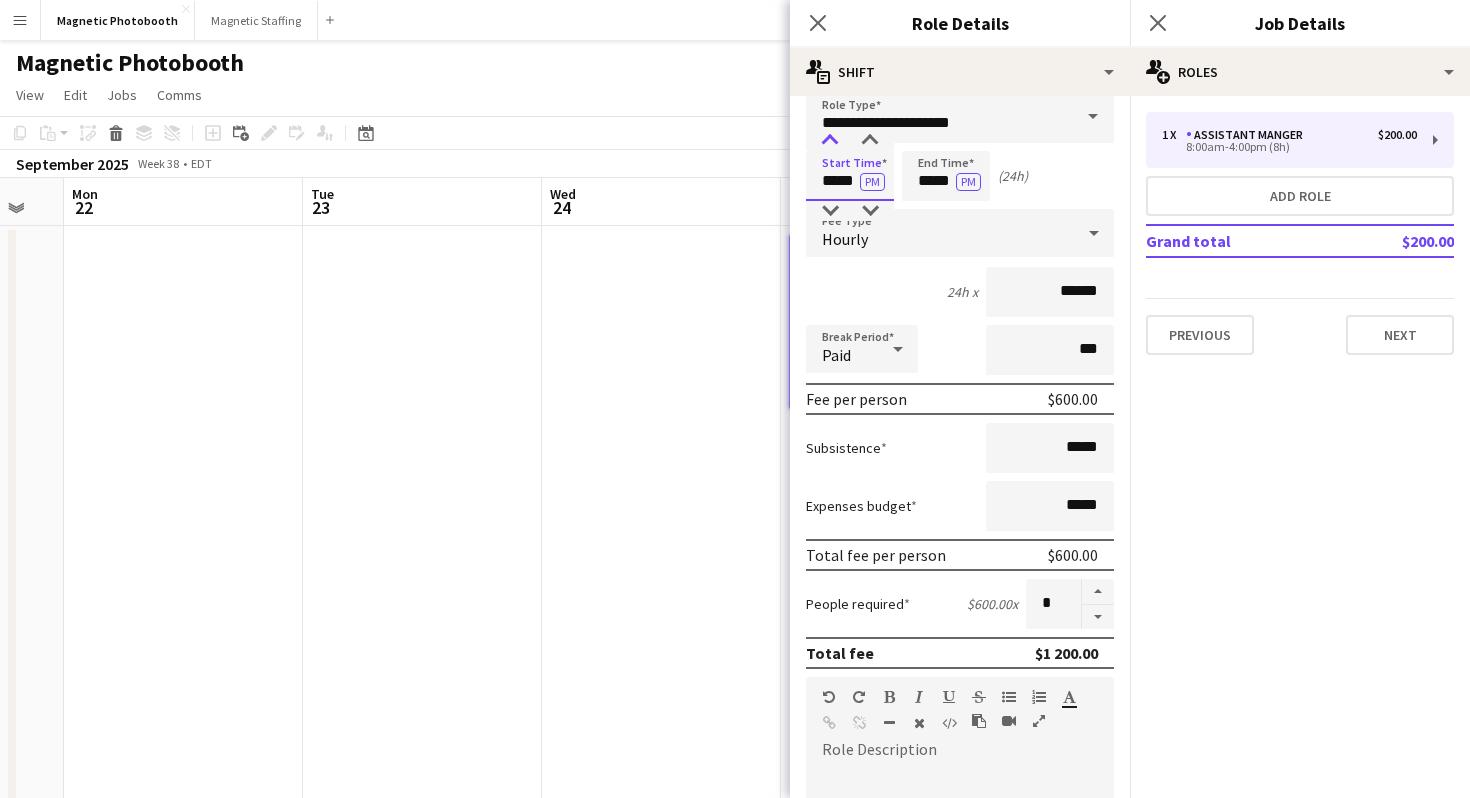 click at bounding box center [830, 141] 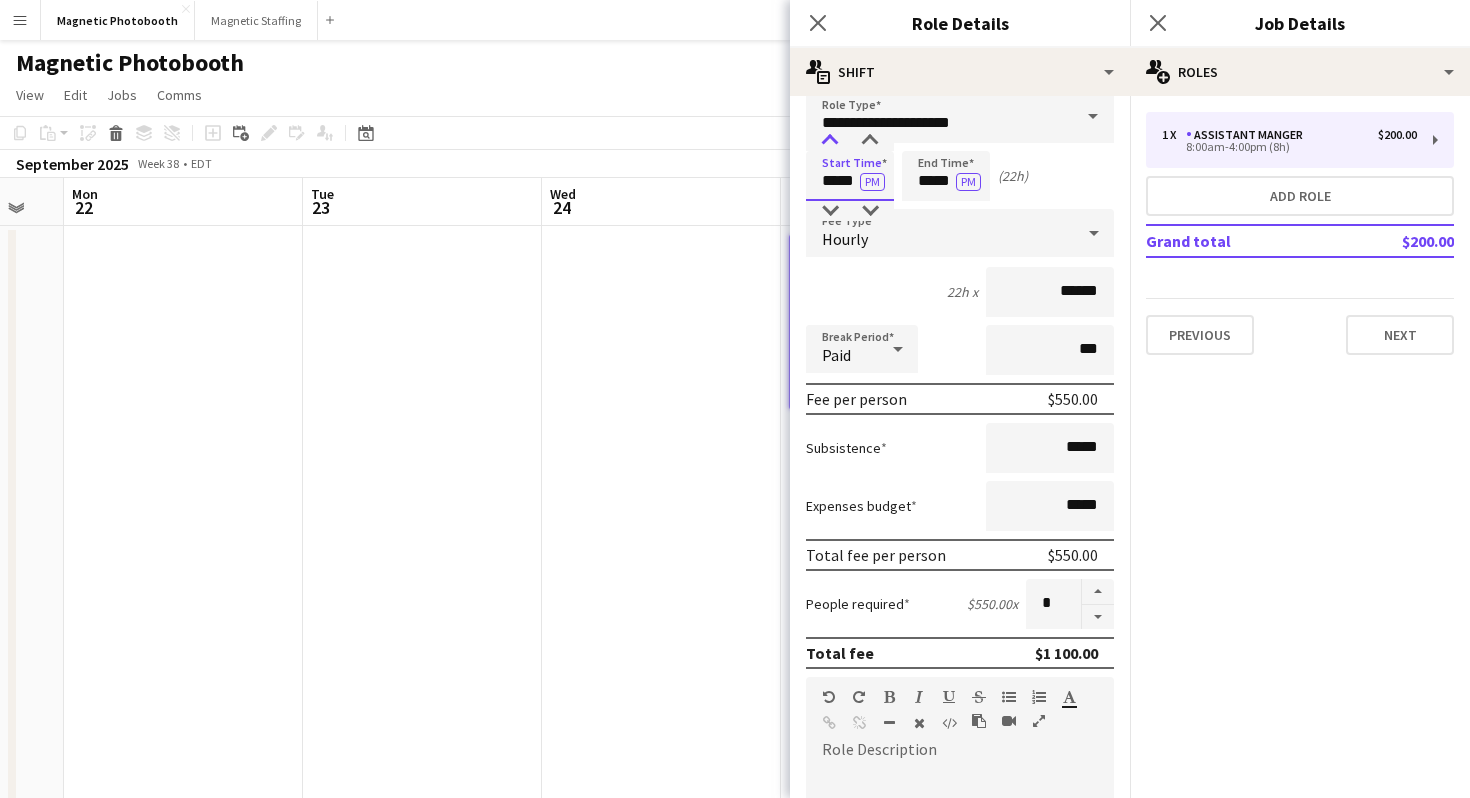 click at bounding box center [830, 141] 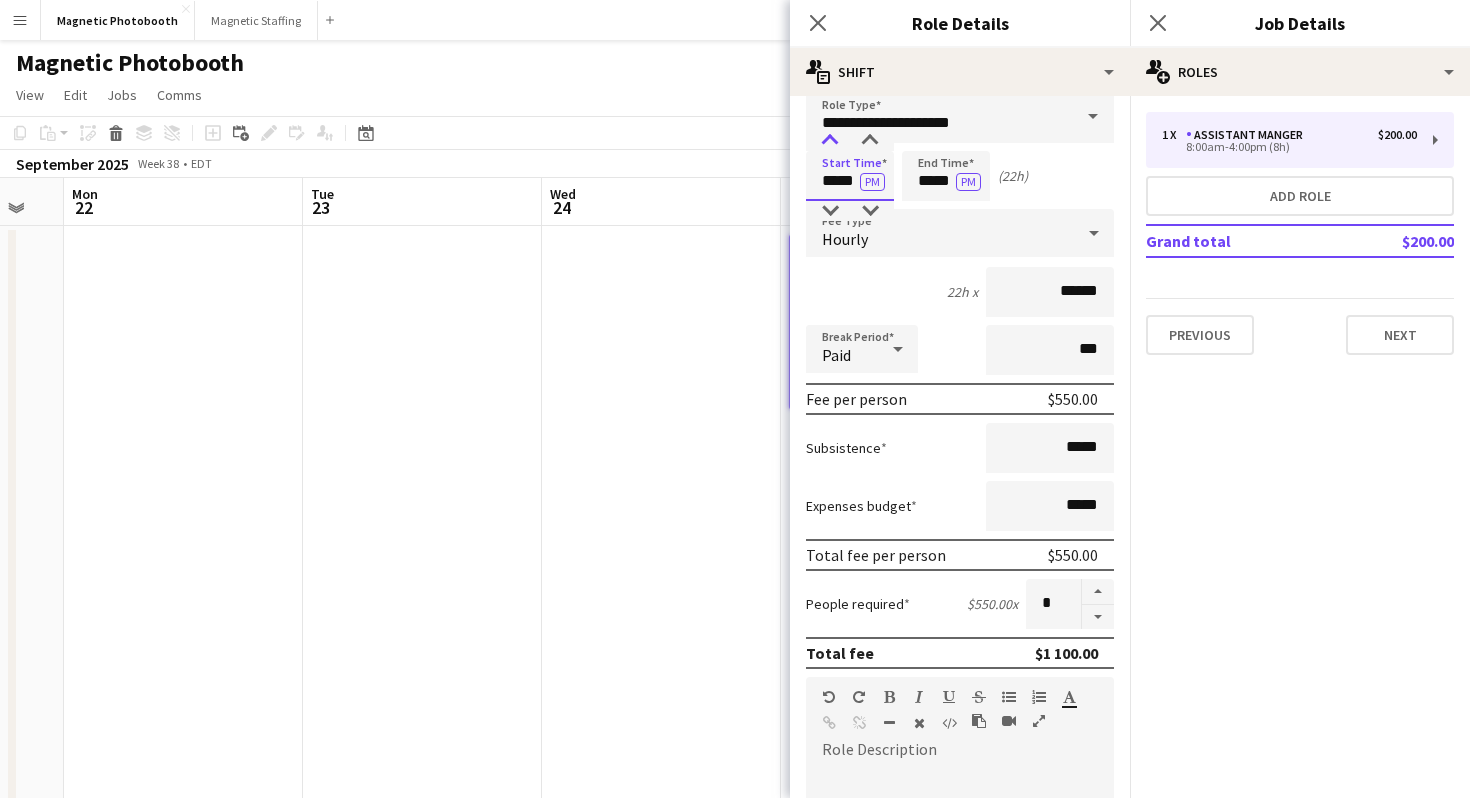 click at bounding box center (830, 141) 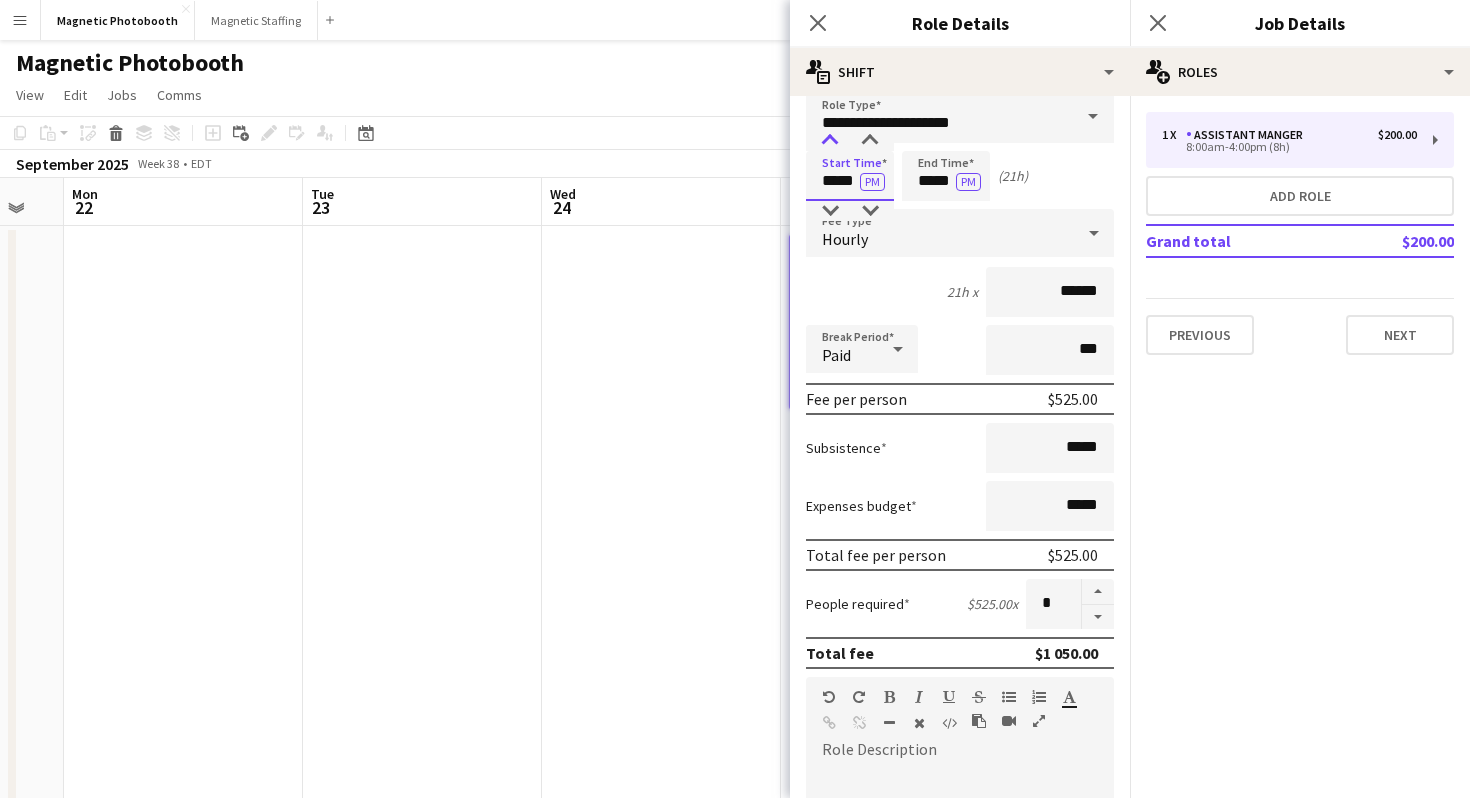type on "*****" 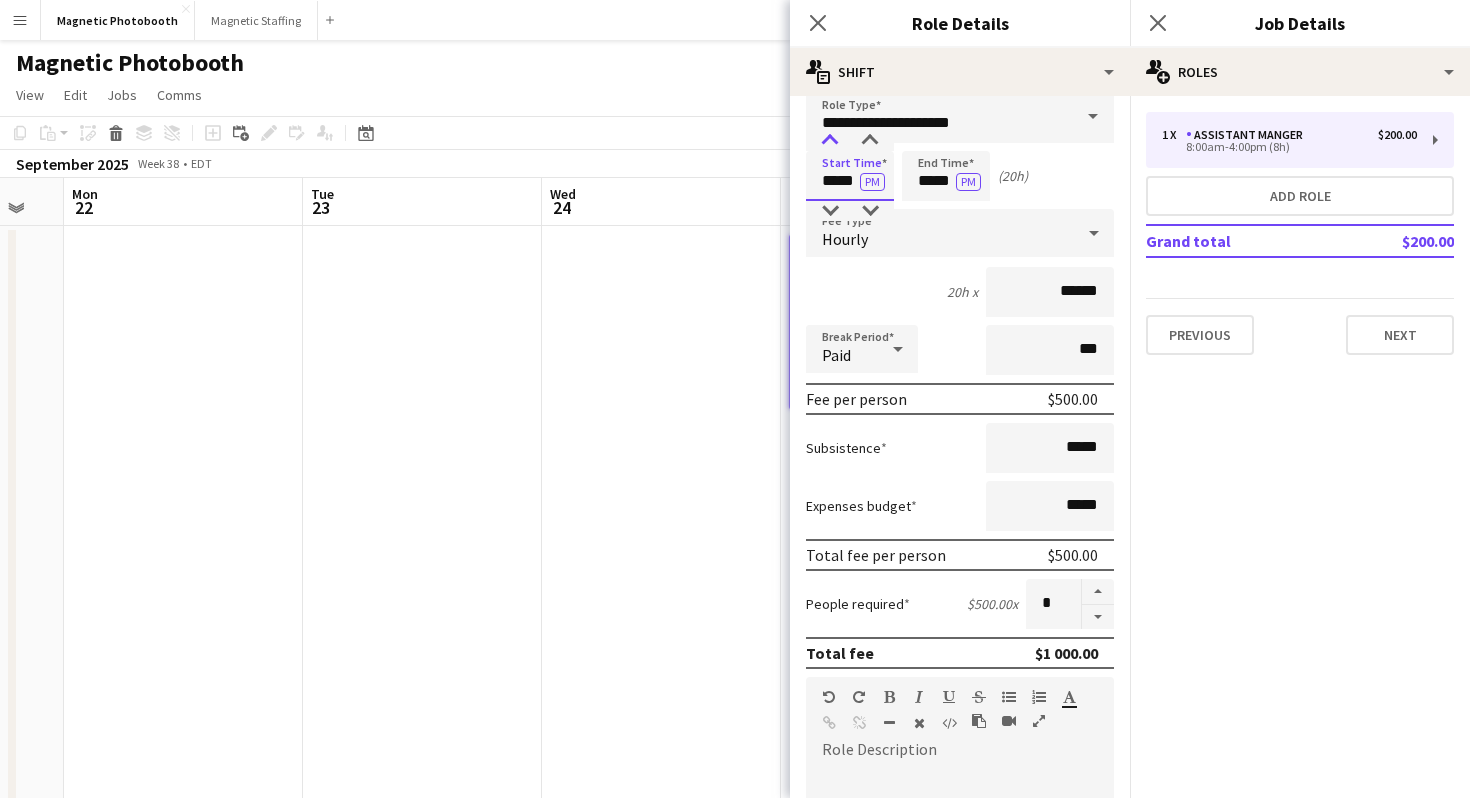 click at bounding box center [830, 141] 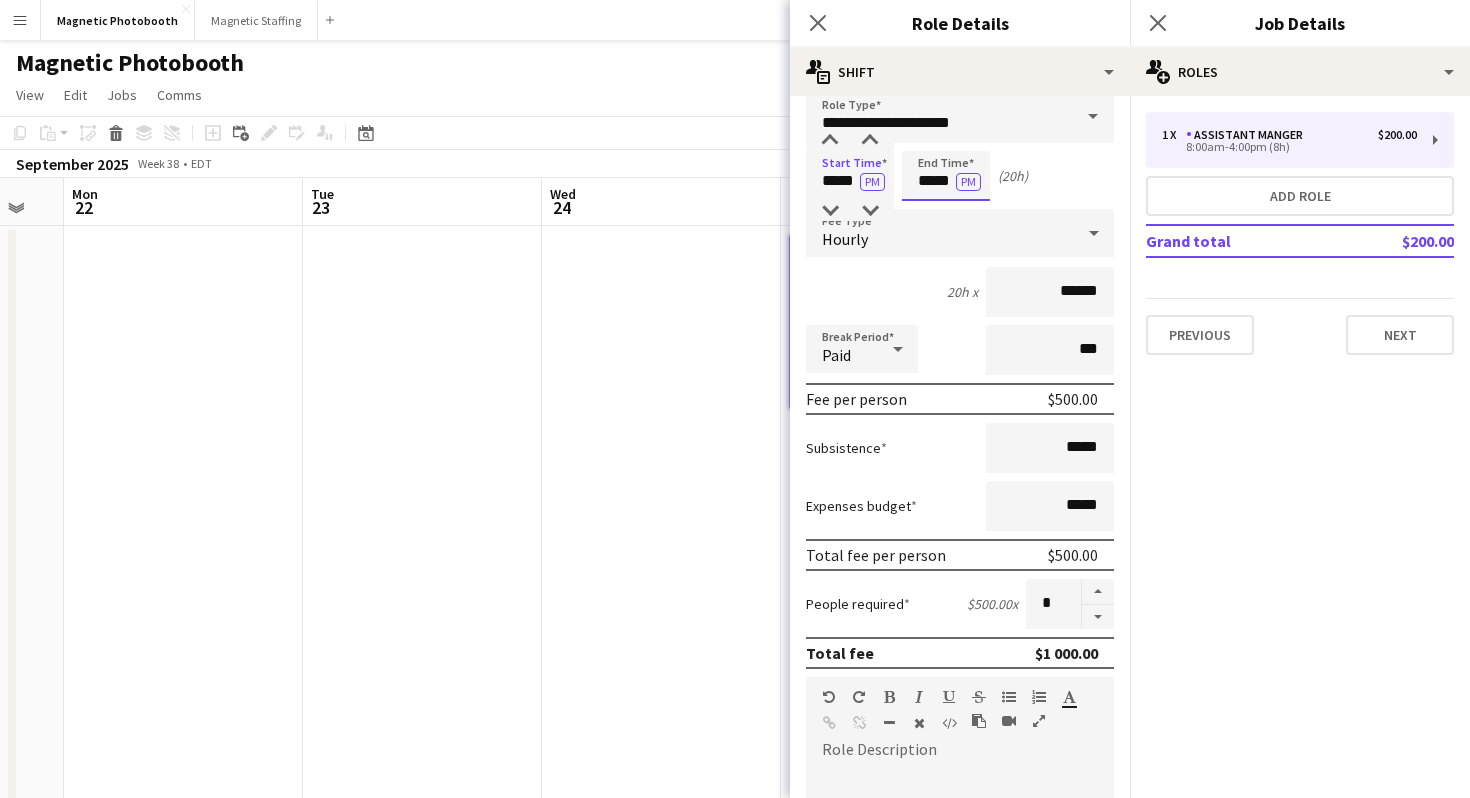 click on "*****" at bounding box center (946, 176) 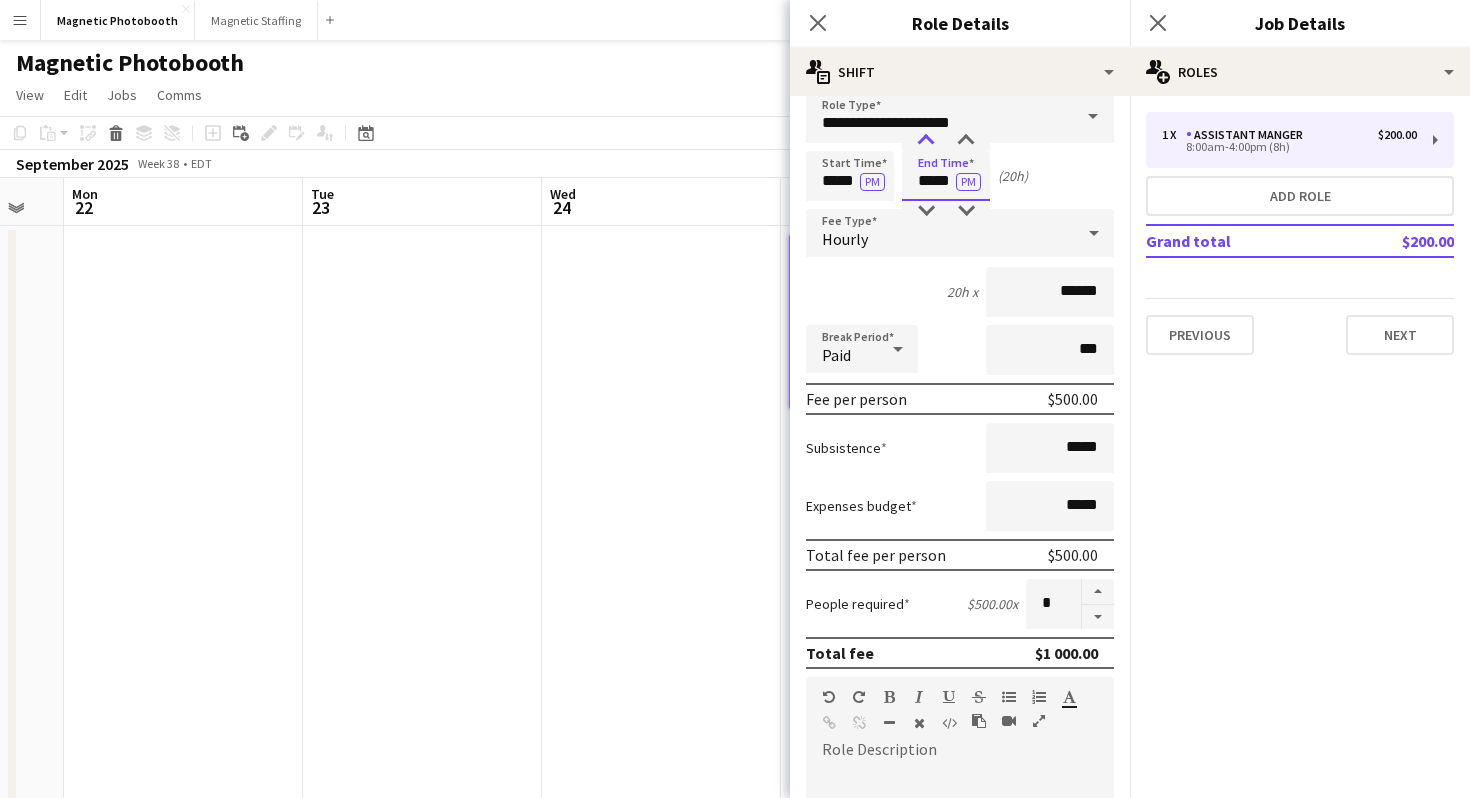 click at bounding box center [926, 141] 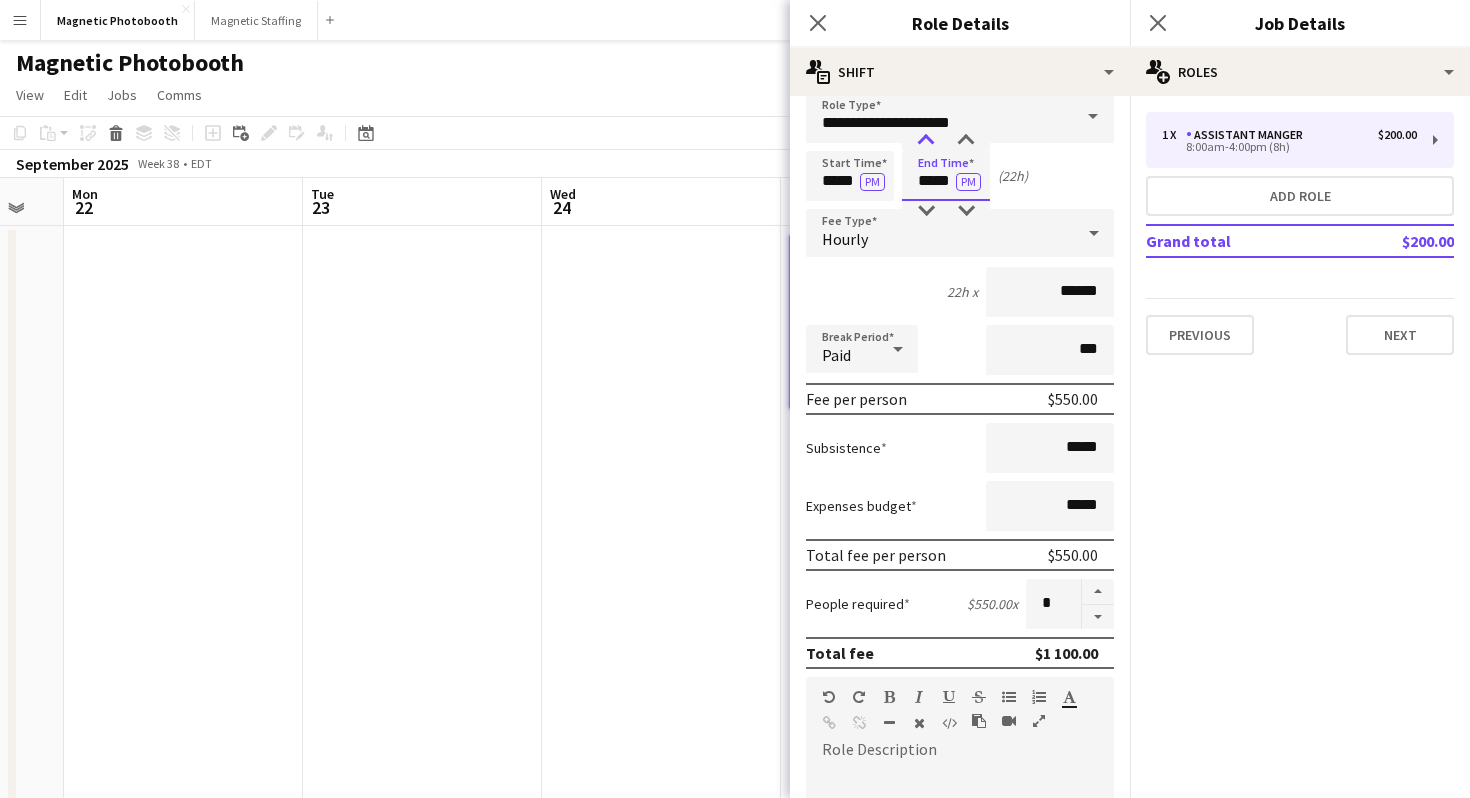 click at bounding box center (926, 141) 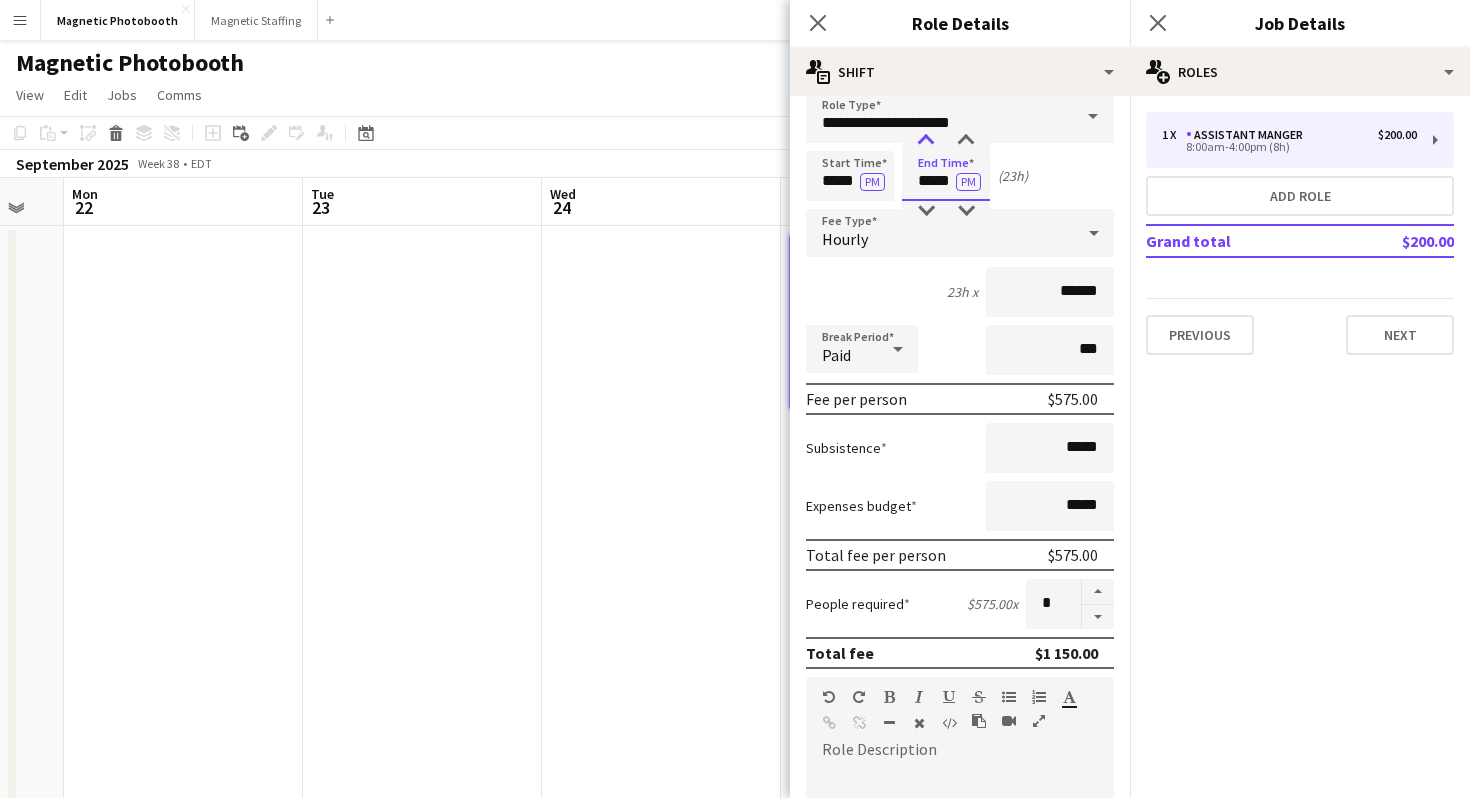 click at bounding box center [926, 141] 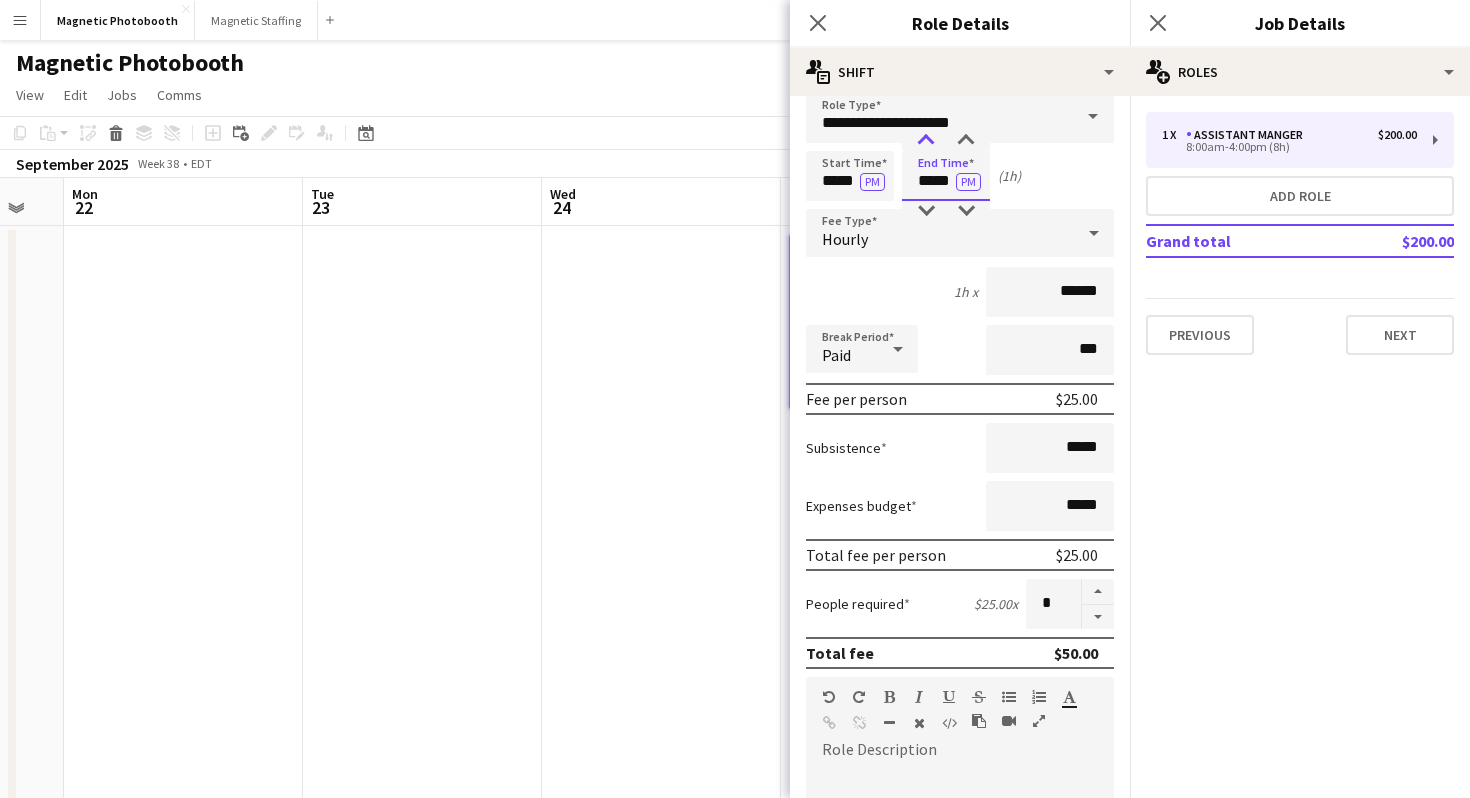 click at bounding box center (926, 141) 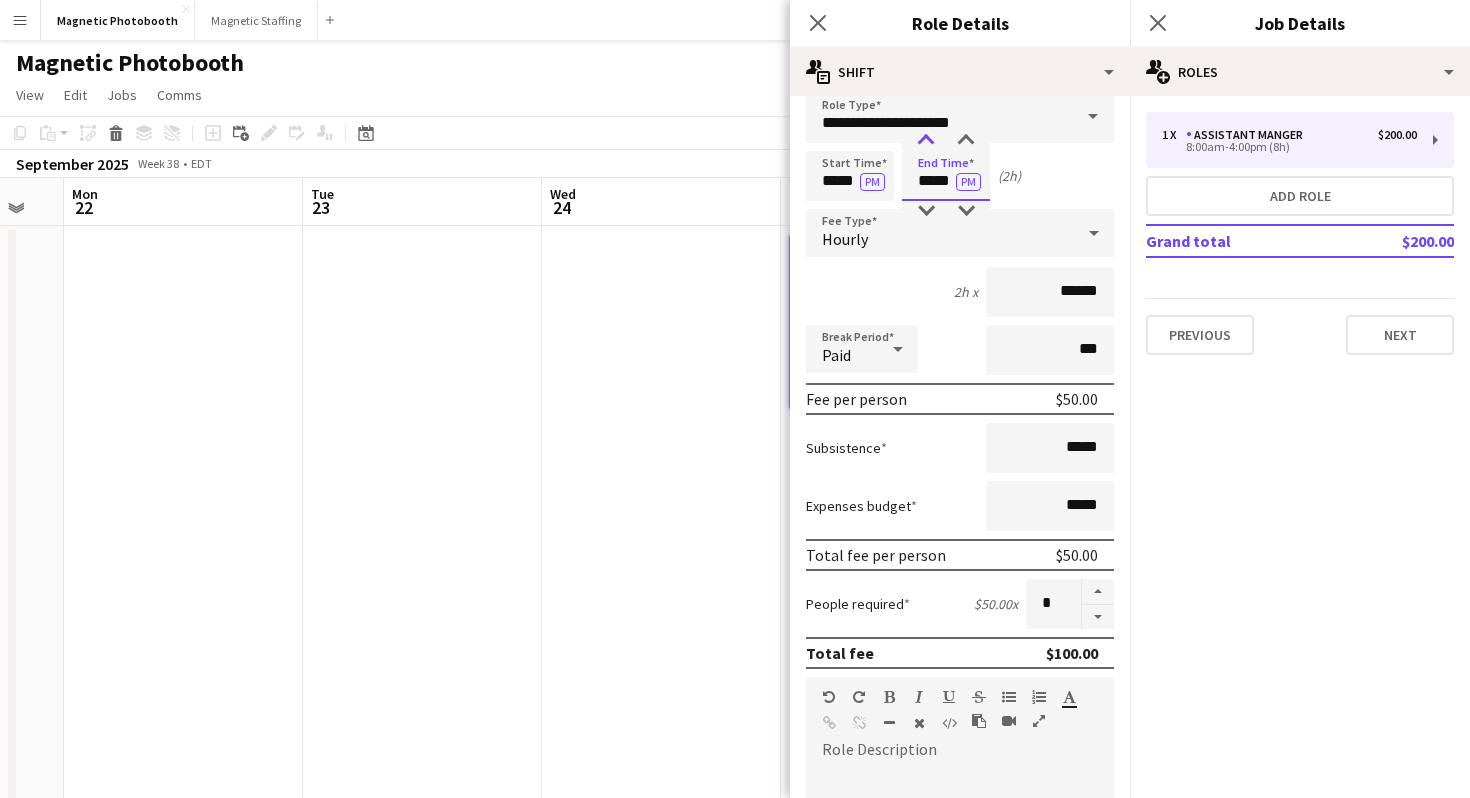 click at bounding box center [926, 141] 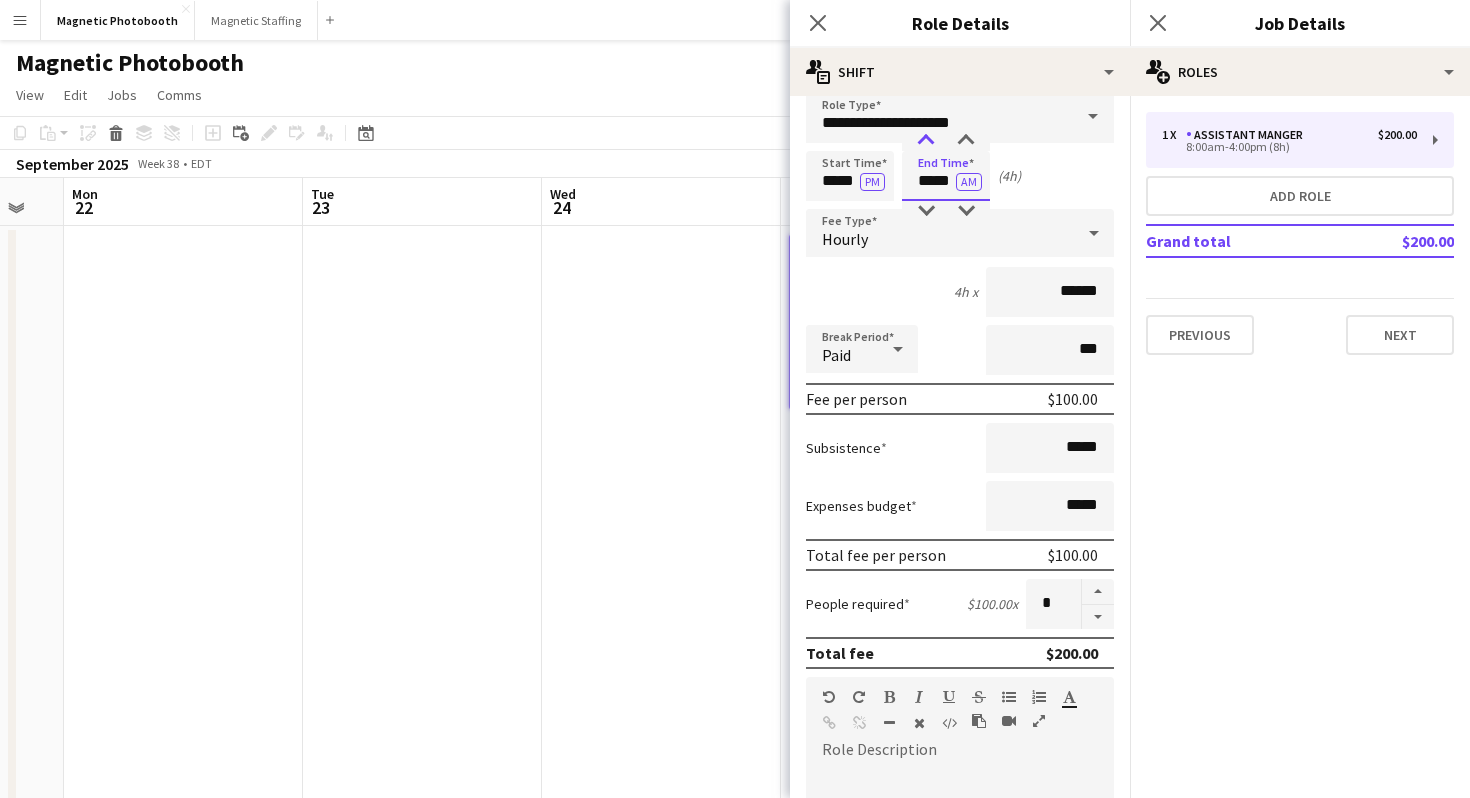 click at bounding box center (926, 141) 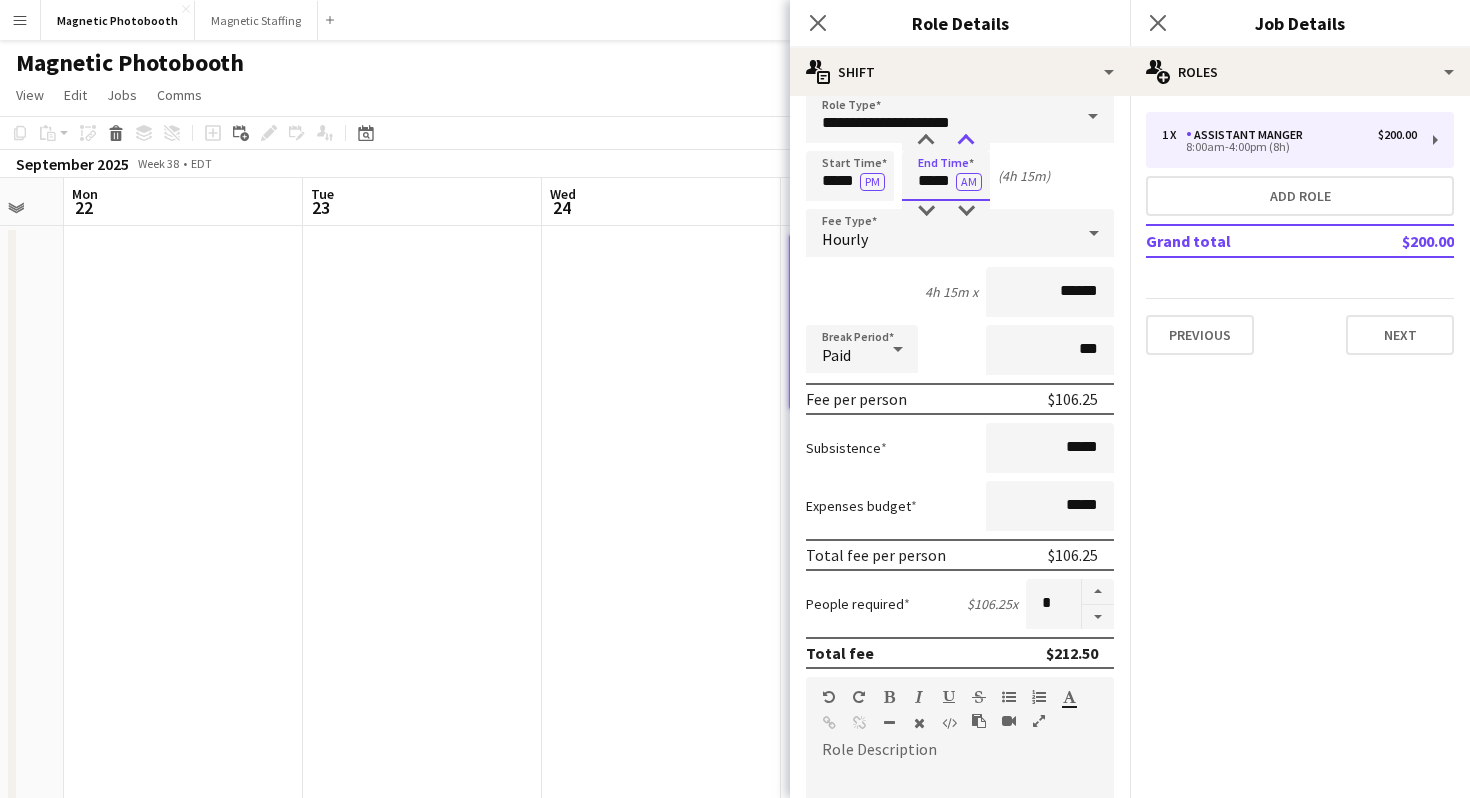 click at bounding box center [966, 141] 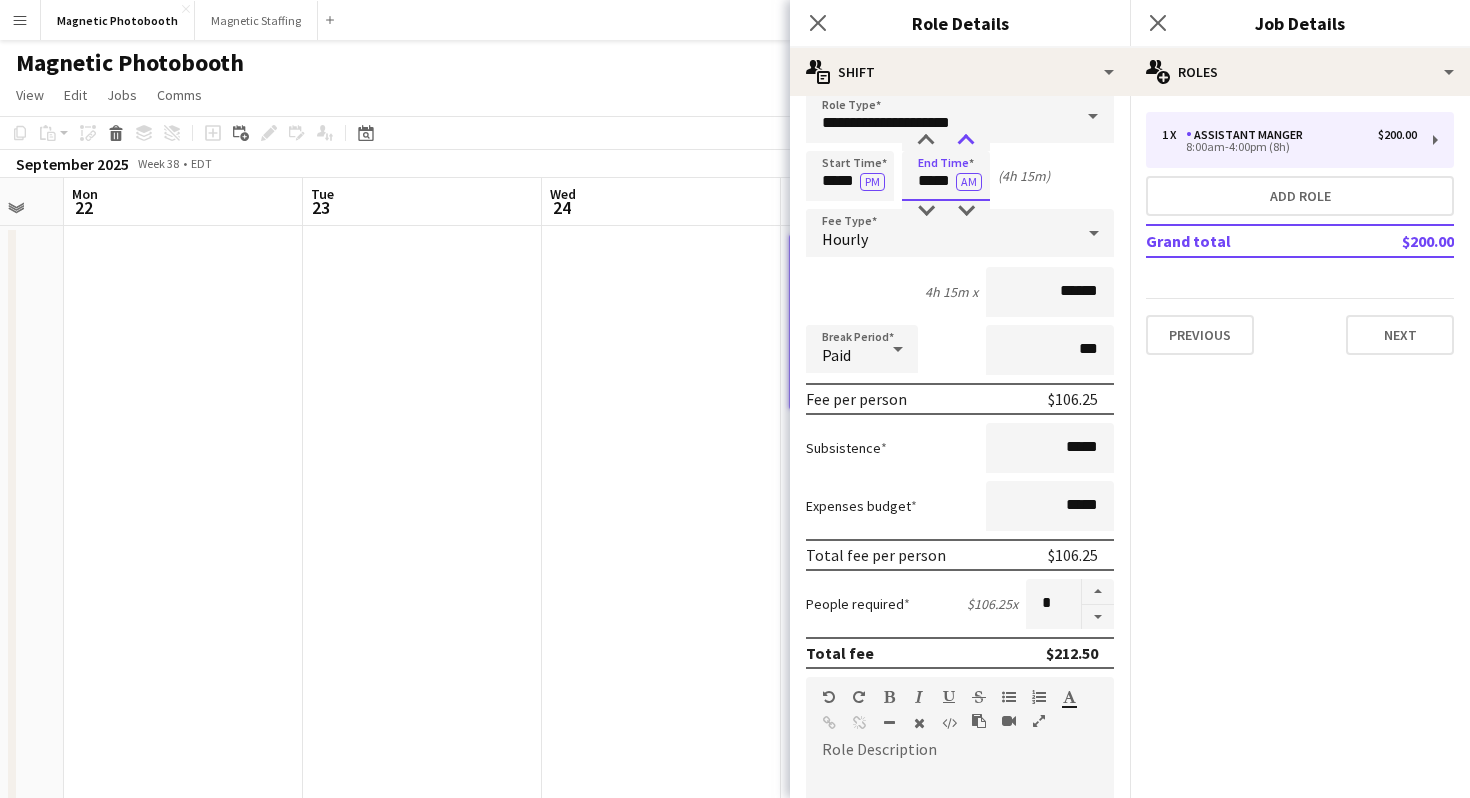 type on "*****" 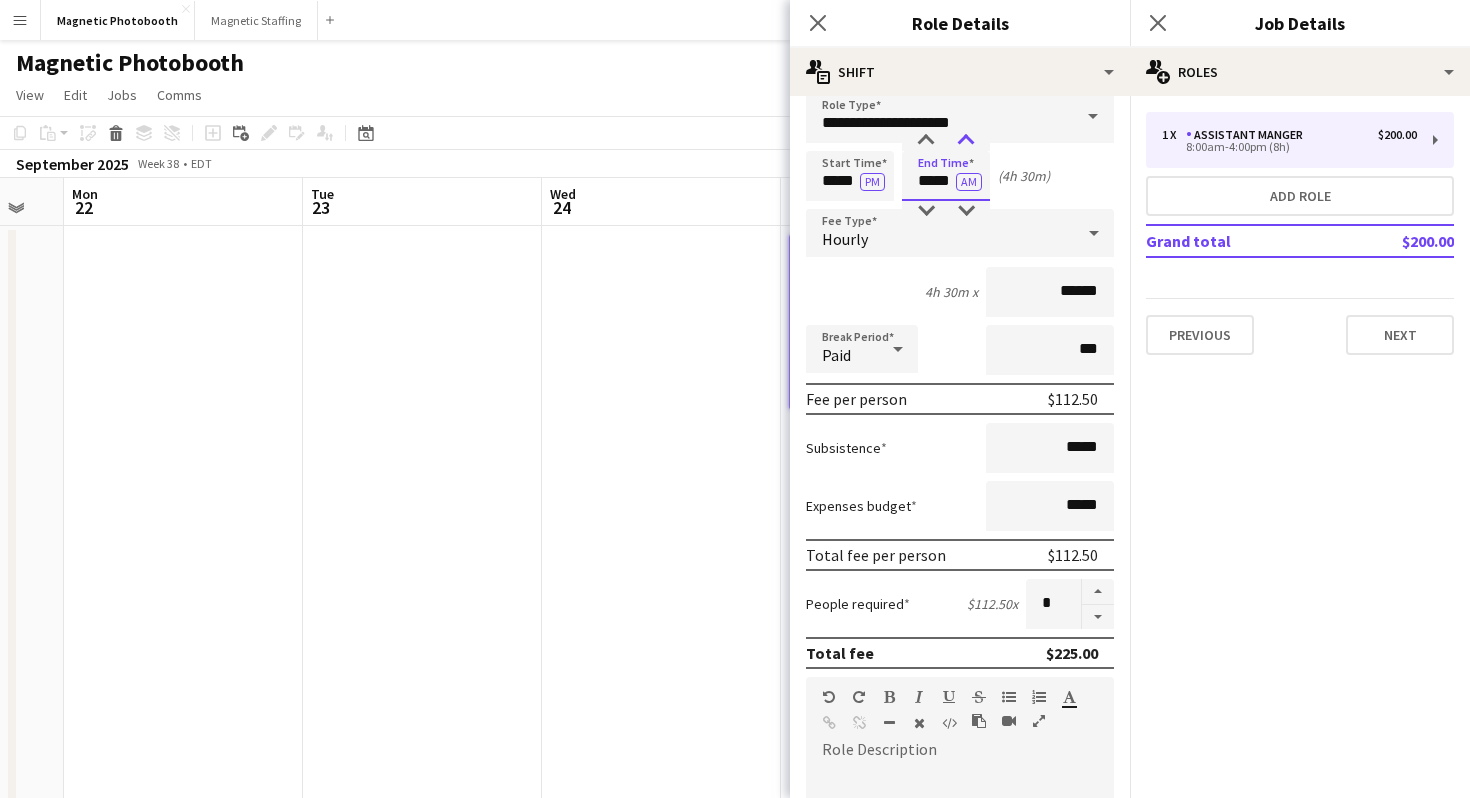 click at bounding box center [966, 141] 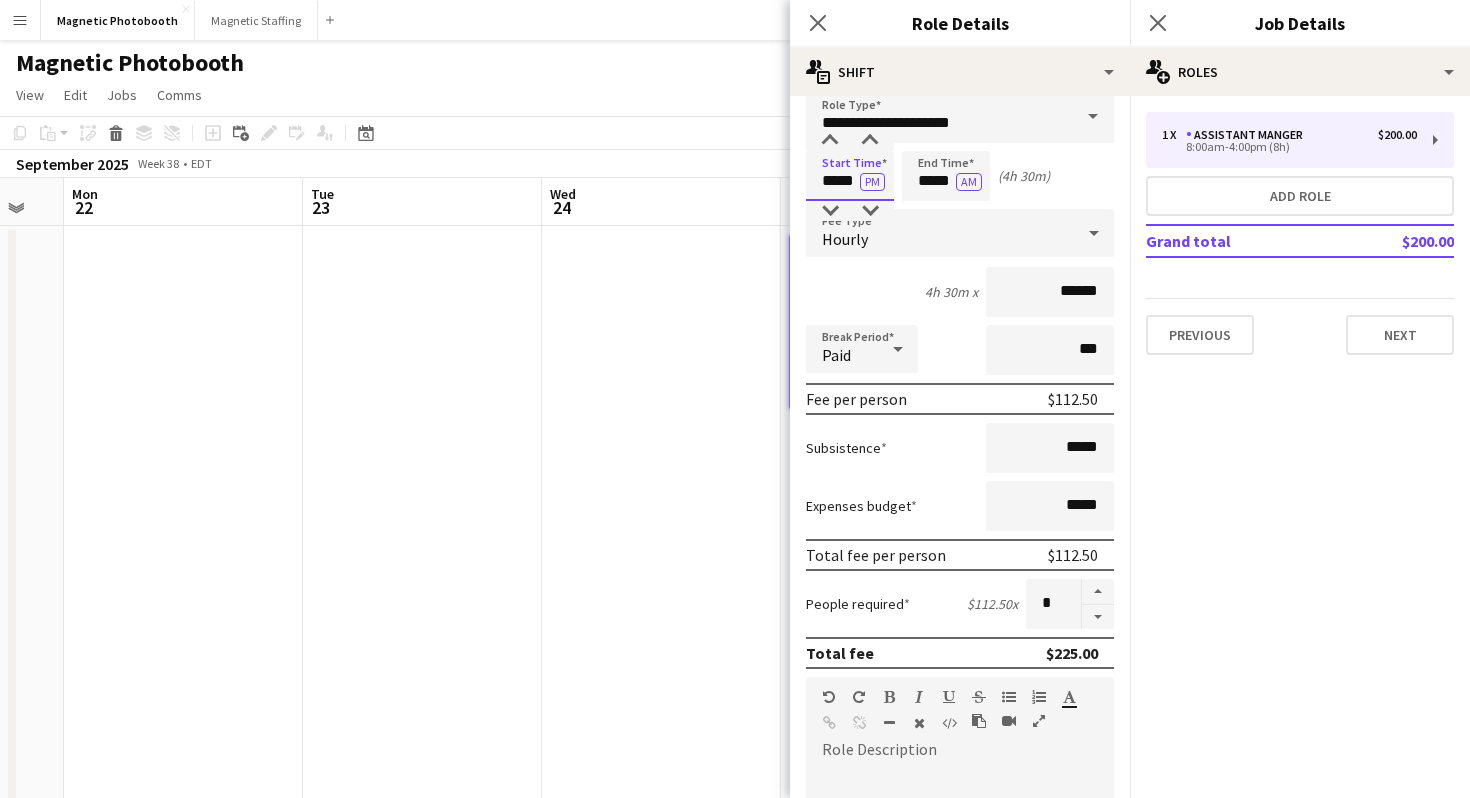 click on "*****" at bounding box center (850, 176) 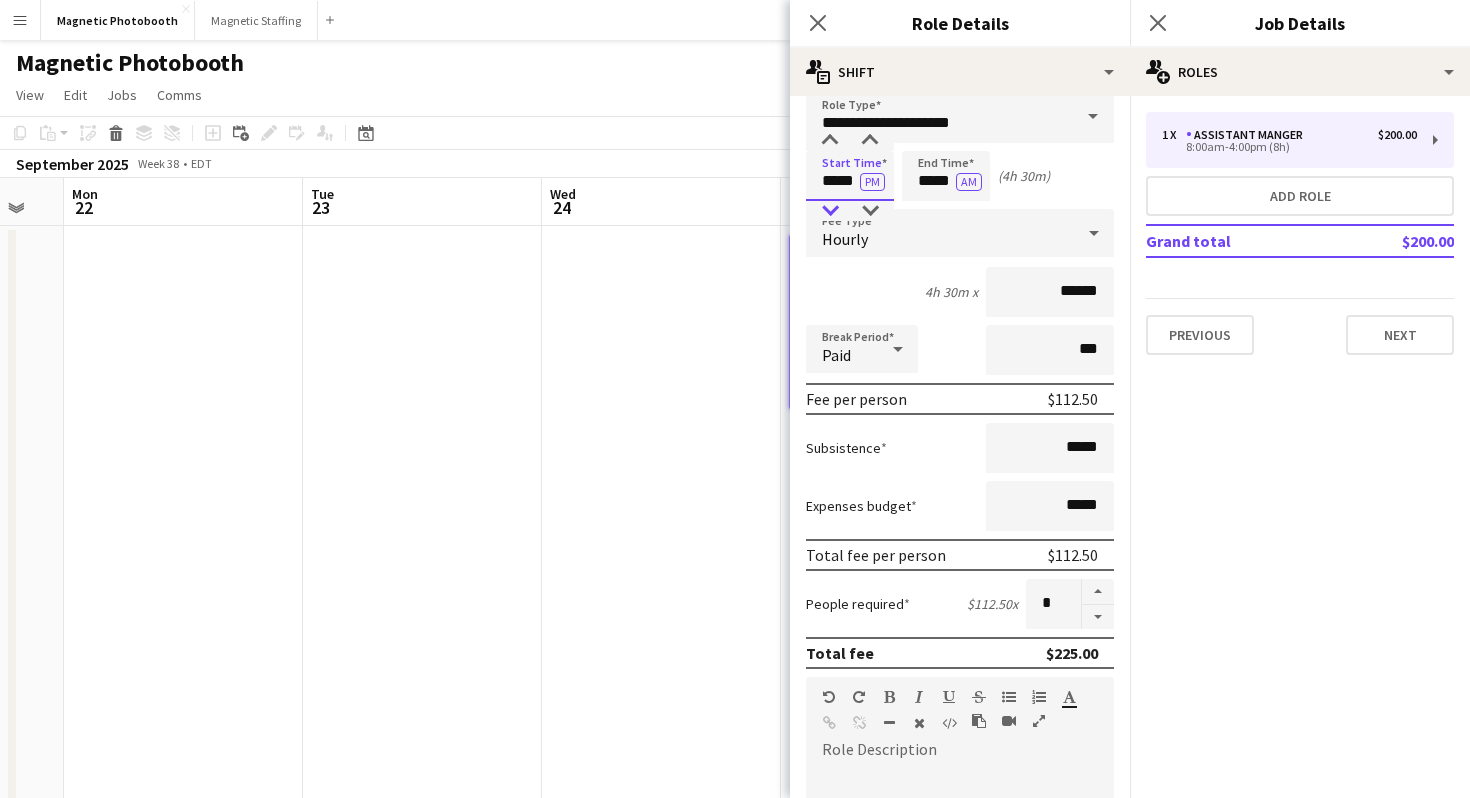 type on "*****" 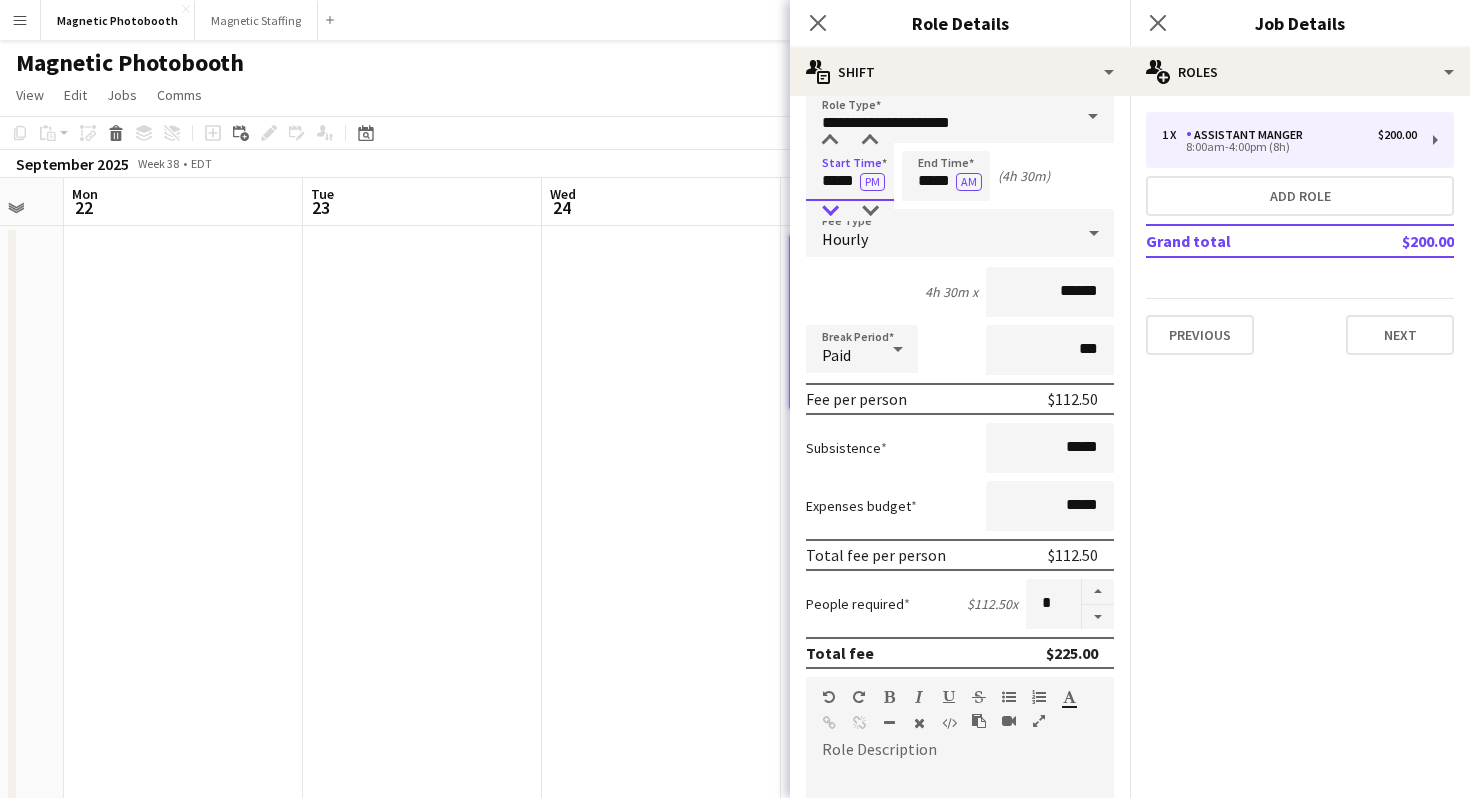 click at bounding box center [830, 211] 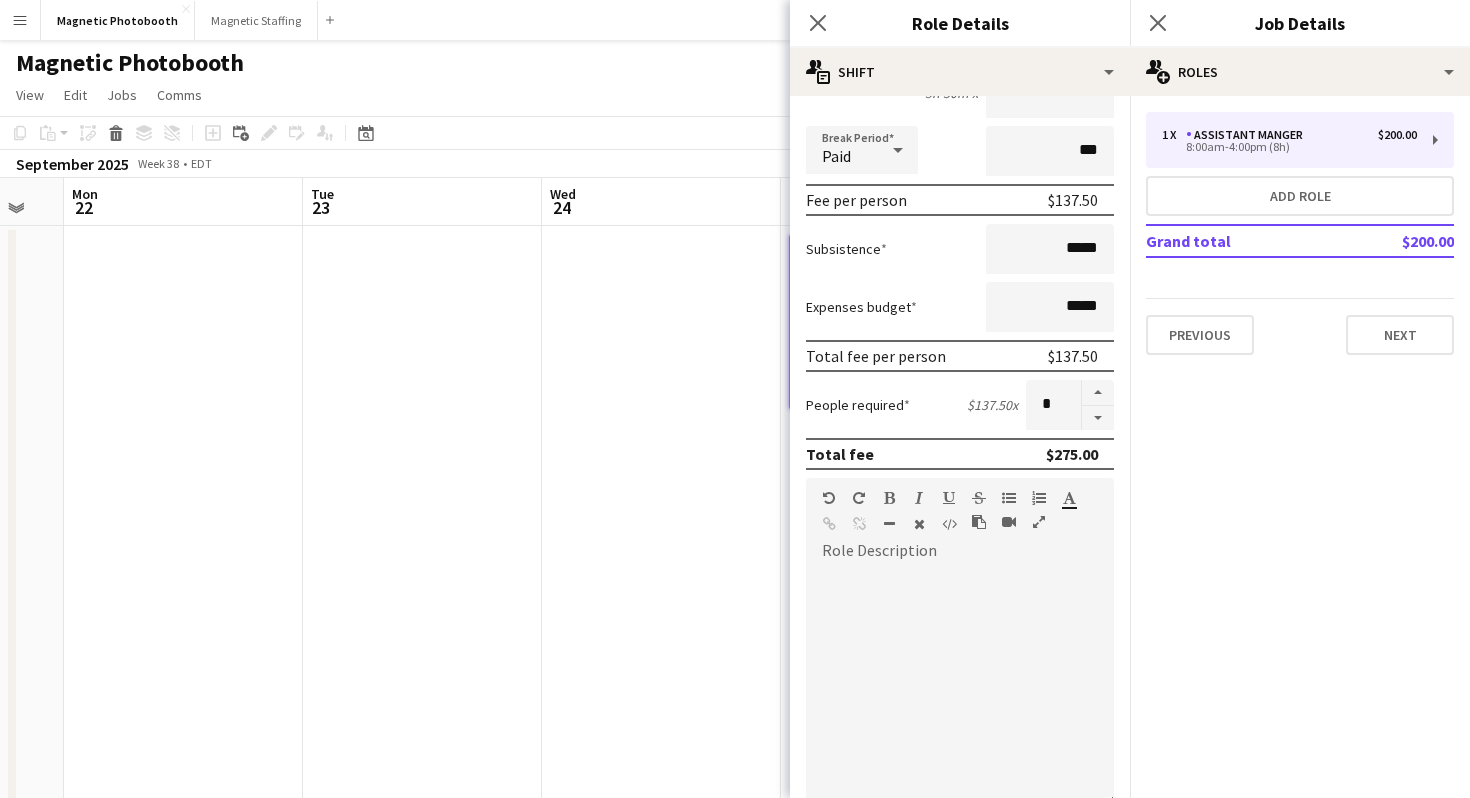 scroll, scrollTop: 277, scrollLeft: 0, axis: vertical 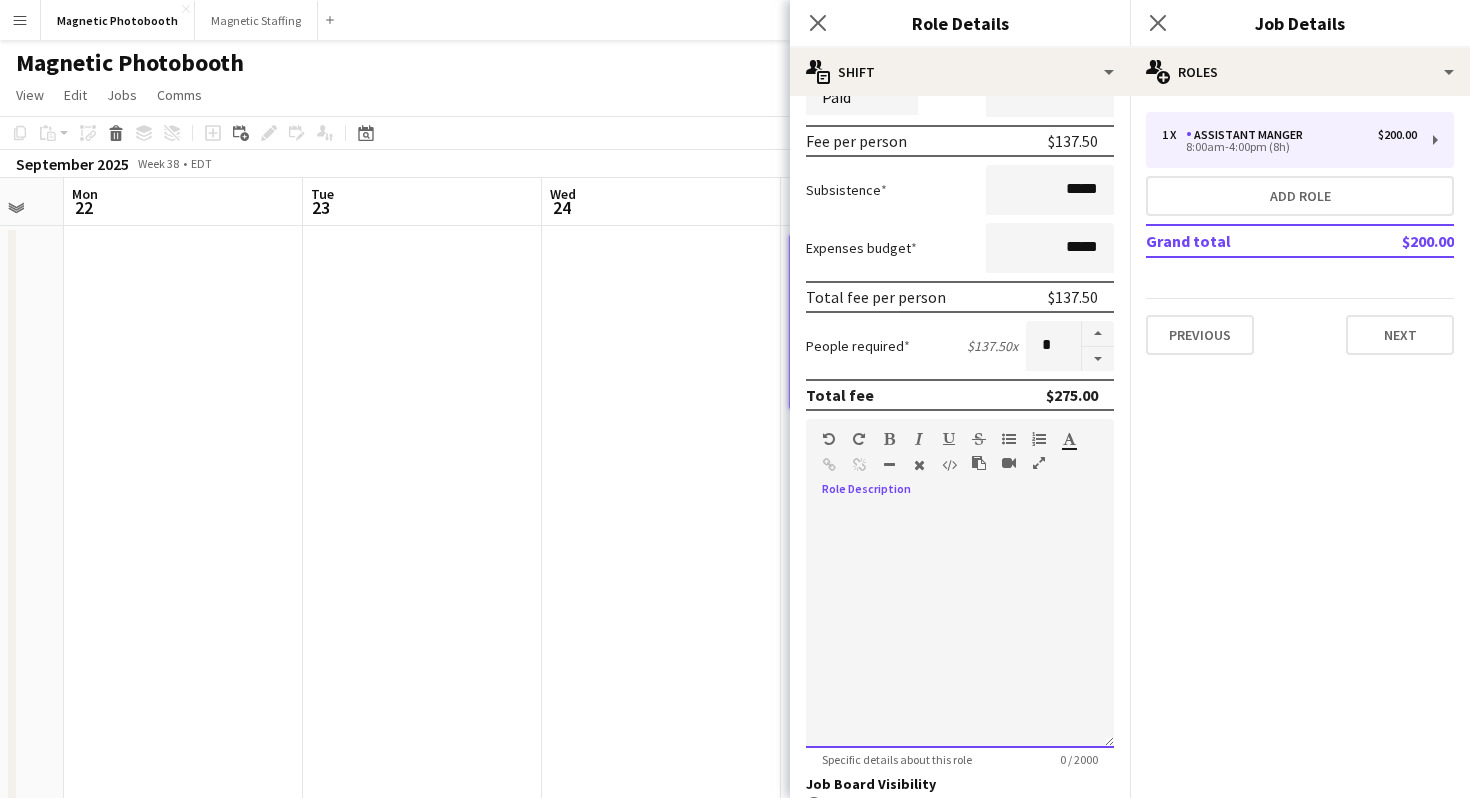 click on "default   Heading 1   Heading 2   Heading 3   Heading 4   Heading 5   Heading 6   Heading 7   Paragraph   Predefined   Standard   default  Times New Roman   Arial   Times New Roman   Calibri   Comic Sans MS  3   1   2   3   4   5   6   7  ******* *******" at bounding box center [960, 456] 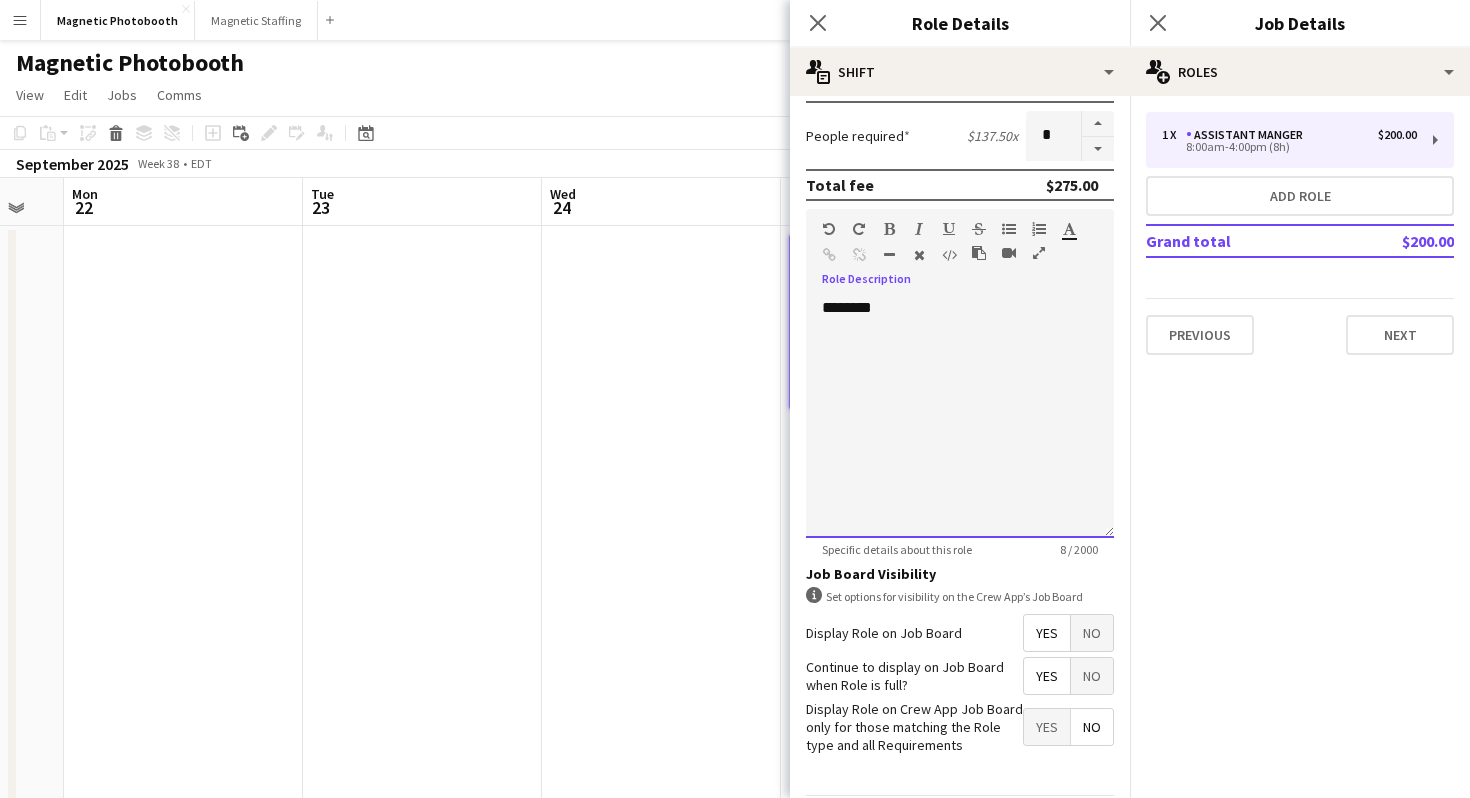 scroll, scrollTop: 556, scrollLeft: 0, axis: vertical 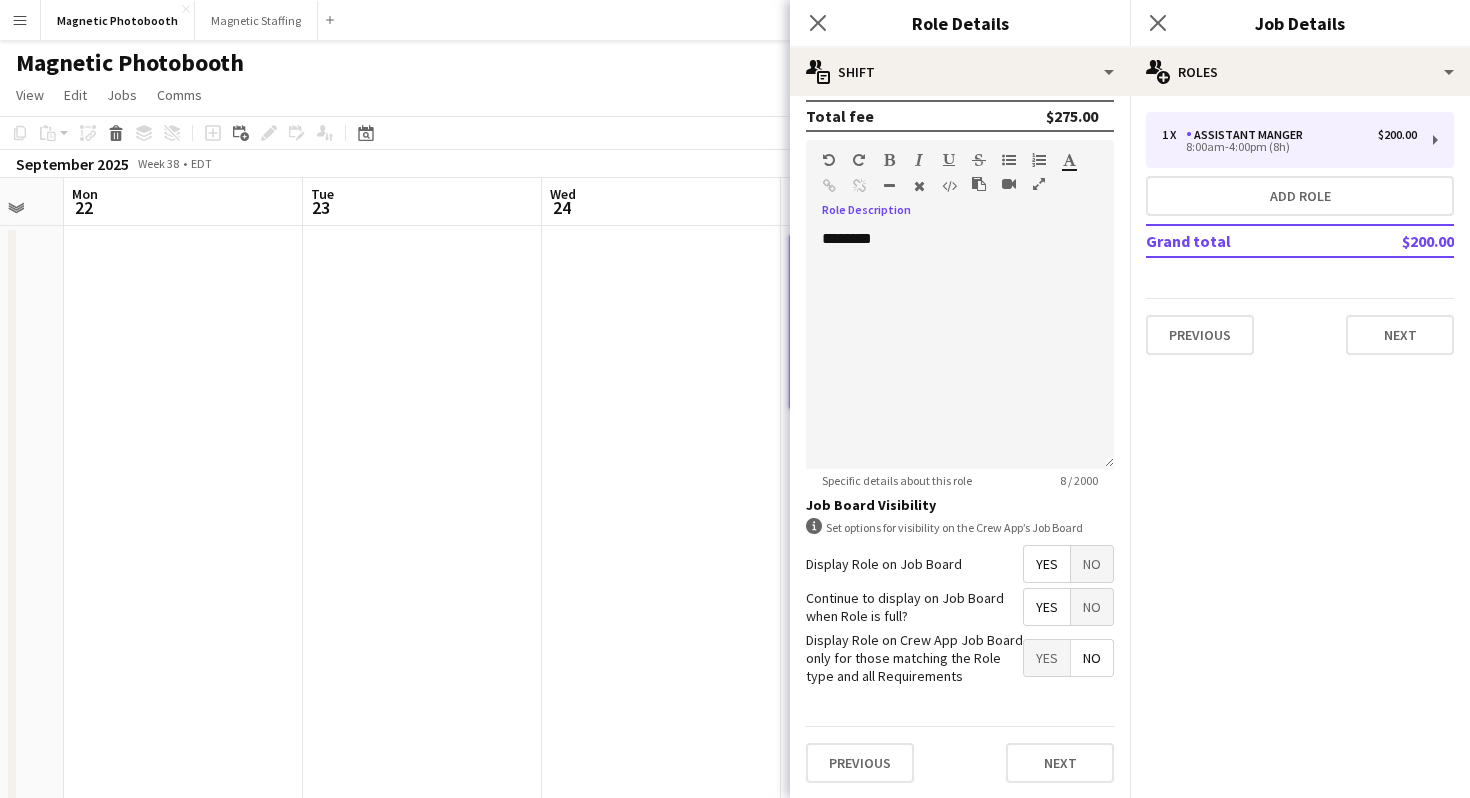 click on "Previous   Next" at bounding box center [1300, 326] 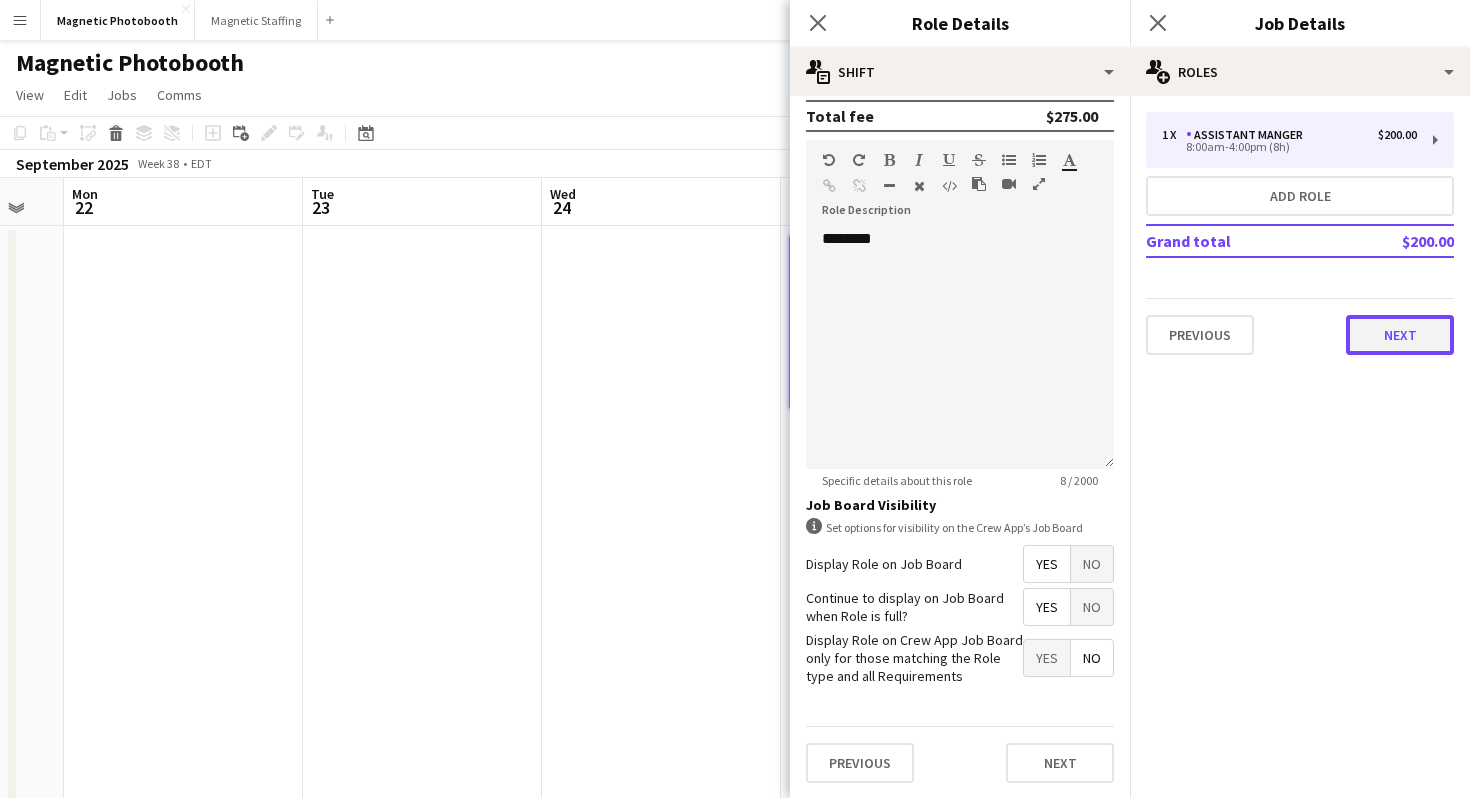 click on "Next" at bounding box center [1400, 335] 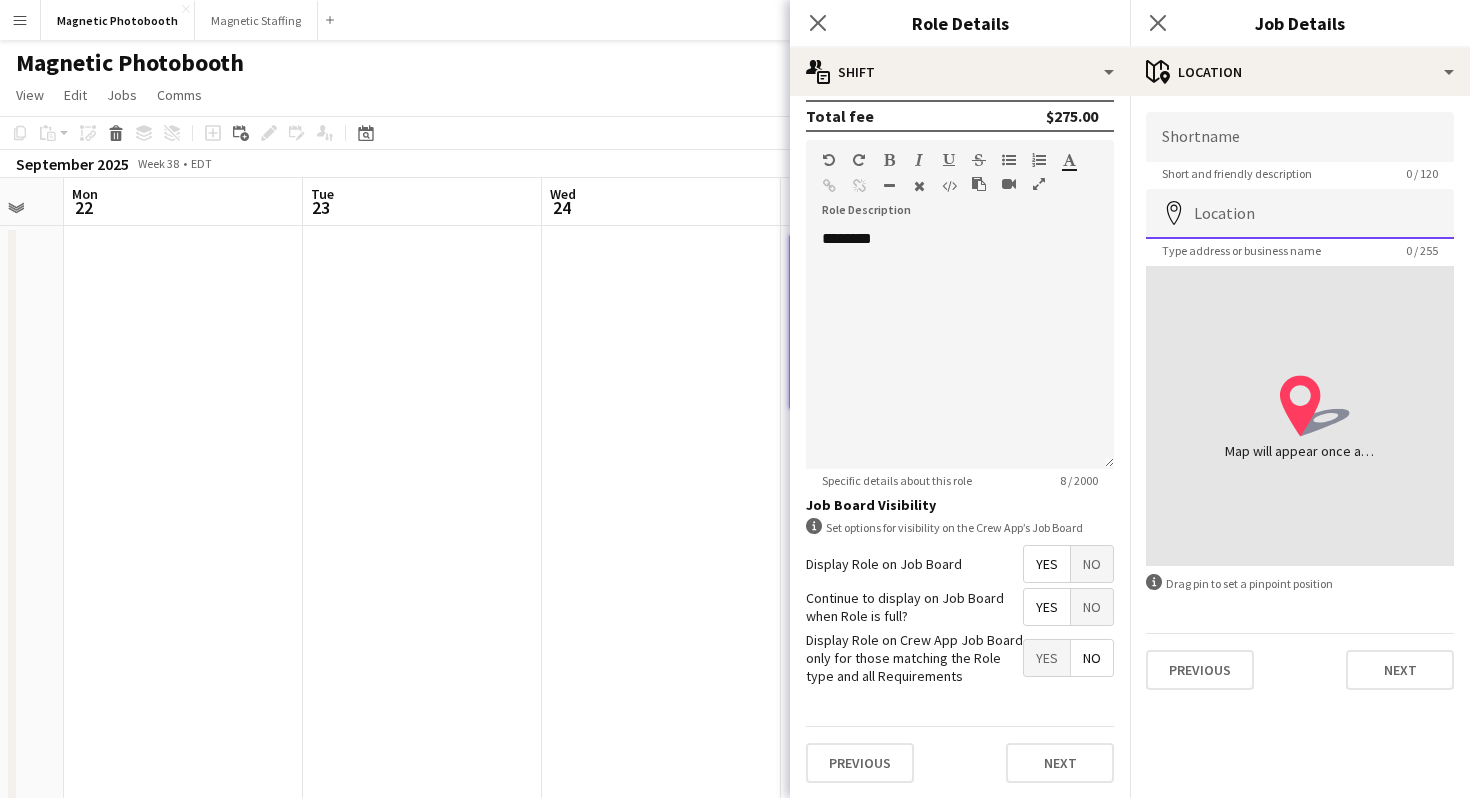 click on "Location" at bounding box center (1300, 214) 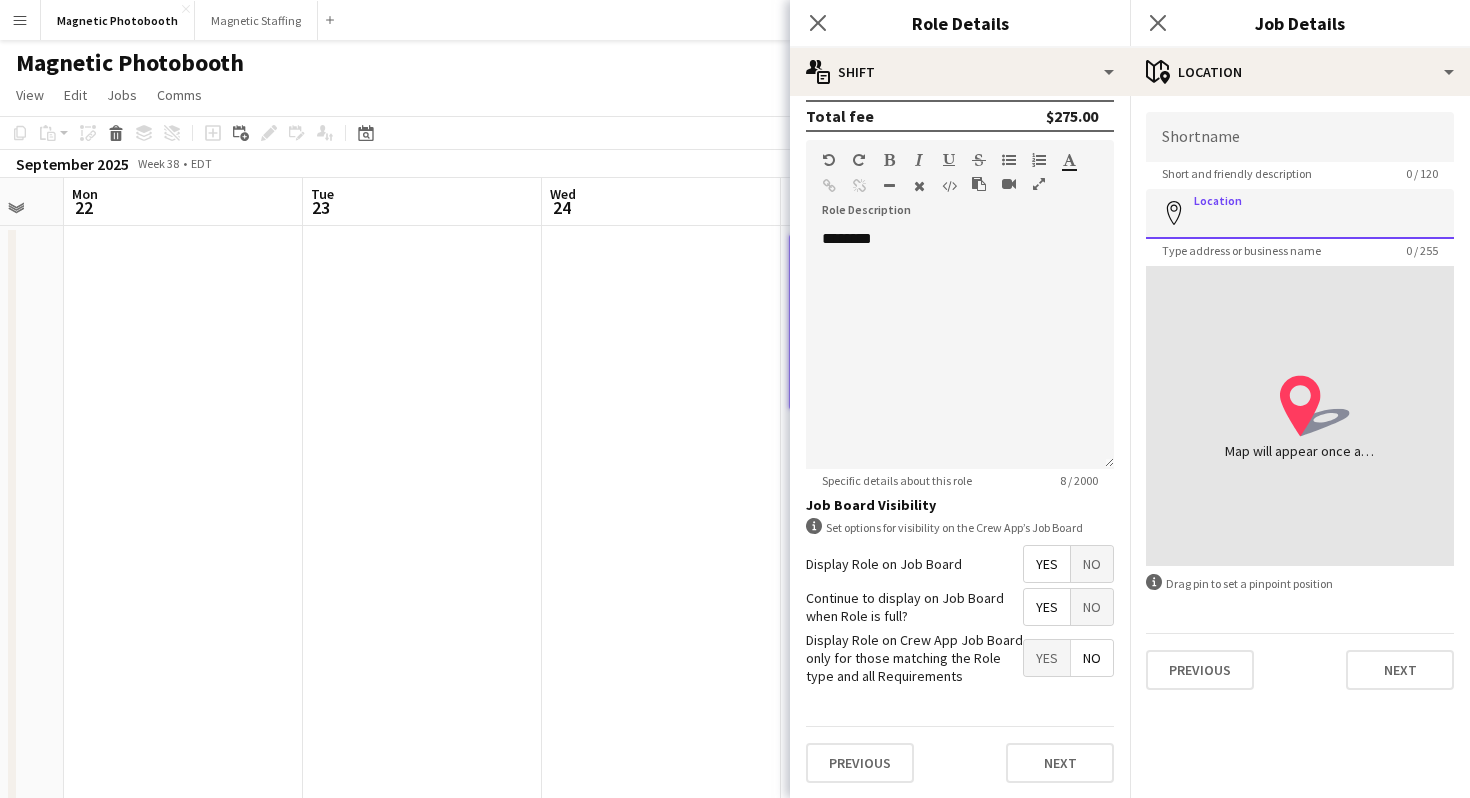 paste on "**********" 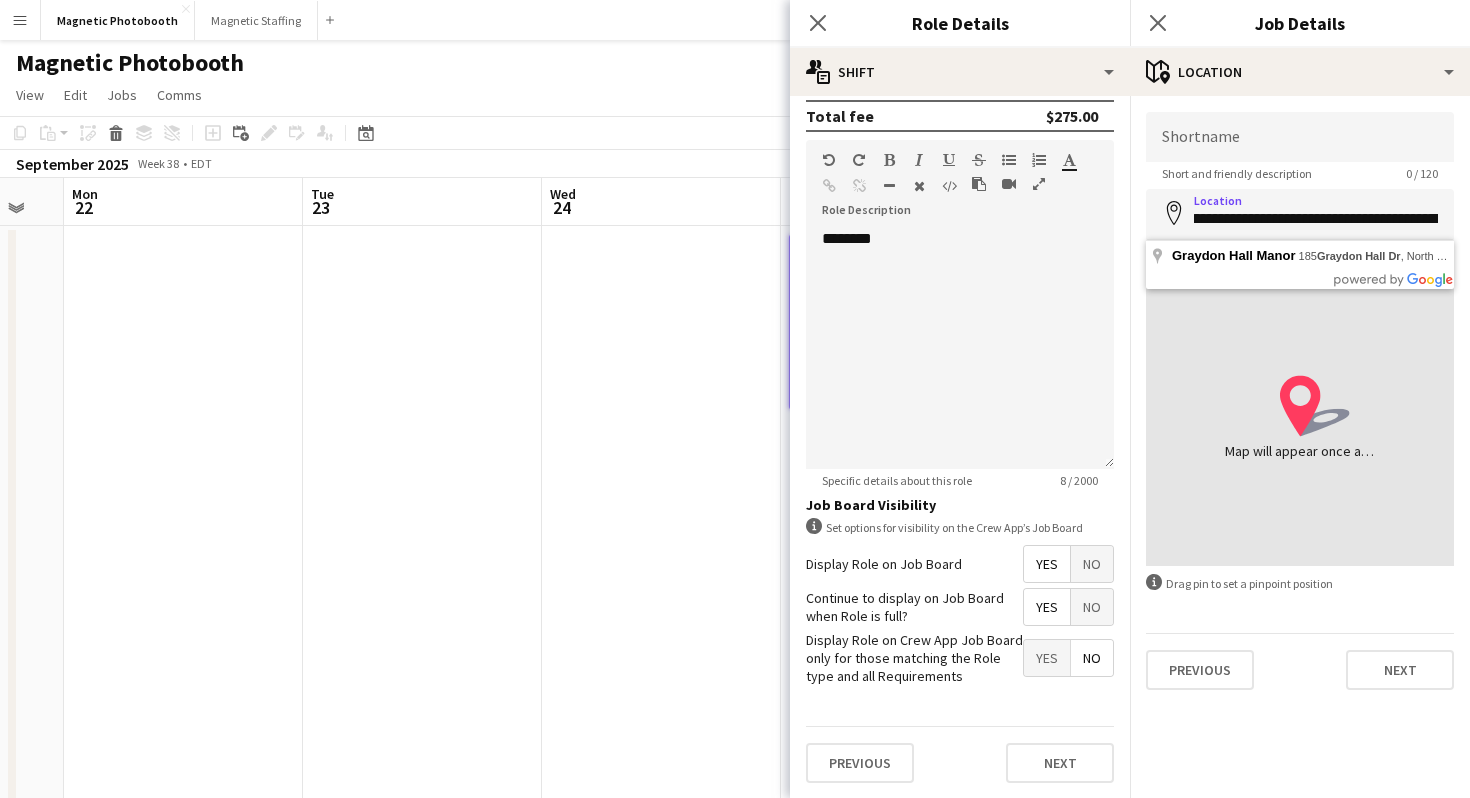 scroll, scrollTop: 0, scrollLeft: 0, axis: both 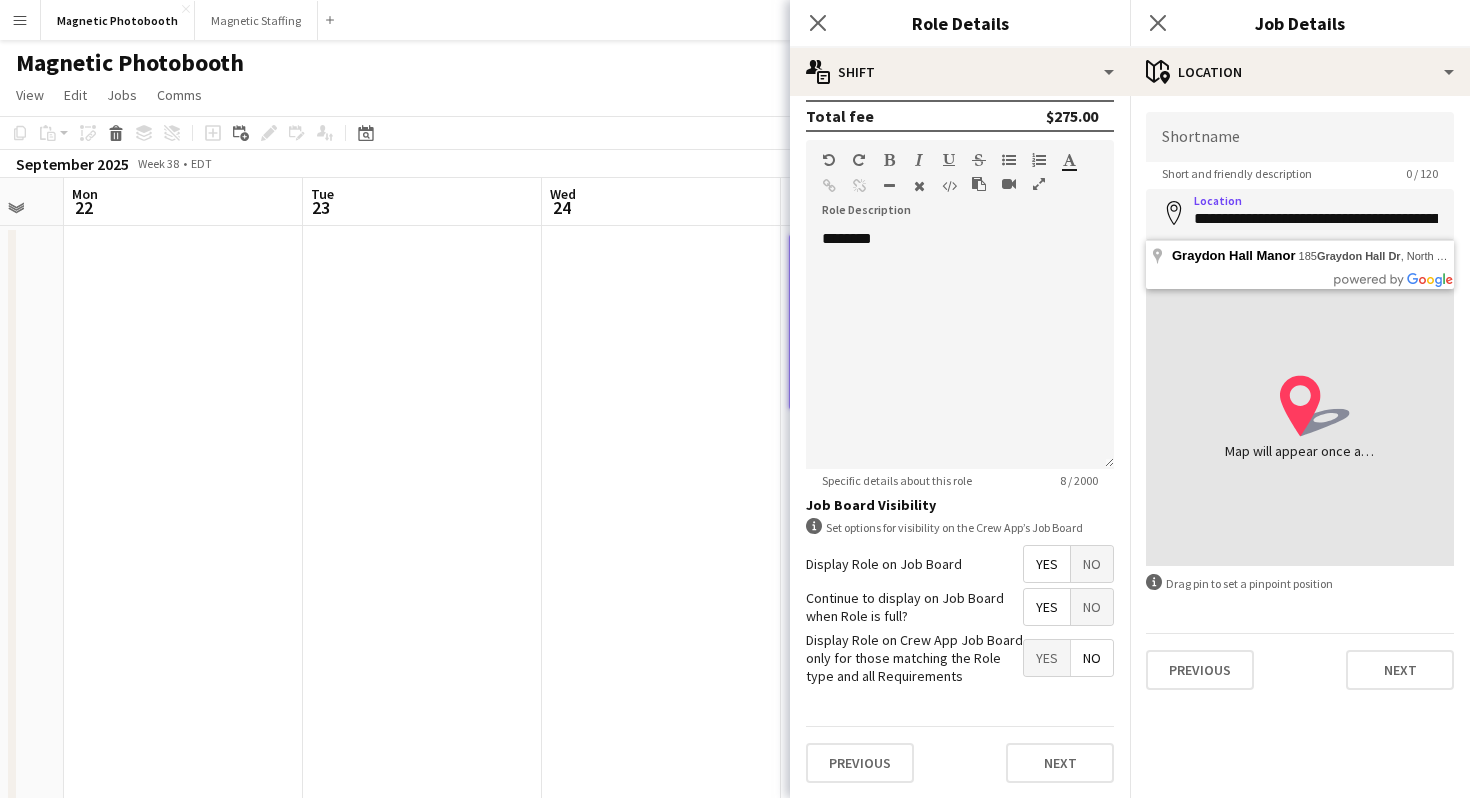 type on "**********" 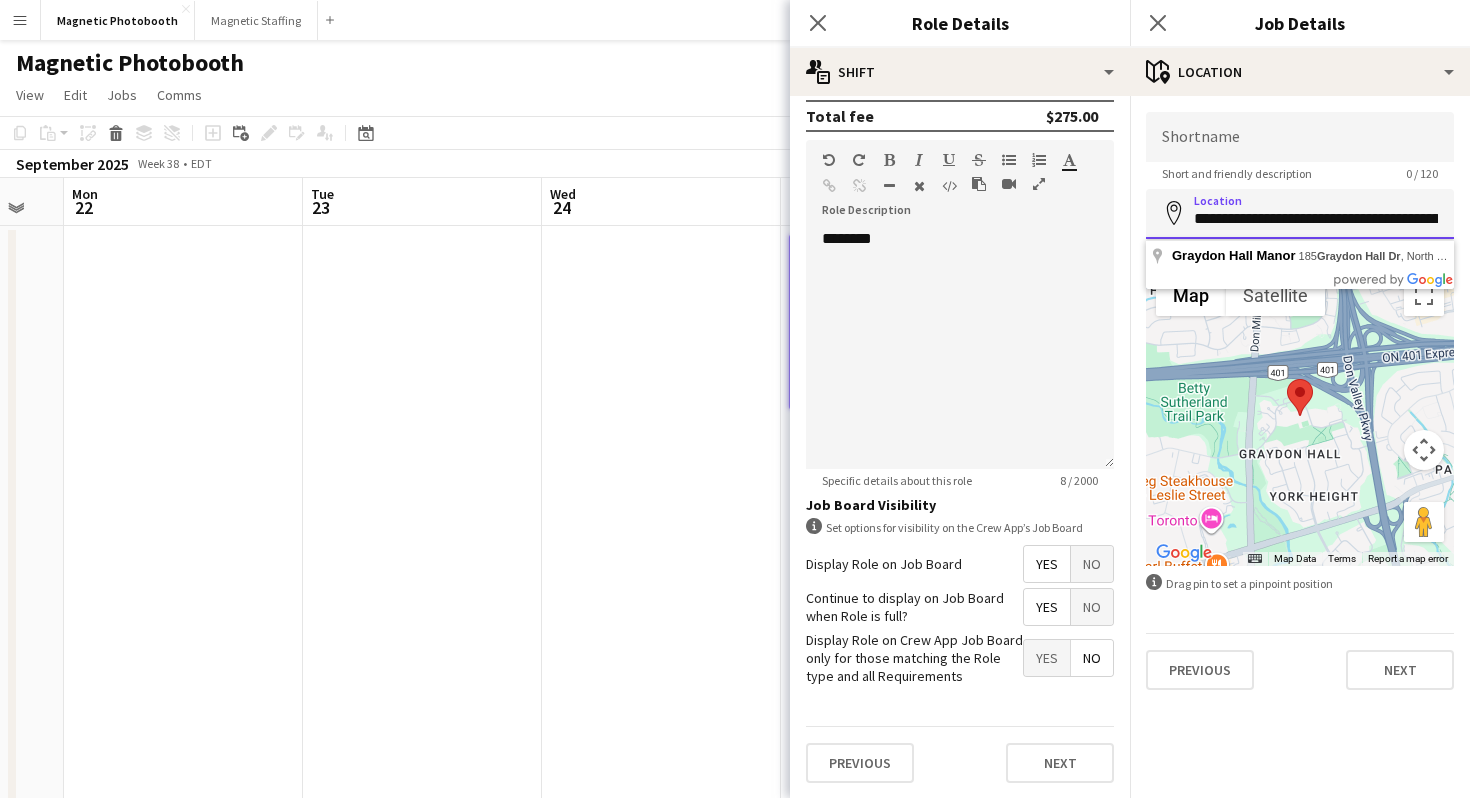 drag, startPoint x: 1325, startPoint y: 224, endPoint x: 1176, endPoint y: 224, distance: 149 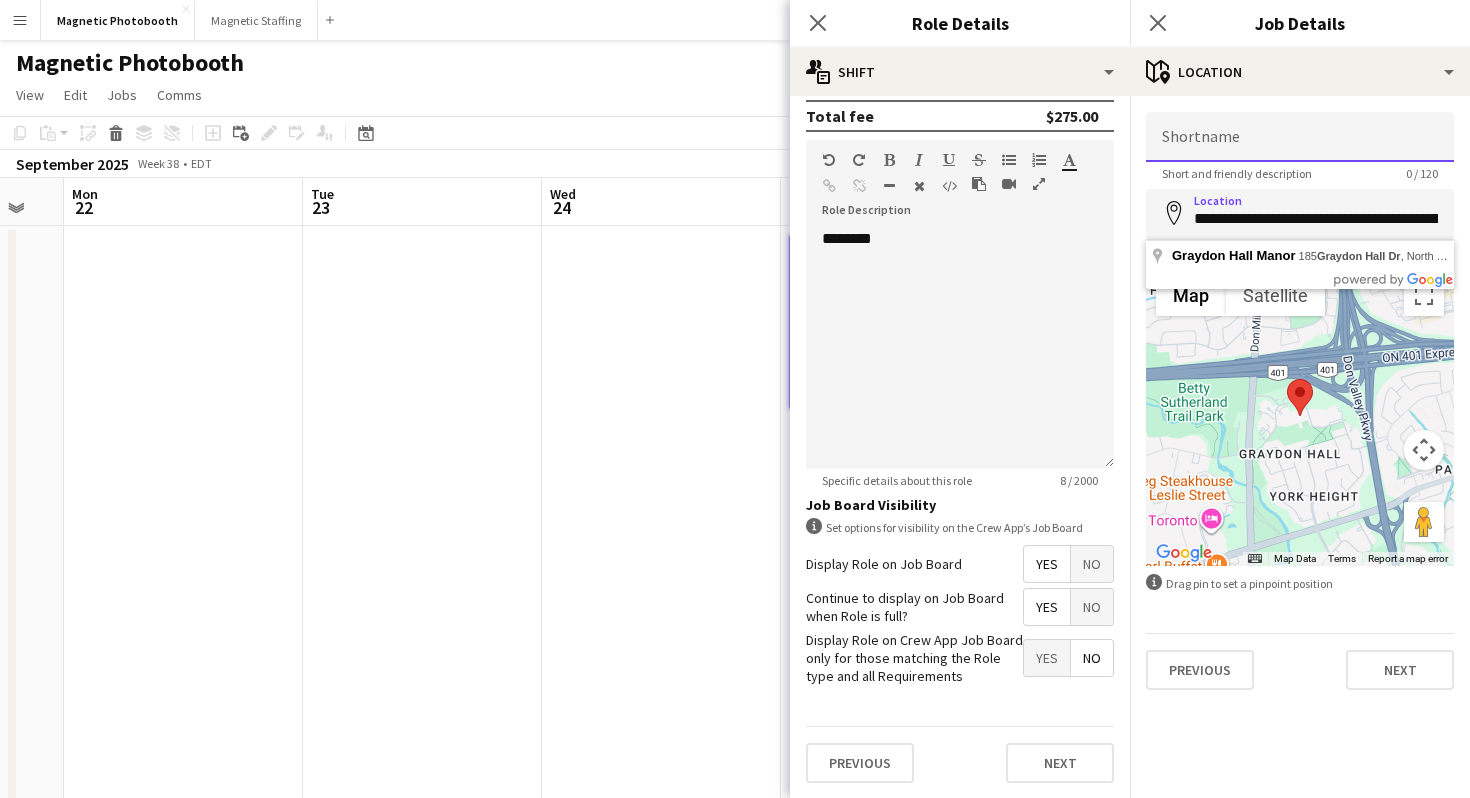click on "Shortname" at bounding box center [1300, 137] 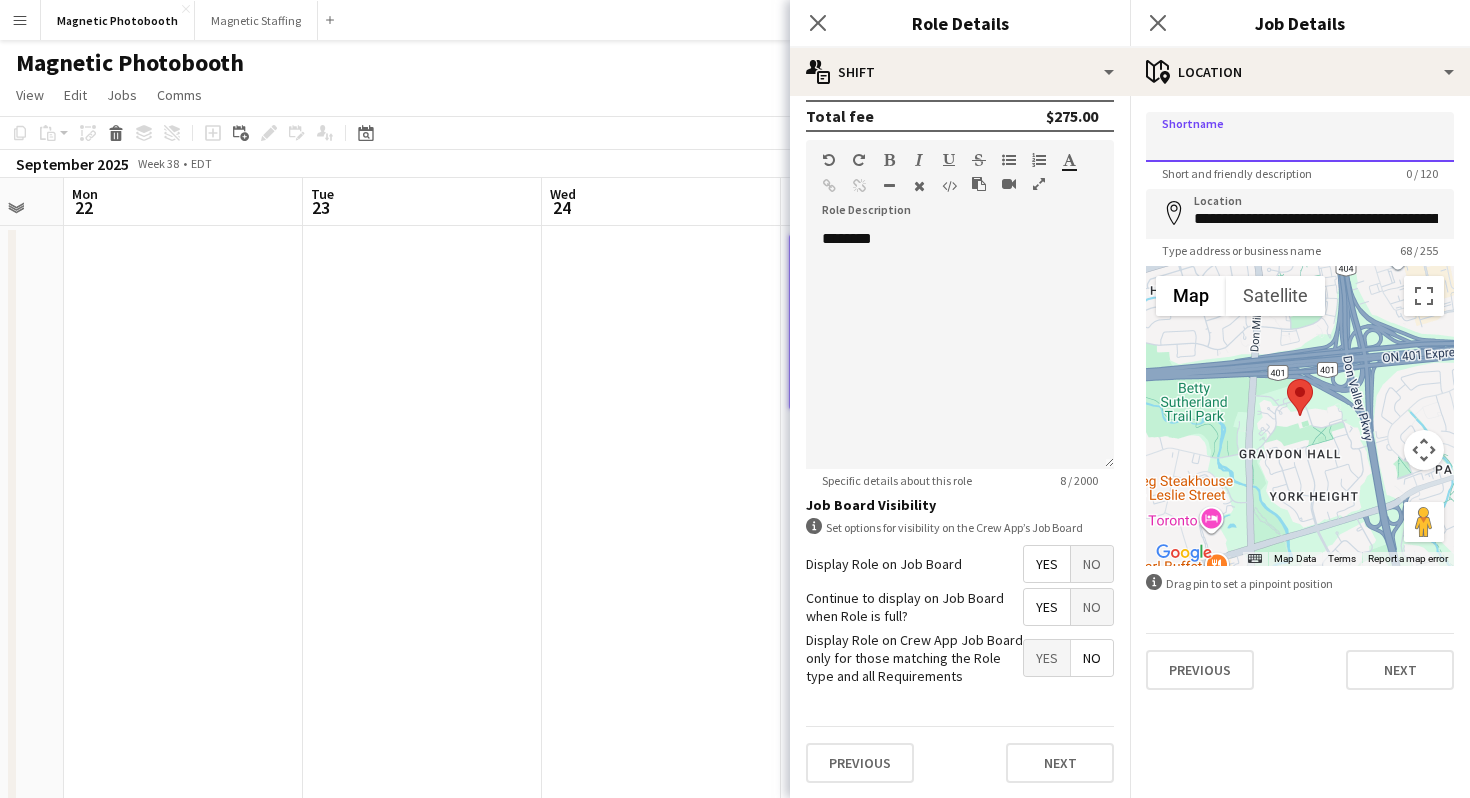 paste on "**********" 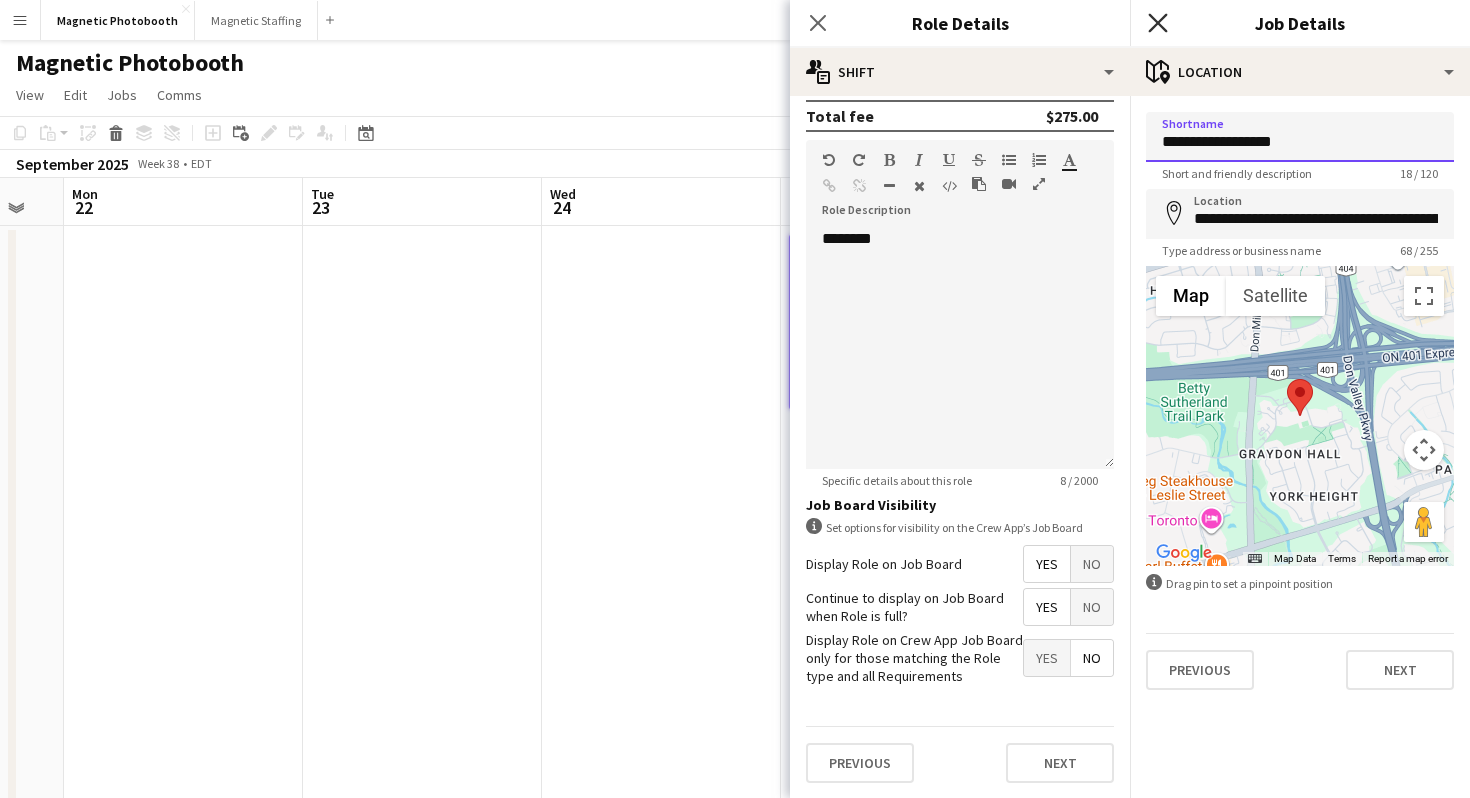 type on "**********" 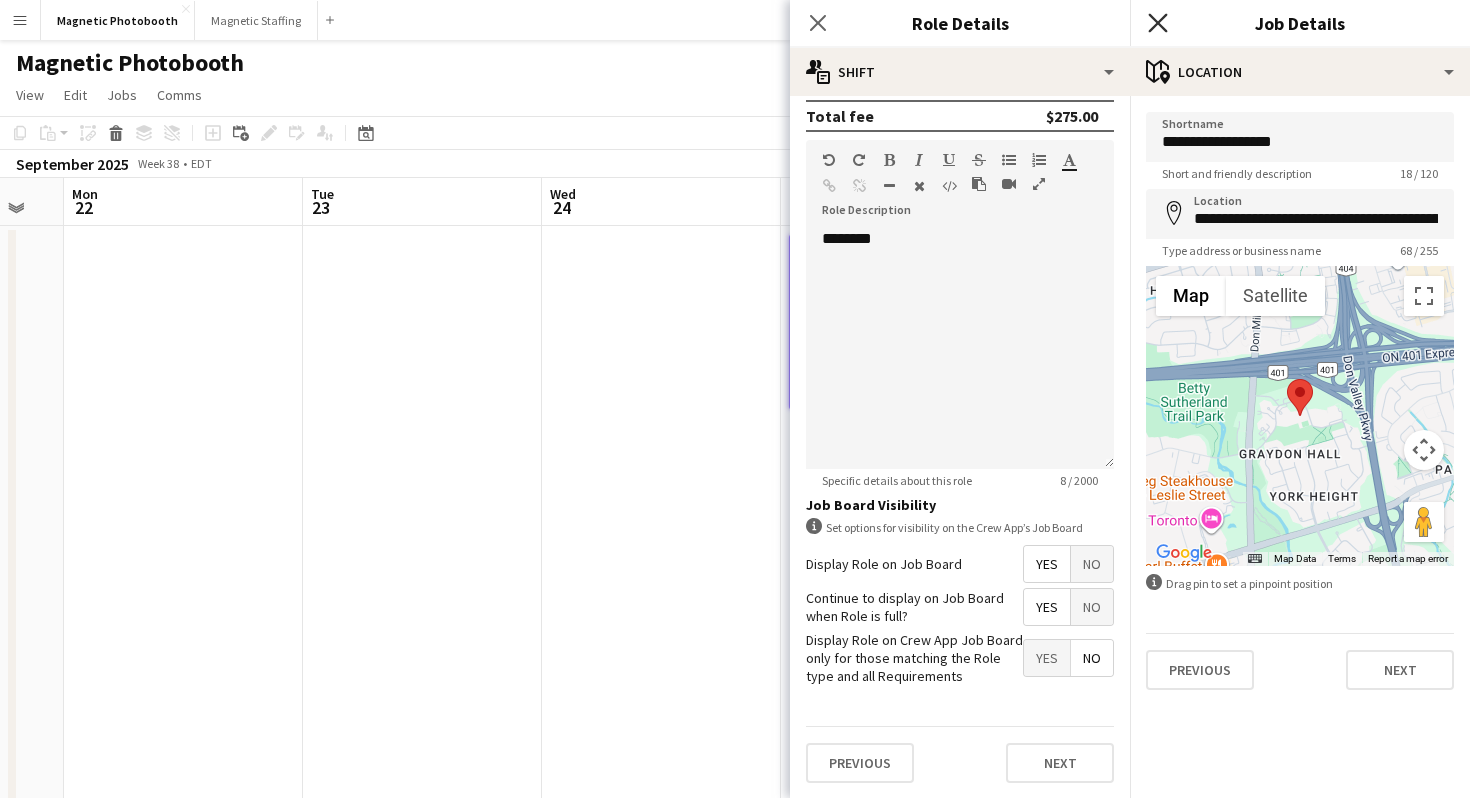 click on "Close pop-in" 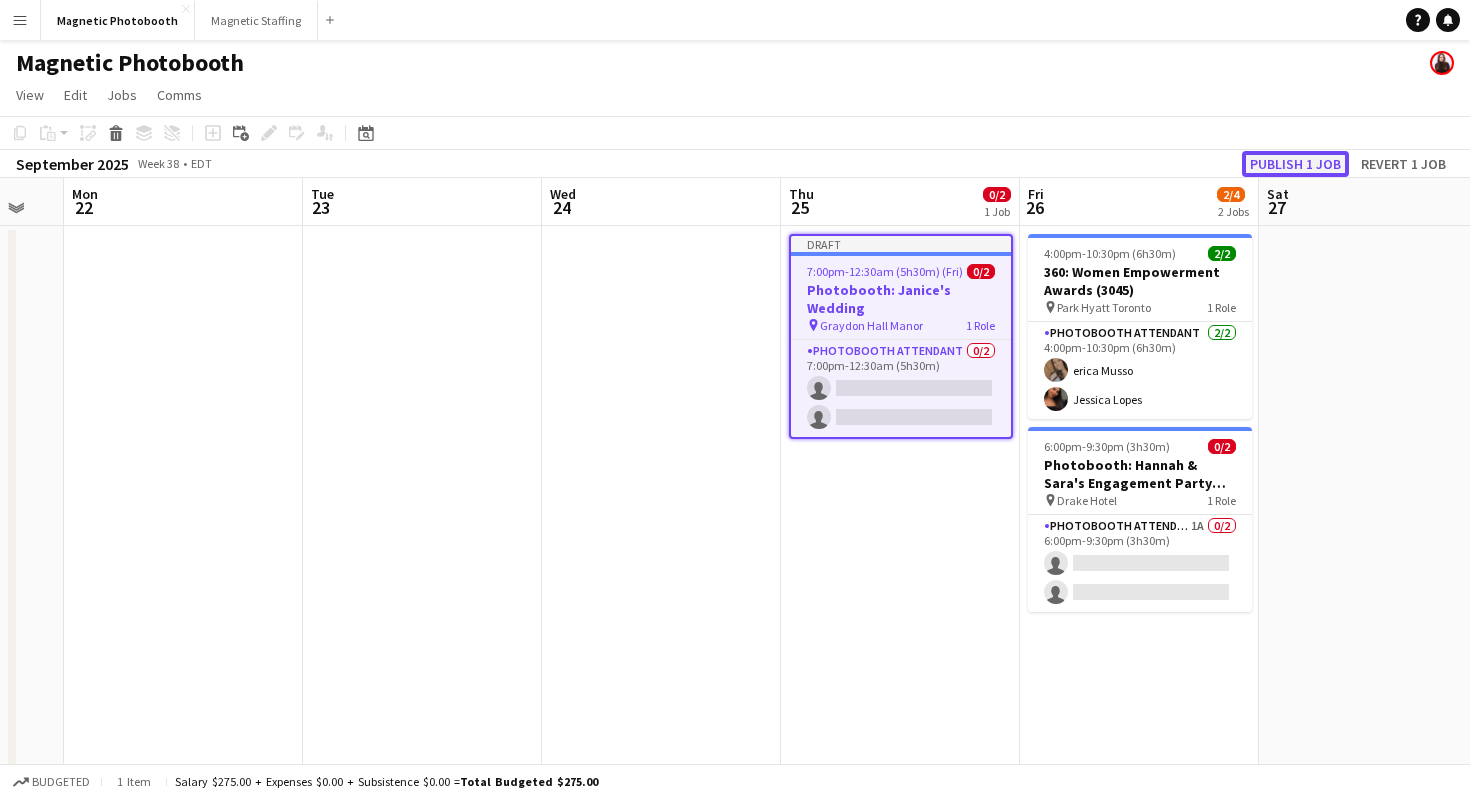 click on "Publish 1 job" 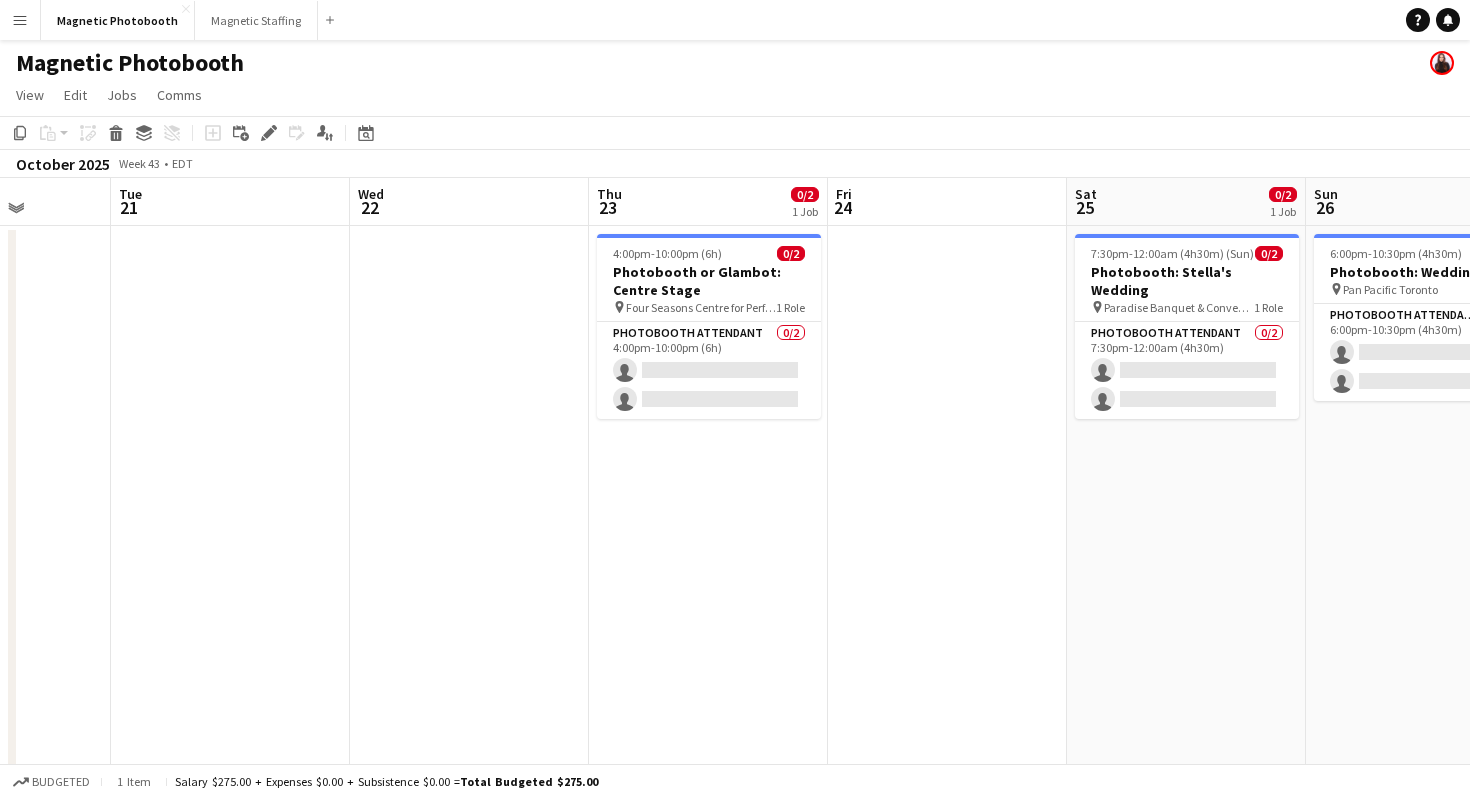 scroll, scrollTop: 0, scrollLeft: 832, axis: horizontal 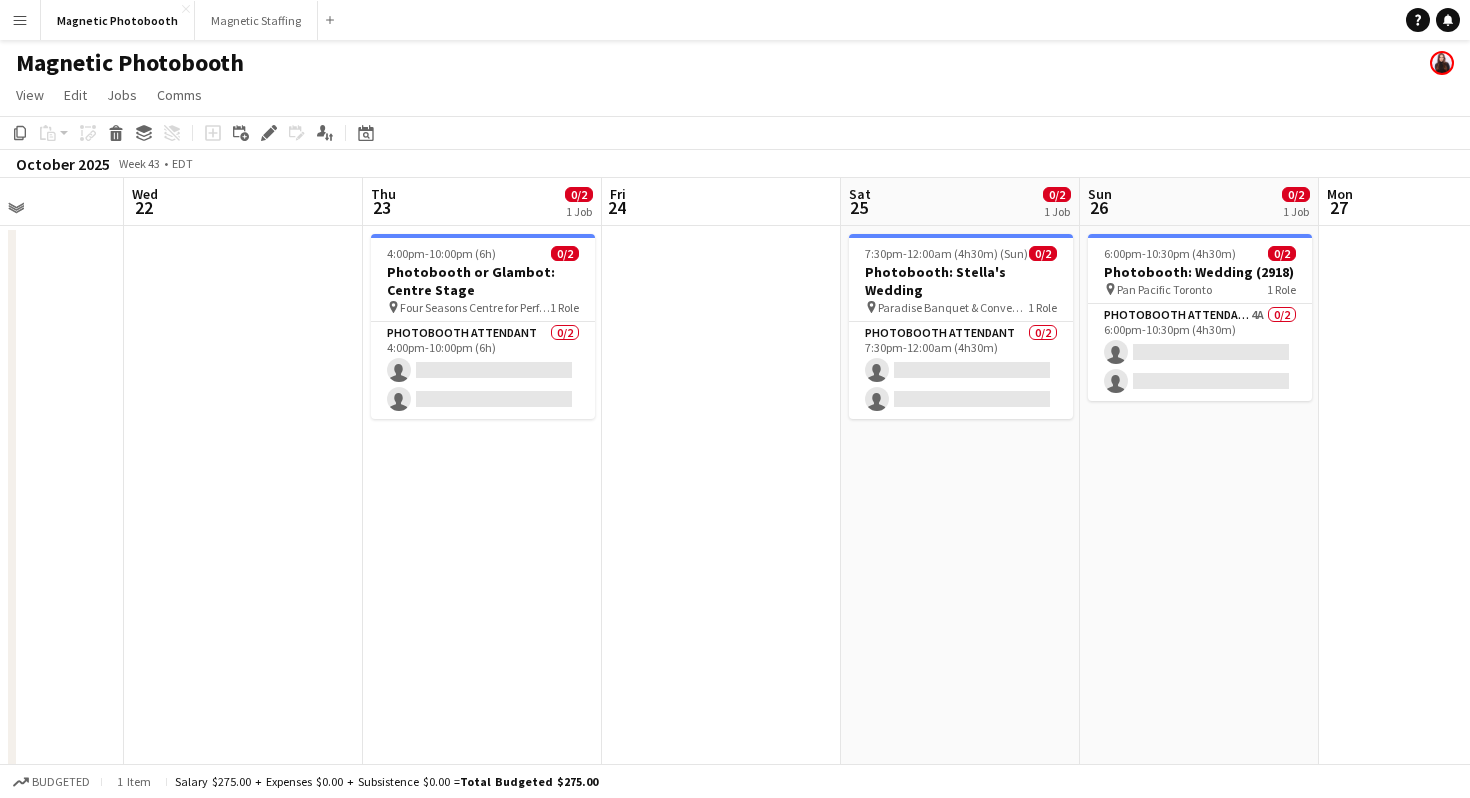 click at bounding box center (721, 606) 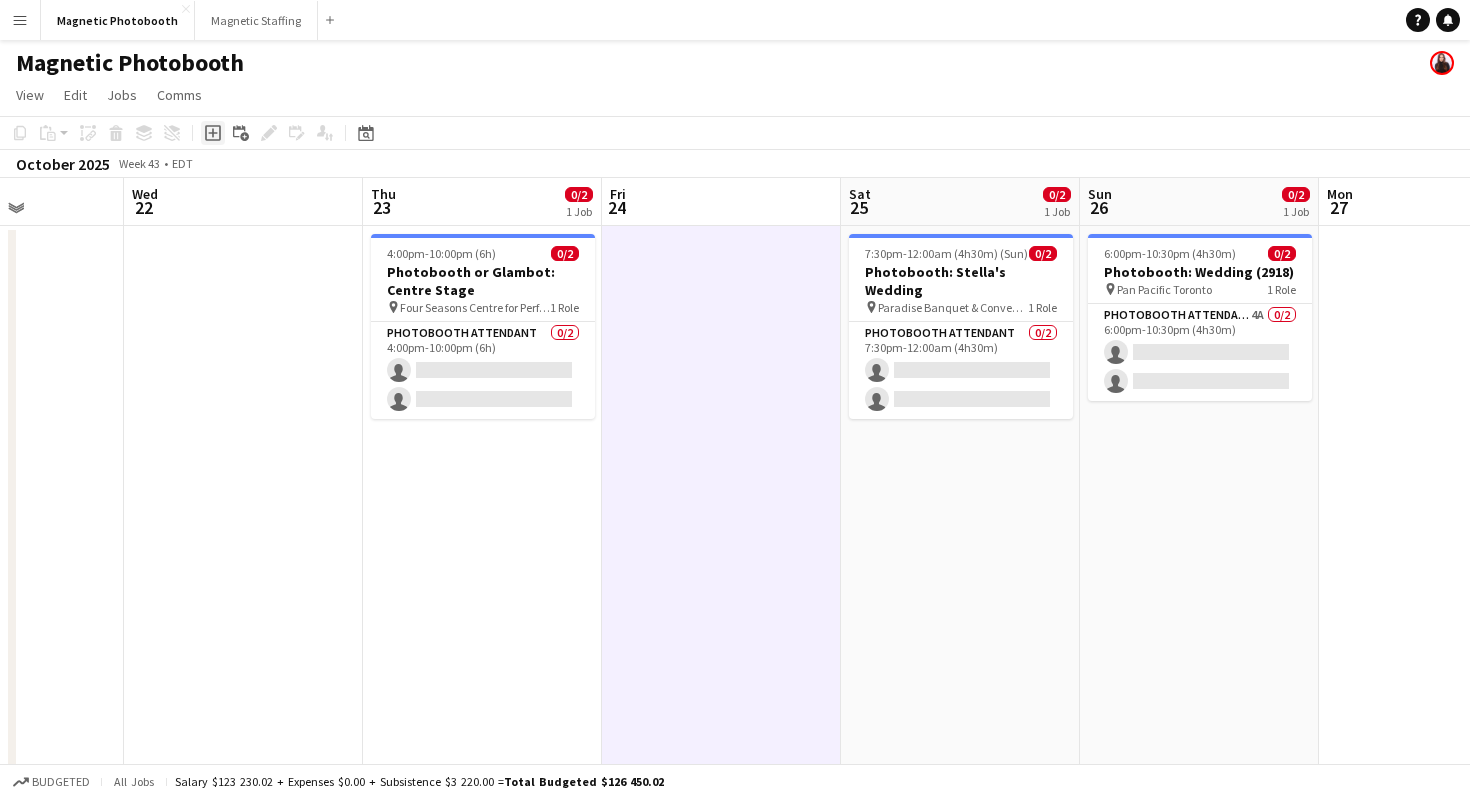 click 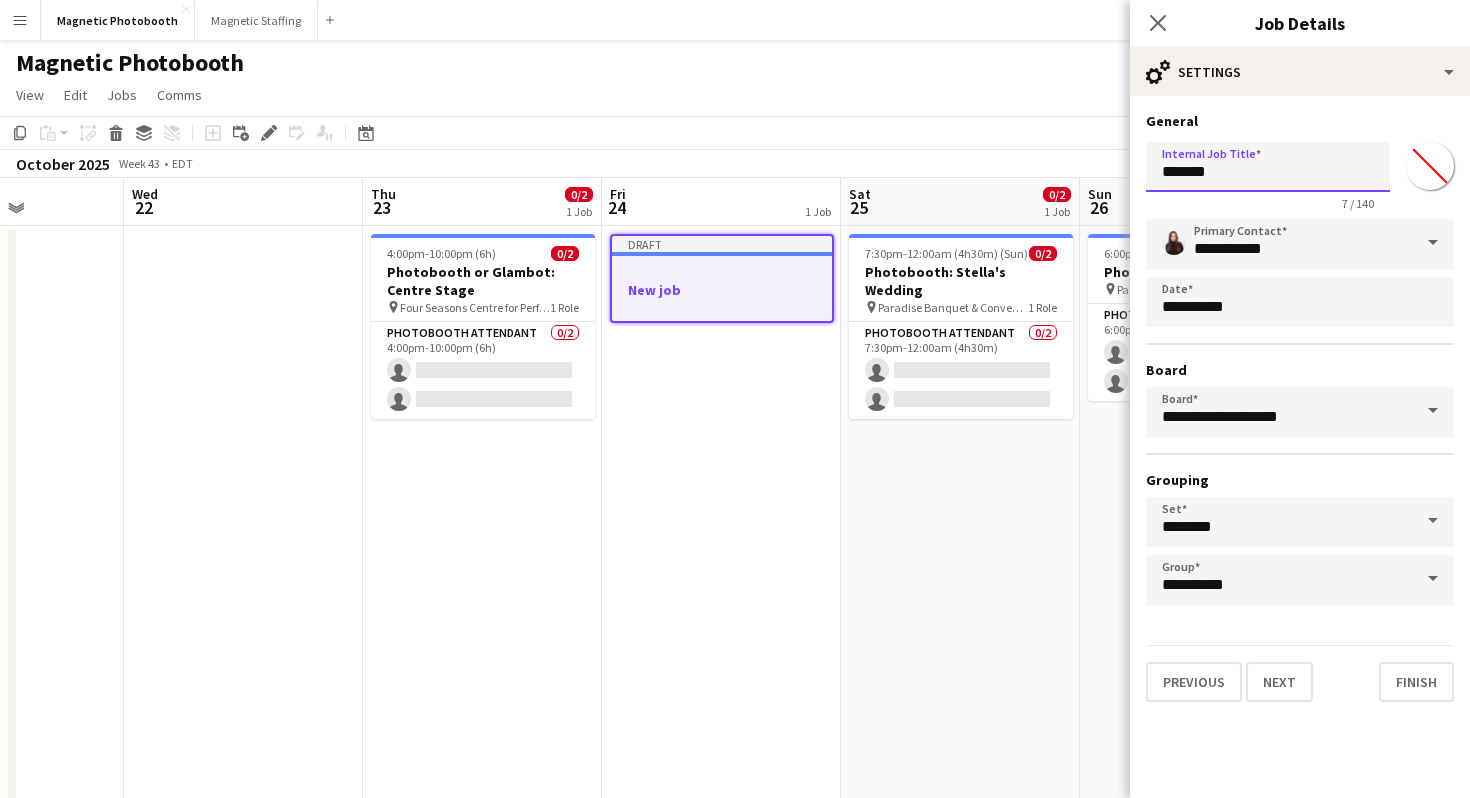 click on "*******" at bounding box center (1268, 167) 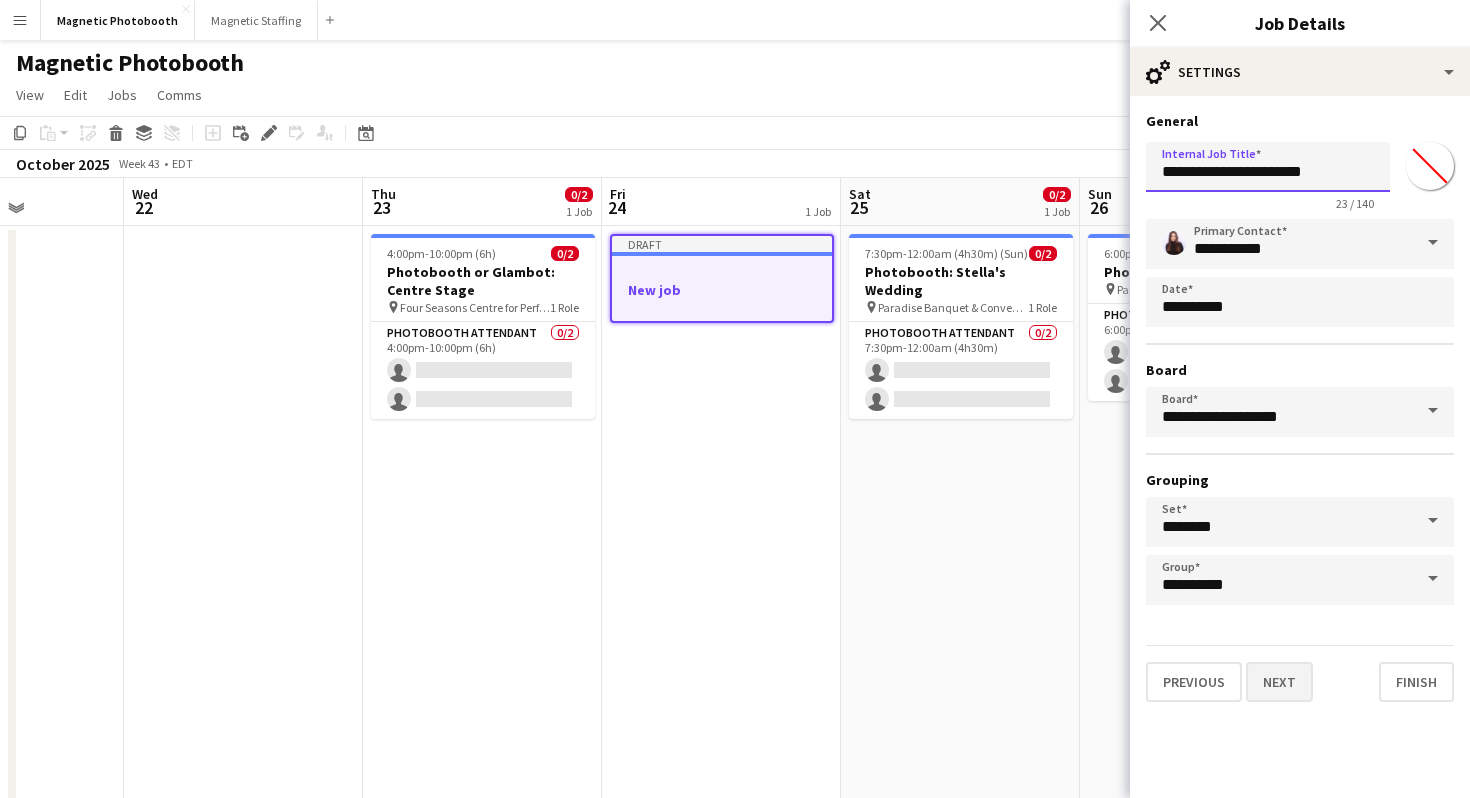 type on "**********" 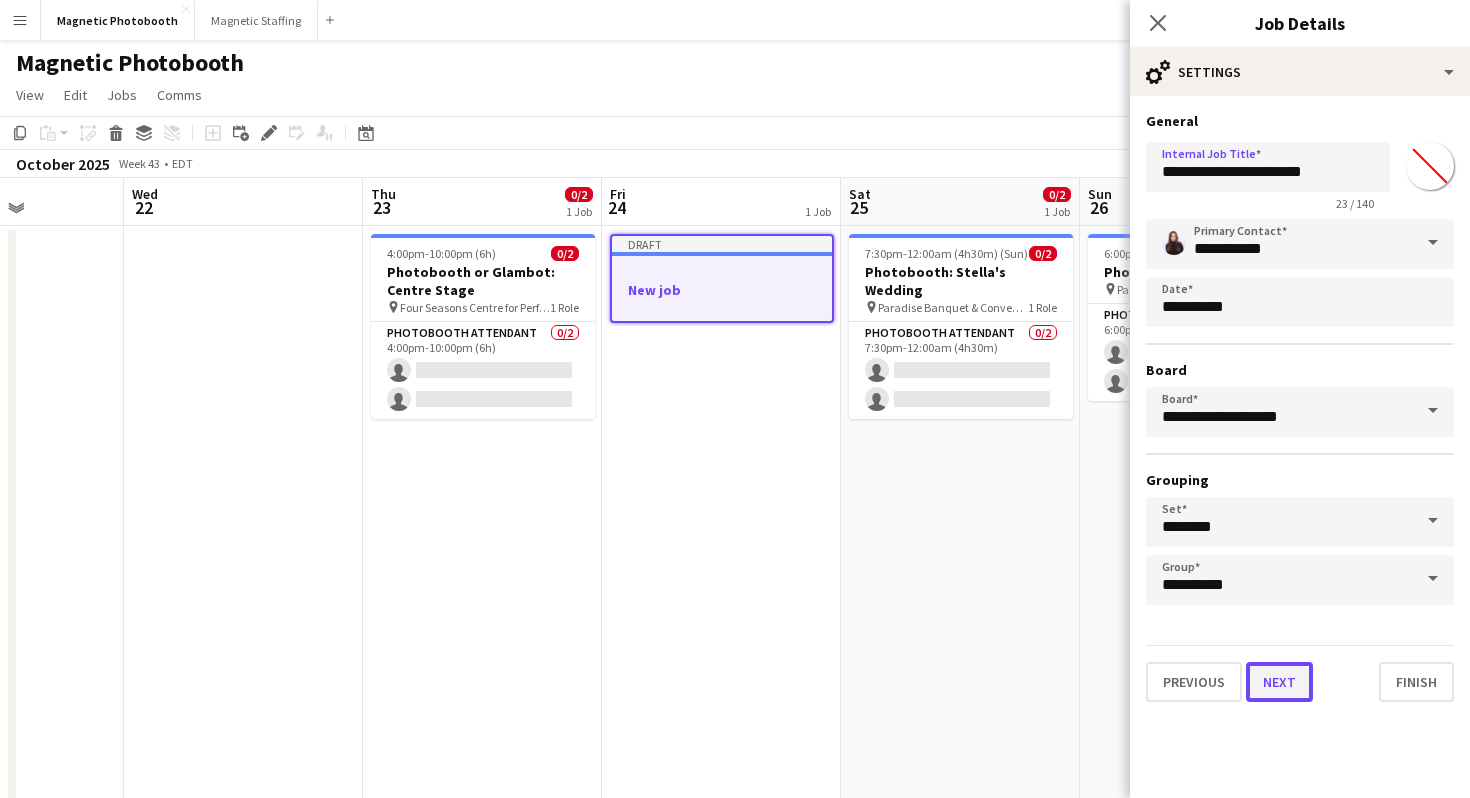 click on "Next" at bounding box center [1279, 682] 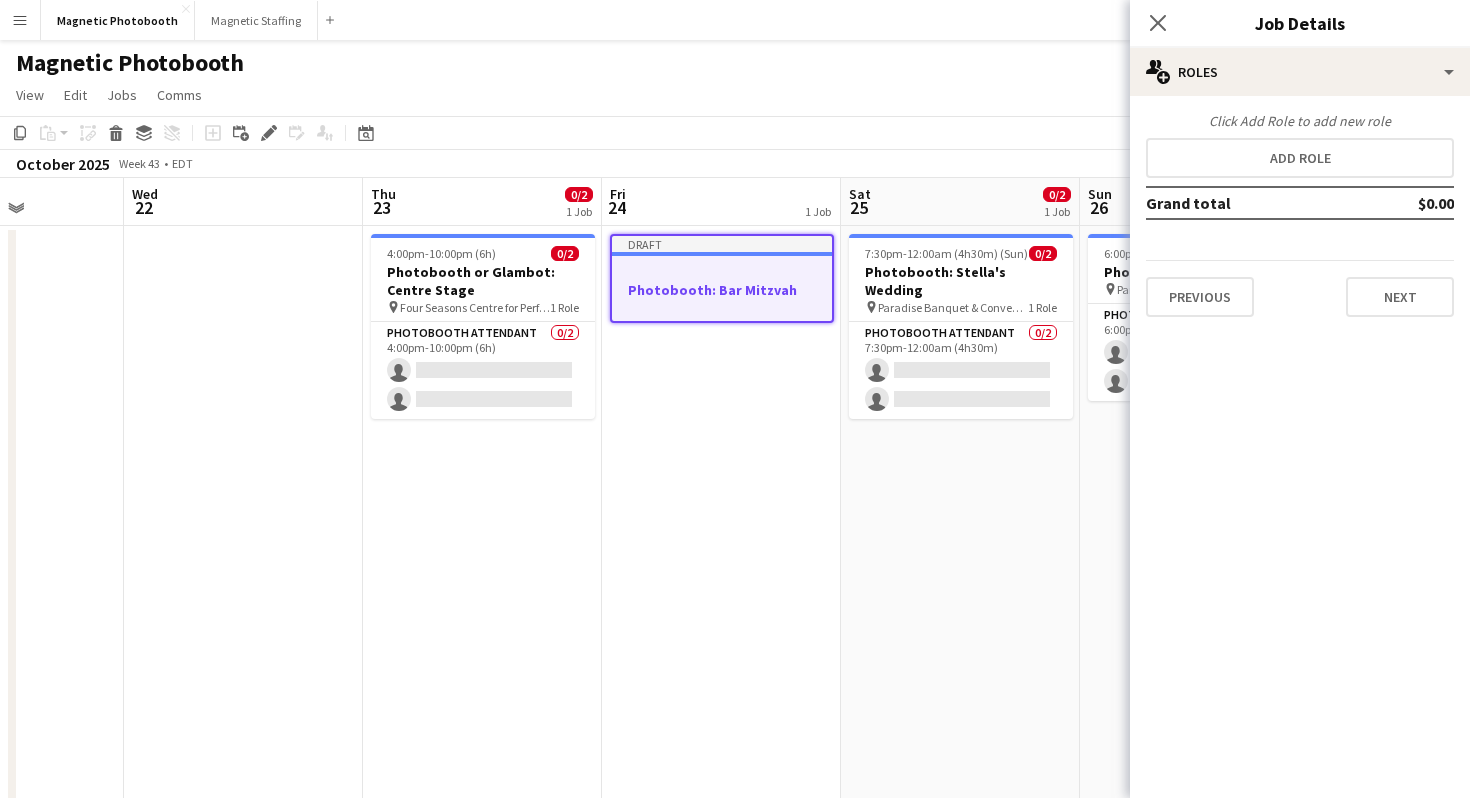 click on "Click Add Role to add new role   Add role   Grand total   $0.00   Previous   Next" at bounding box center [1300, 214] 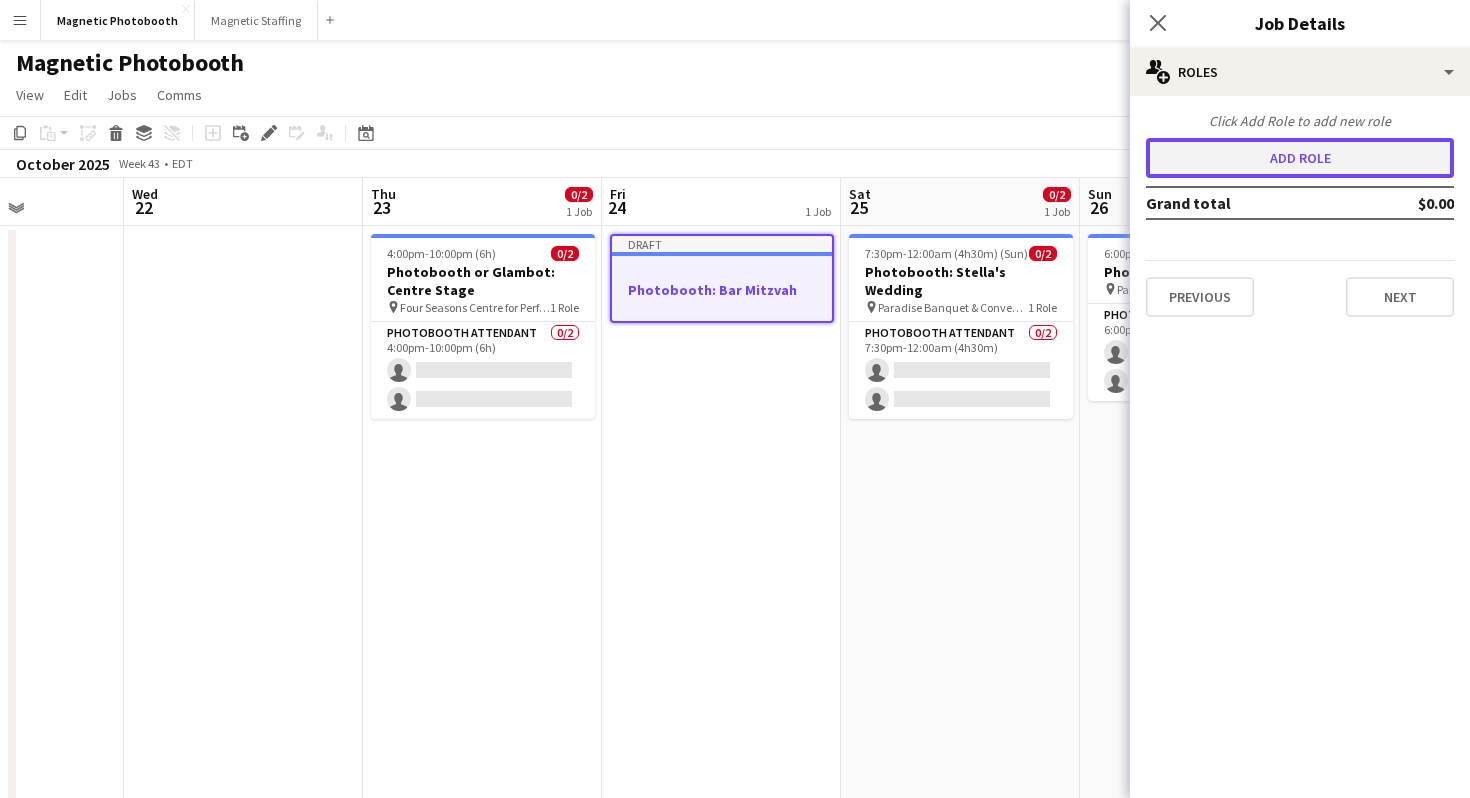 click on "Add role" at bounding box center [1300, 158] 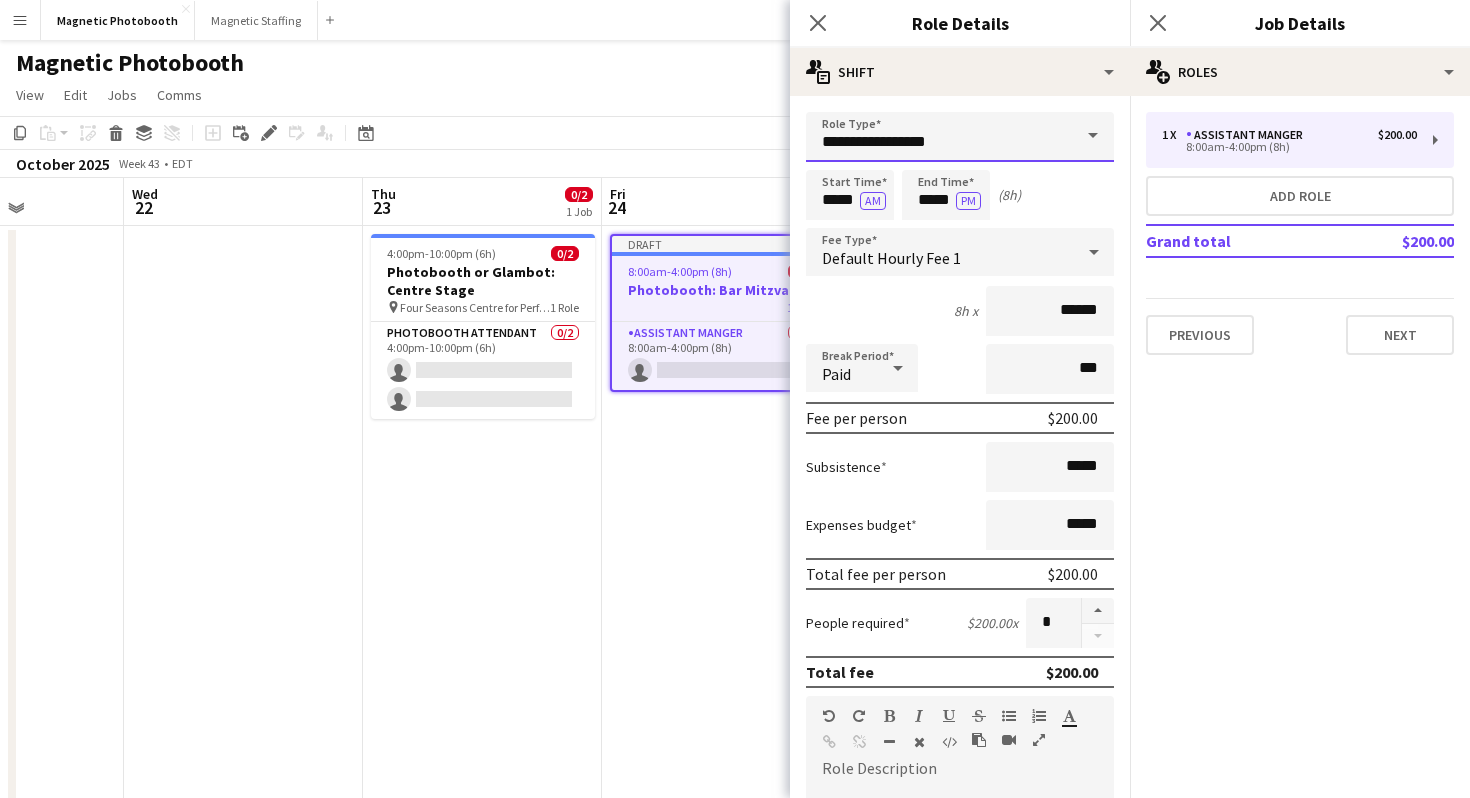 click on "**********" at bounding box center [960, 137] 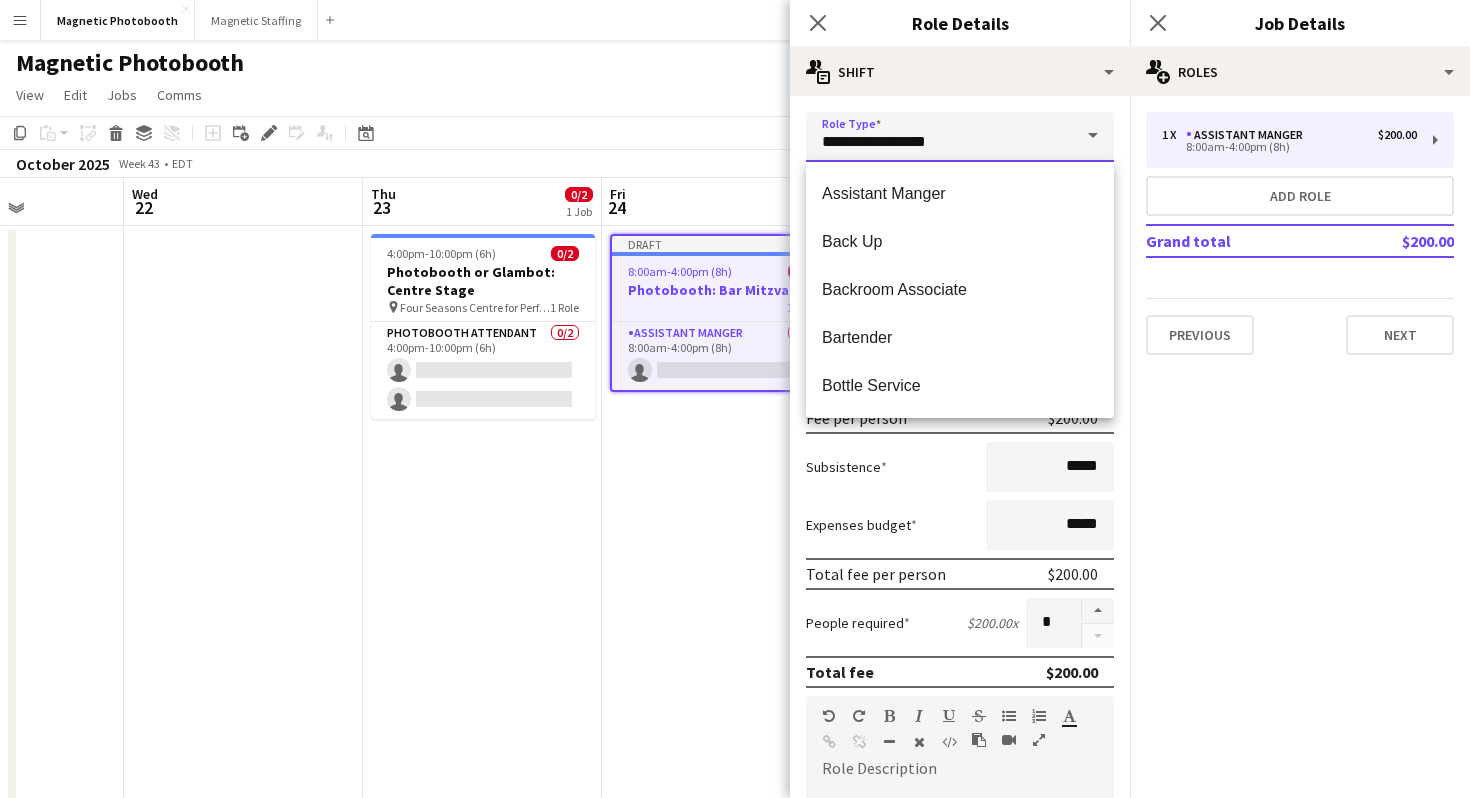click on "**********" at bounding box center (960, 137) 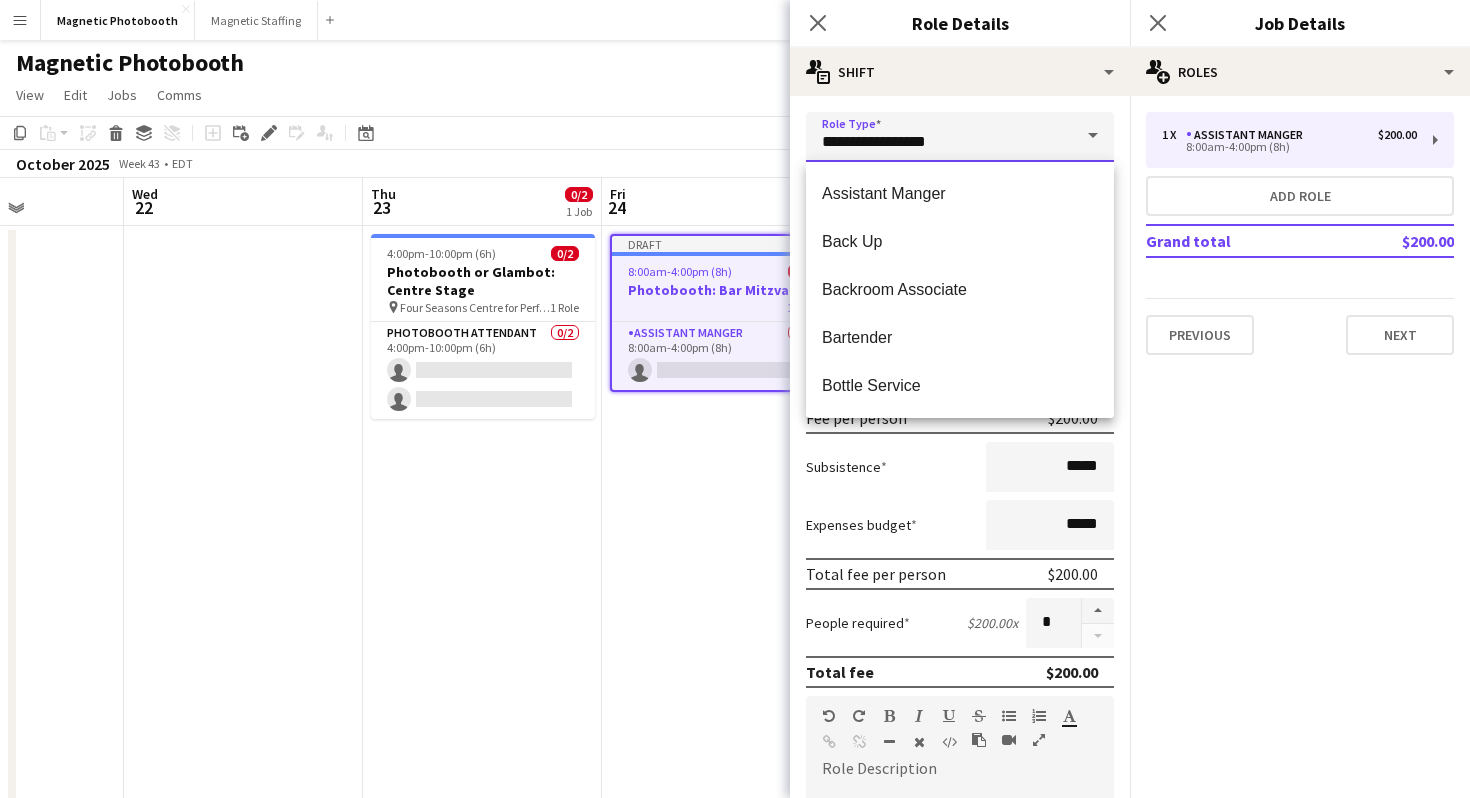 click on "**********" at bounding box center [960, 137] 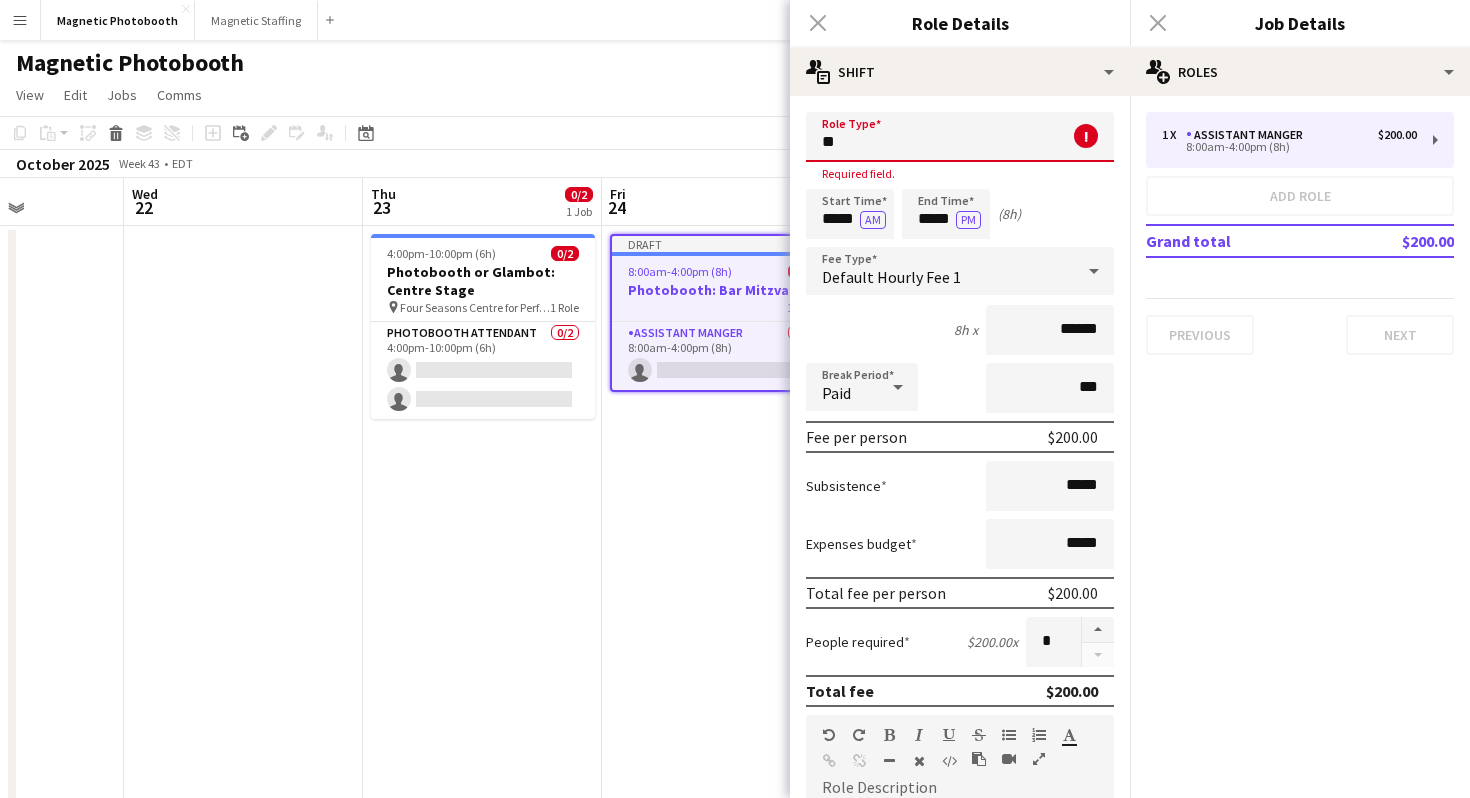 type on "*" 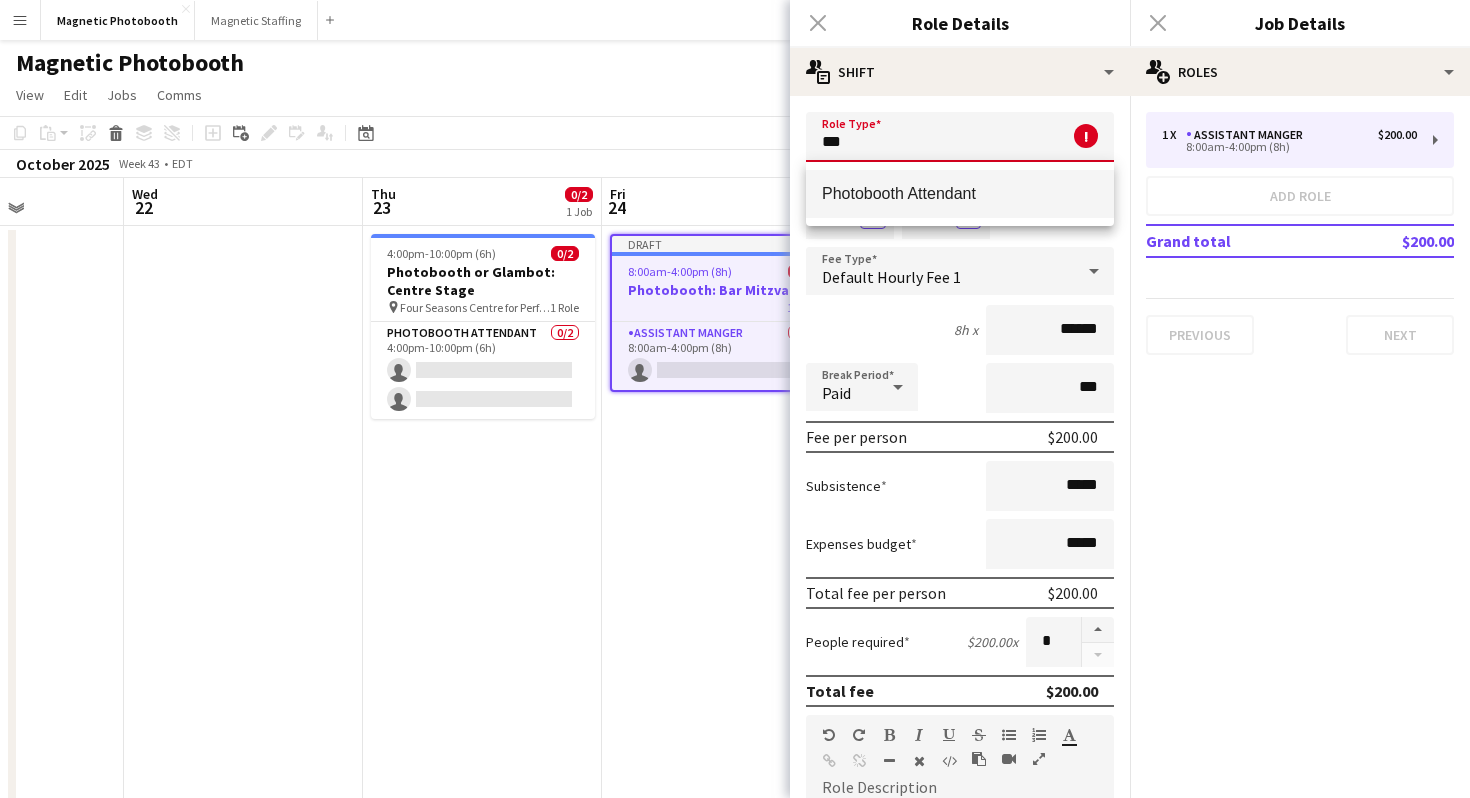 click on "Photobooth Attendant" at bounding box center (960, 193) 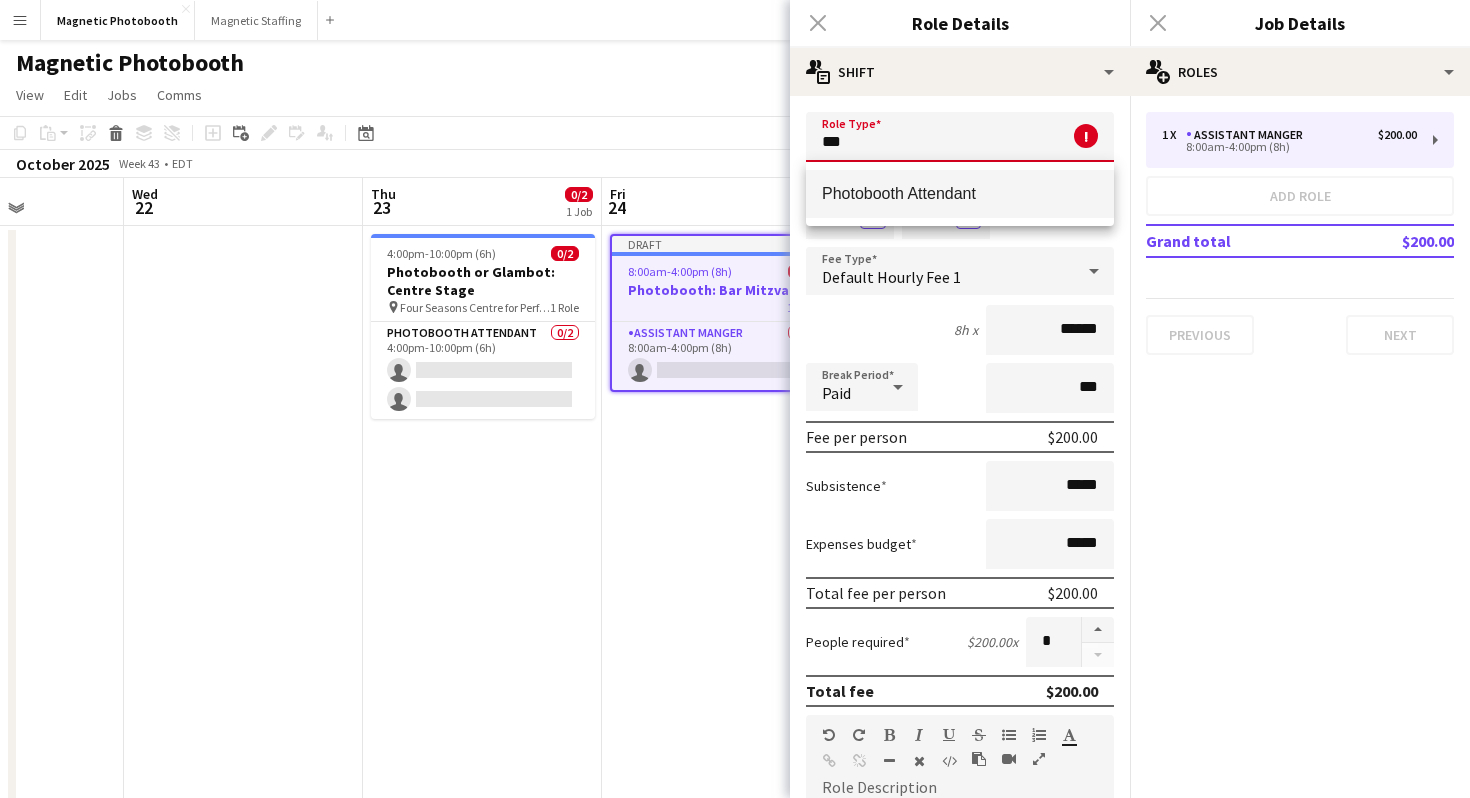 type on "**********" 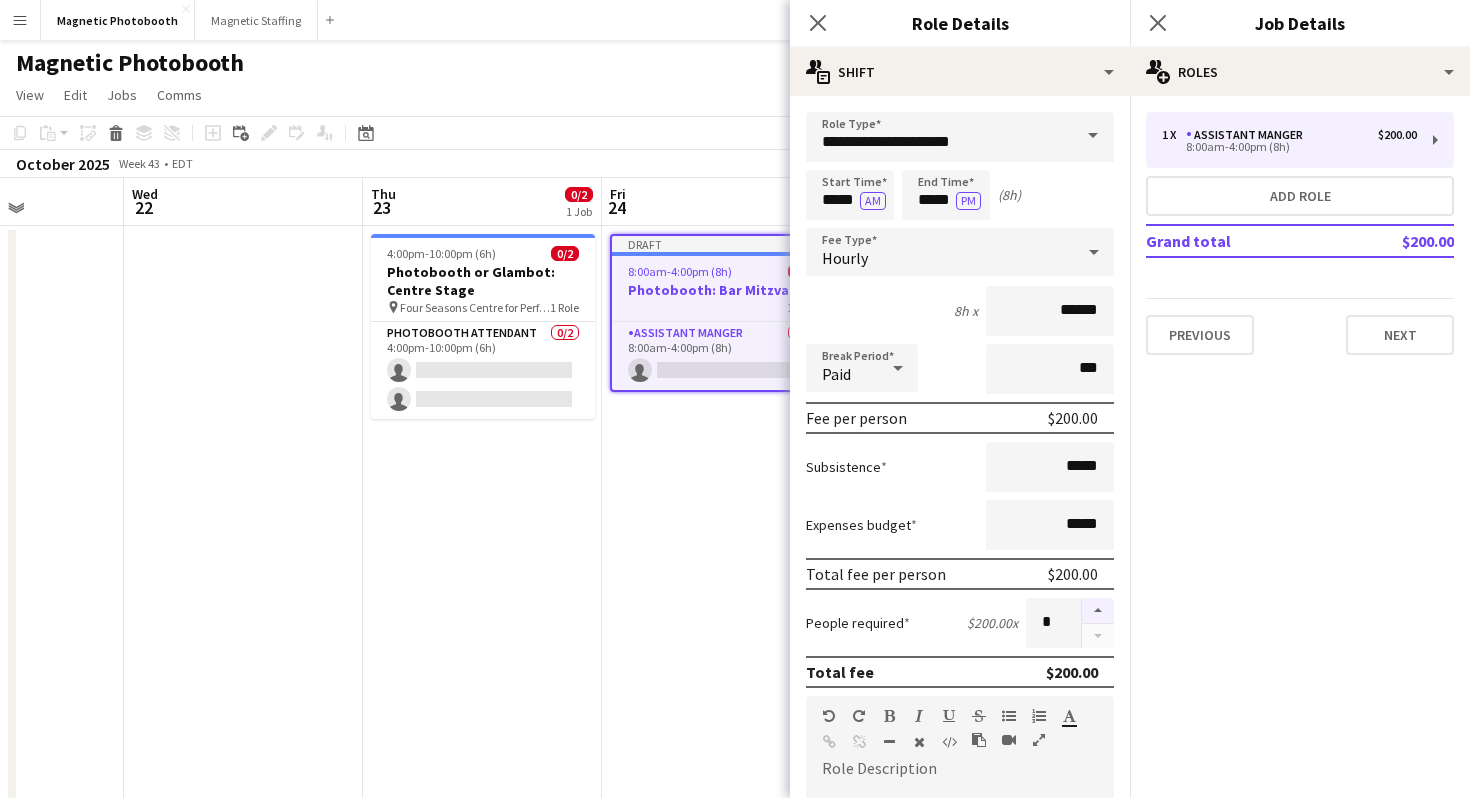 click at bounding box center [1098, 611] 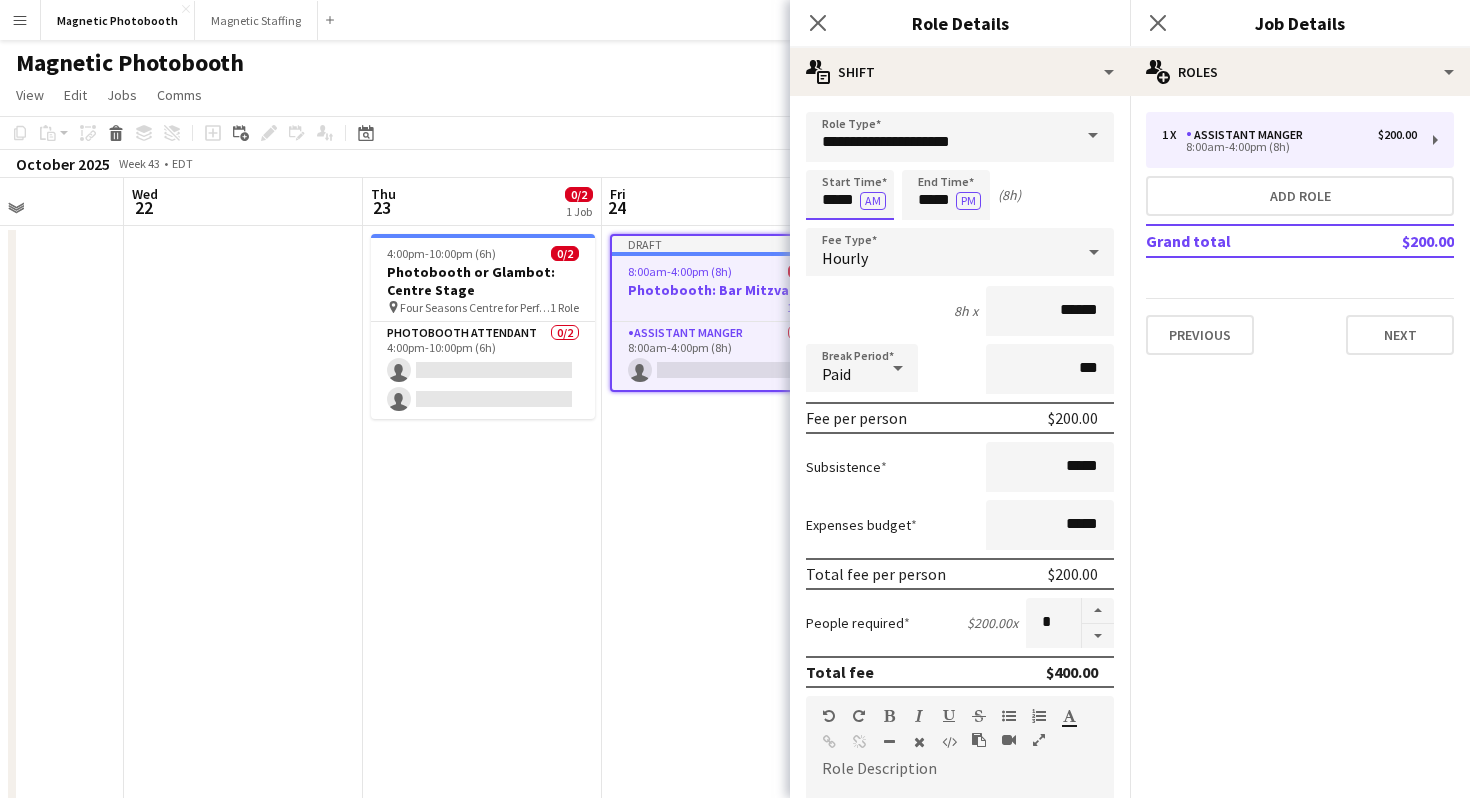 click on "*****" at bounding box center [850, 195] 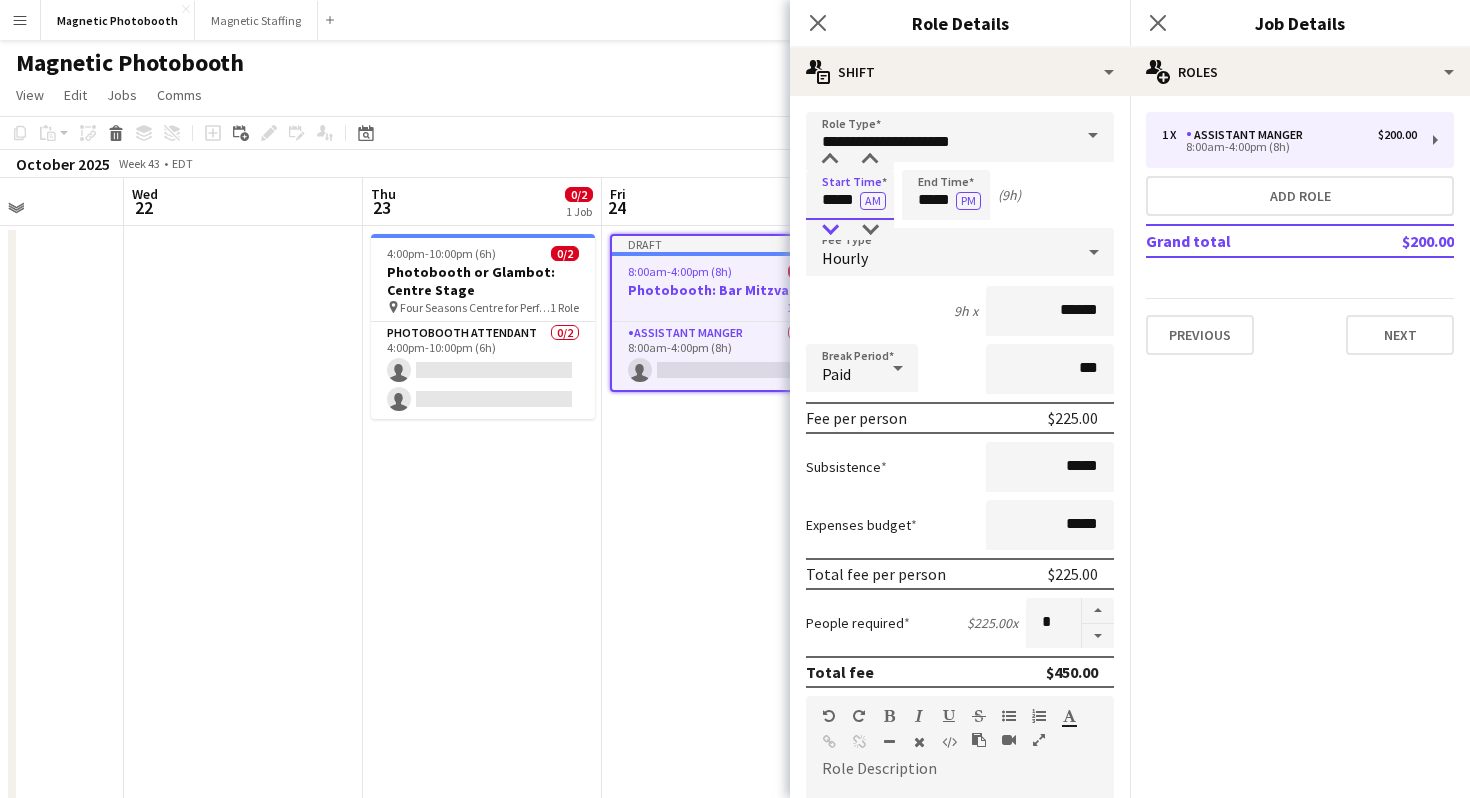 click at bounding box center (830, 230) 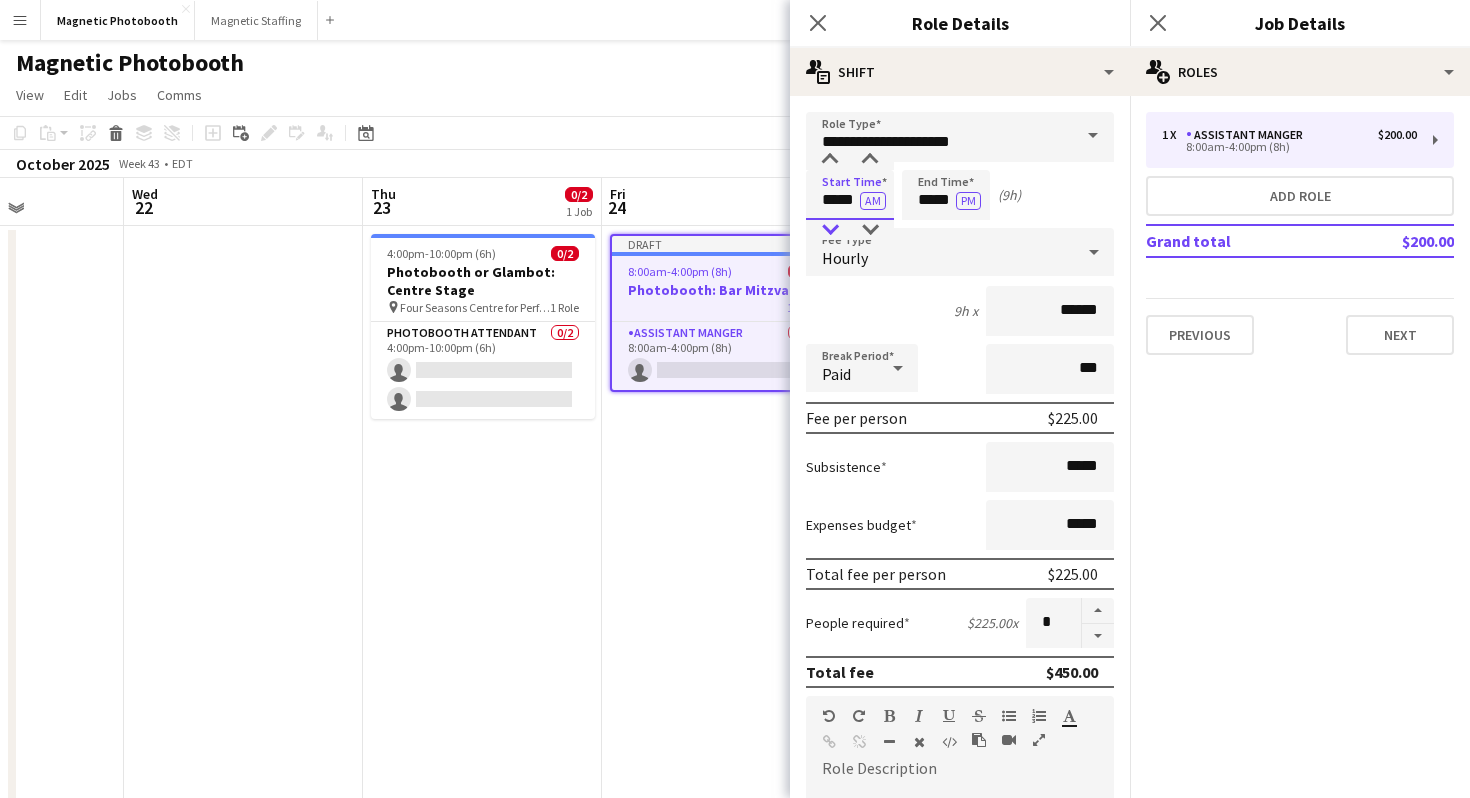 type on "*****" 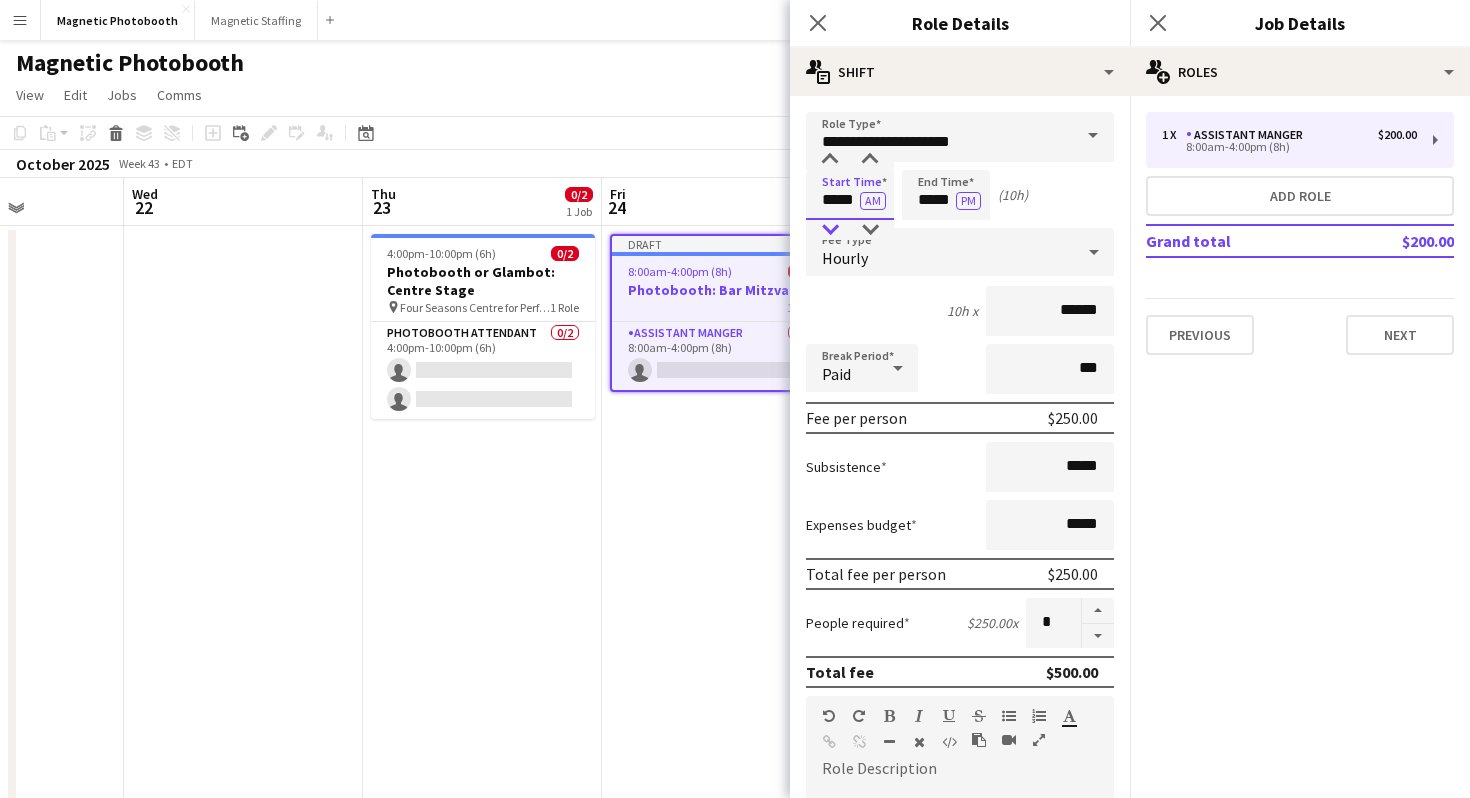 click at bounding box center [830, 230] 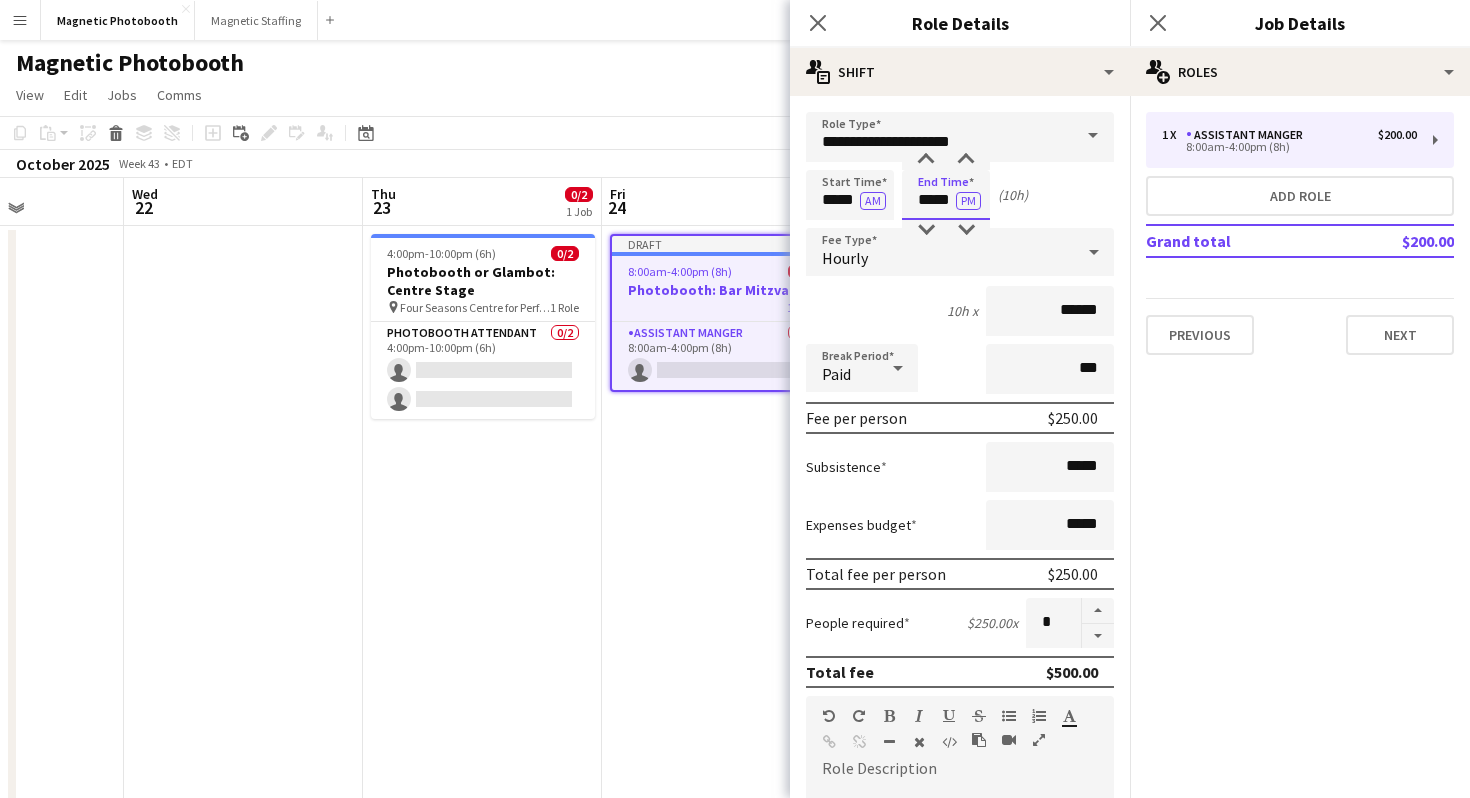 click on "*****" at bounding box center [946, 195] 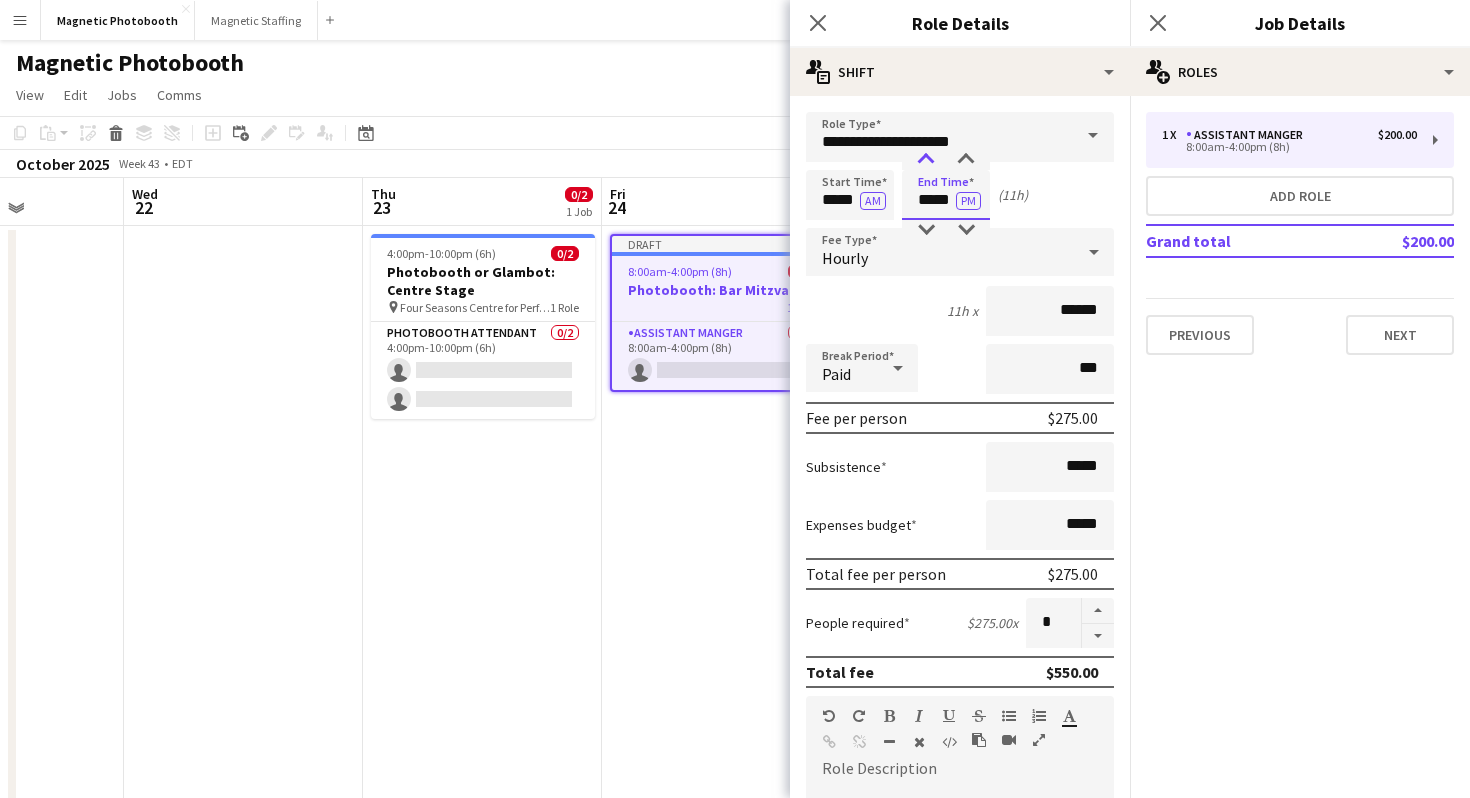 click at bounding box center (926, 160) 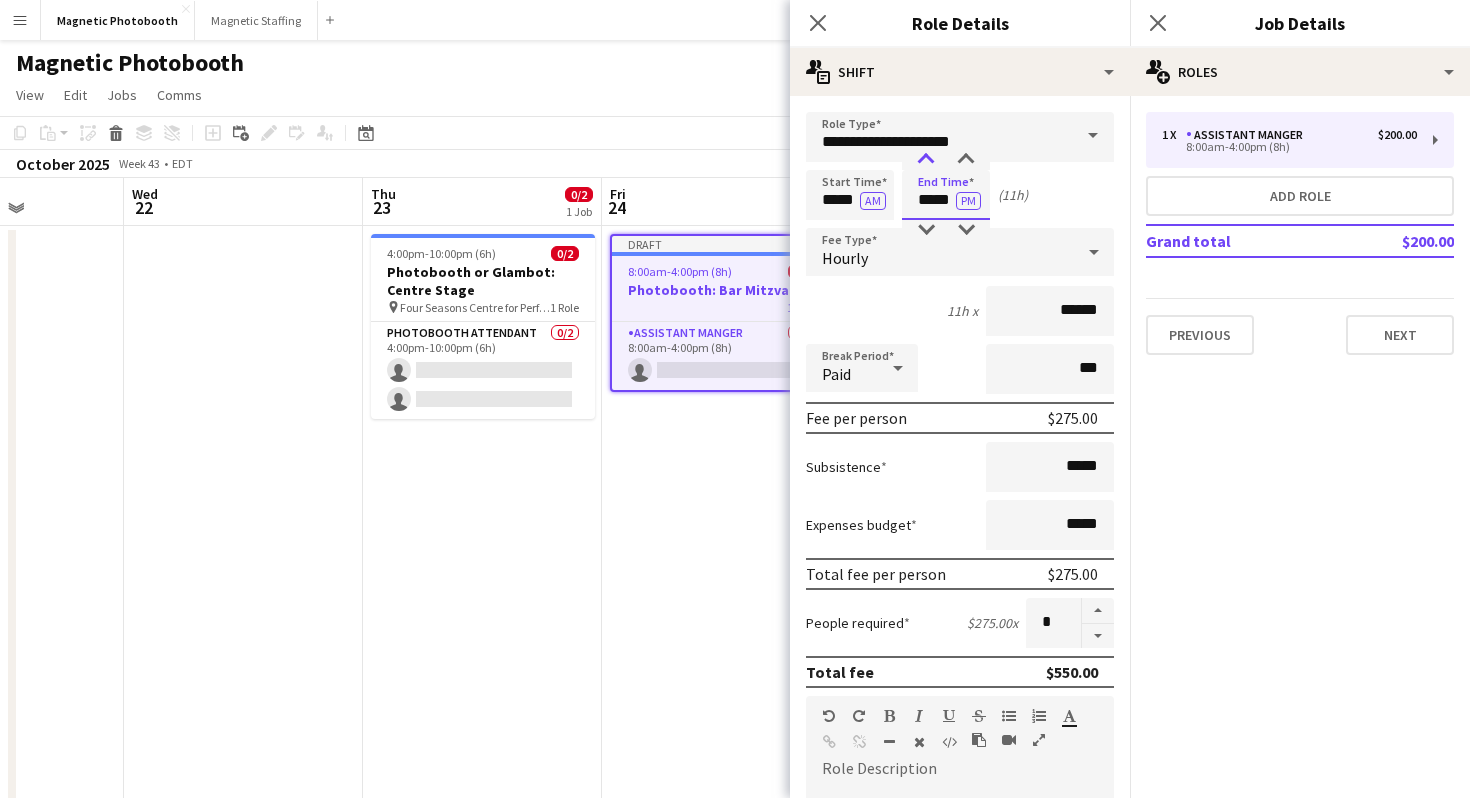 click at bounding box center [926, 160] 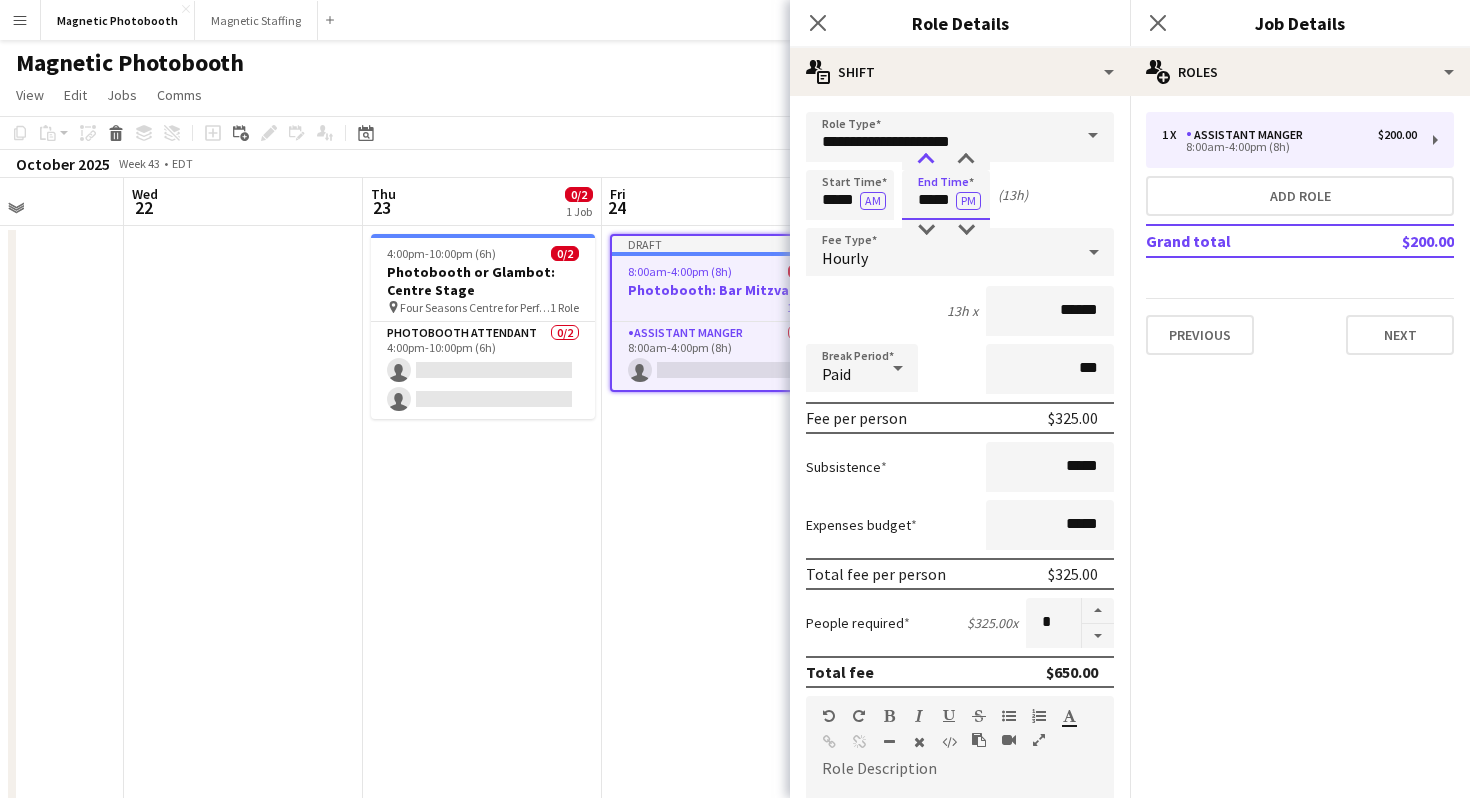 click at bounding box center (926, 160) 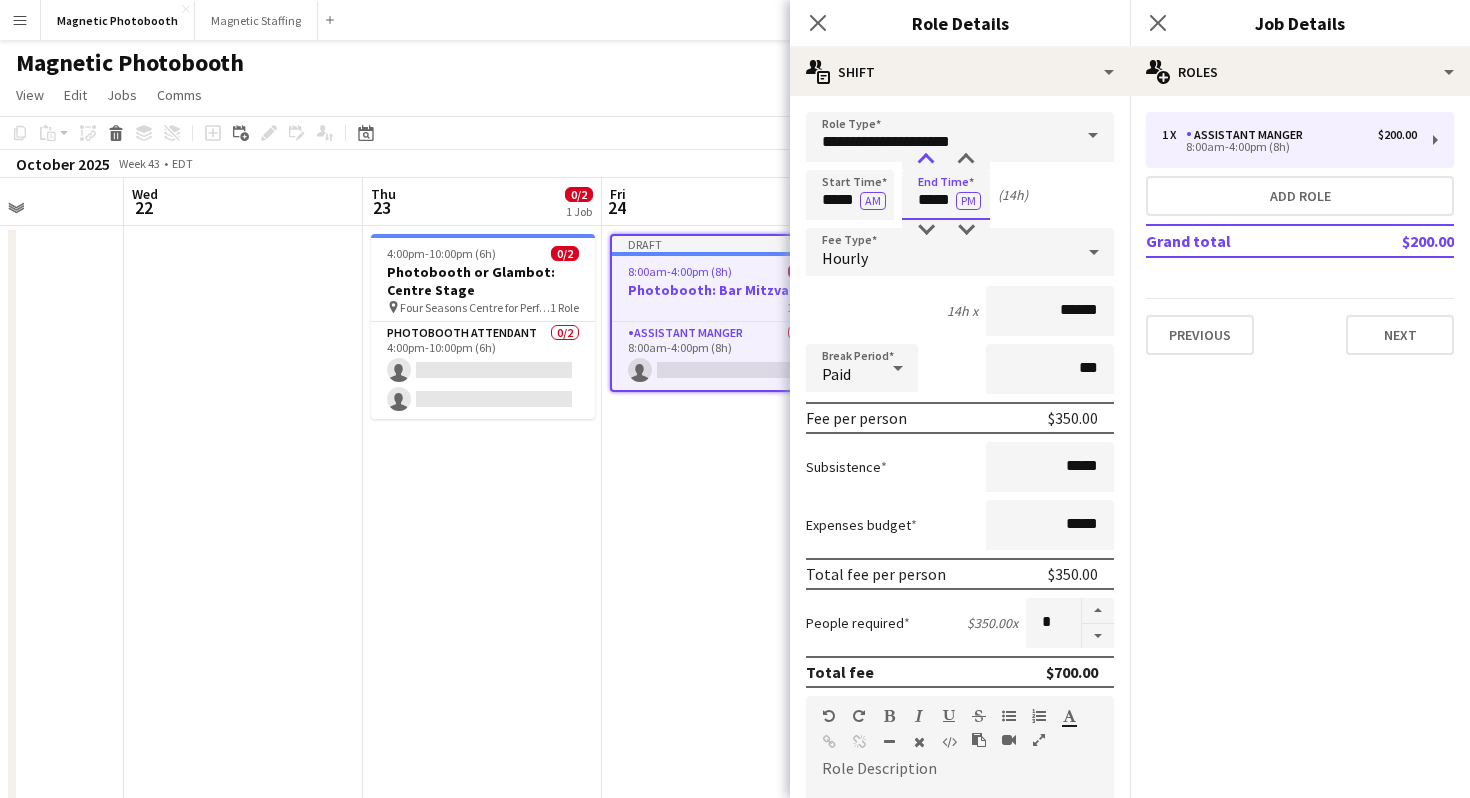 click at bounding box center (926, 160) 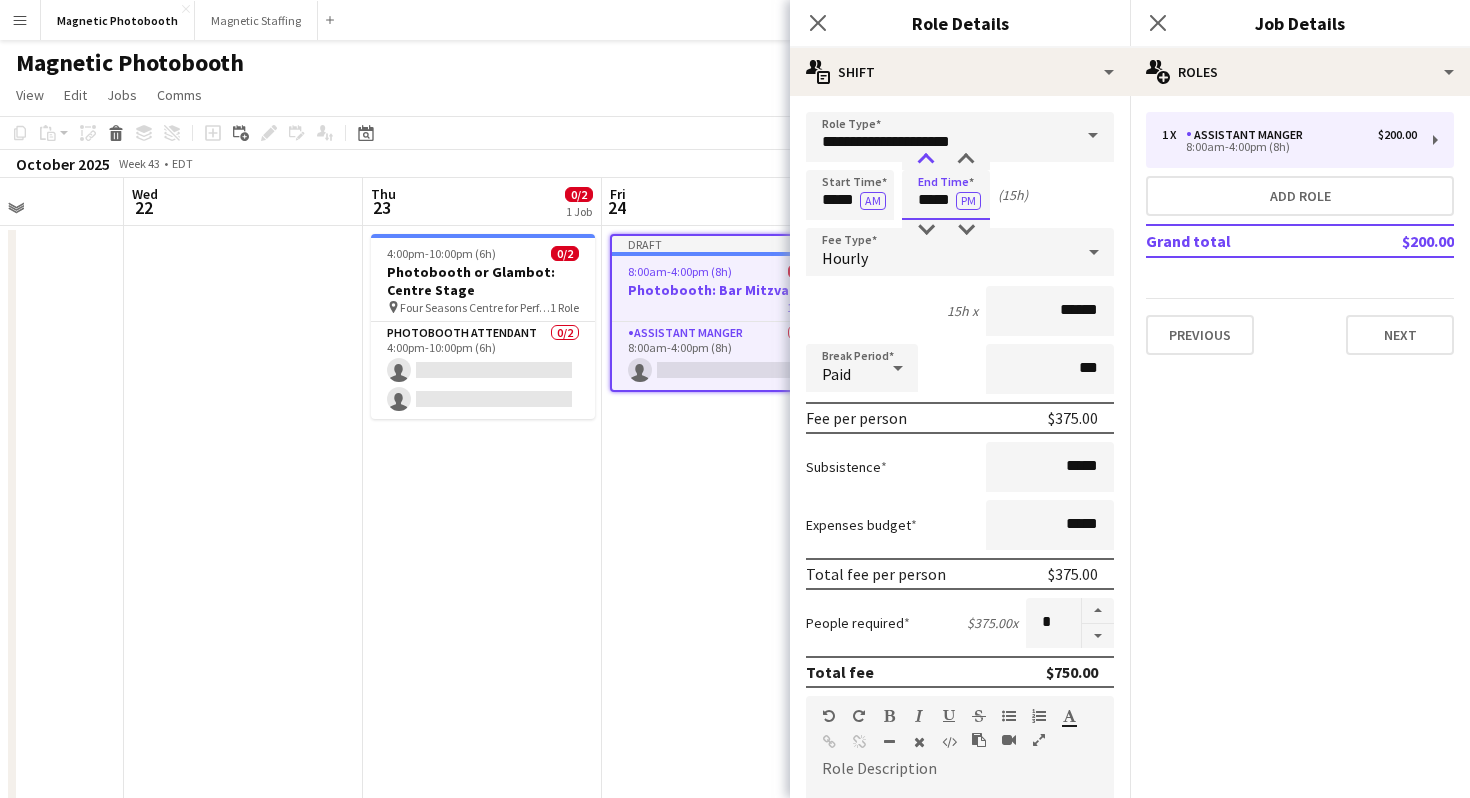 click at bounding box center [926, 160] 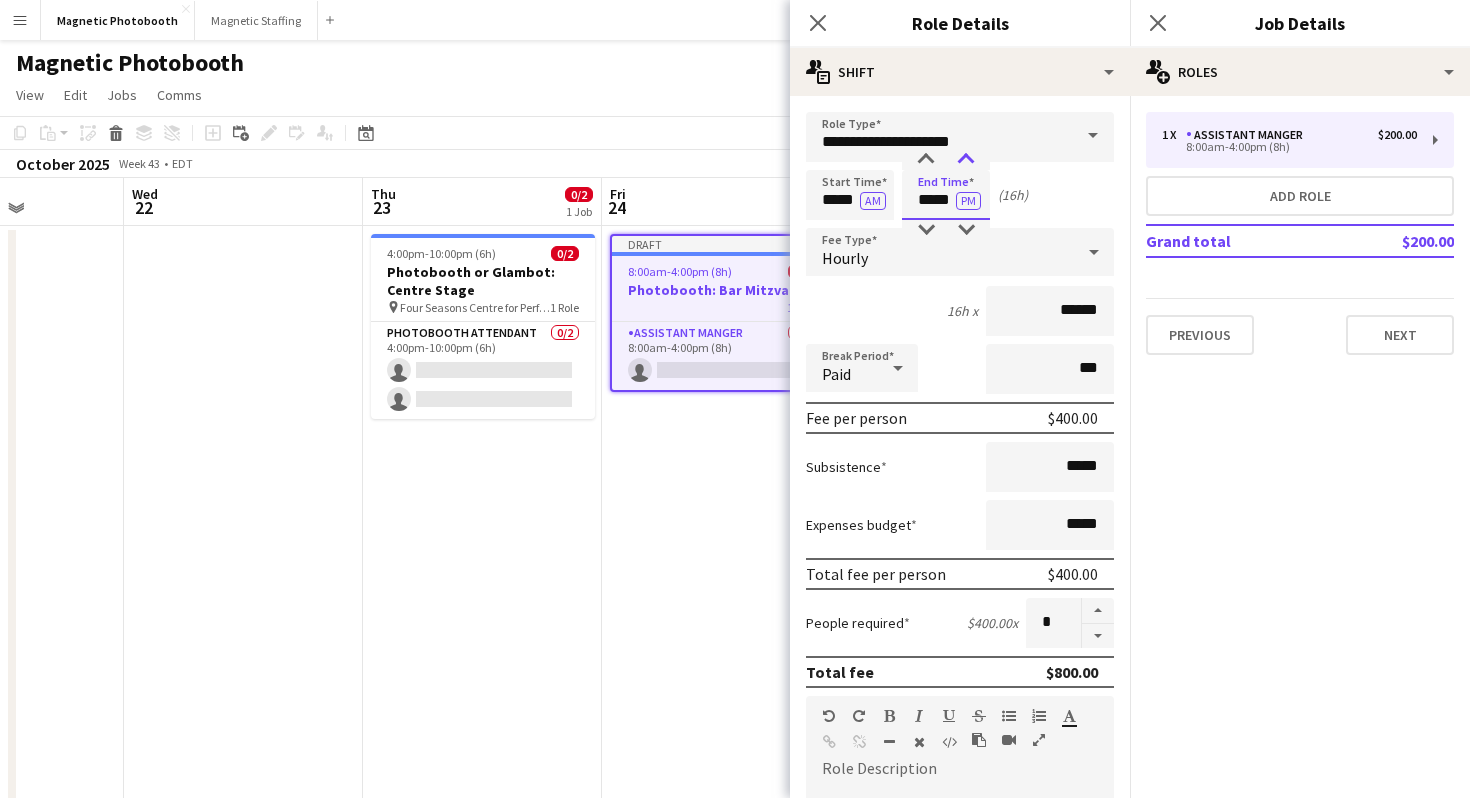 click at bounding box center (966, 160) 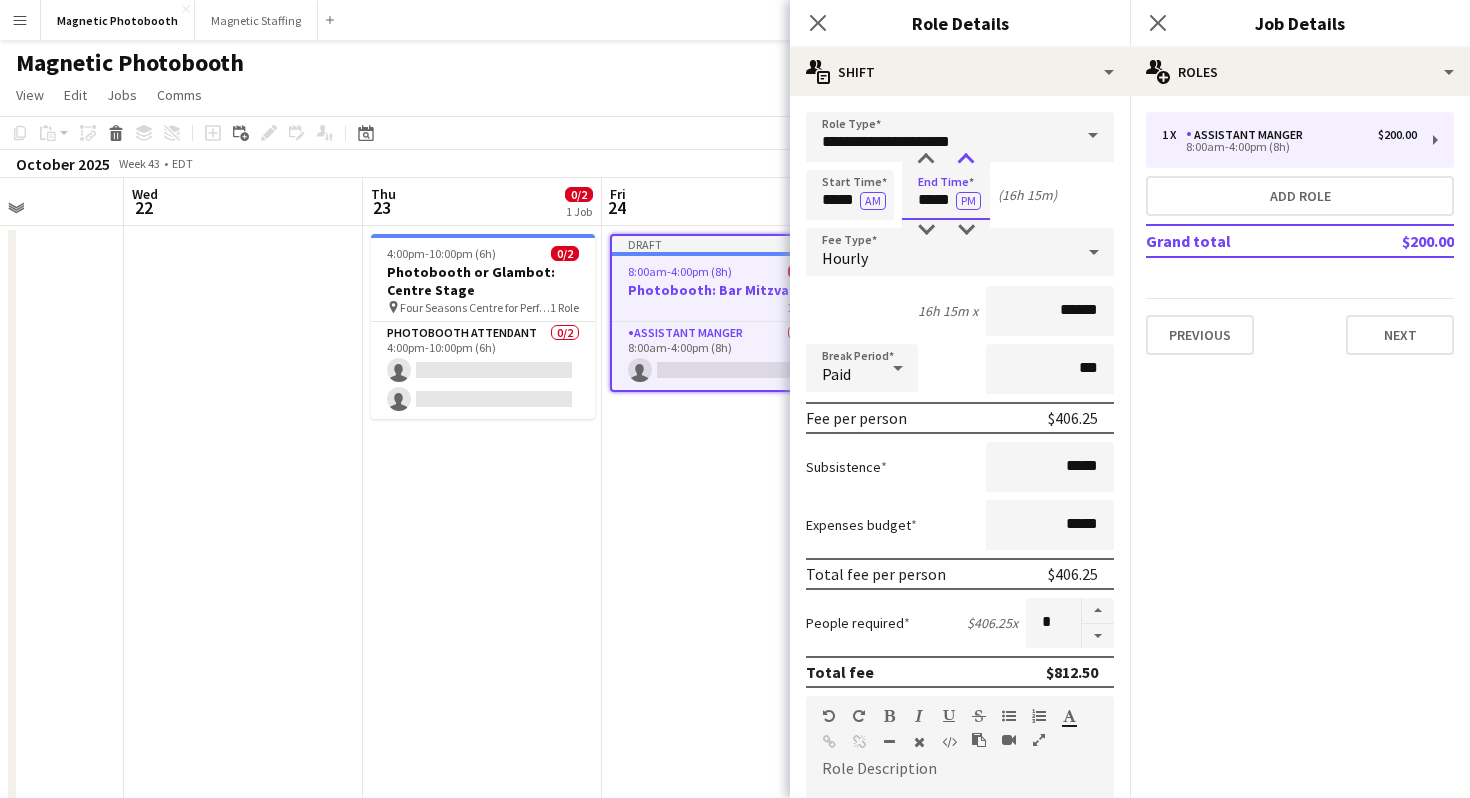 type on "*****" 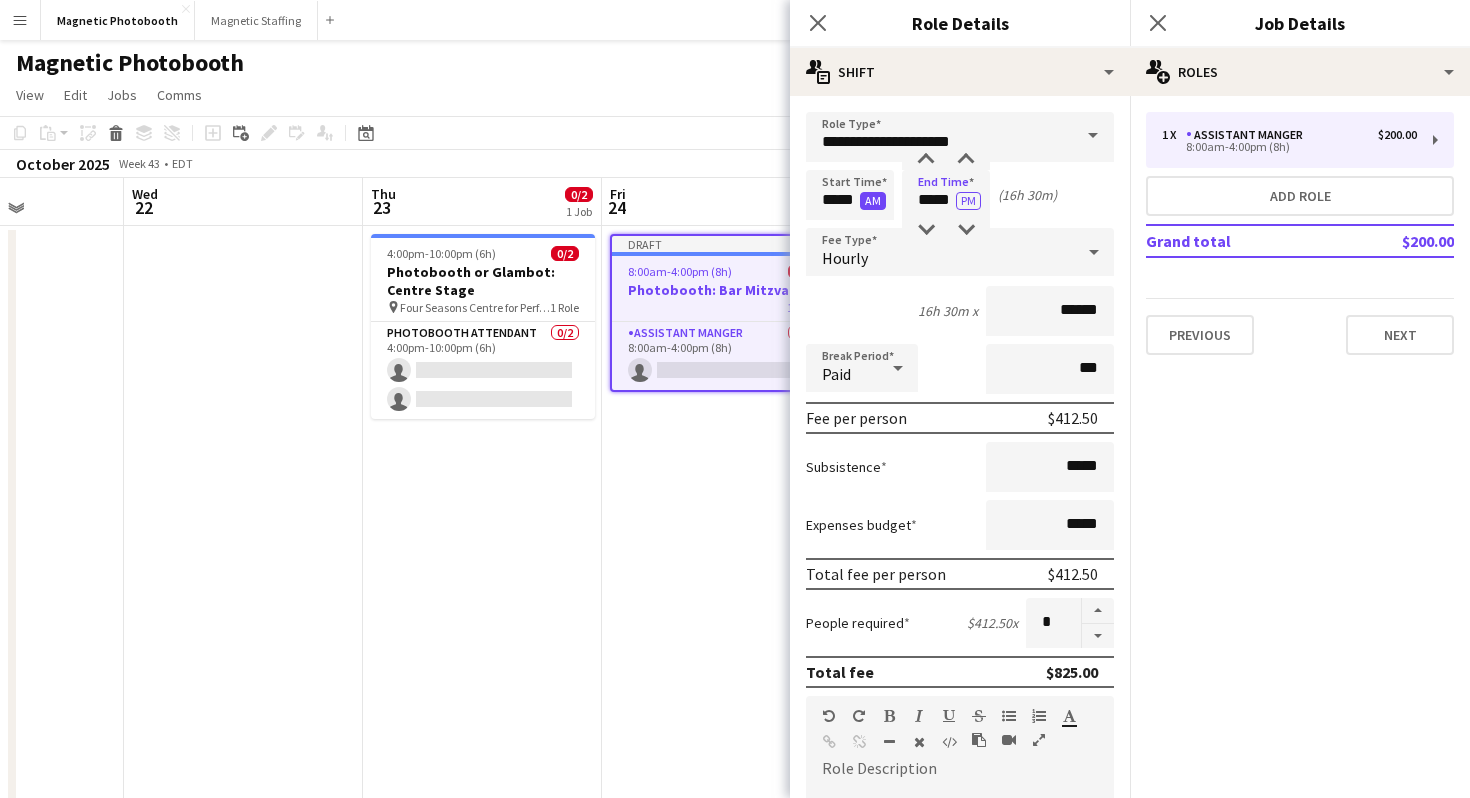 click on "AM" at bounding box center (873, 201) 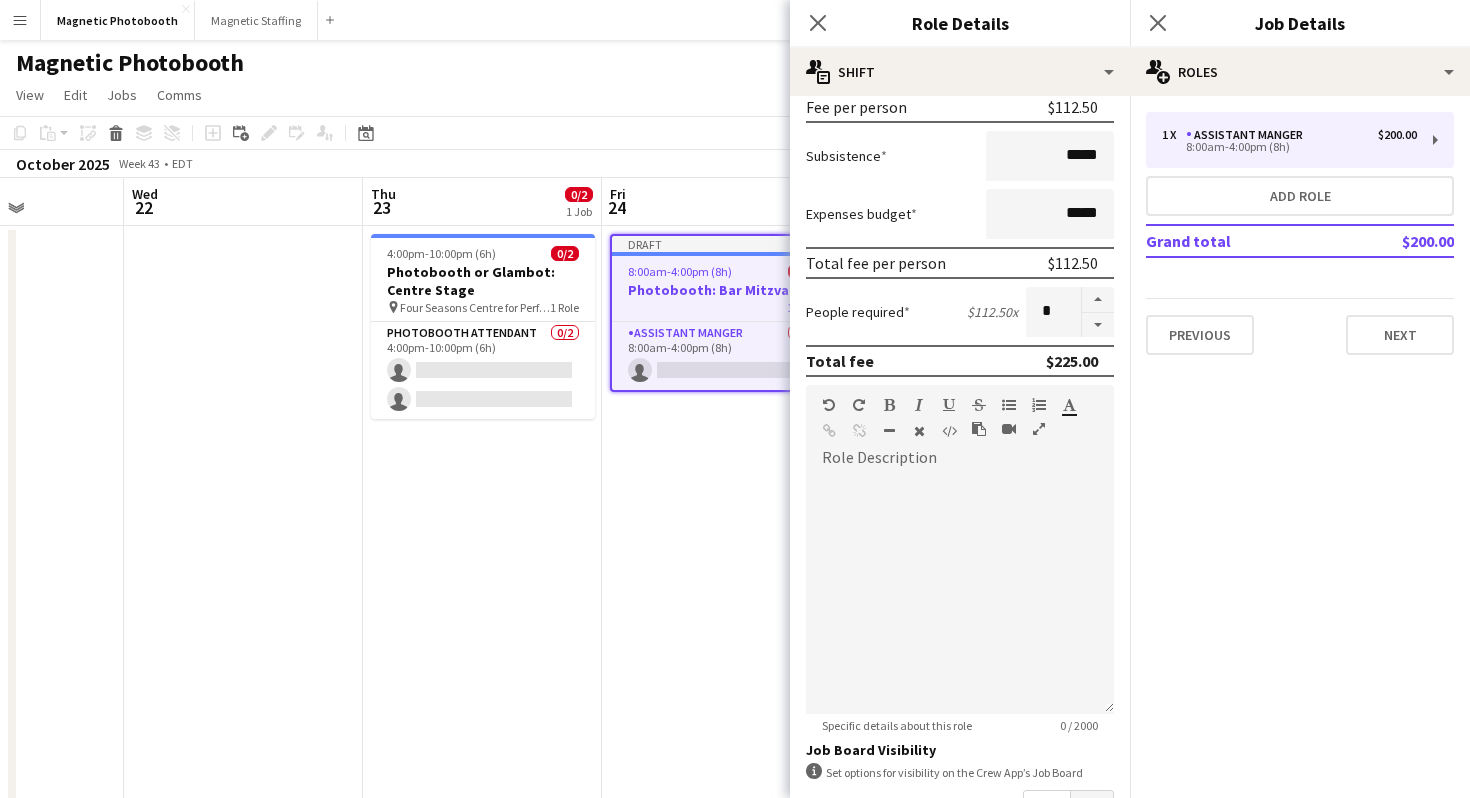 scroll, scrollTop: 357, scrollLeft: 0, axis: vertical 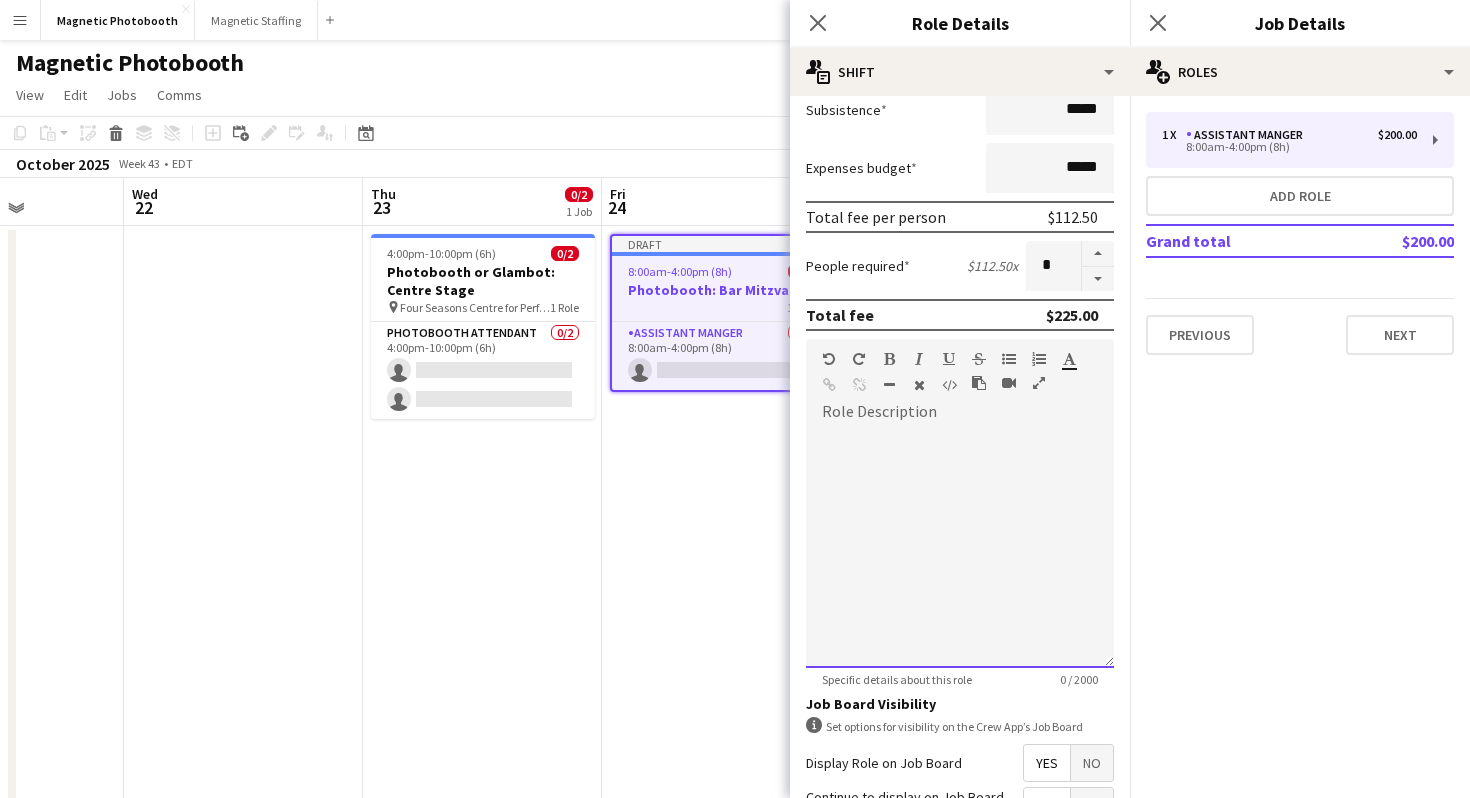 click at bounding box center [960, 548] 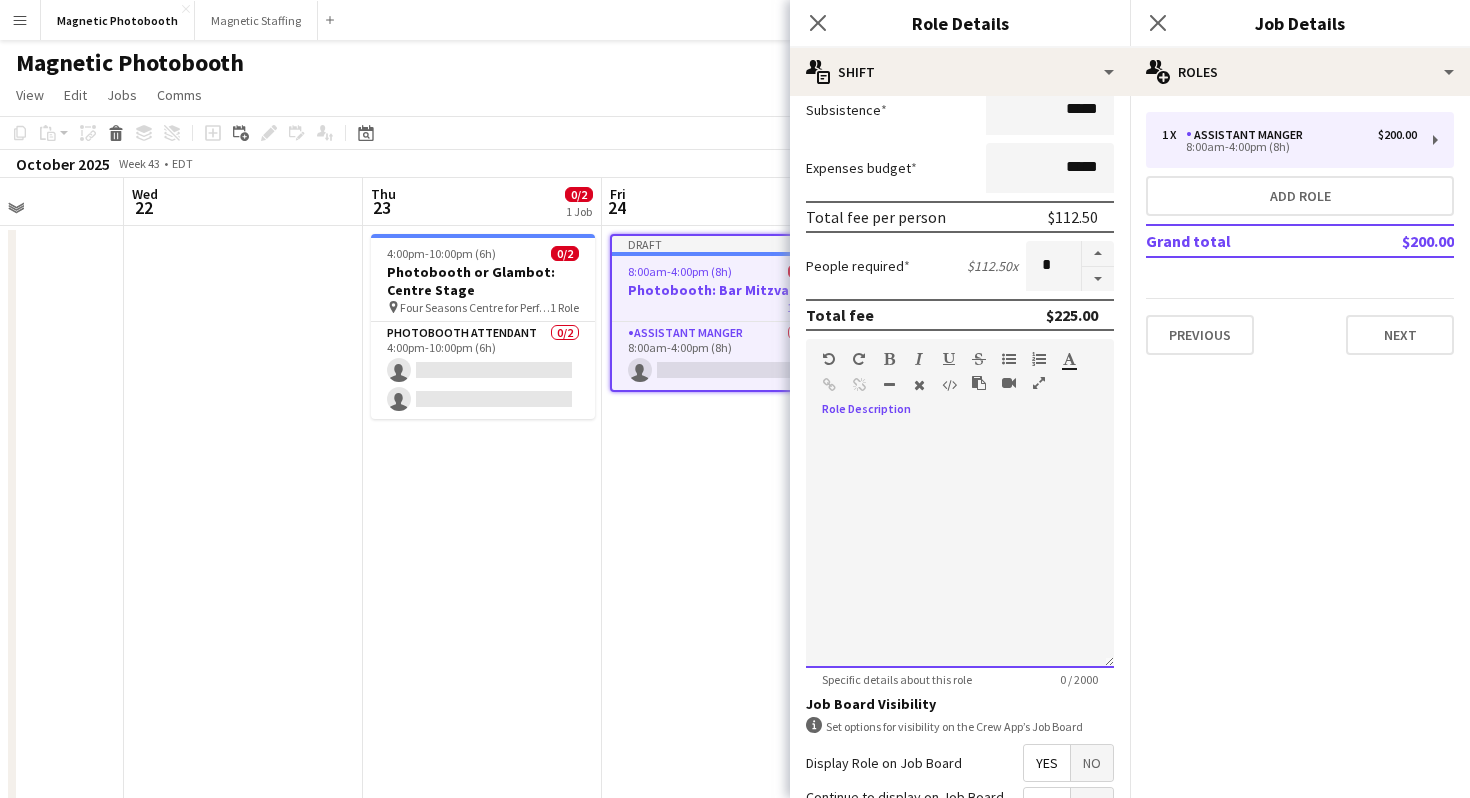 type 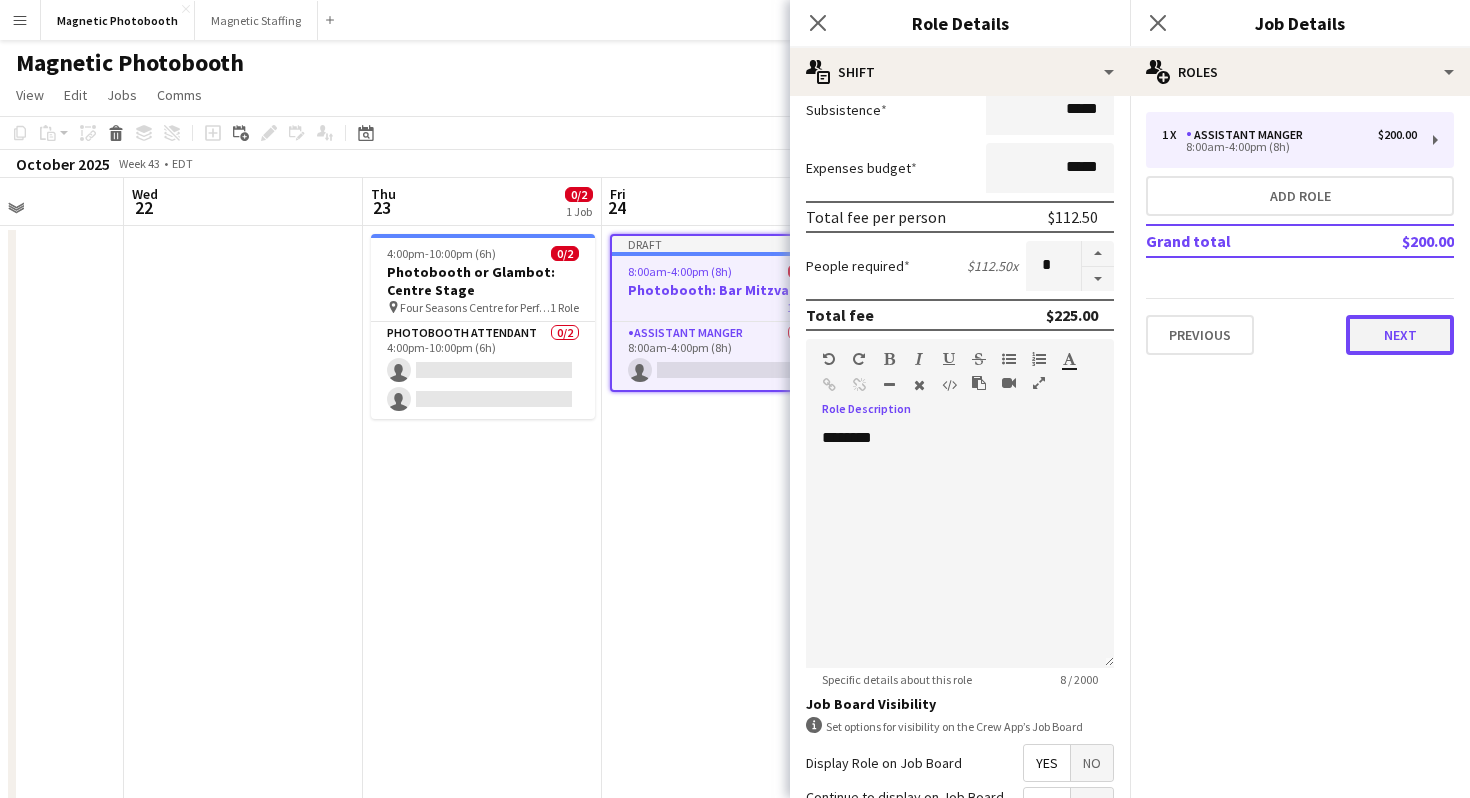 click on "Next" at bounding box center (1400, 335) 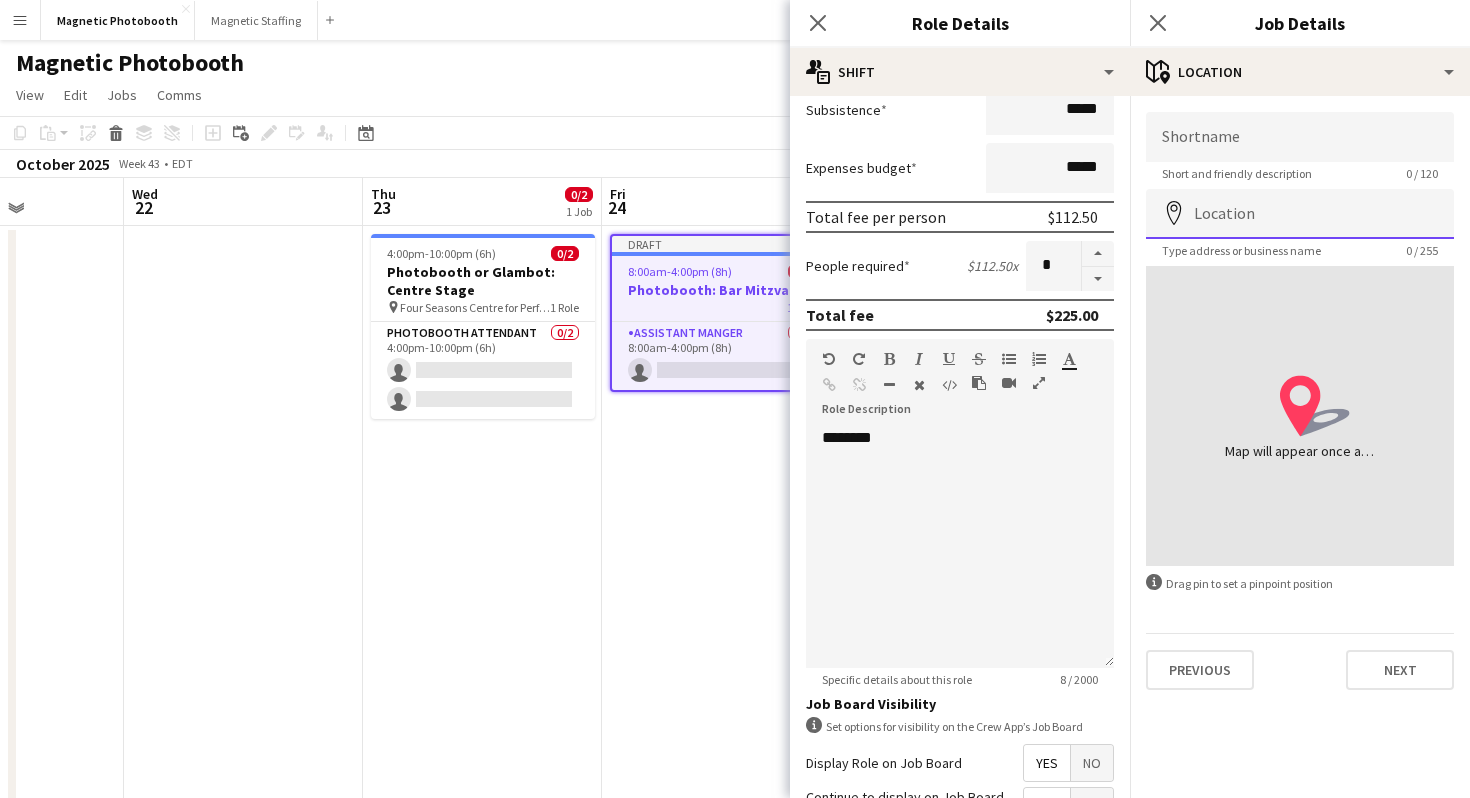 click on "Location" at bounding box center [1300, 214] 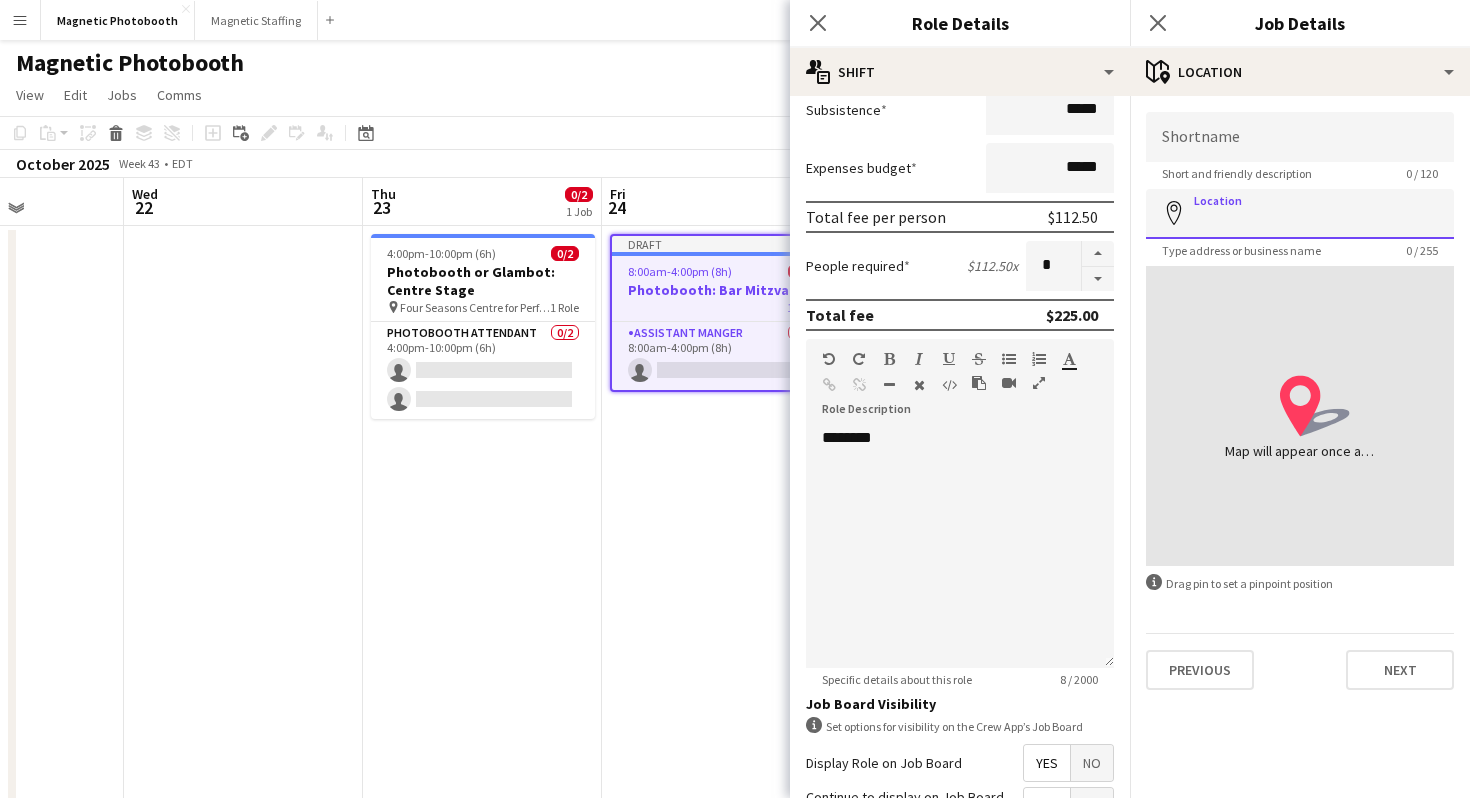paste on "**********" 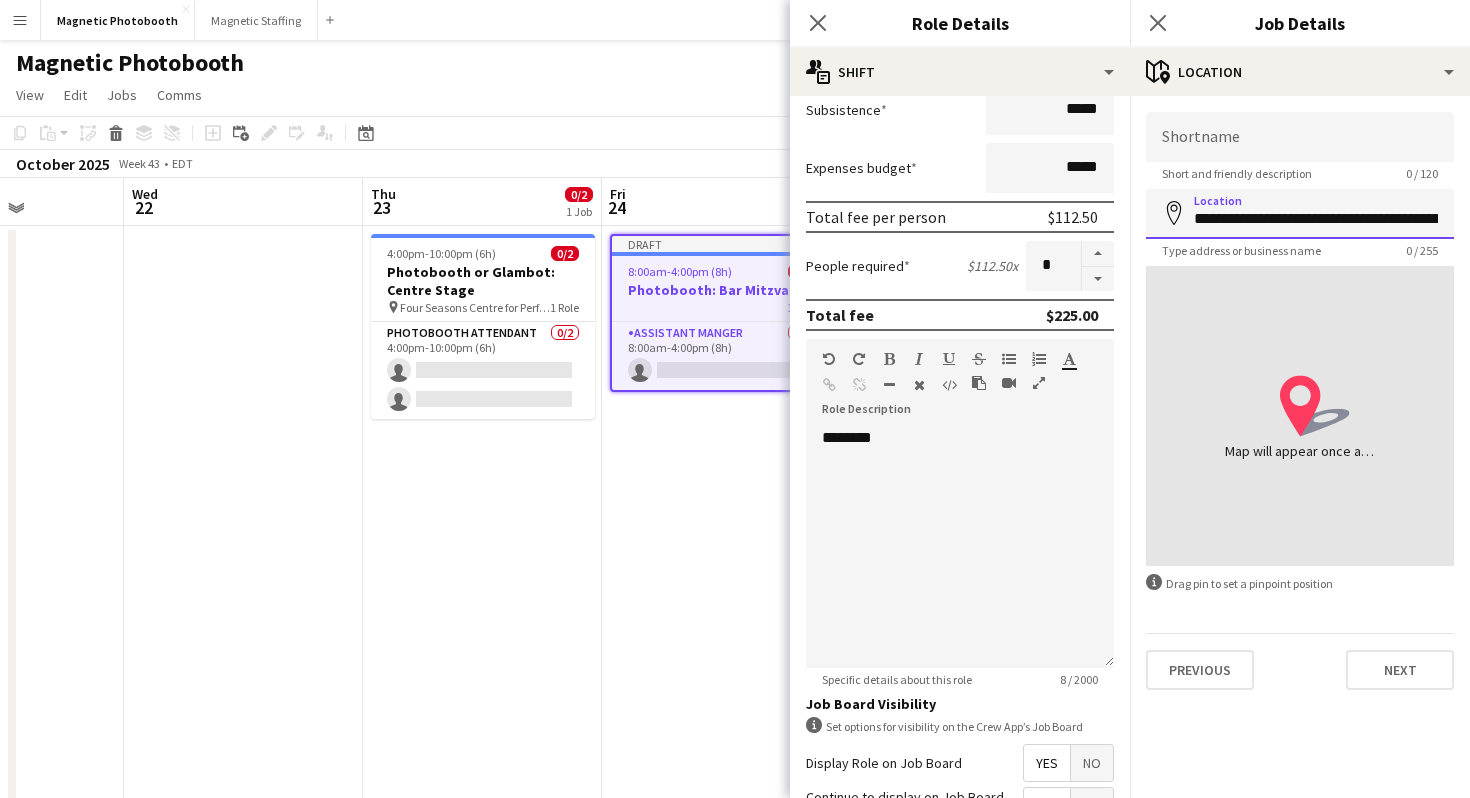 scroll, scrollTop: 0, scrollLeft: 228, axis: horizontal 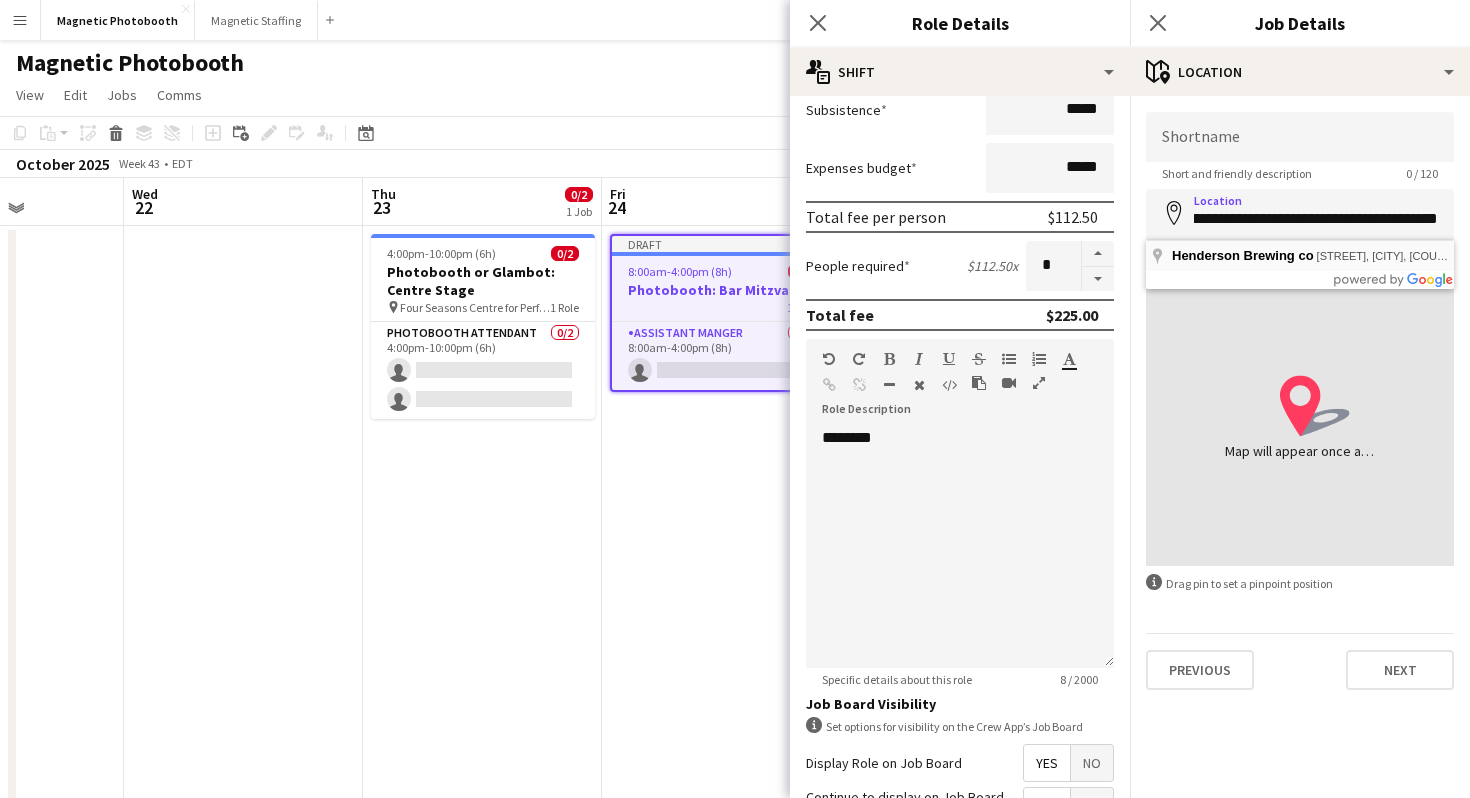 type on "**********" 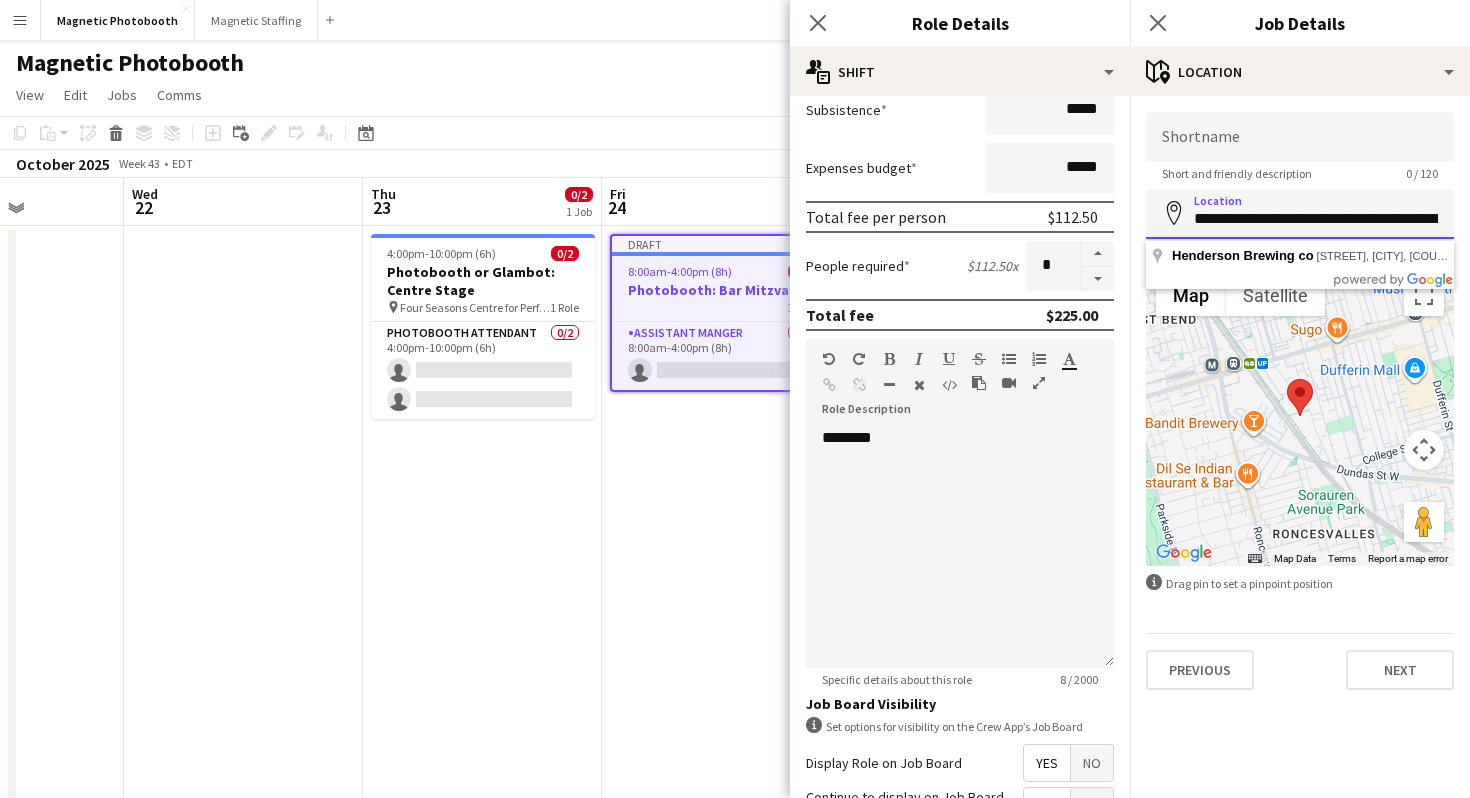 drag, startPoint x: 1343, startPoint y: 220, endPoint x: 1119, endPoint y: 224, distance: 224.0357 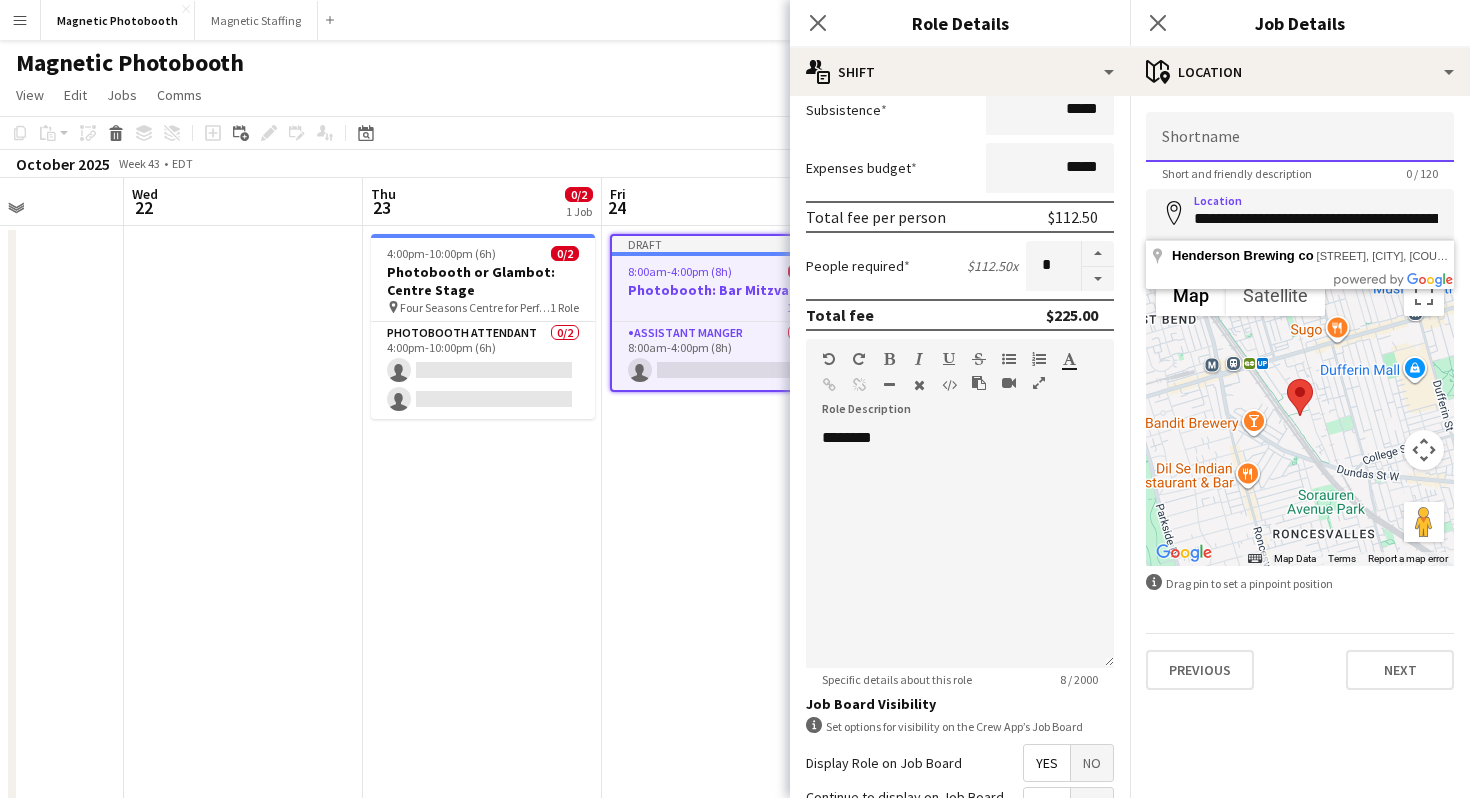 click on "Shortname" at bounding box center (1300, 137) 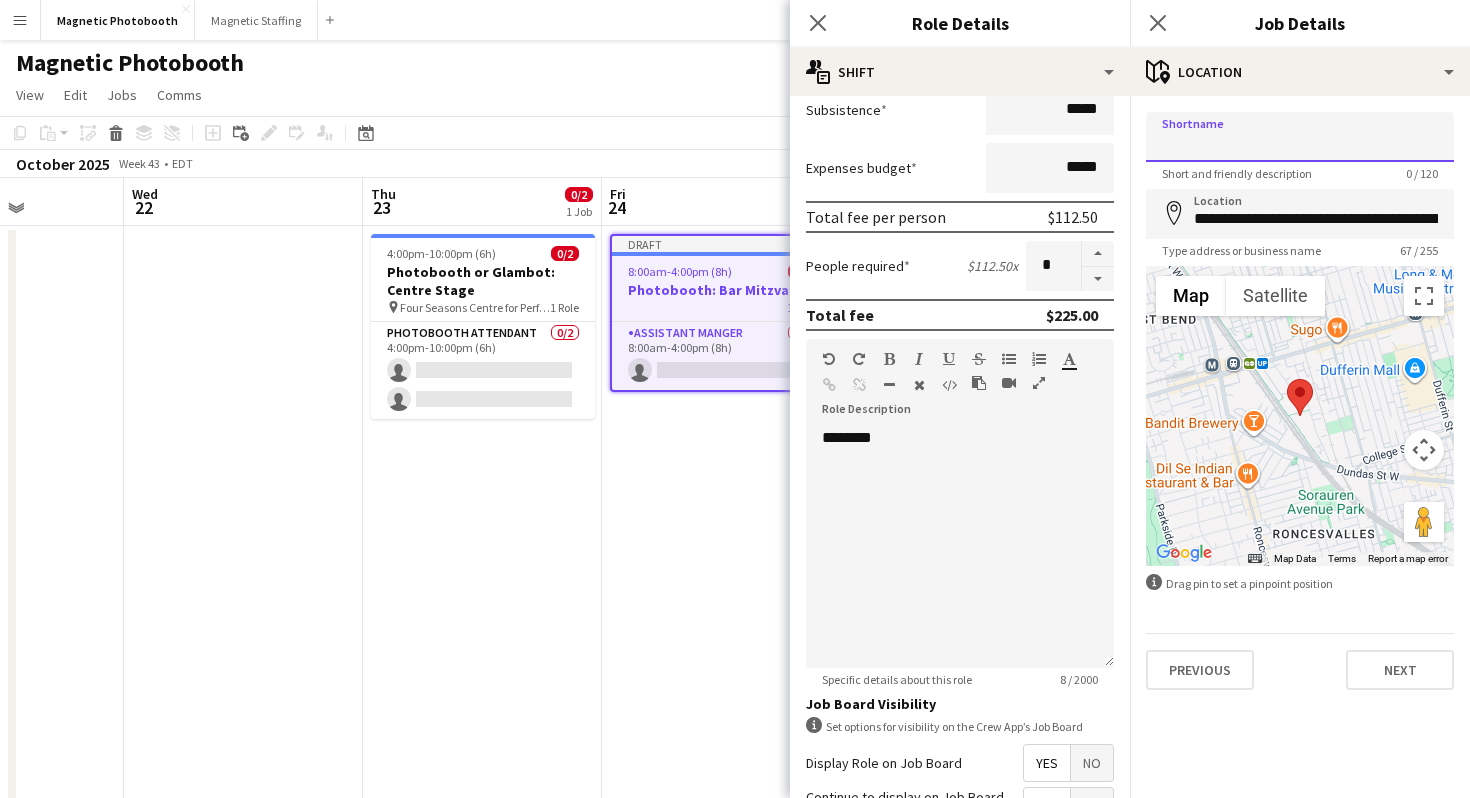 paste on "**********" 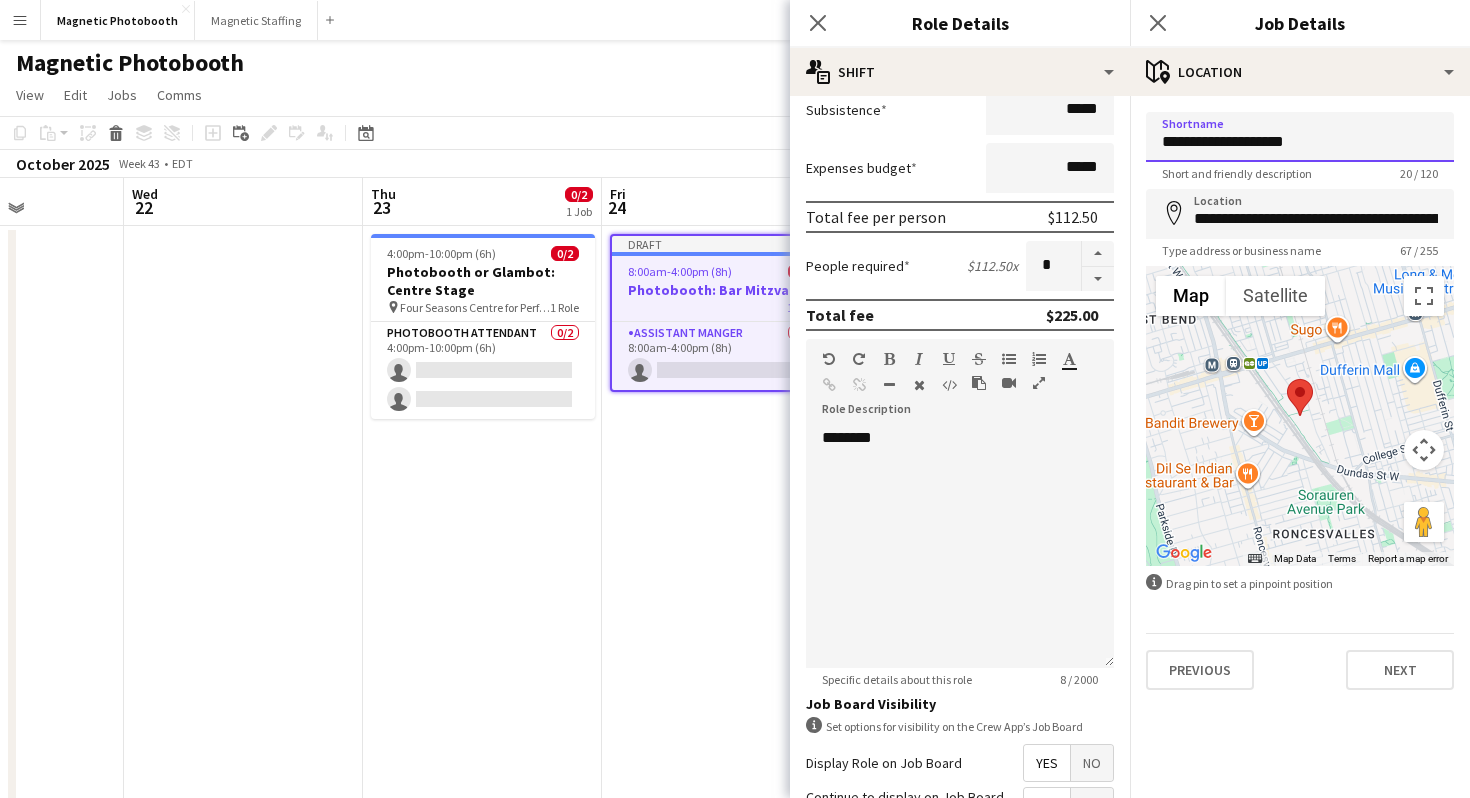 click on "**********" at bounding box center [1300, 137] 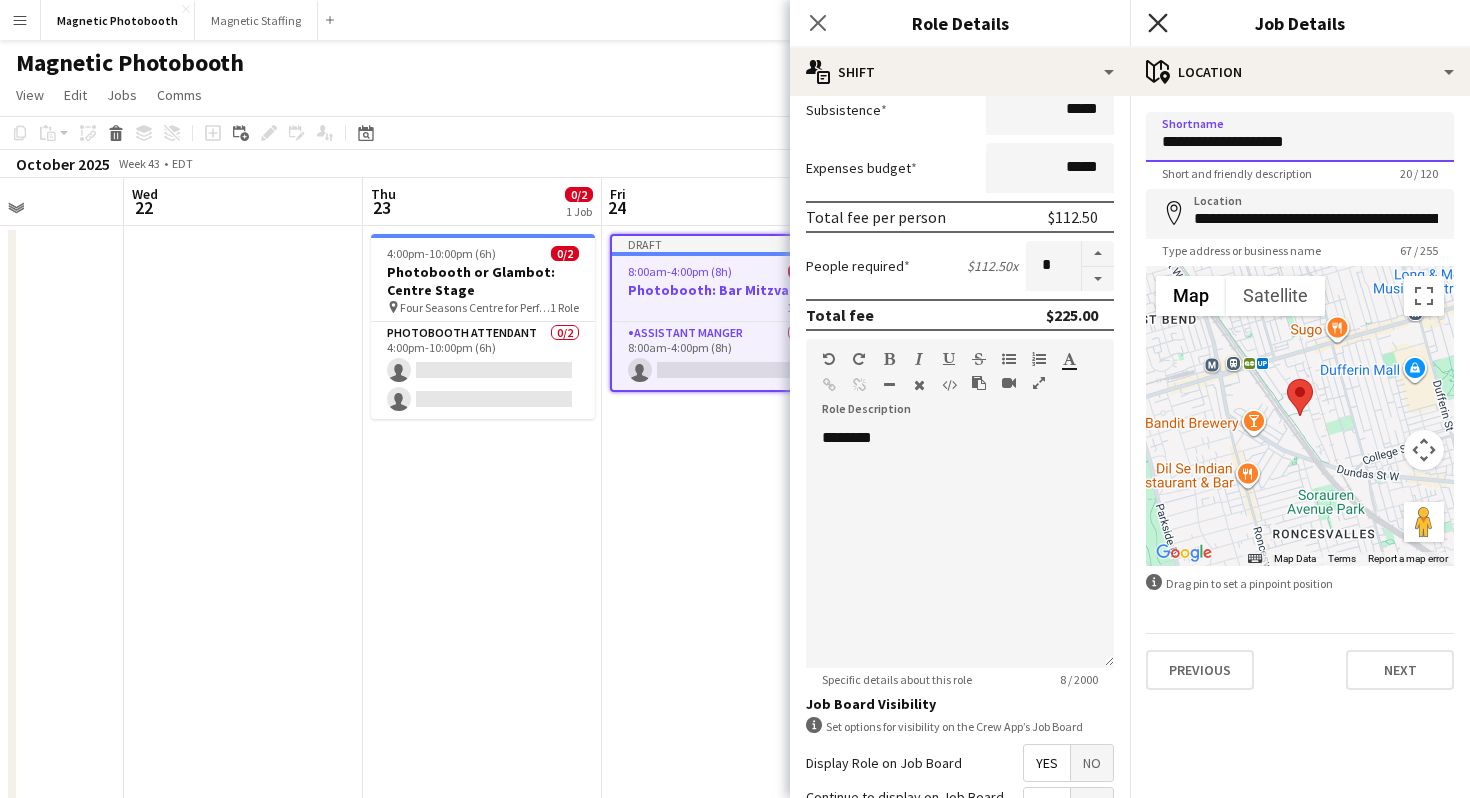 type on "**********" 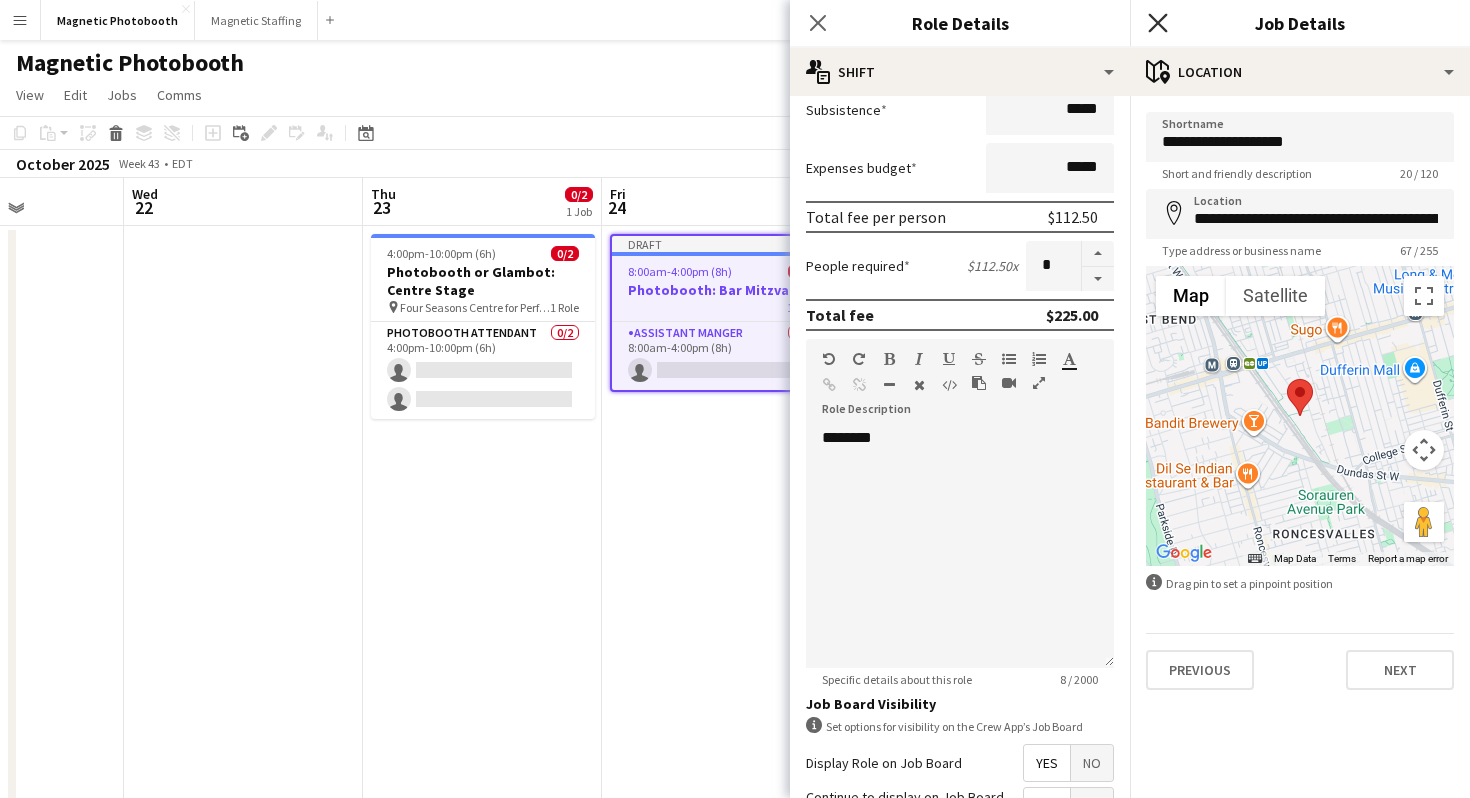 click on "Close pop-in" 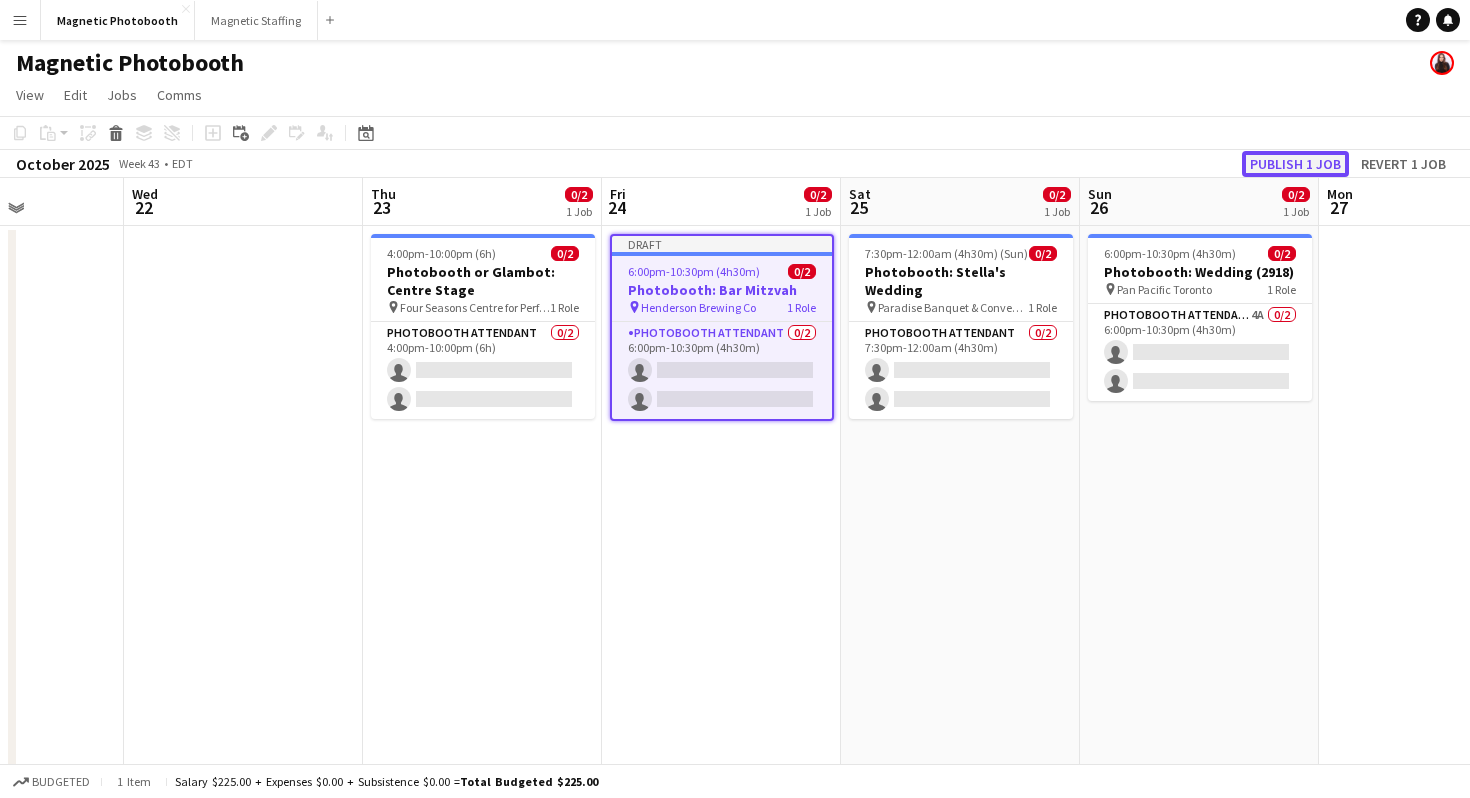 click on "Publish 1 job" 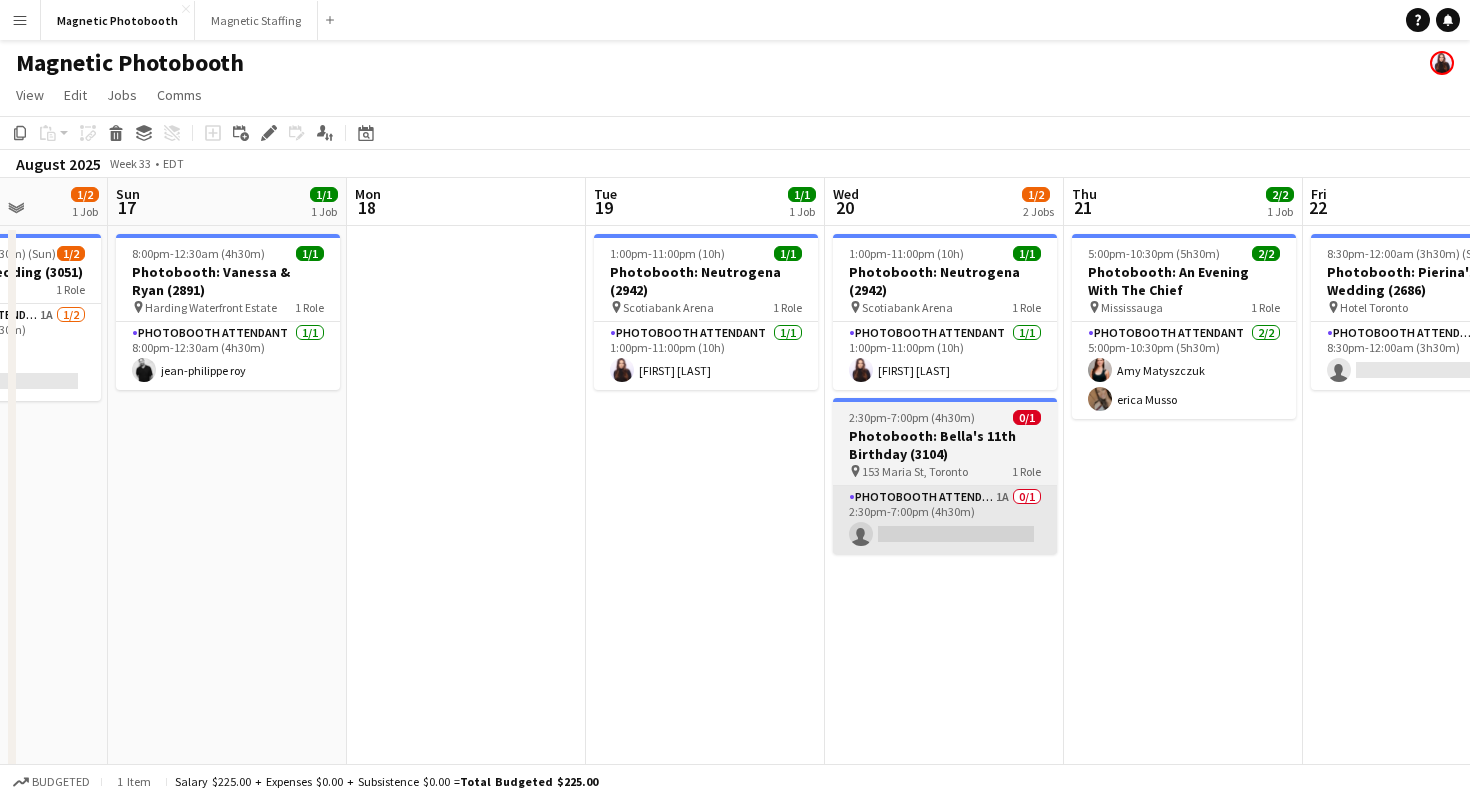 scroll, scrollTop: 0, scrollLeft: 603, axis: horizontal 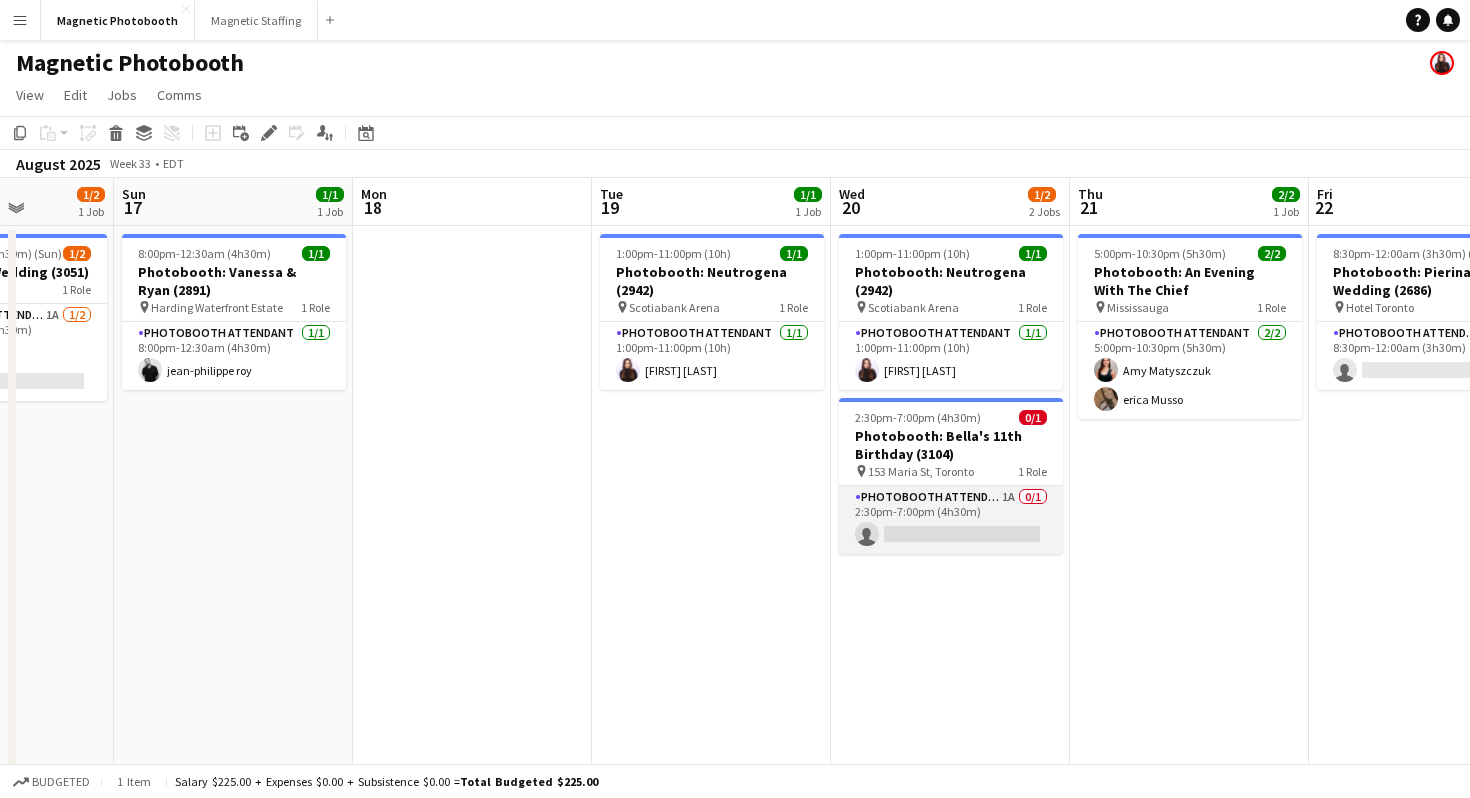 click on "Photobooth Attendant    1A   0/1   2:30pm-7:00pm (4h30m)
single-neutral-actions" at bounding box center [951, 520] 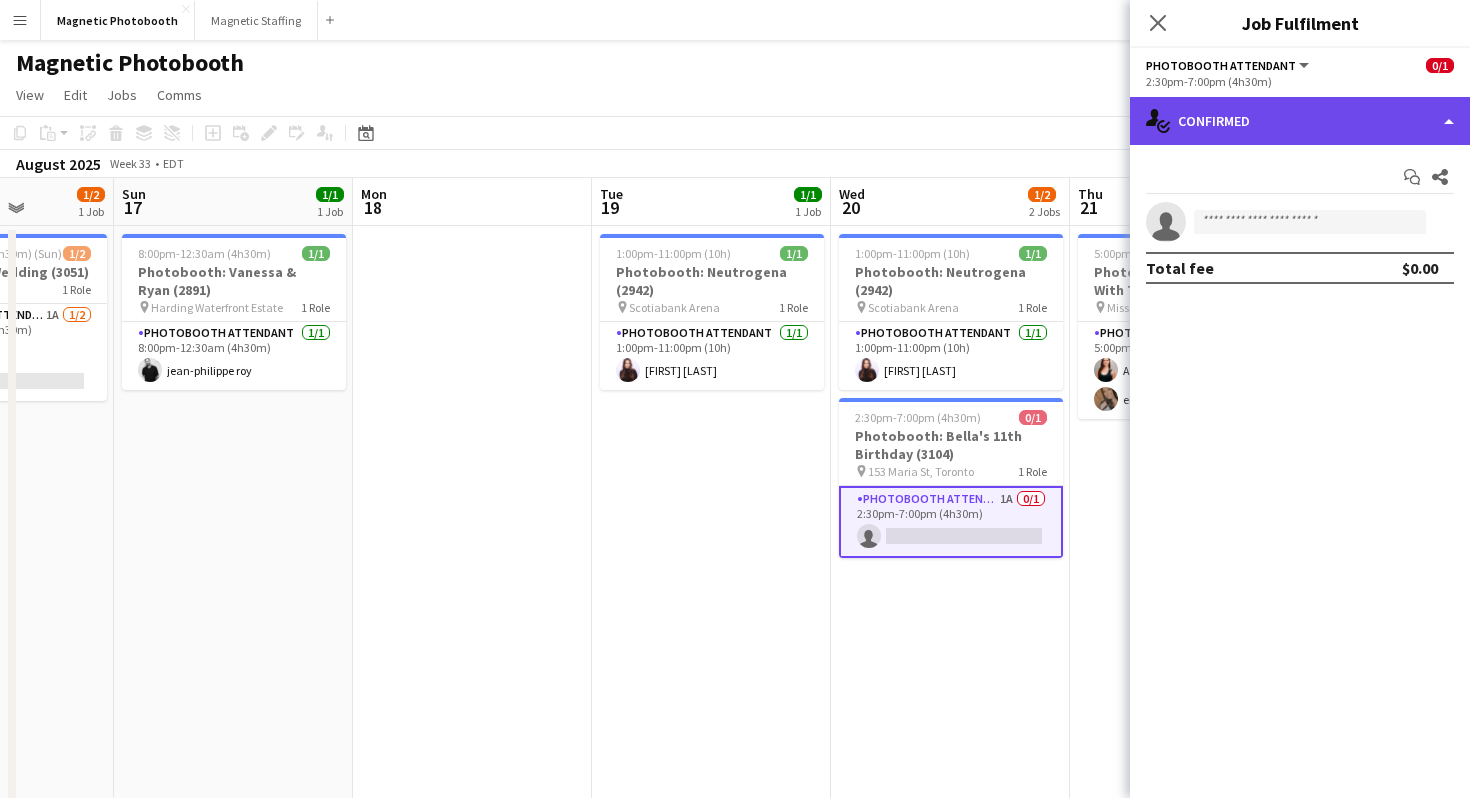 click on "single-neutral-actions-check-2
Confirmed" 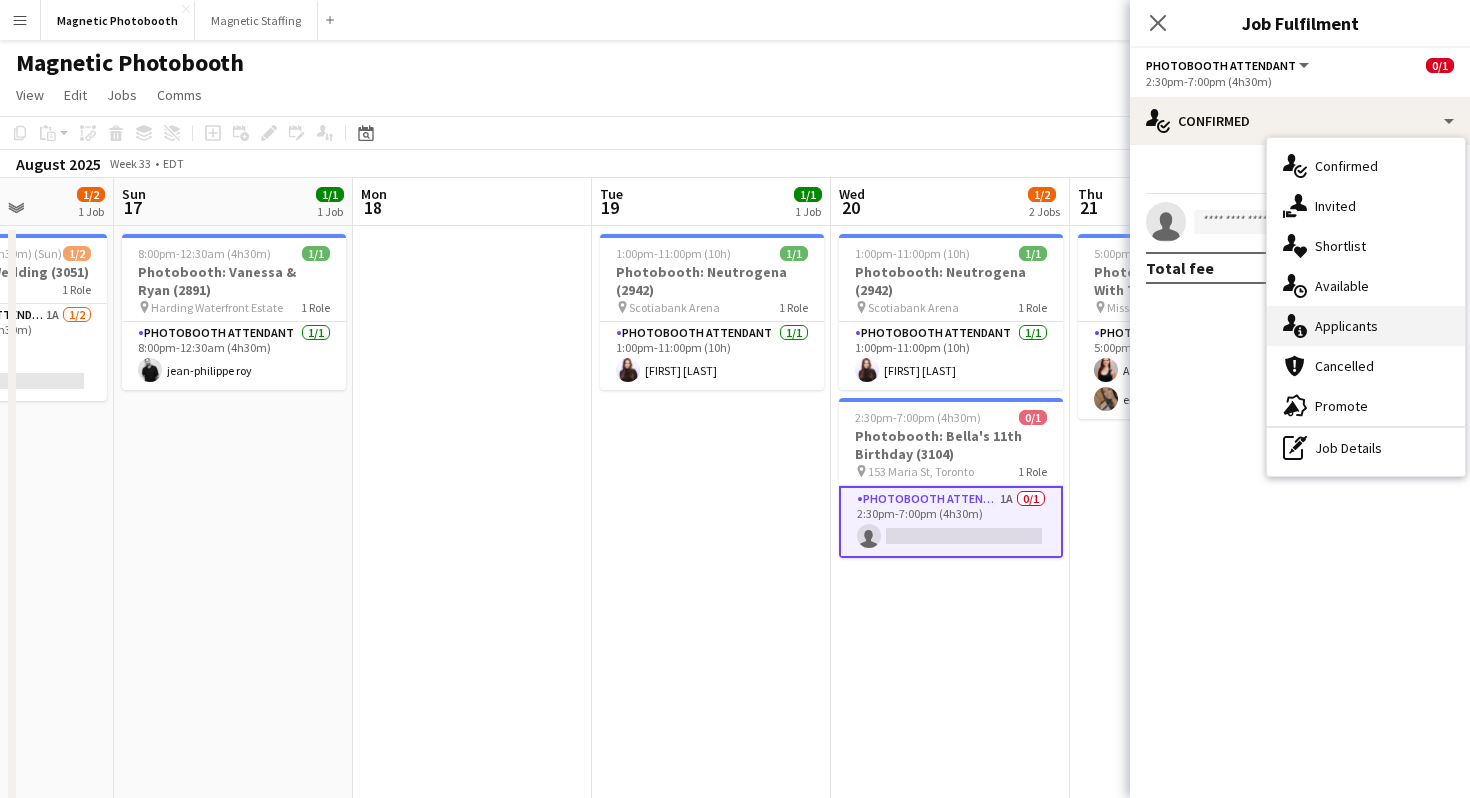 click on "single-neutral-actions-information" 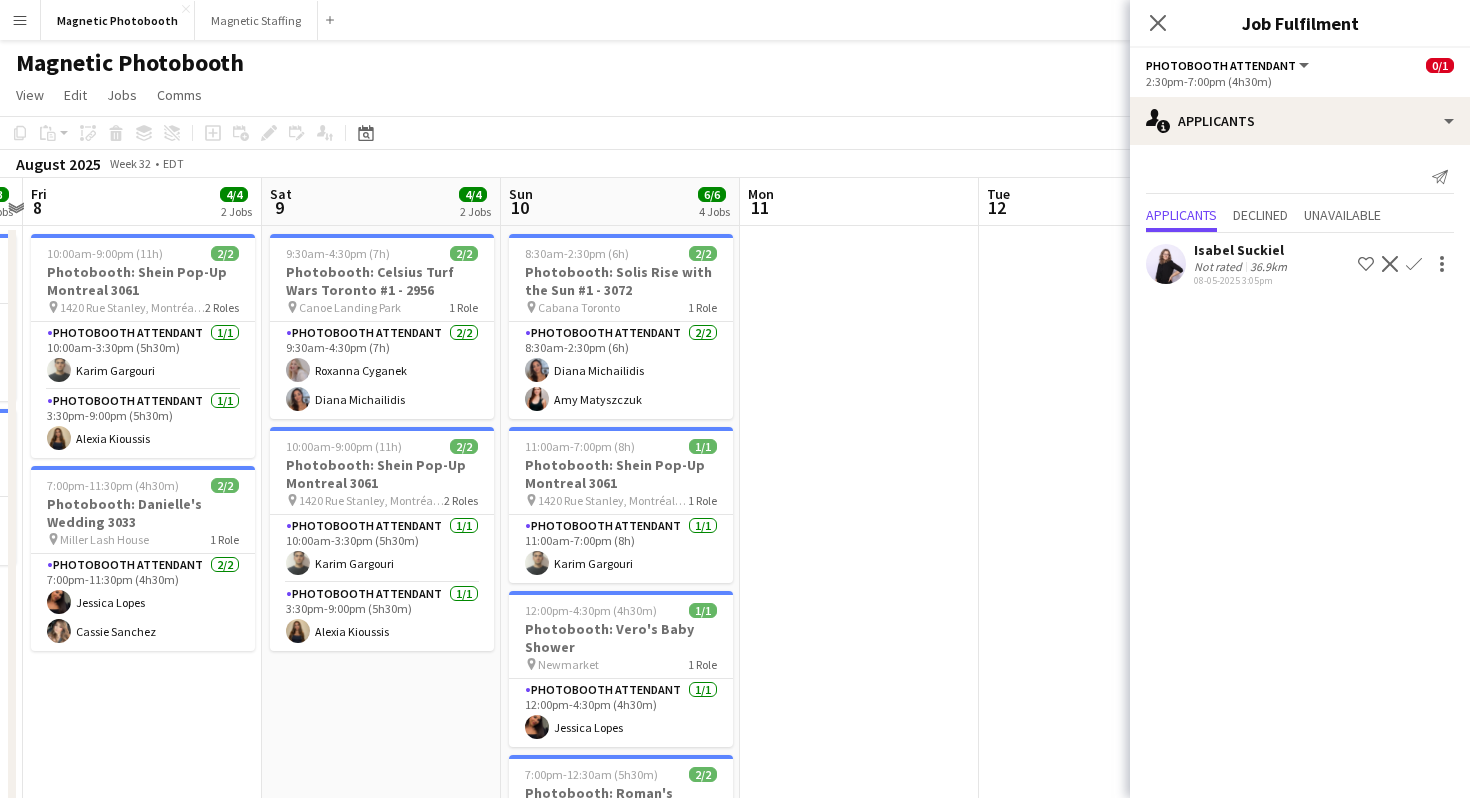 scroll, scrollTop: 0, scrollLeft: 445, axis: horizontal 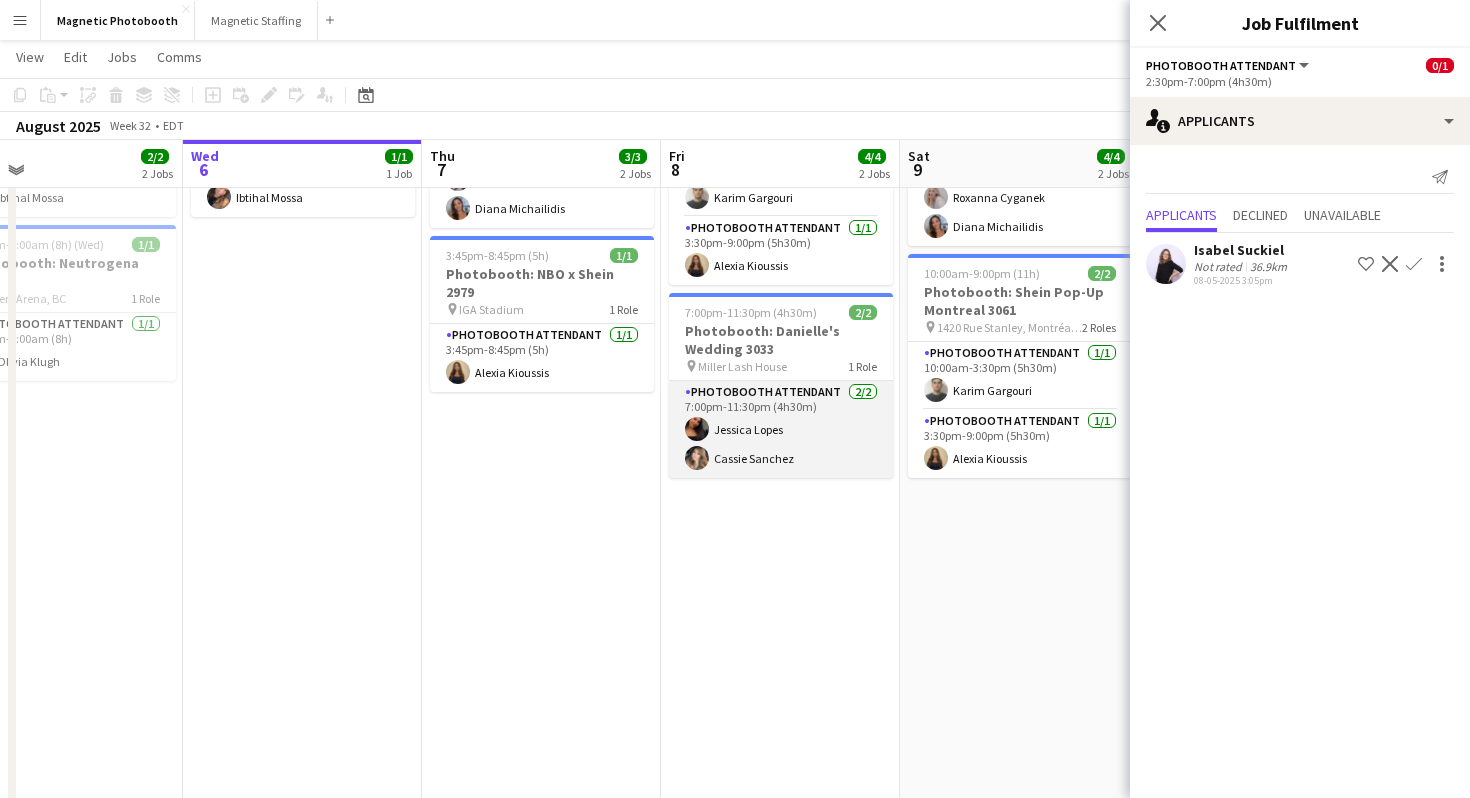 click on "Photobooth Attendant    2/2   7:00pm-11:30pm (4h30m)
[FIRST] [LAST] [FIRST] [LAST]" at bounding box center (781, 429) 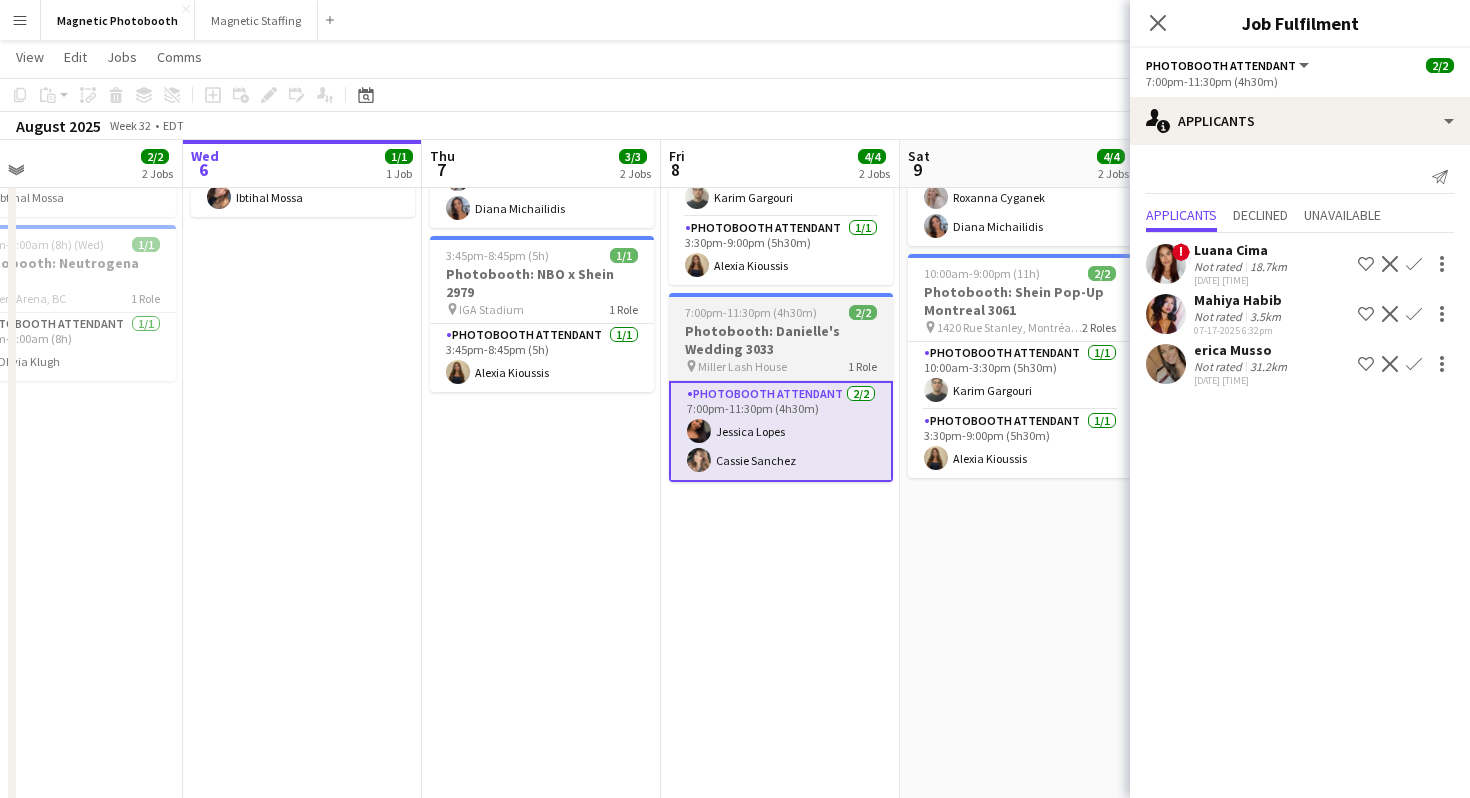 click on "7:00pm-11:30pm (4h30m)" at bounding box center [751, 312] 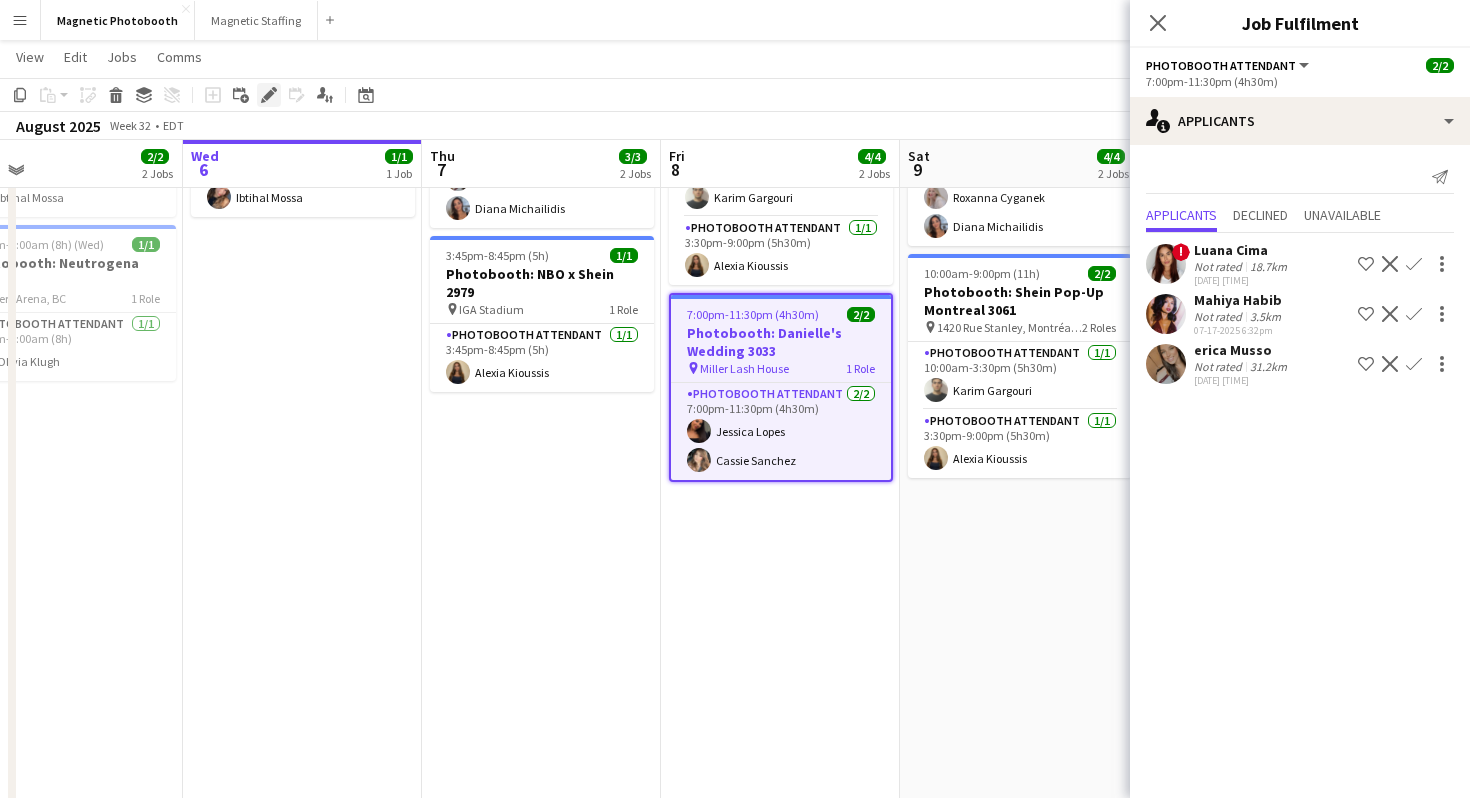 click 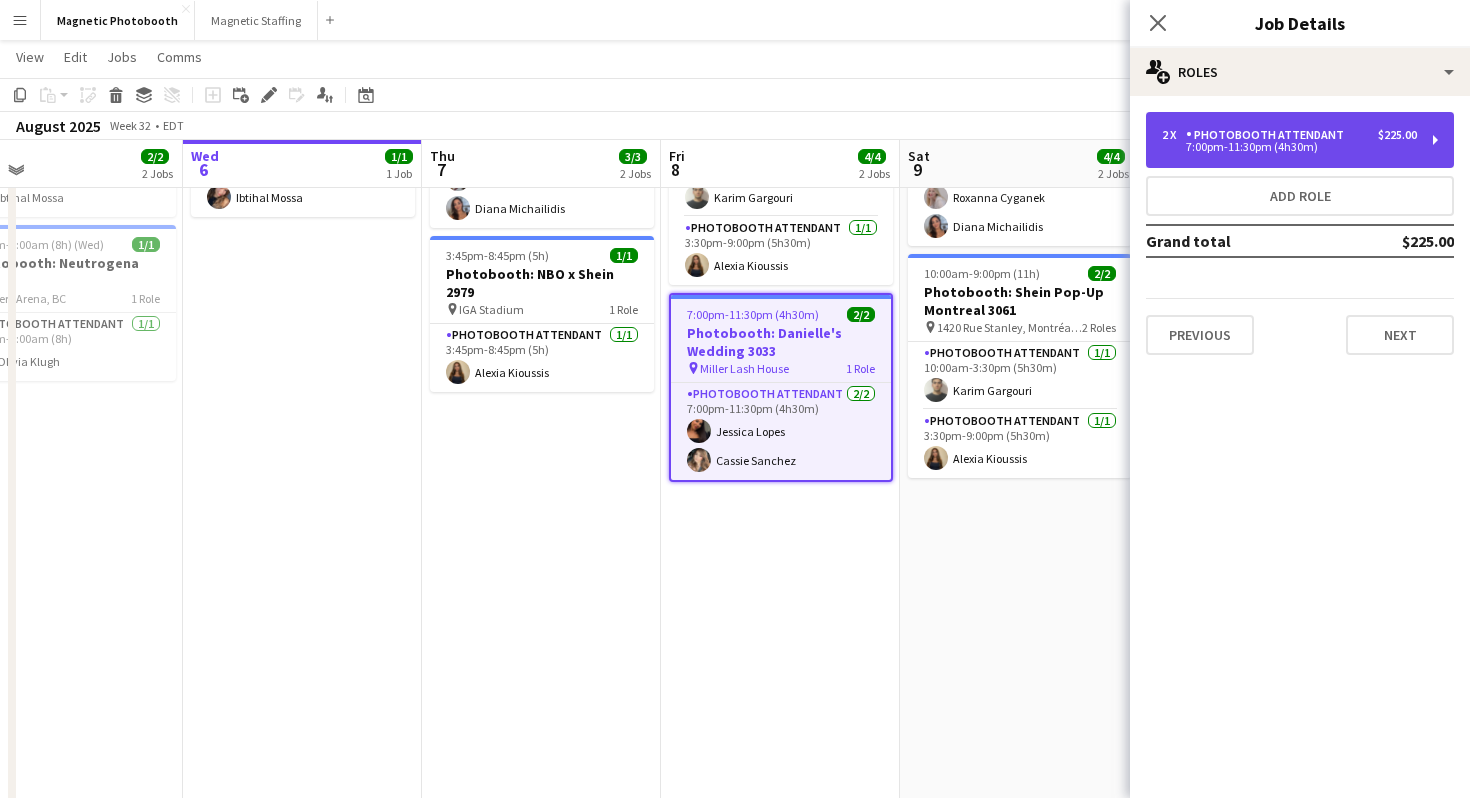click on "7:00pm-11:30pm (4h30m)" at bounding box center [1289, 147] 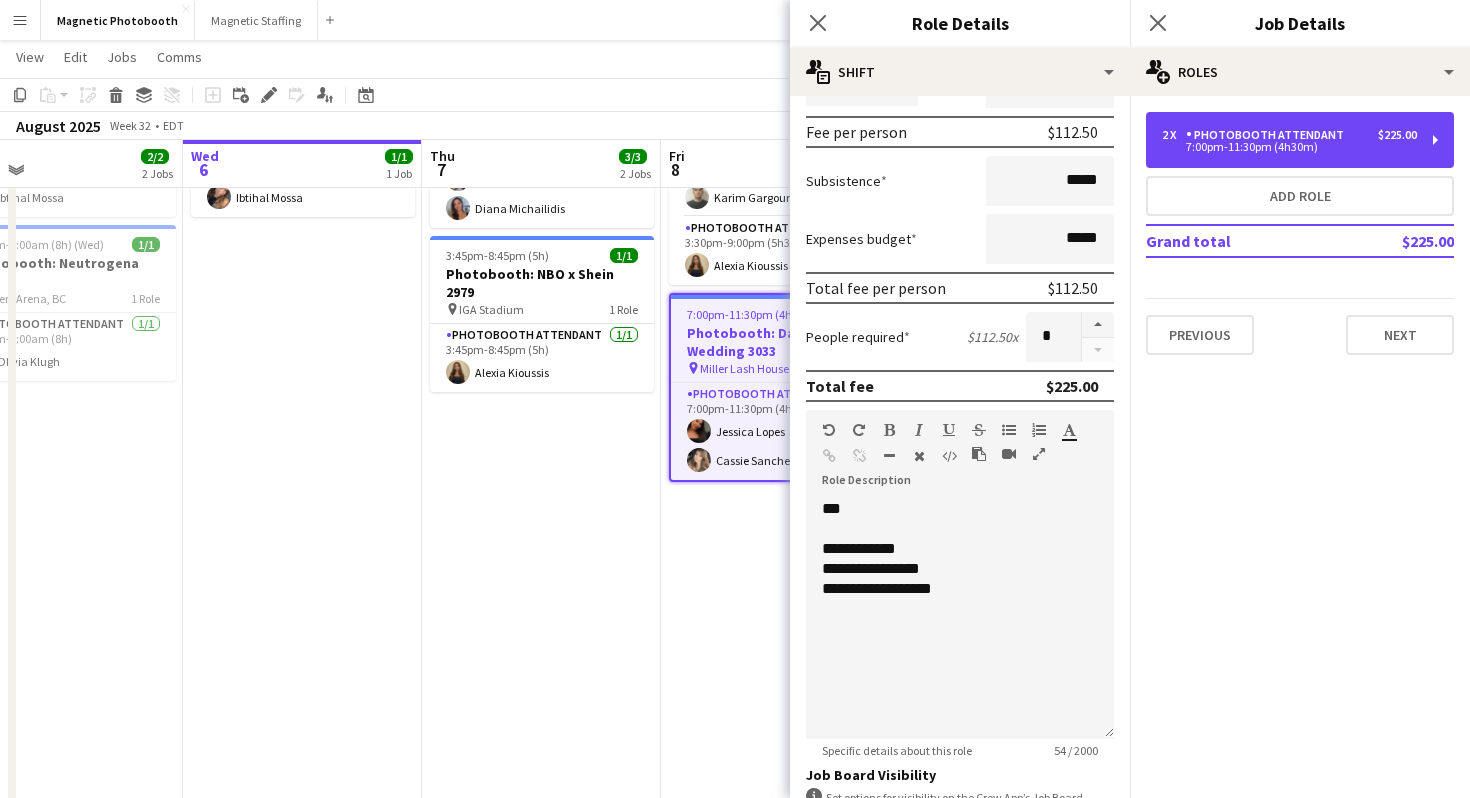 scroll, scrollTop: 296, scrollLeft: 0, axis: vertical 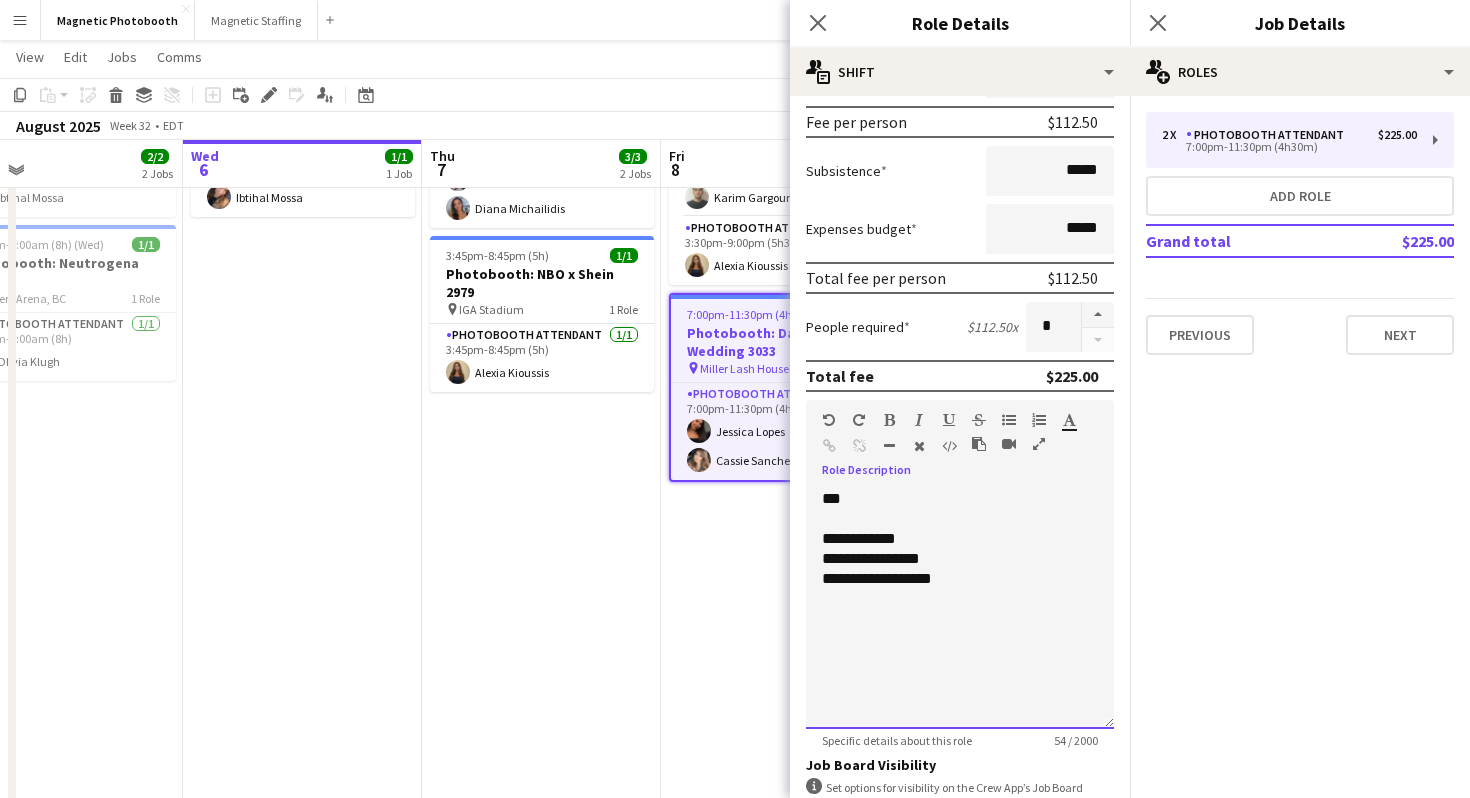 click on "**********" at bounding box center [960, 559] 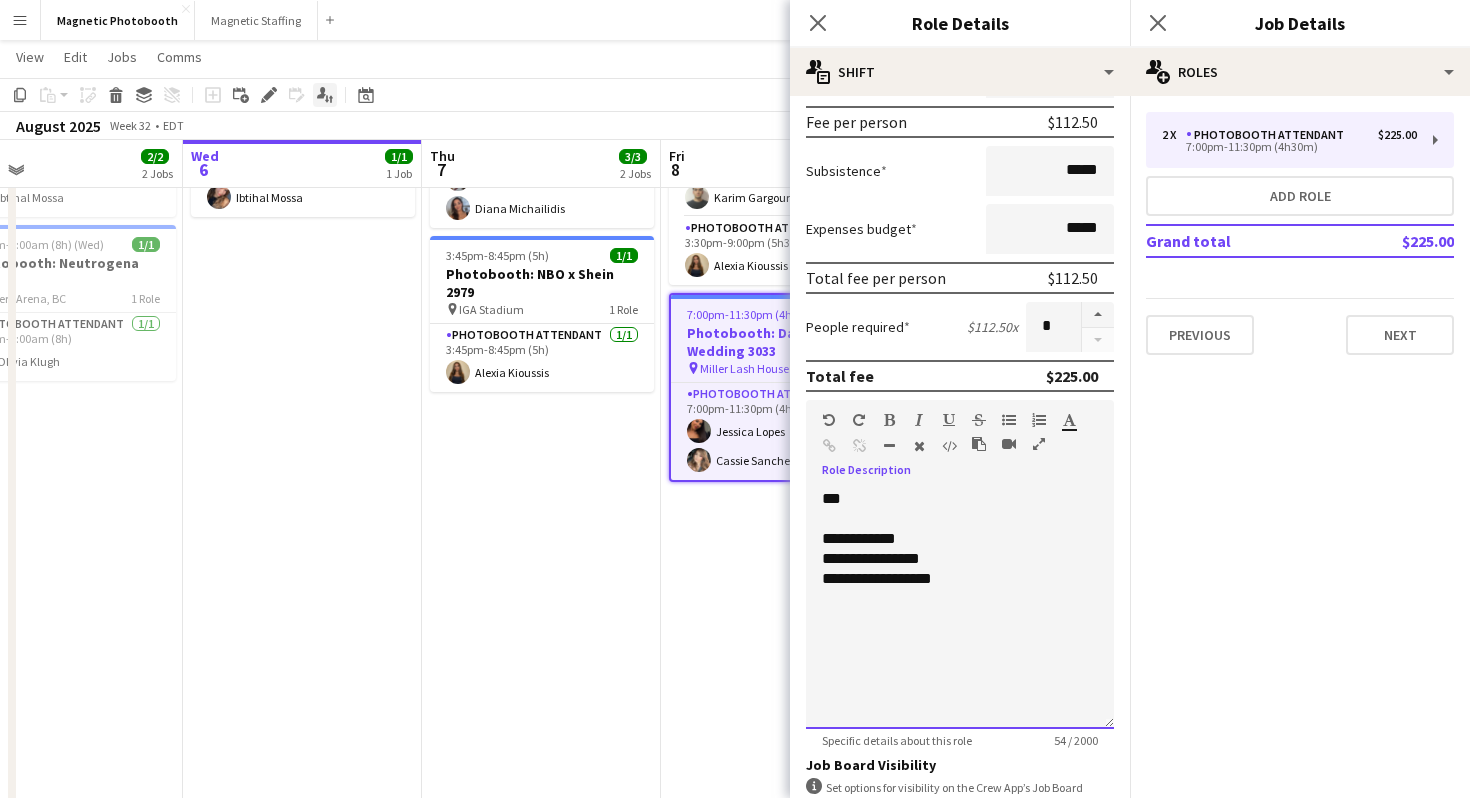 type 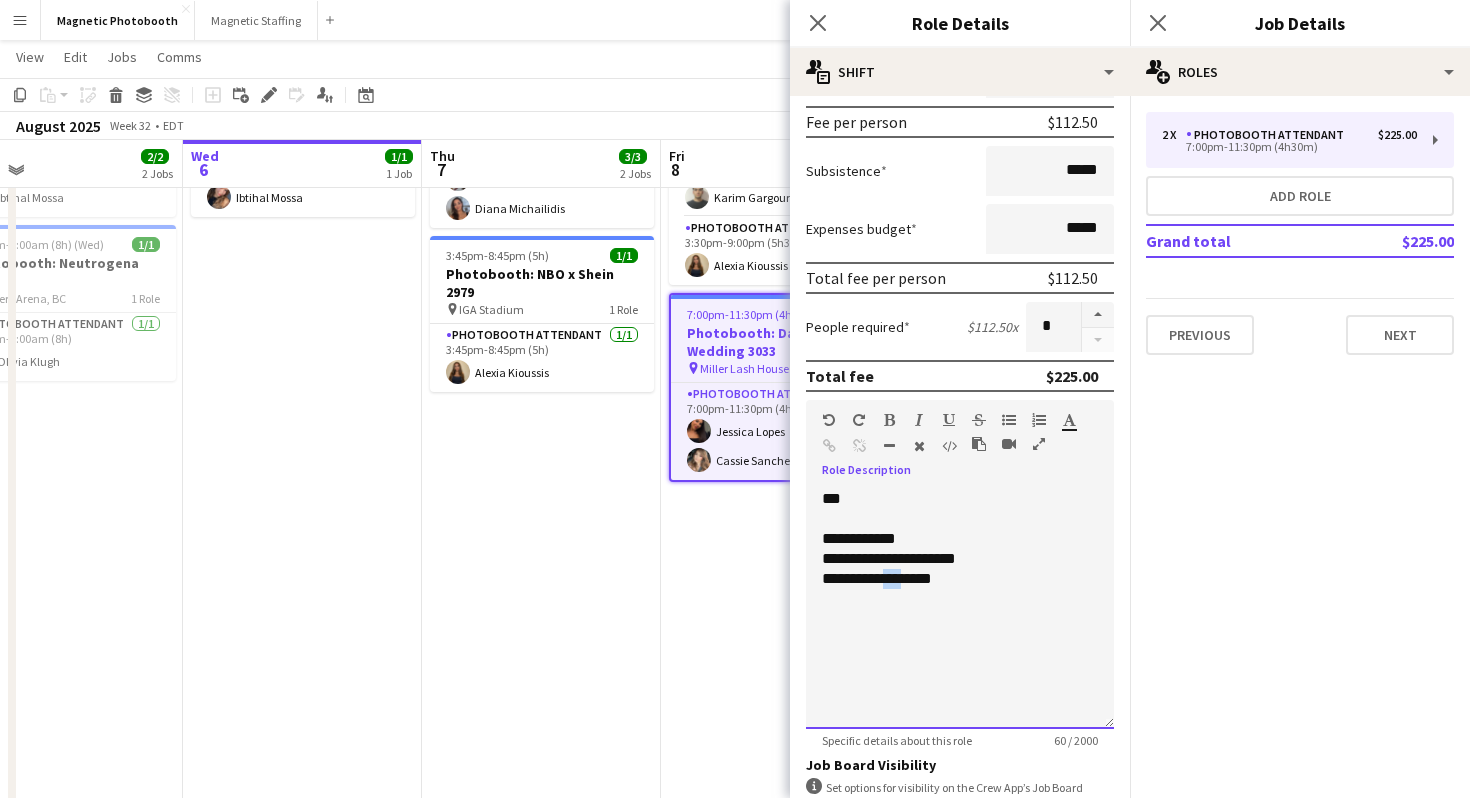 drag, startPoint x: 896, startPoint y: 580, endPoint x: 916, endPoint y: 580, distance: 20 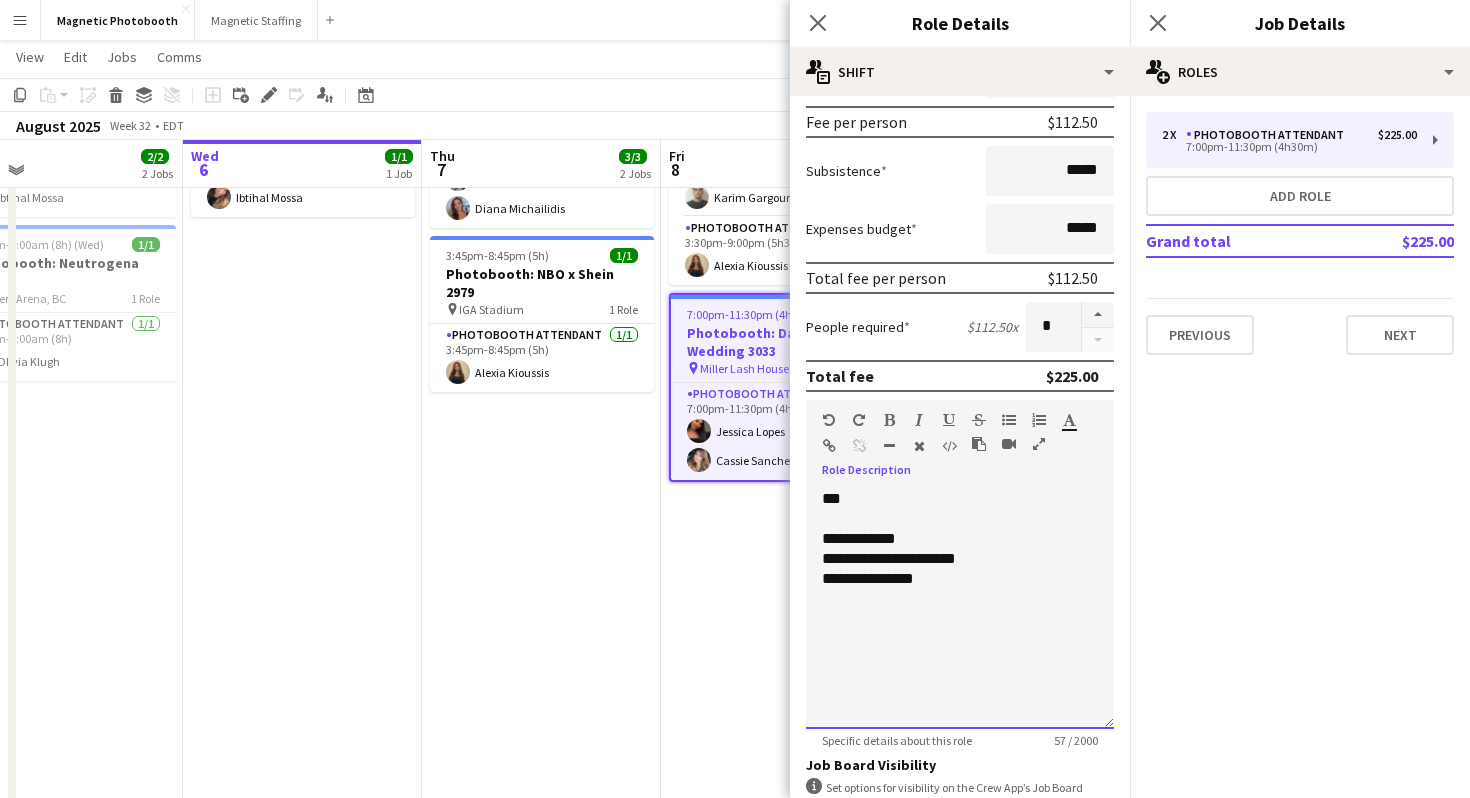 click on "**********" at bounding box center [960, 579] 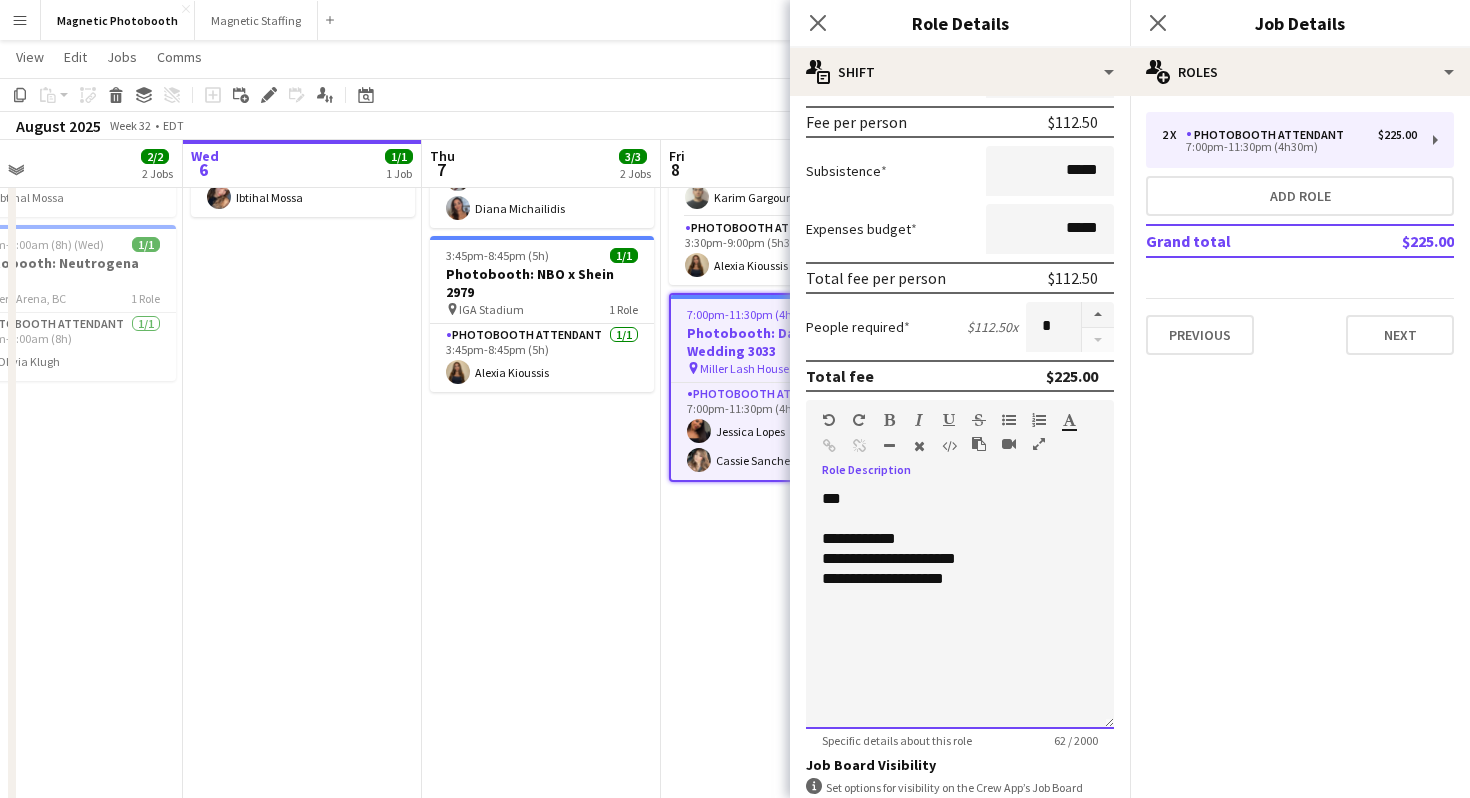 click on "**********" at bounding box center (960, 579) 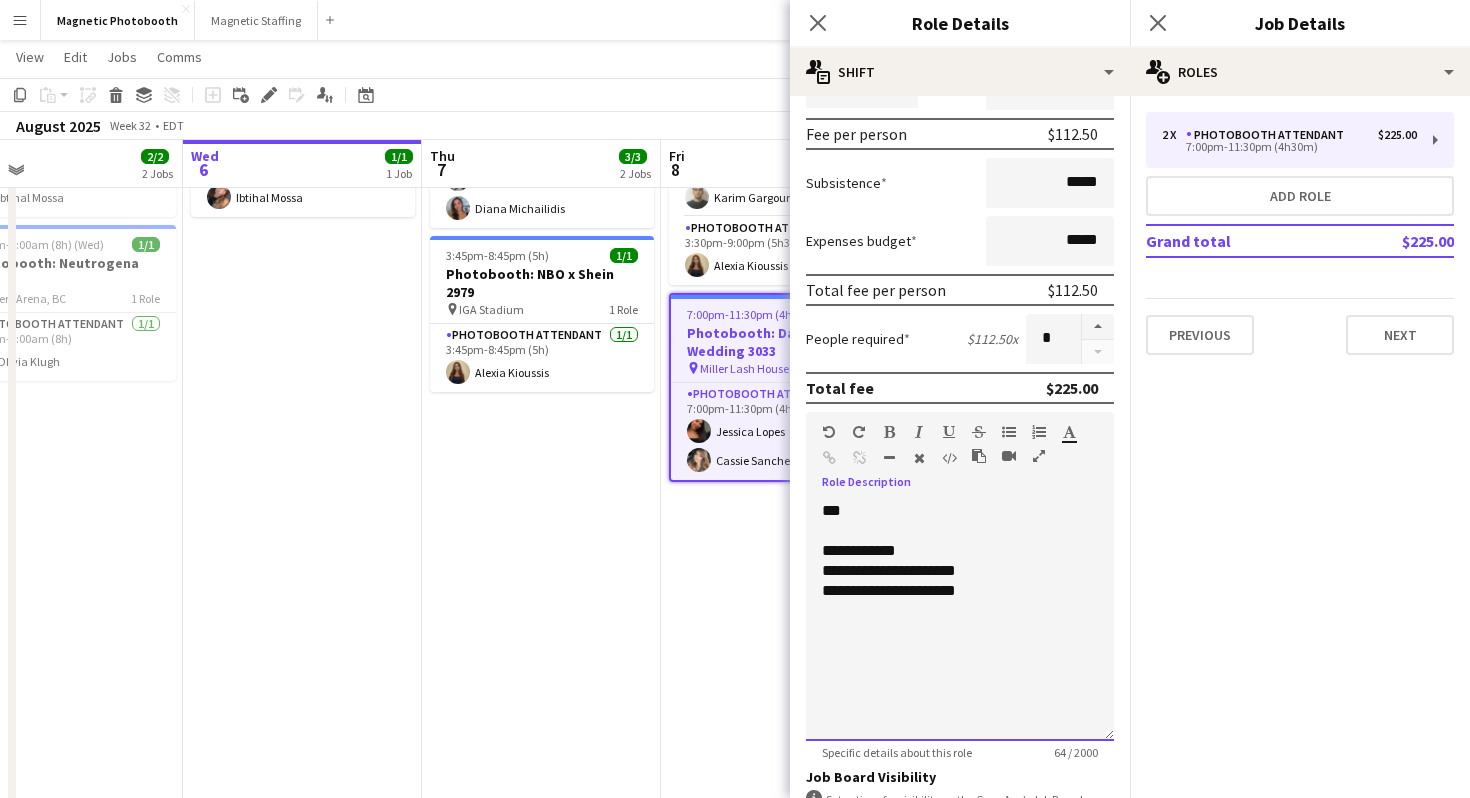 scroll, scrollTop: 280, scrollLeft: 0, axis: vertical 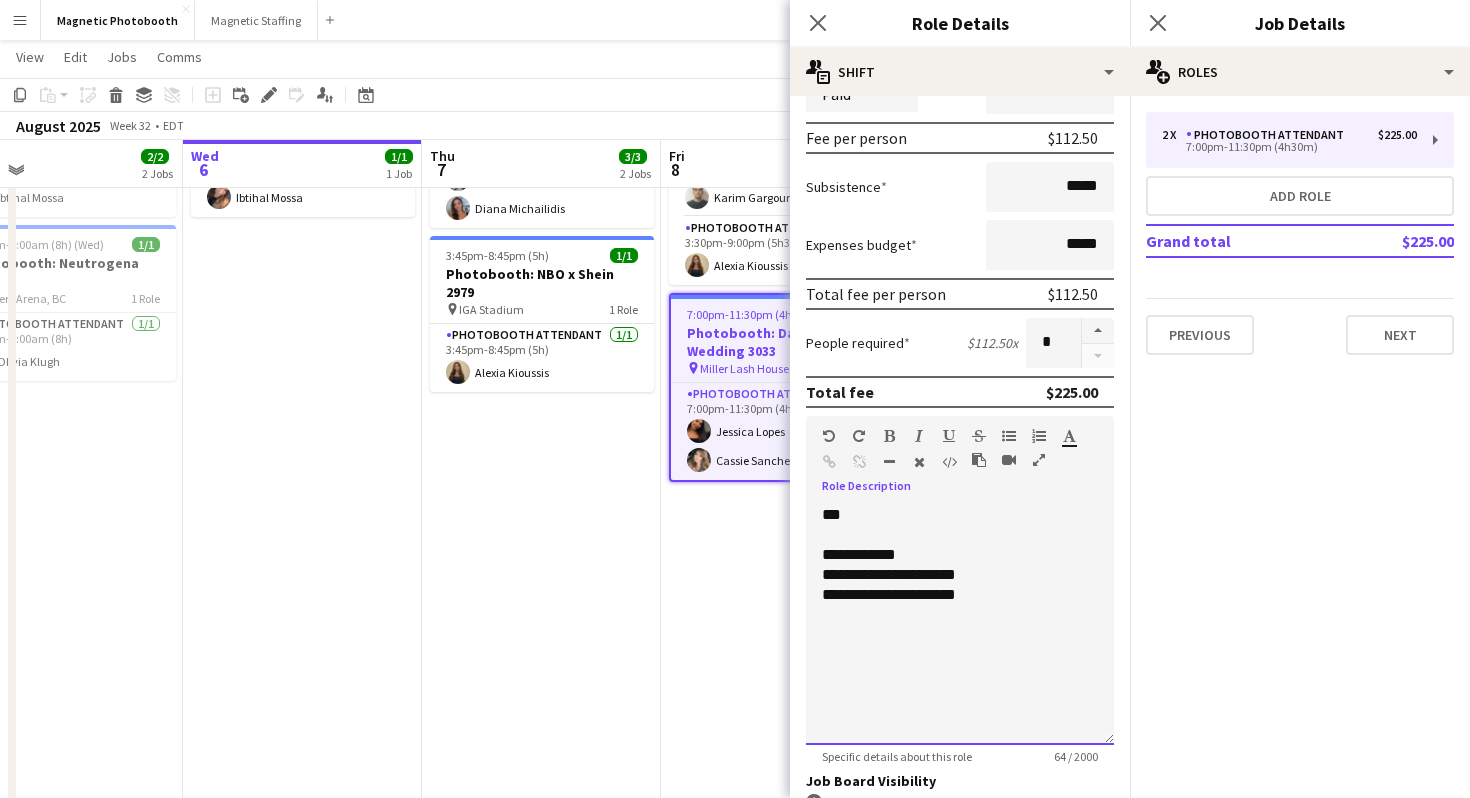 click at bounding box center (960, 535) 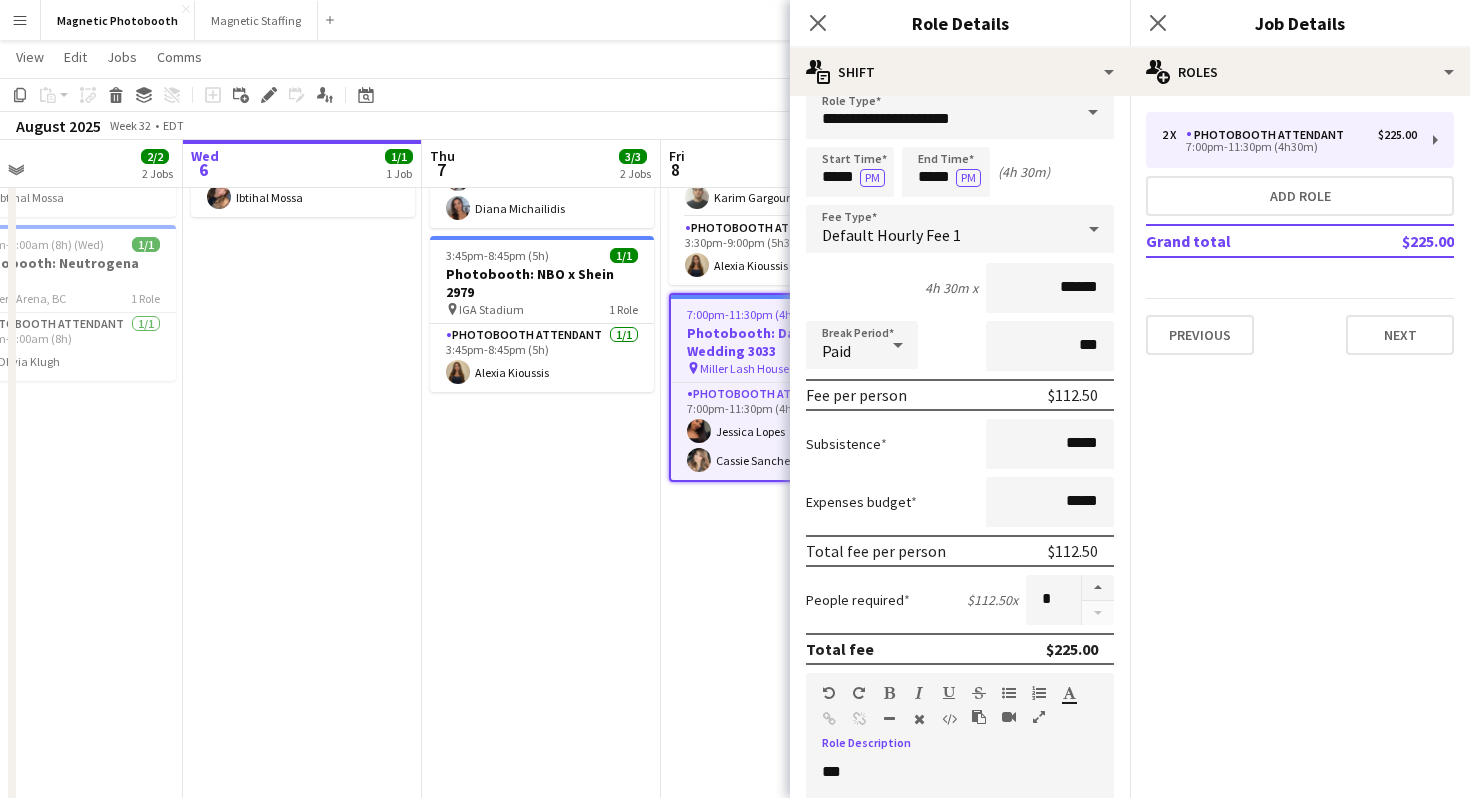 scroll, scrollTop: 0, scrollLeft: 0, axis: both 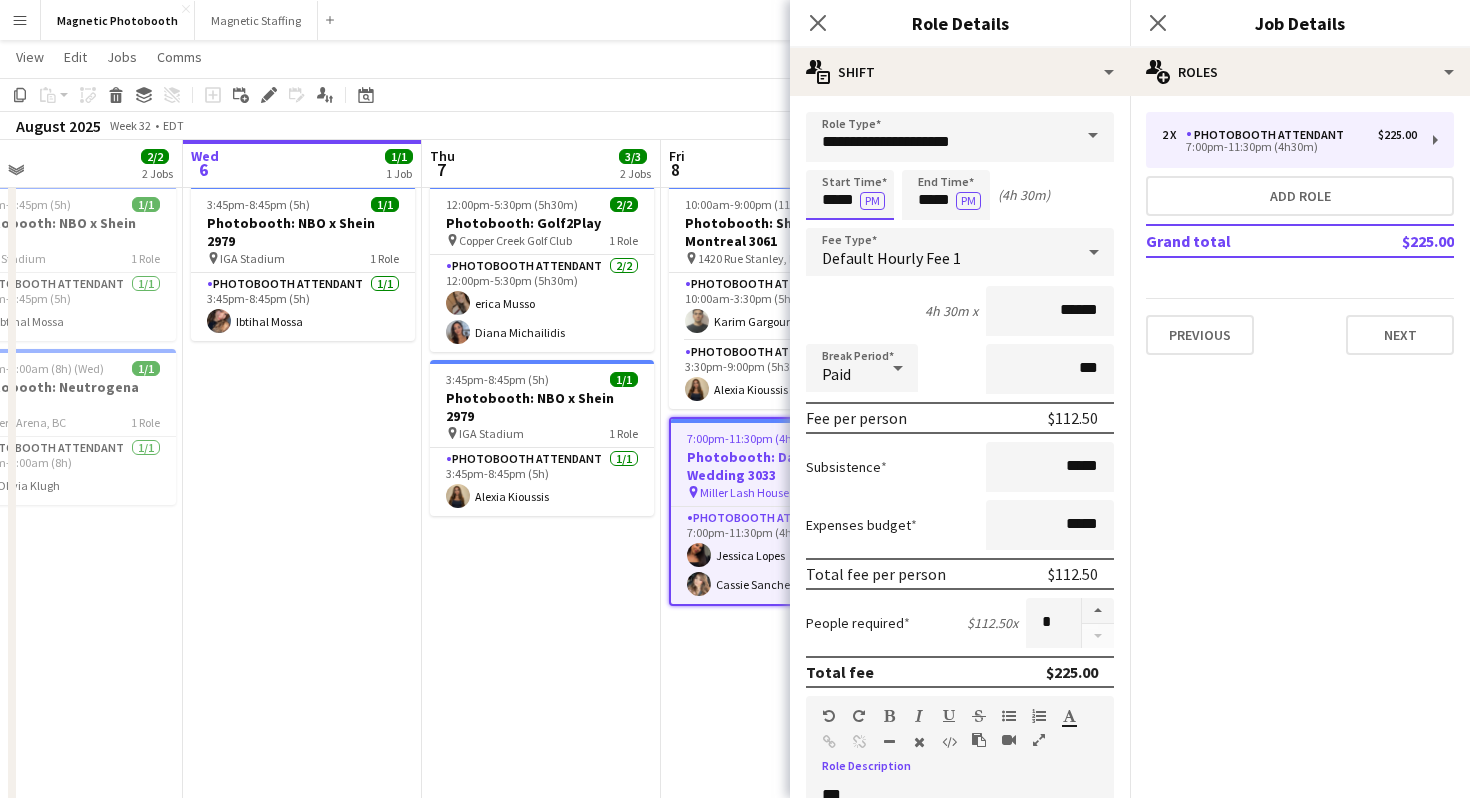 click on "*****" at bounding box center [850, 195] 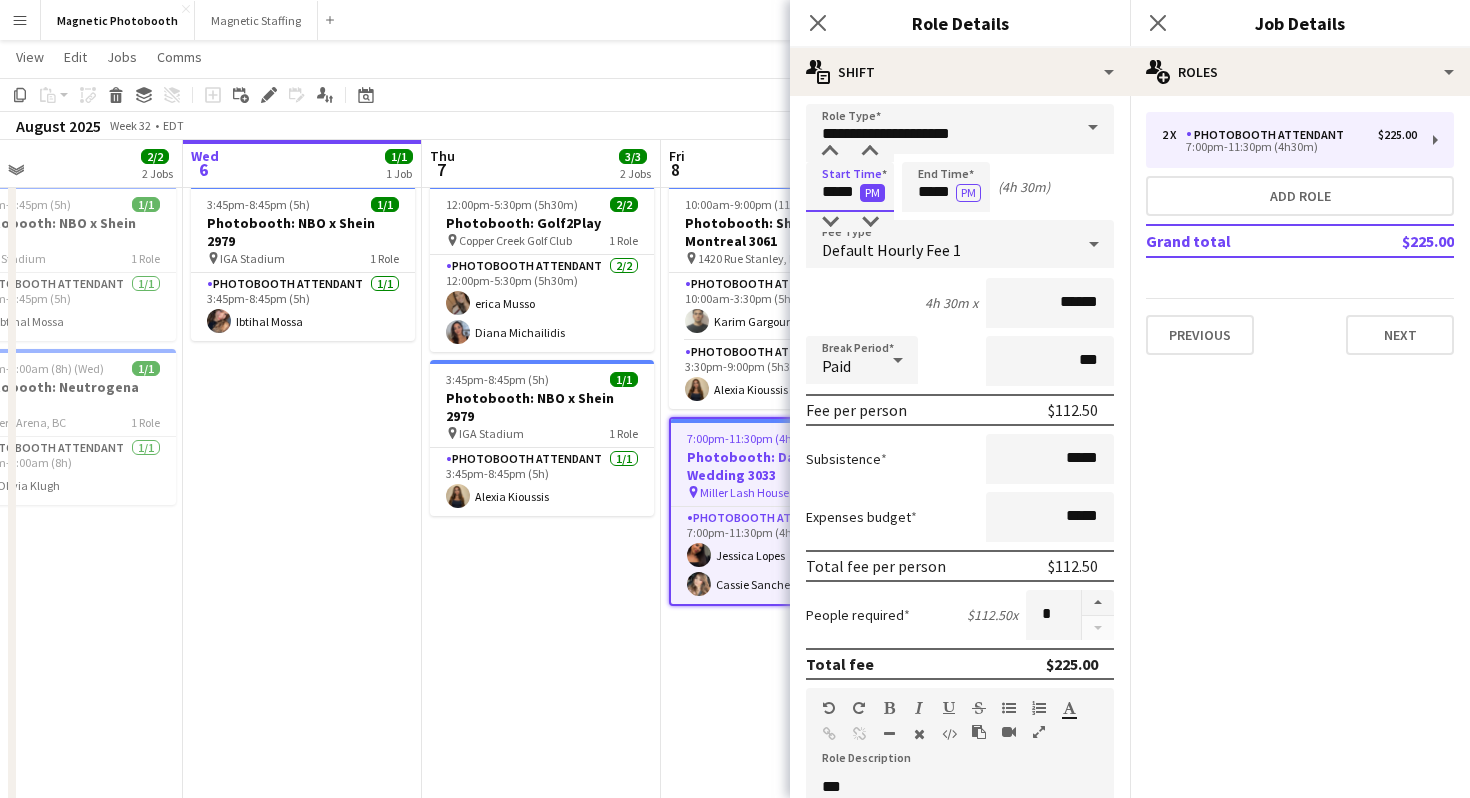 scroll, scrollTop: 0, scrollLeft: 0, axis: both 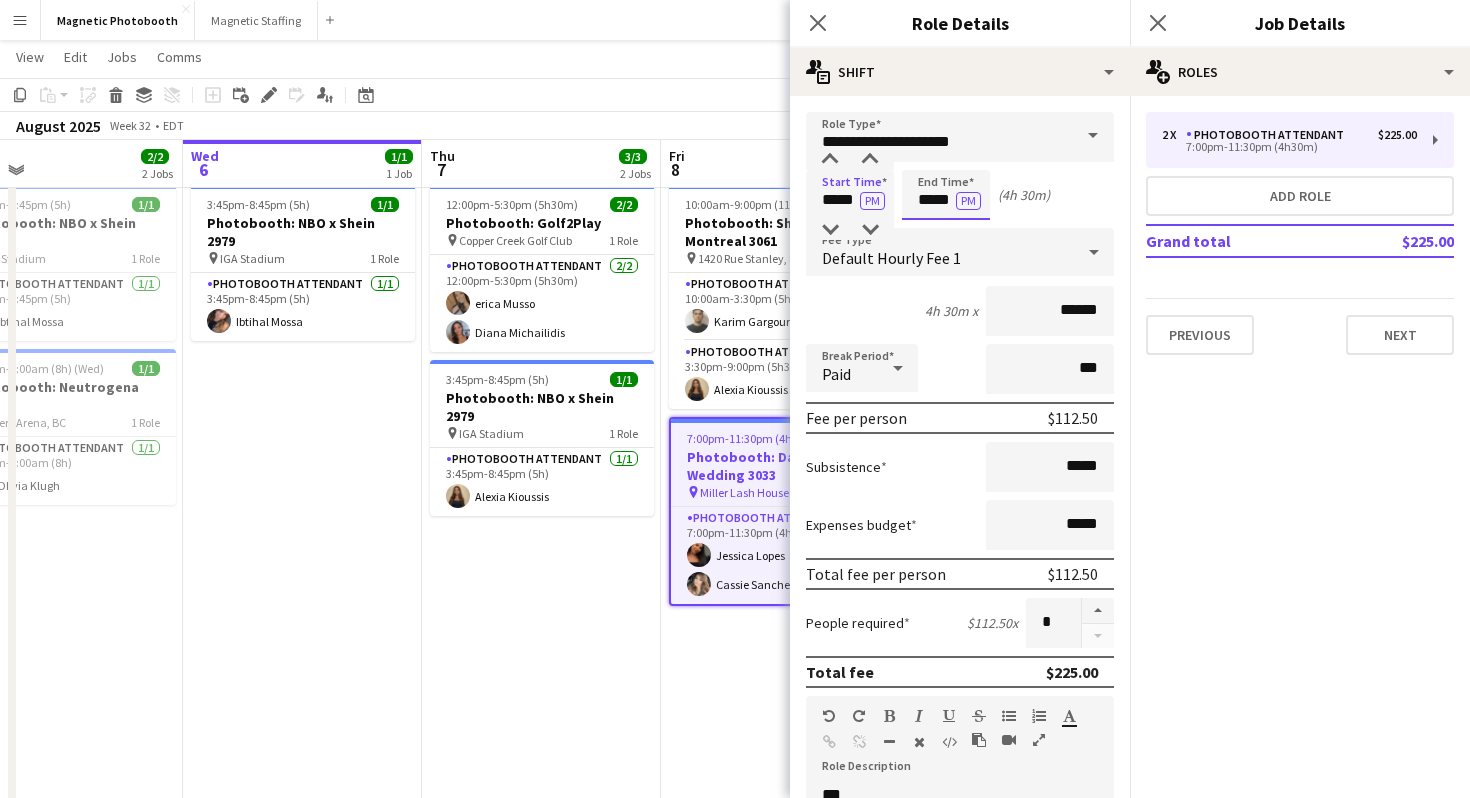 click on "*****" at bounding box center (946, 195) 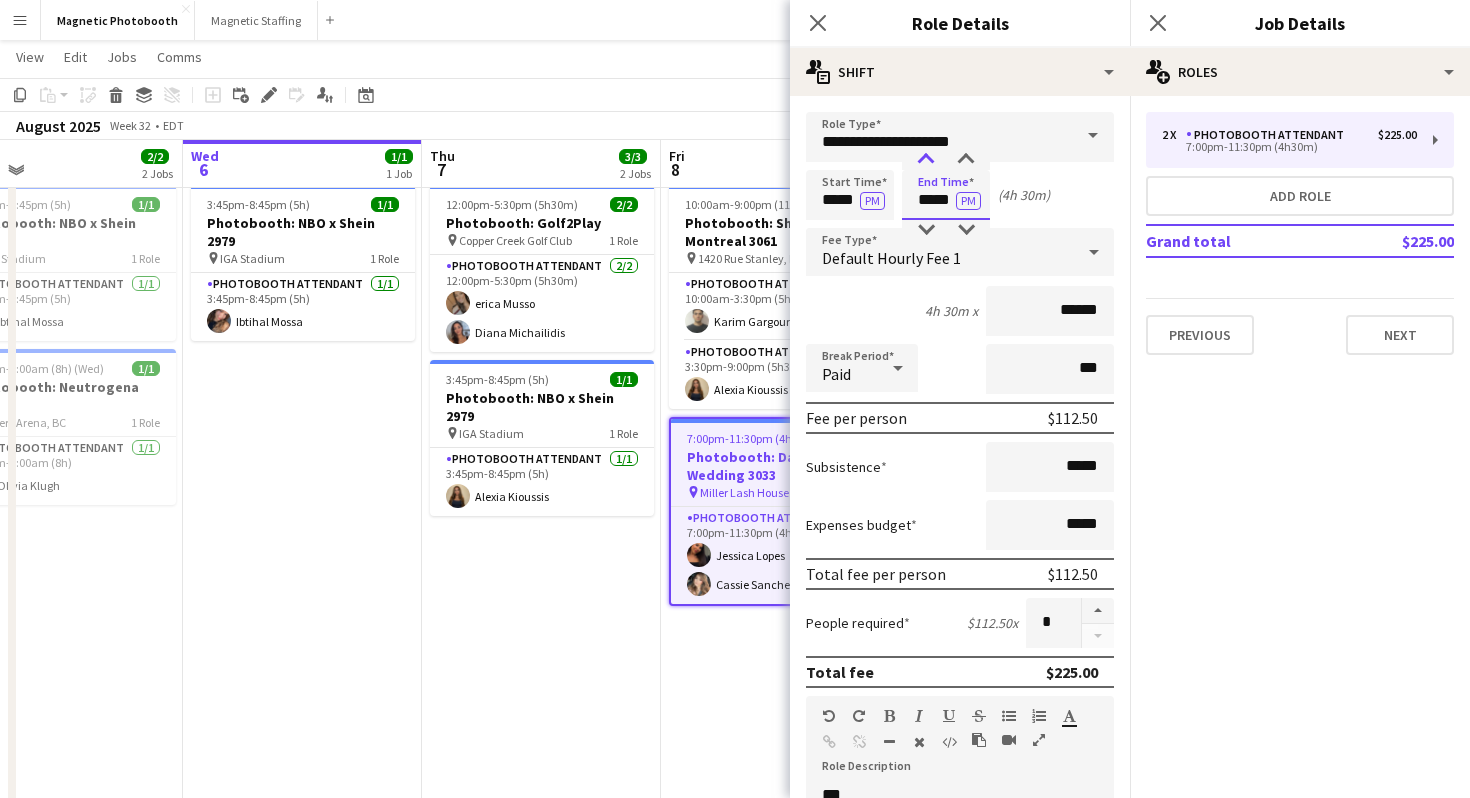 click at bounding box center [926, 160] 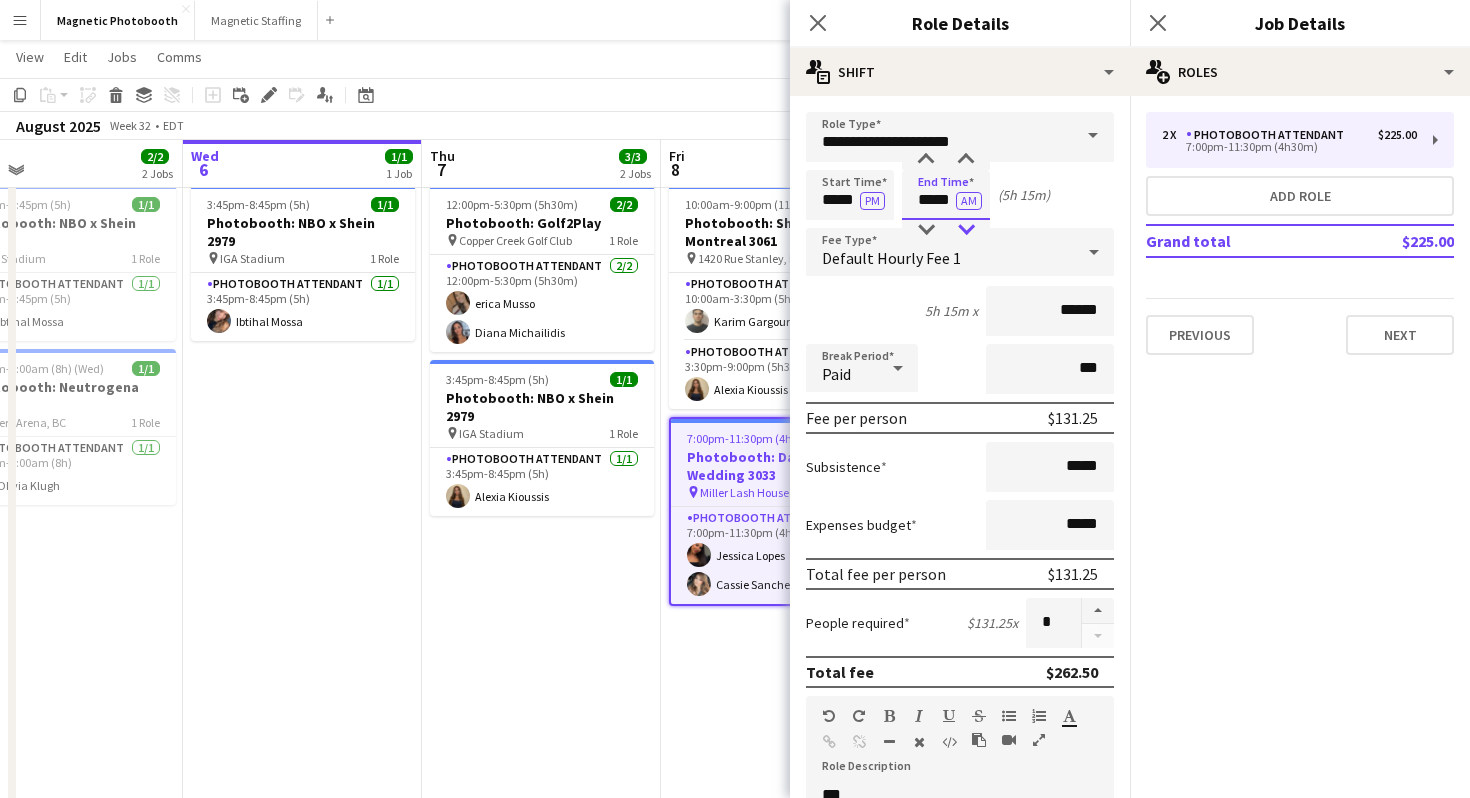 click at bounding box center (966, 230) 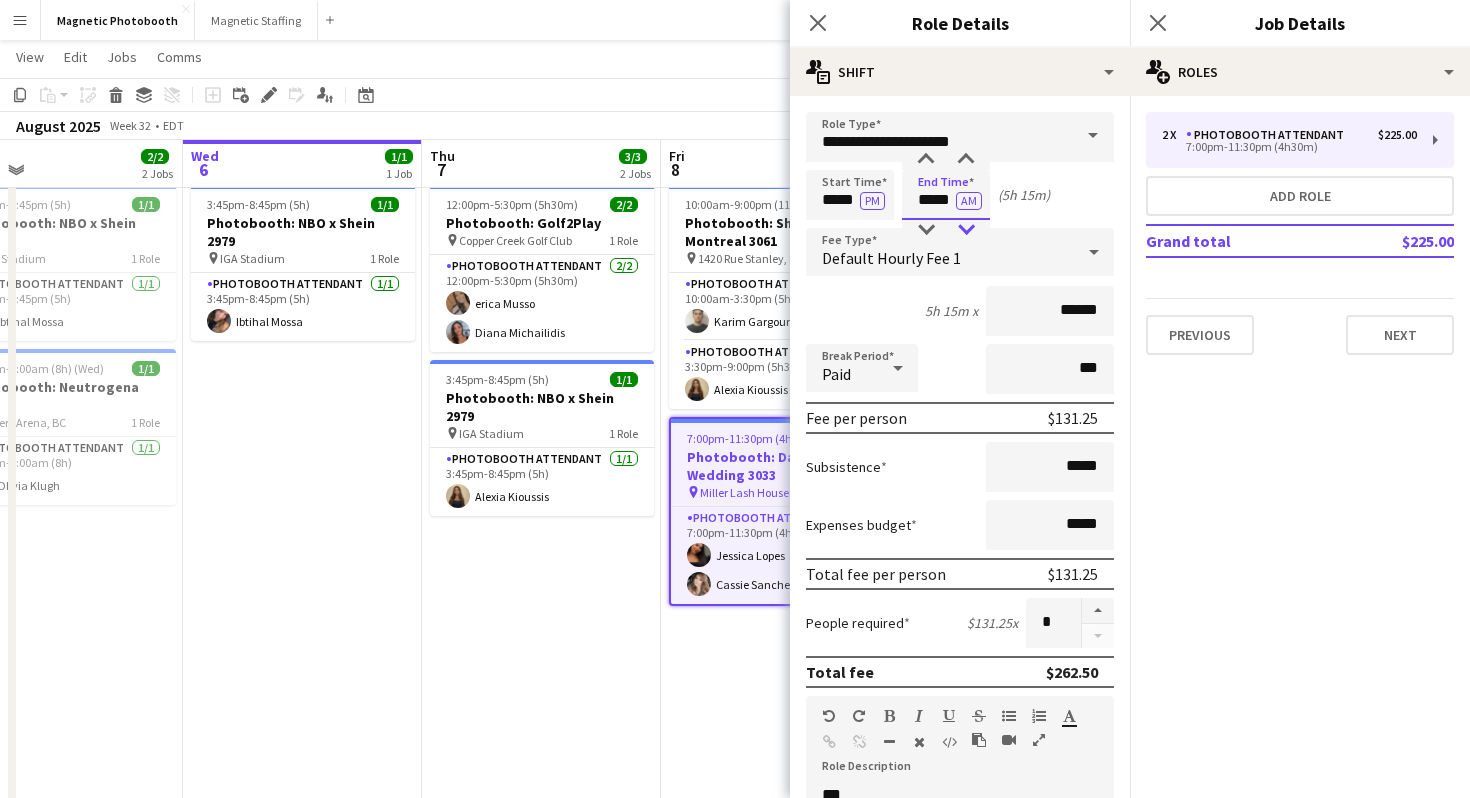 type on "*****" 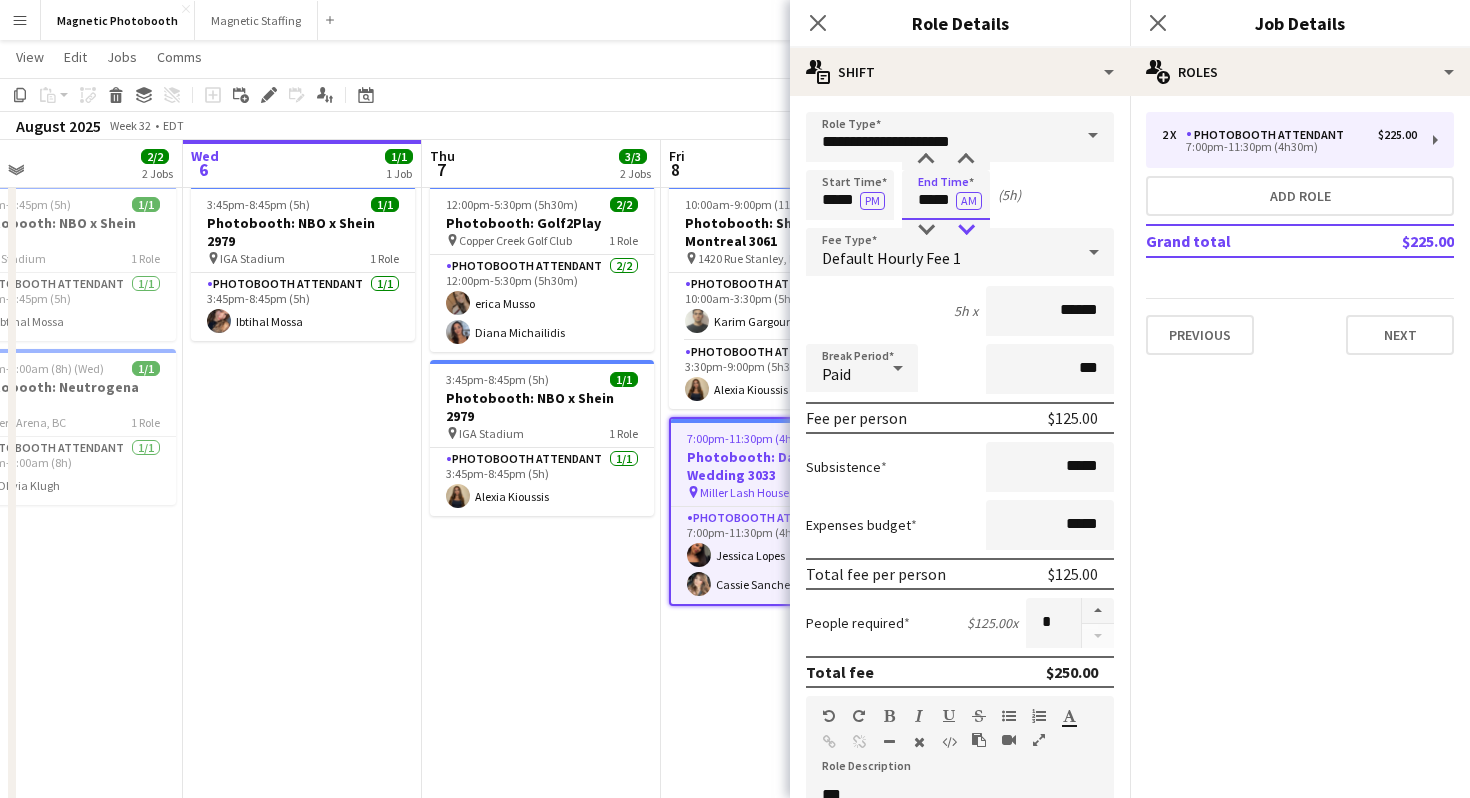 click at bounding box center [966, 230] 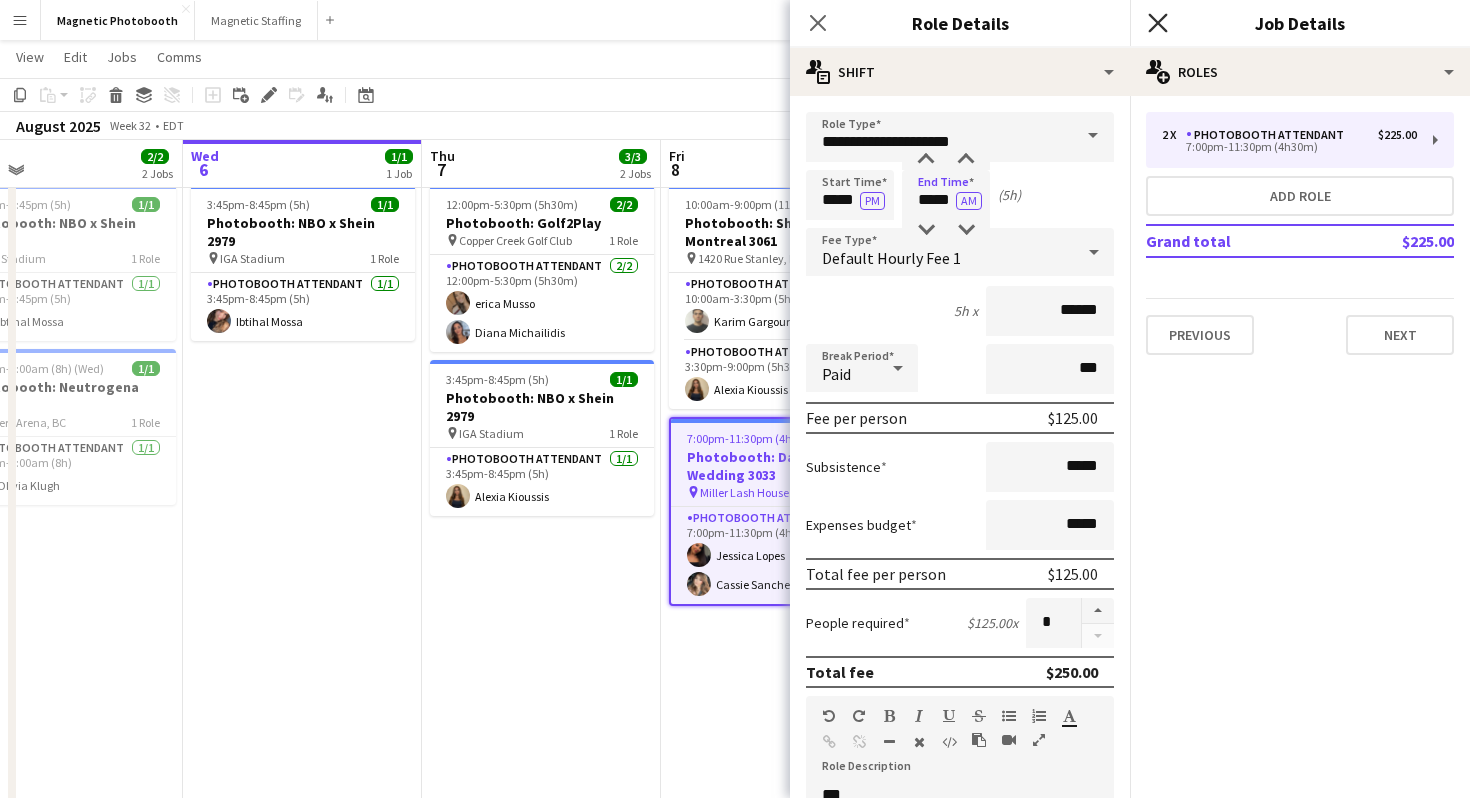 click on "Close pop-in" 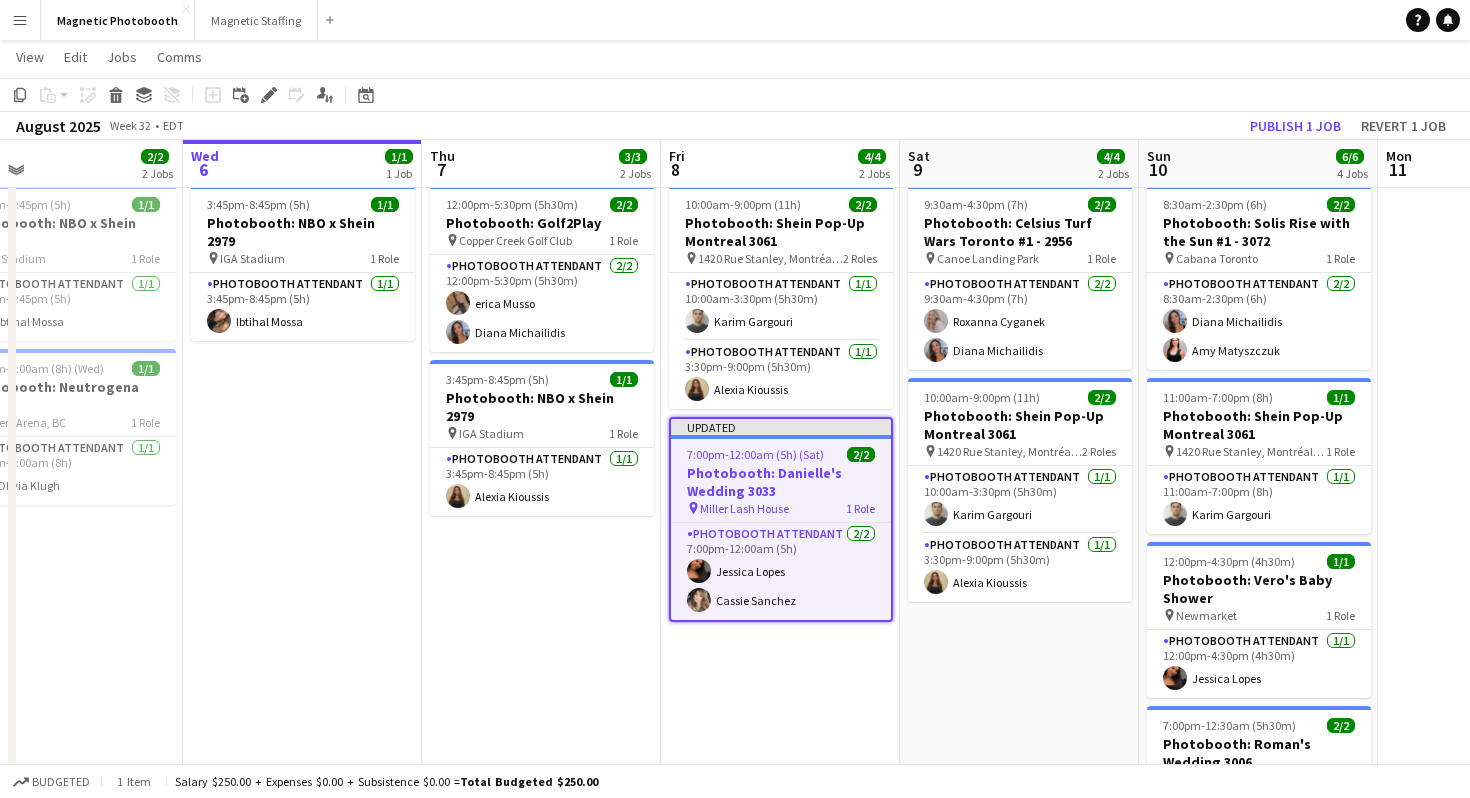 click on "Menu
Boards
Boards   Boards   All jobs   Status
Workforce
Workforce   My Workforce   Recruiting
Comms
Comms
Pay
Pay   Approvals   Payments   Reports
Platform Settings
Platform Settings   Your settings
Training Academy
Training Academy
Knowledge Base
Knowledge Base
Product Updates
Product Updates   Log Out   Privacy   Magnetic Photobooth
Close
Magnetic Staffing
Close
Add
Help
Notifications" at bounding box center (735, 20) 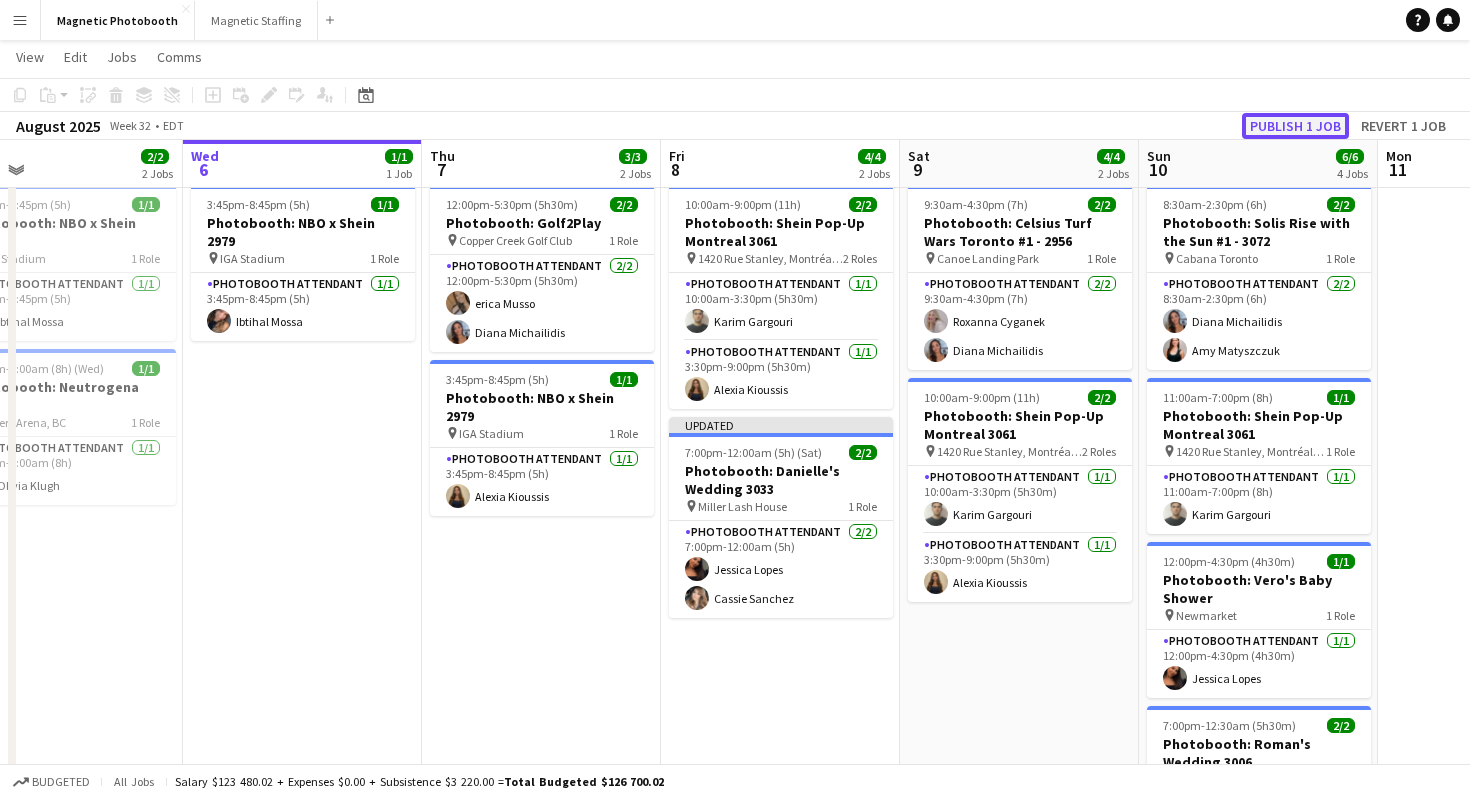 click on "Publish 1 job" 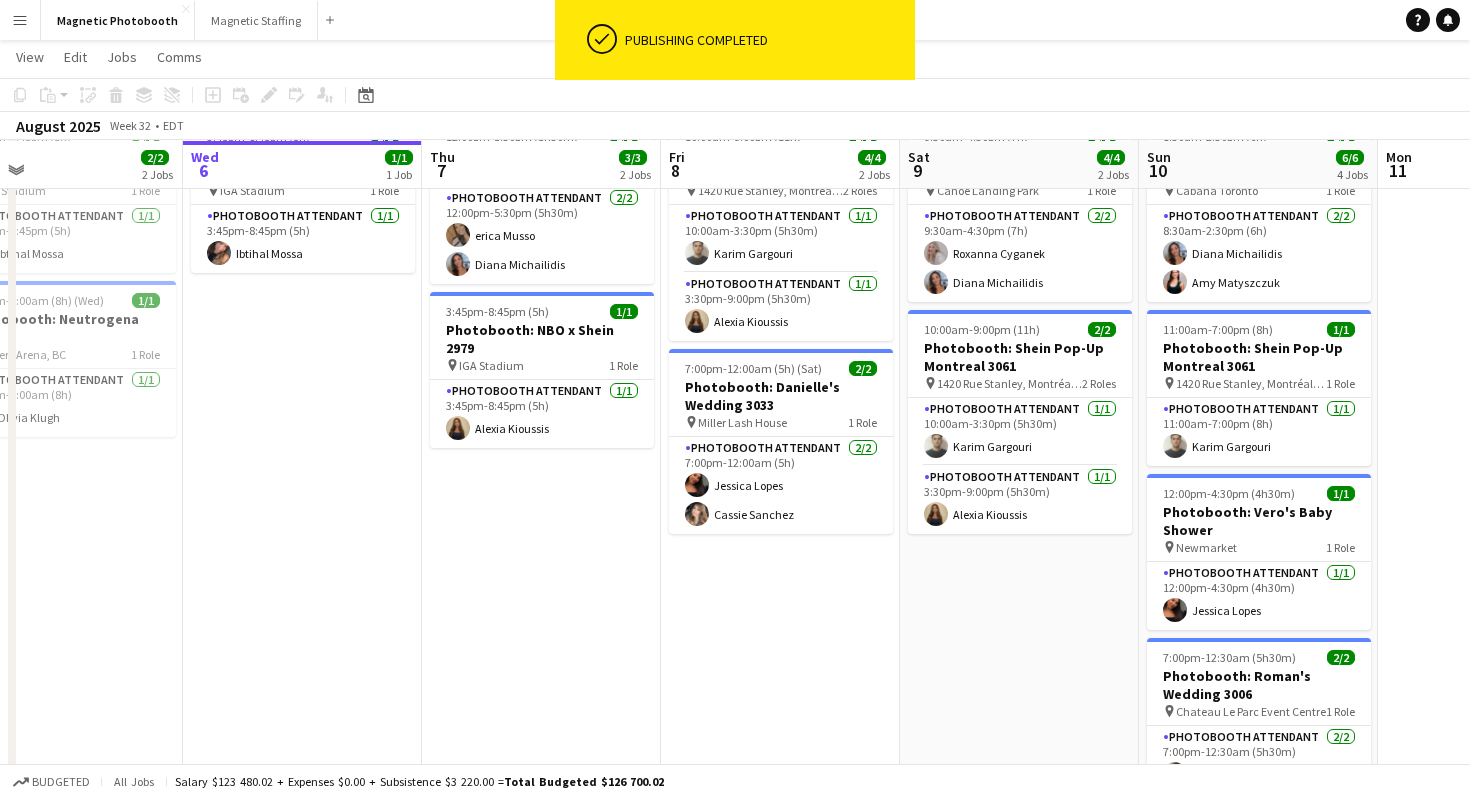 scroll, scrollTop: 114, scrollLeft: 0, axis: vertical 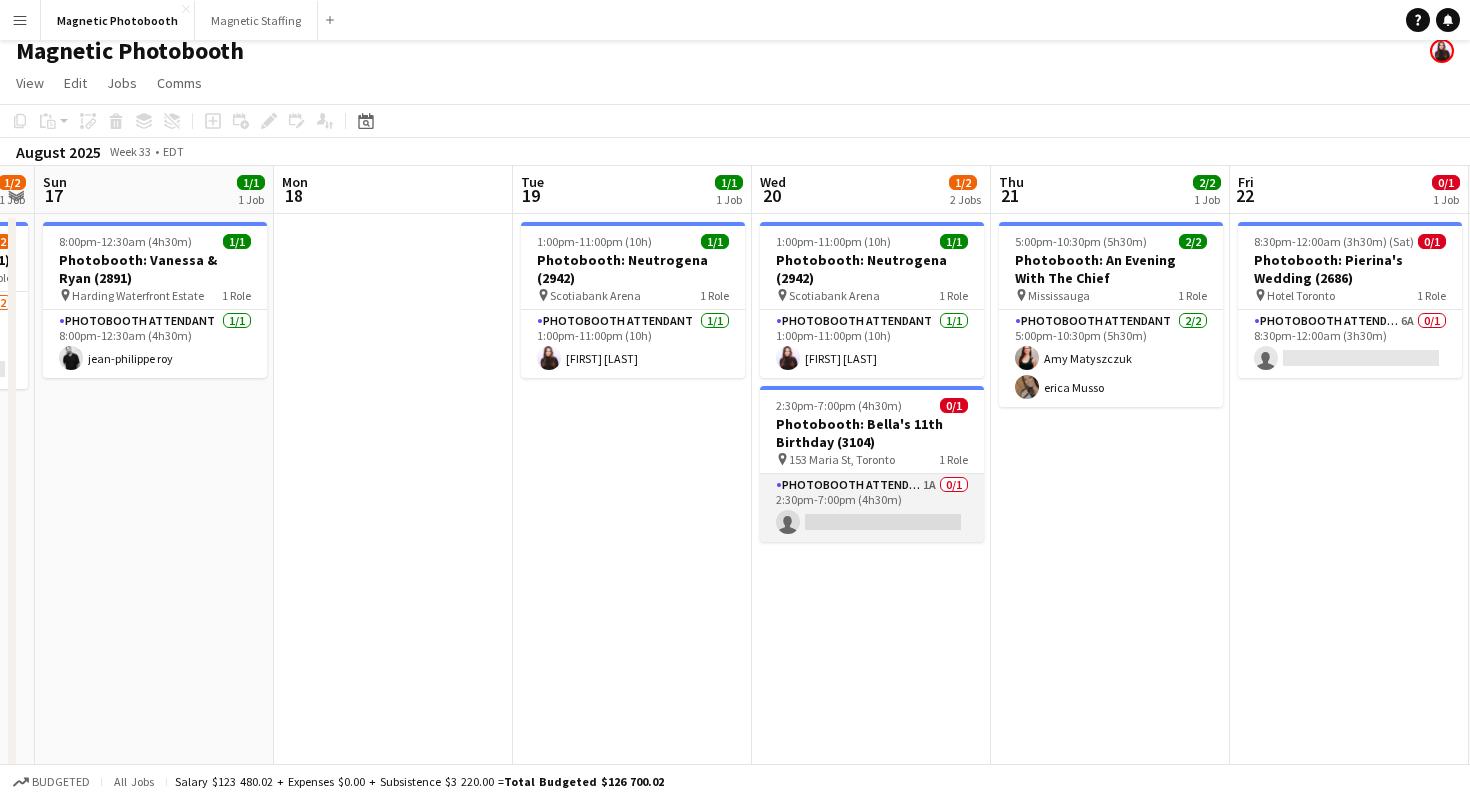click on "Photobooth Attendant    1A   0/1   2:30pm-7:00pm (4h30m)
single-neutral-actions" at bounding box center (872, 508) 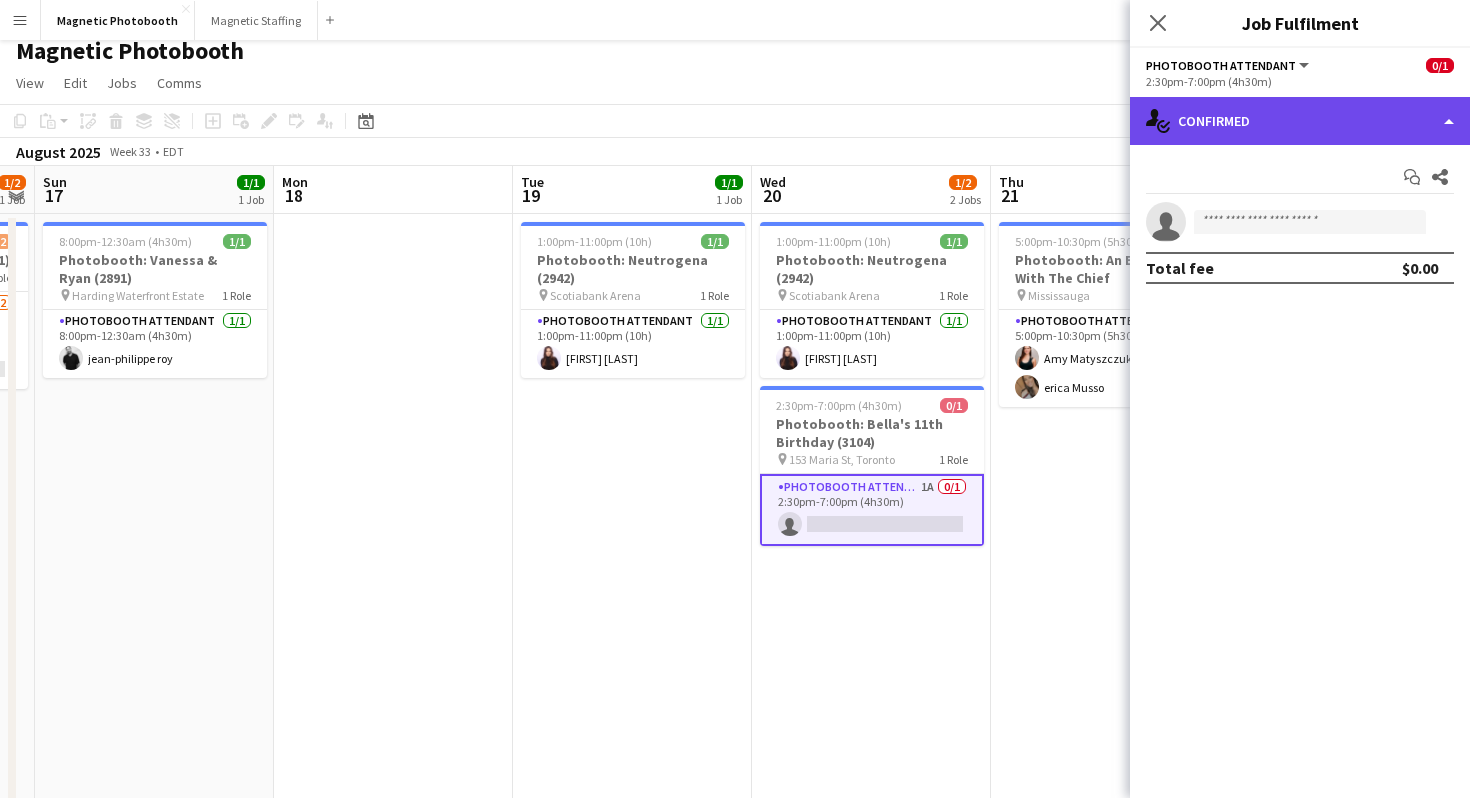 click on "single-neutral-actions-check-2
Confirmed" 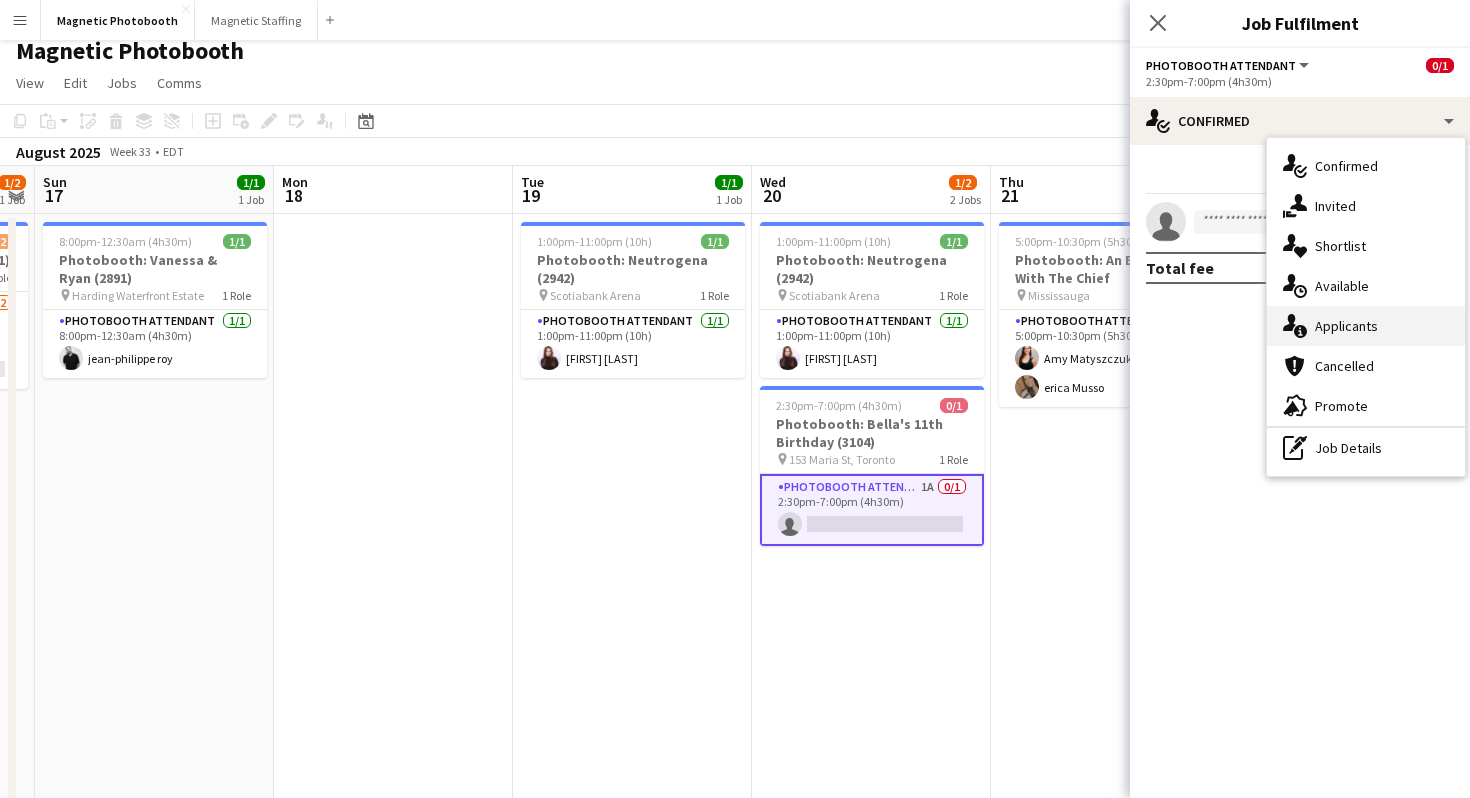 click on "single-neutral-actions-information
Applicants" at bounding box center (1366, 326) 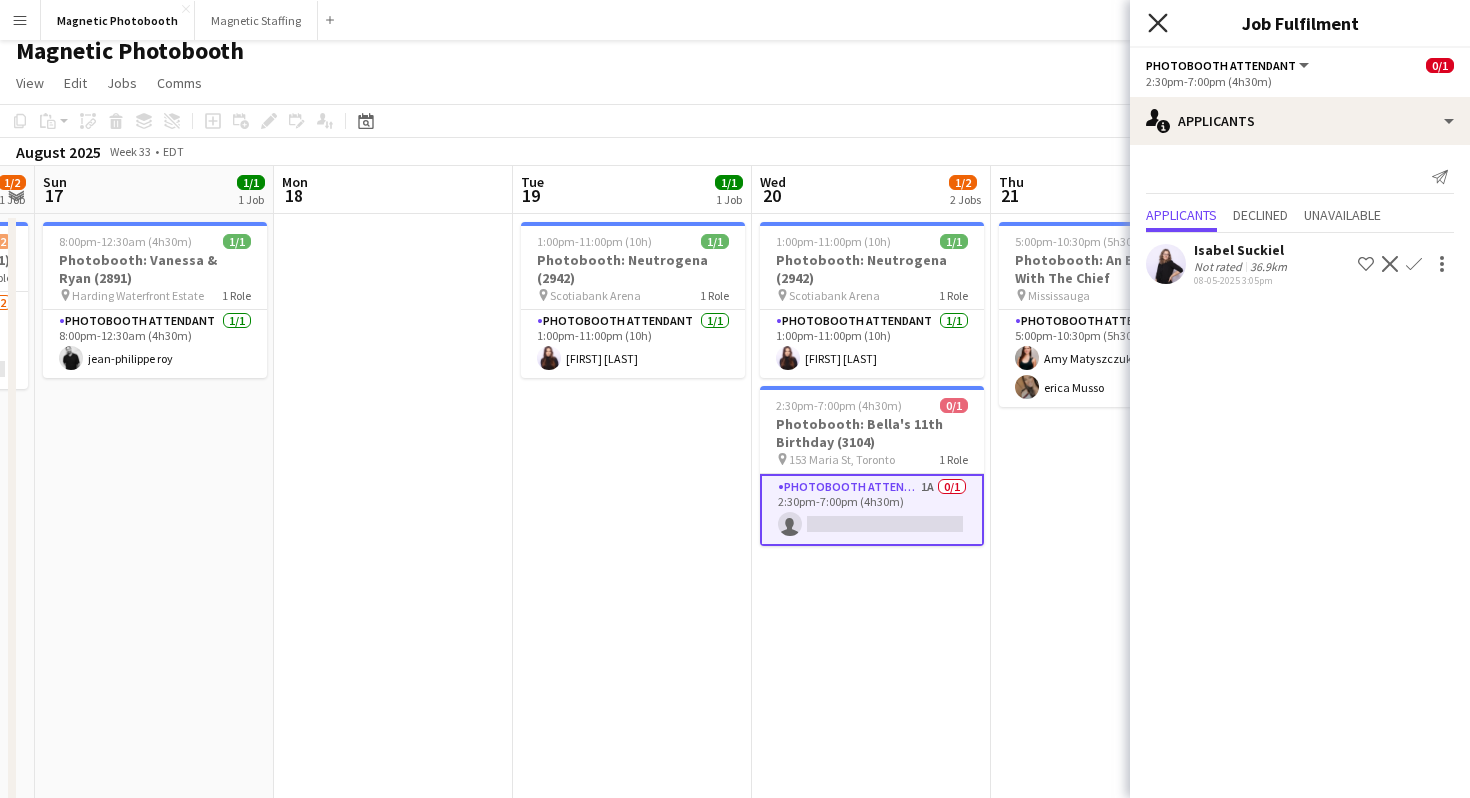 click on "Close pop-in" 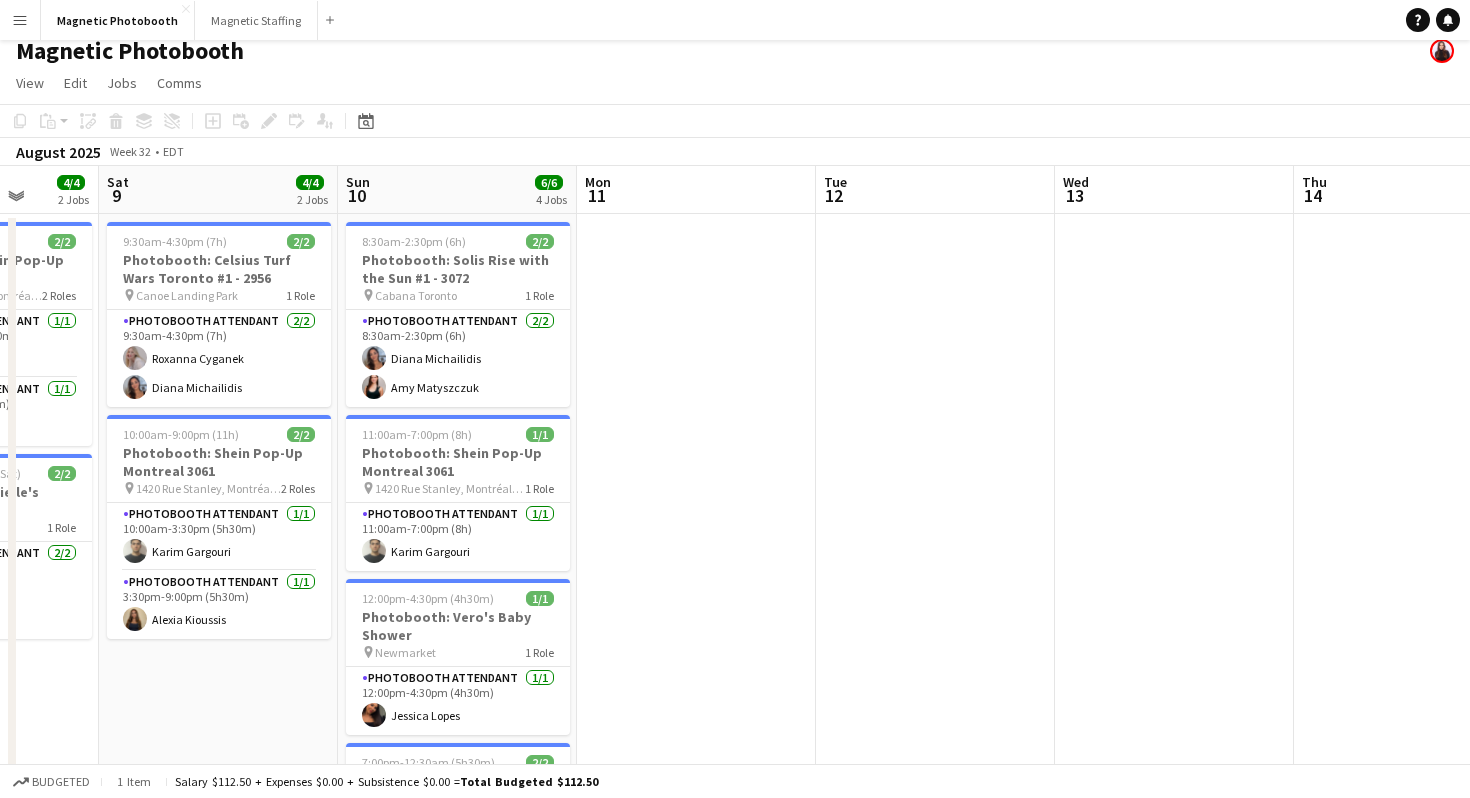 scroll, scrollTop: 0, scrollLeft: 597, axis: horizontal 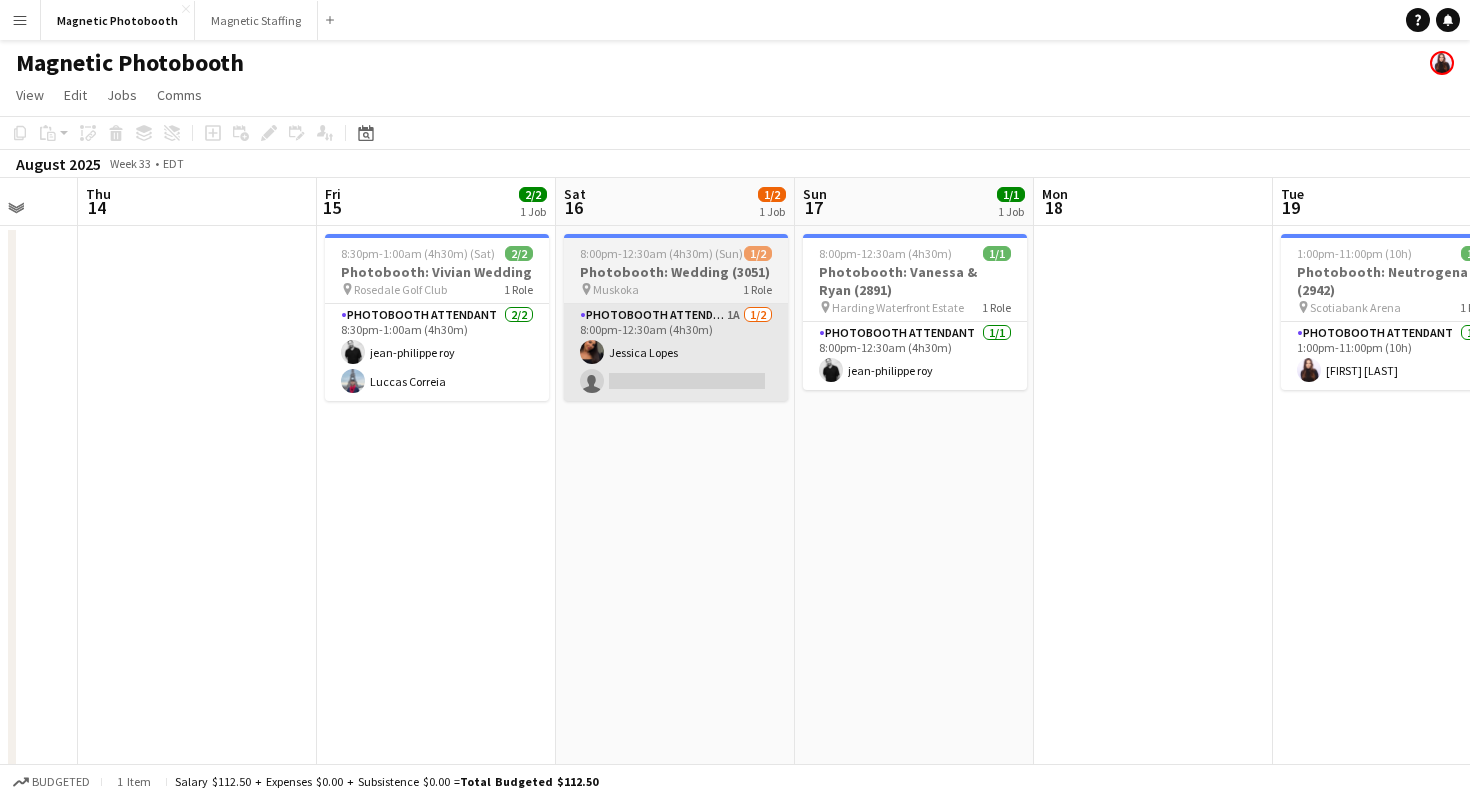 click on "Photobooth Attendant    1A   1/2   8:00pm-12:30am (4h30m)
[FIRST] [LAST]
single-neutral-actions" at bounding box center [676, 352] 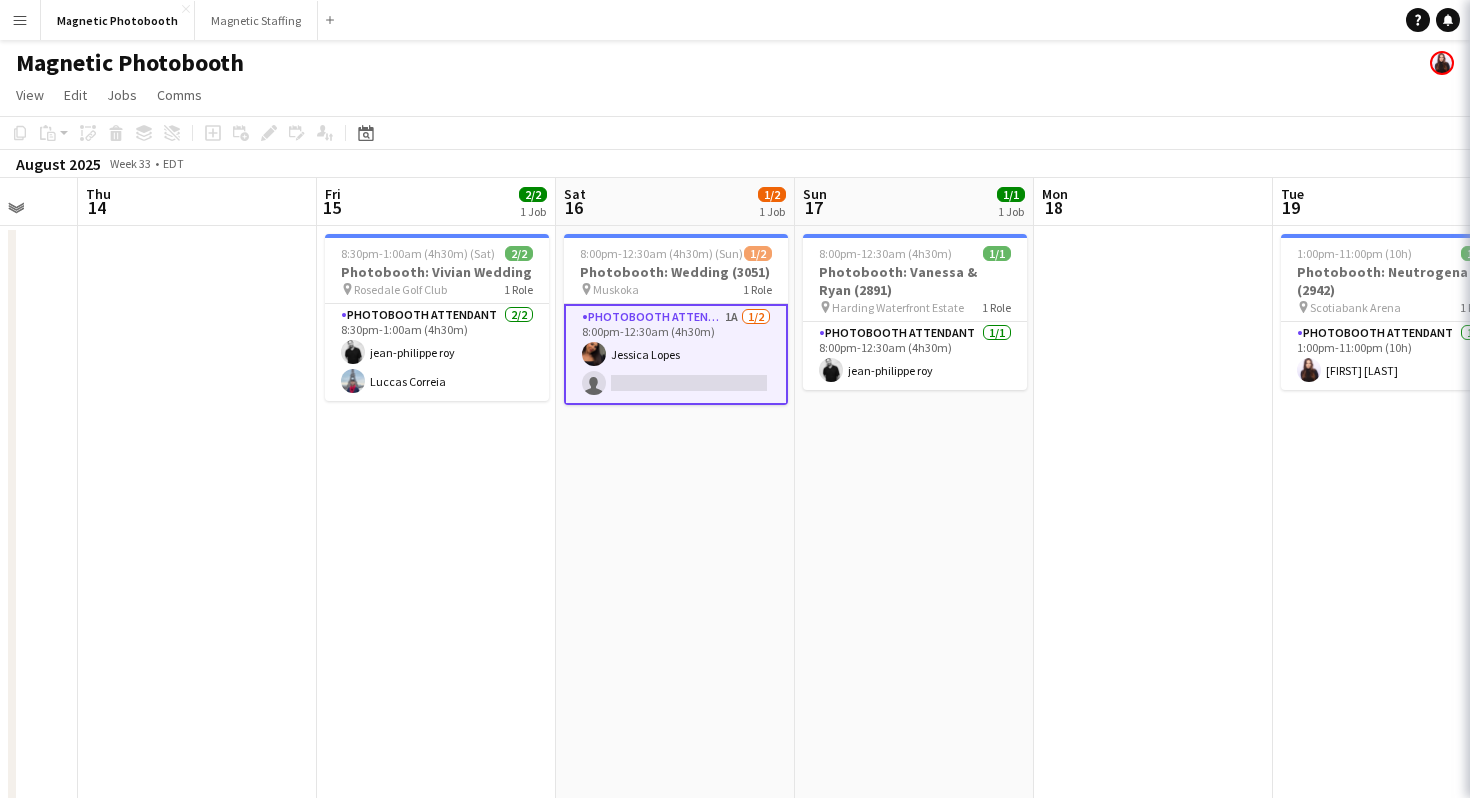 click on "Photobooth Attendant    1A   1/2   8:00pm-12:30am (4h30m)
[FIRST] [LAST]
single-neutral-actions" at bounding box center [676, 354] 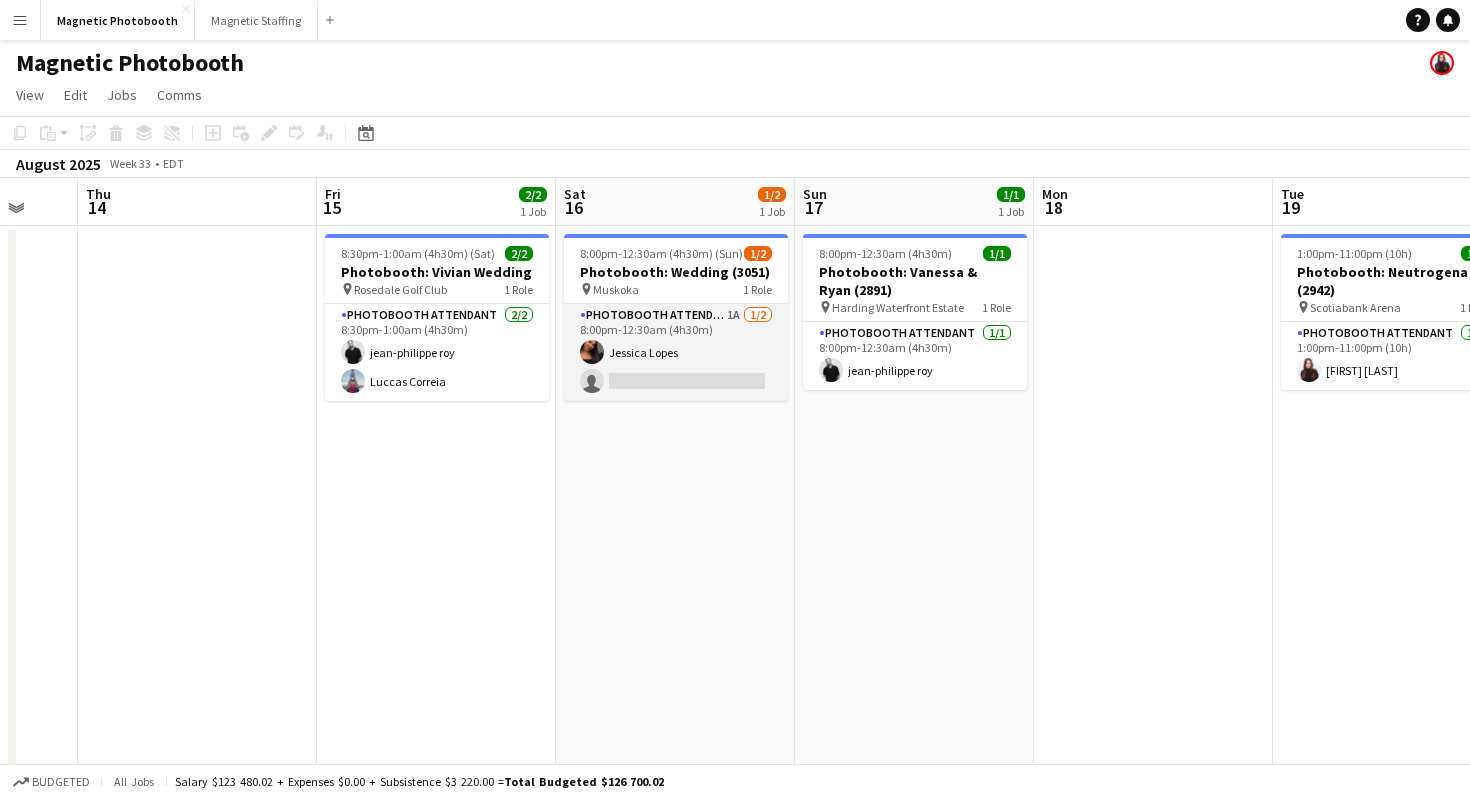 click on "Photobooth Attendant    1A   1/2   8:00pm-12:30am (4h30m)
[FIRST] [LAST]
single-neutral-actions" at bounding box center [676, 352] 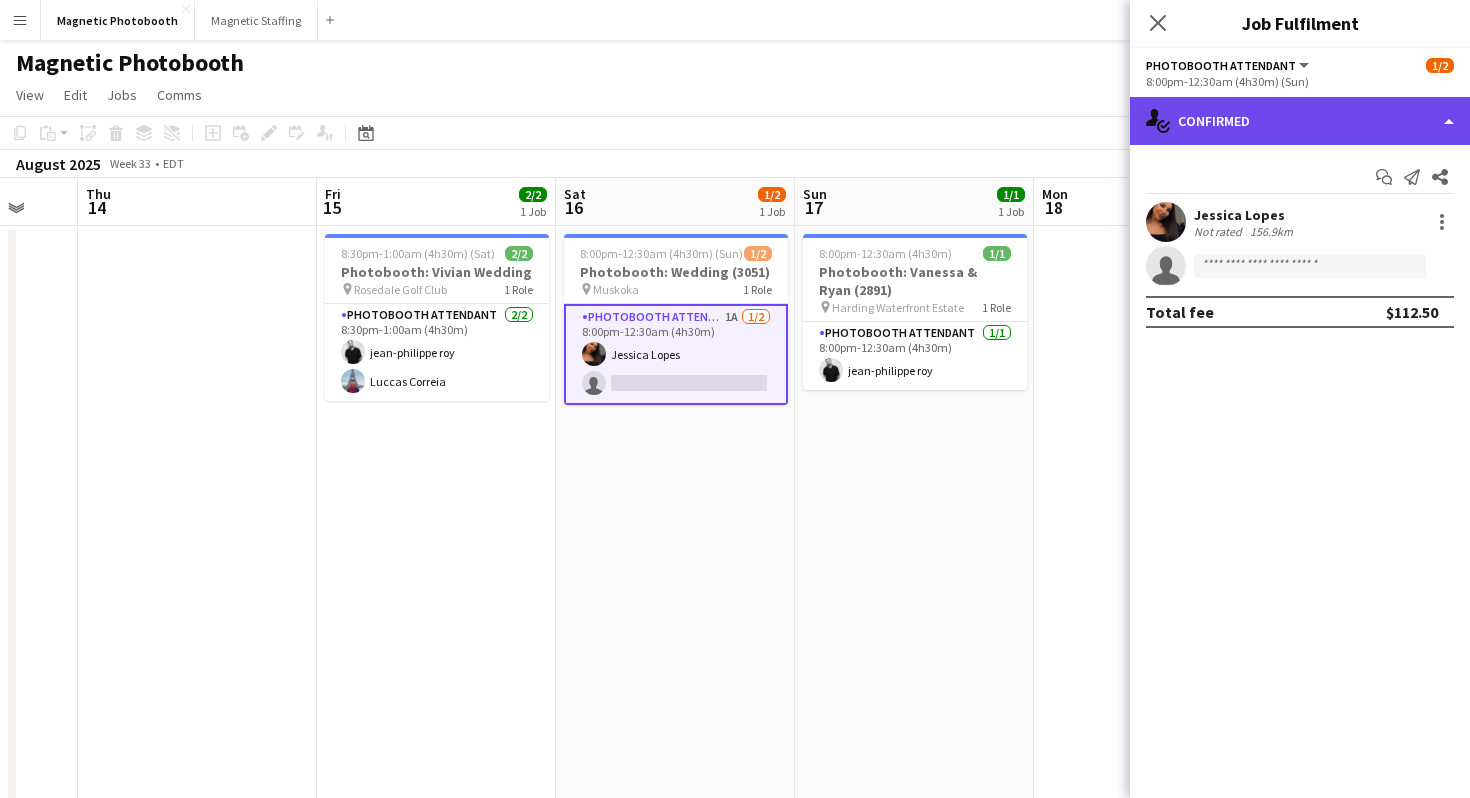 click on "single-neutral-actions-check-2
Confirmed" 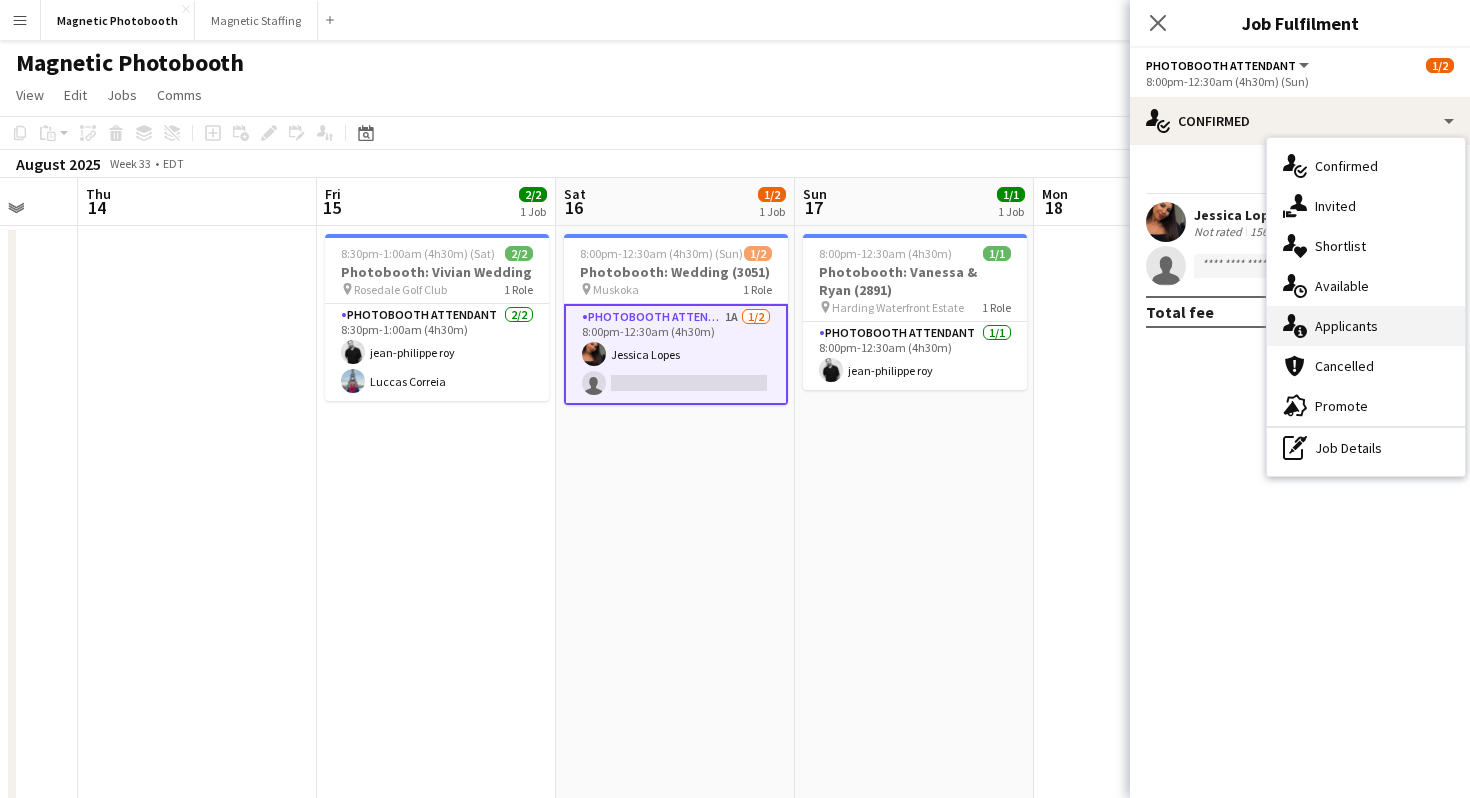 click on "single-neutral-actions-information
Applicants" at bounding box center (1366, 326) 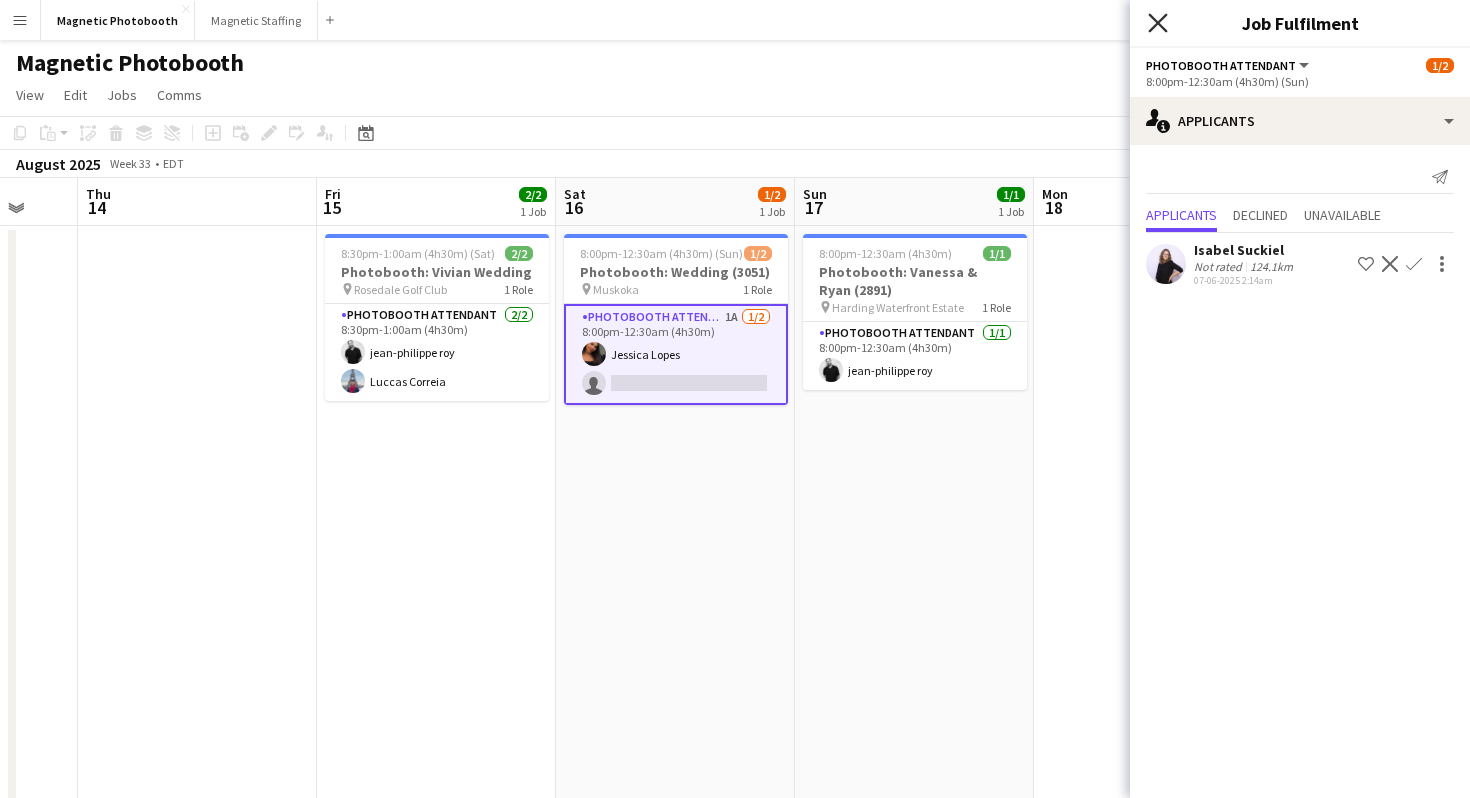 click on "Close pop-in" 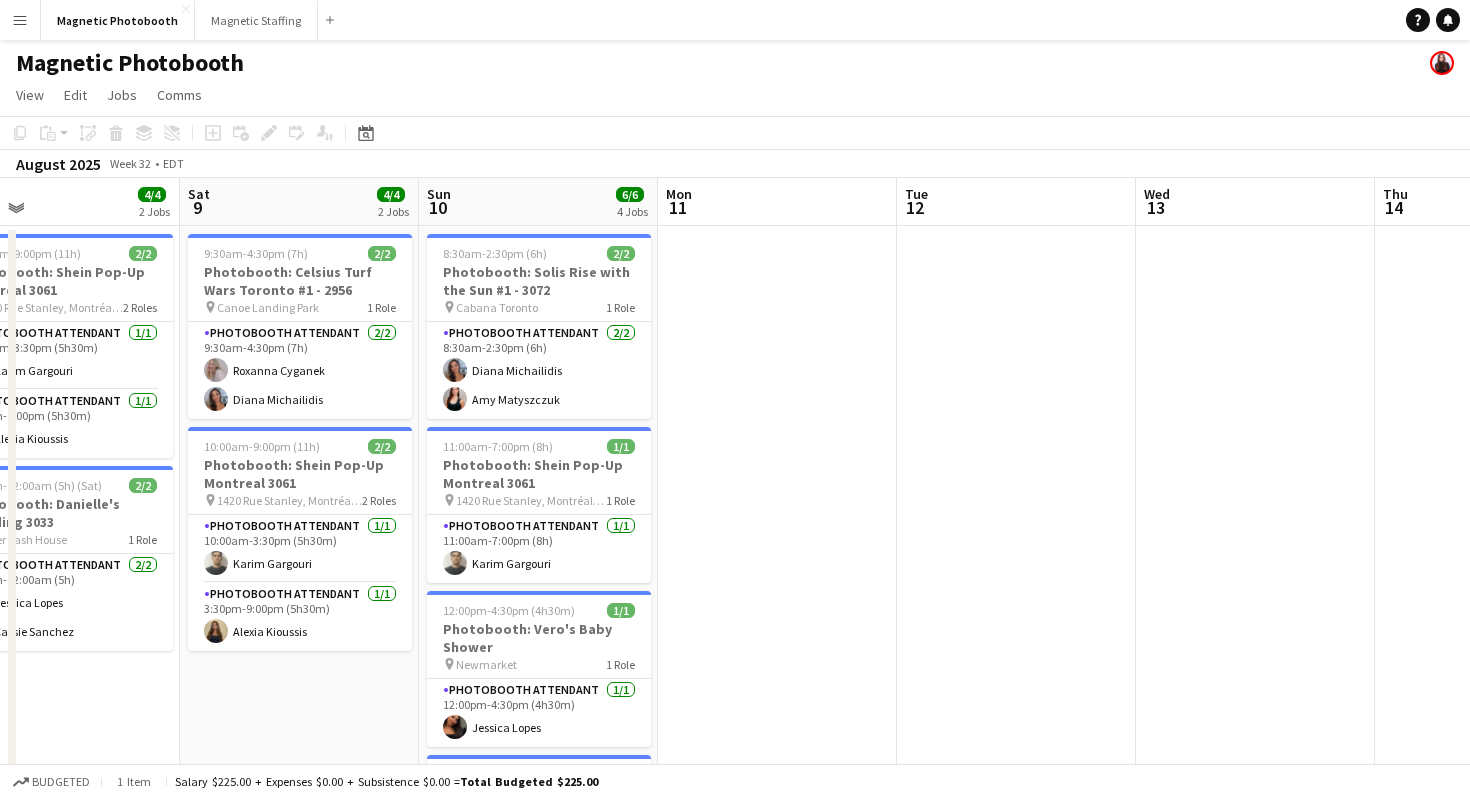 scroll, scrollTop: 0, scrollLeft: 422, axis: horizontal 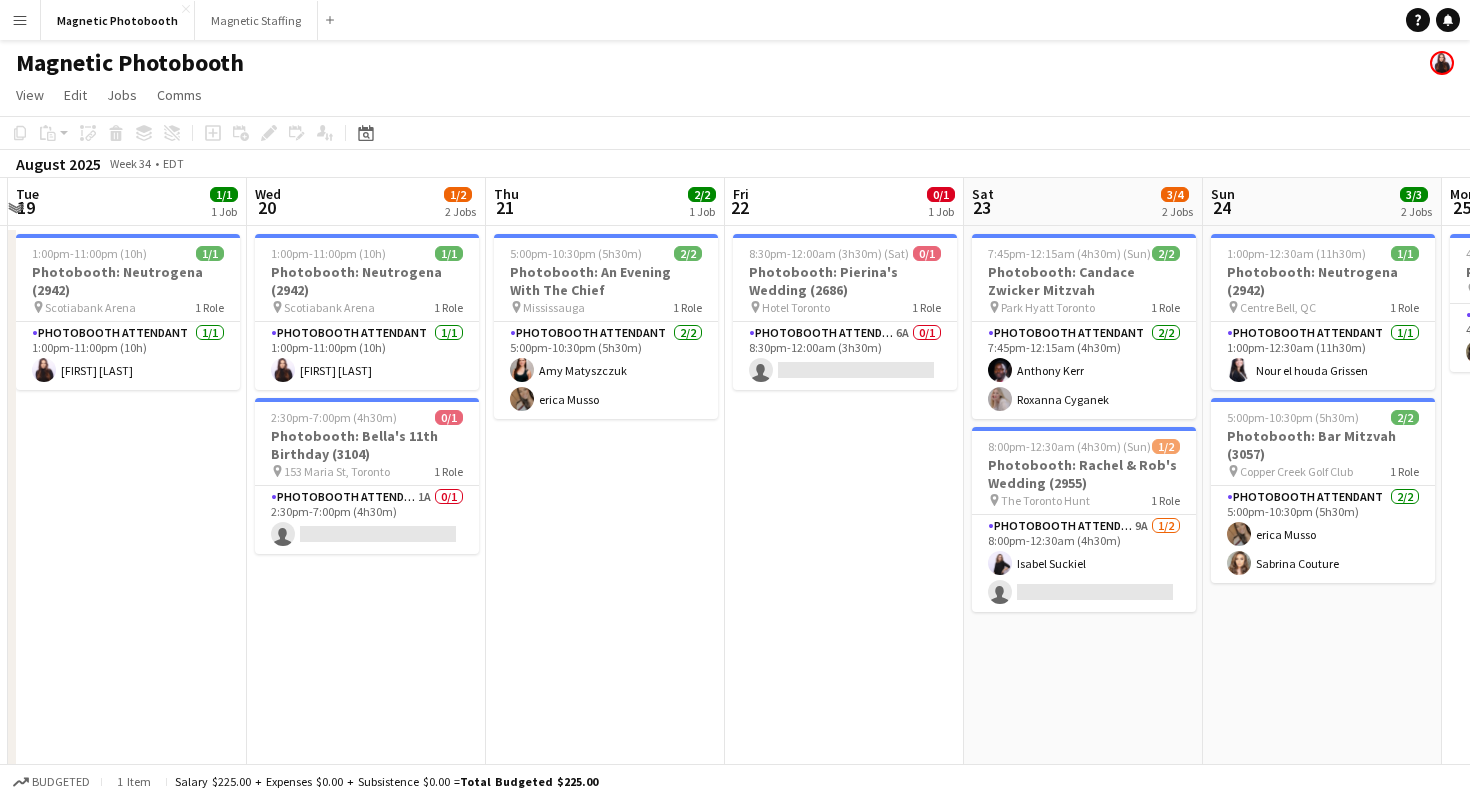 click on "Menu" at bounding box center [20, 20] 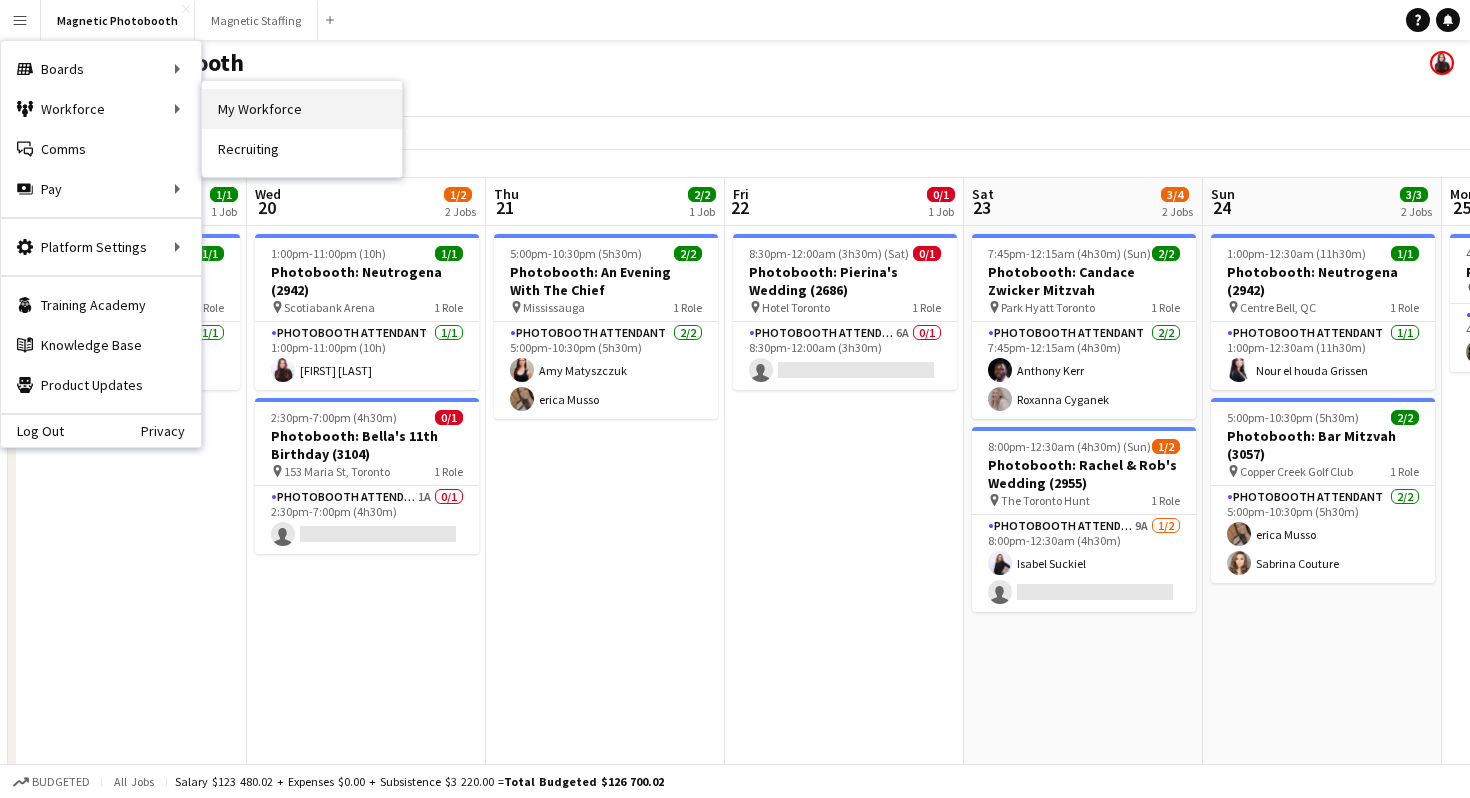 click on "My Workforce" at bounding box center [302, 109] 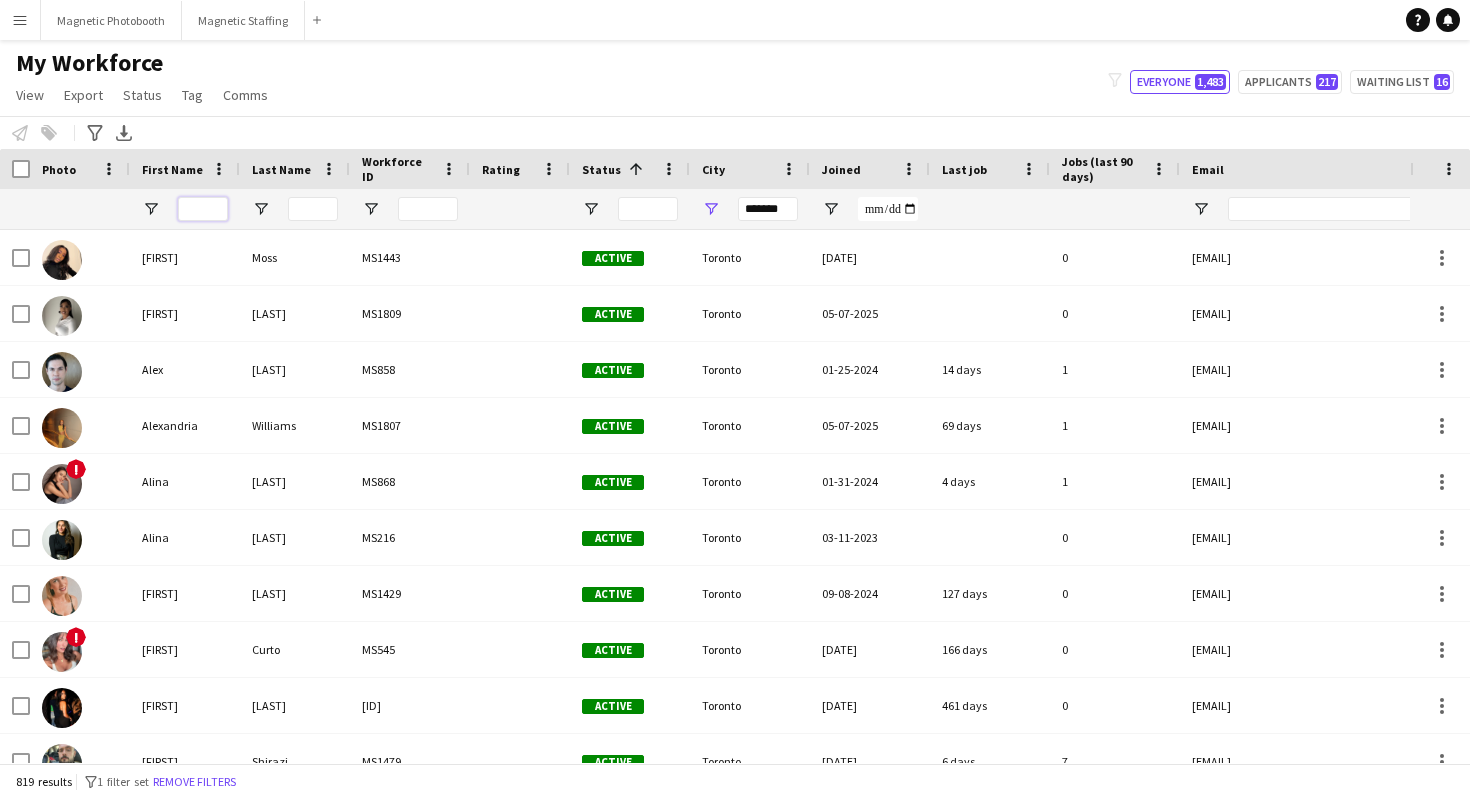 click at bounding box center [203, 209] 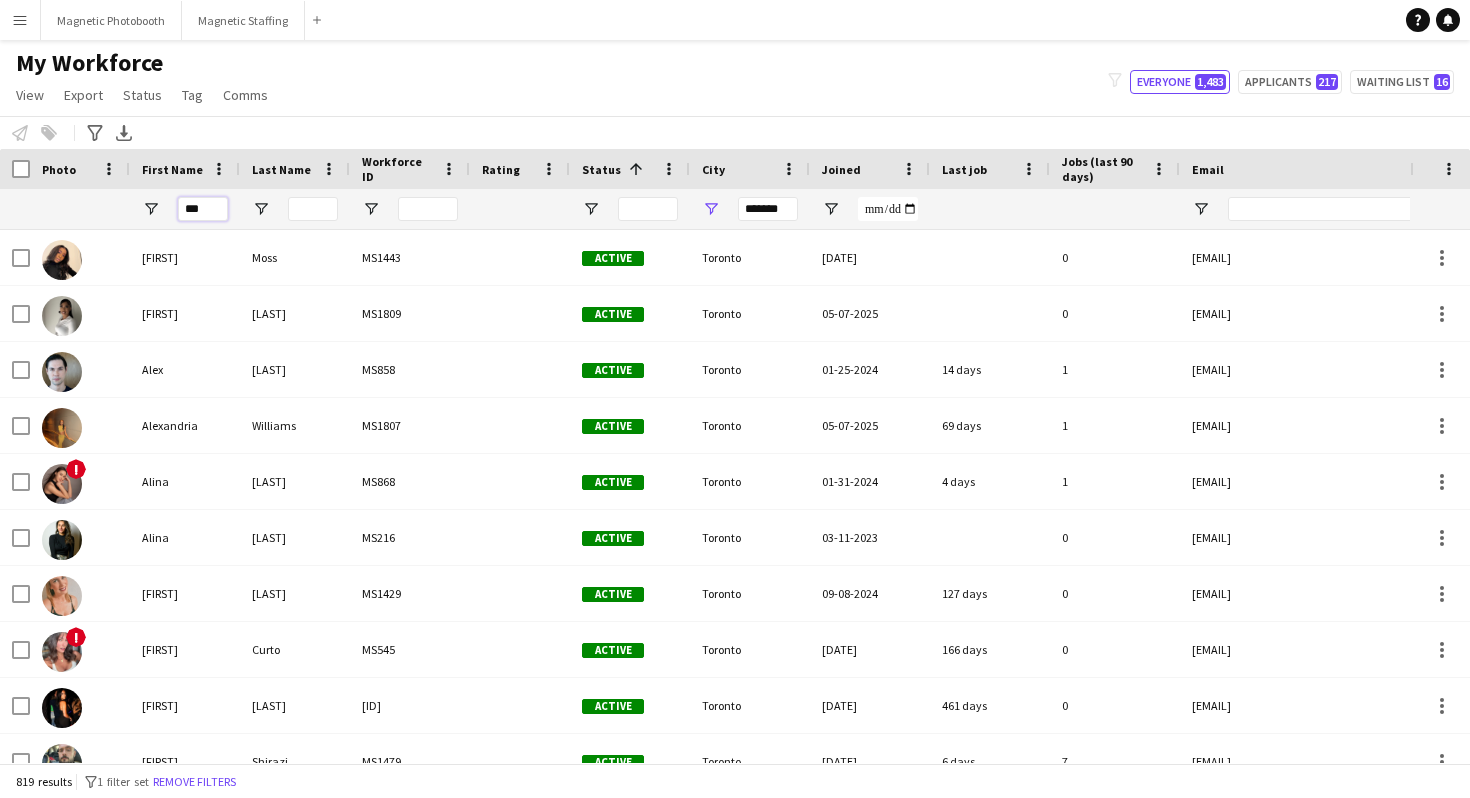 type on "****" 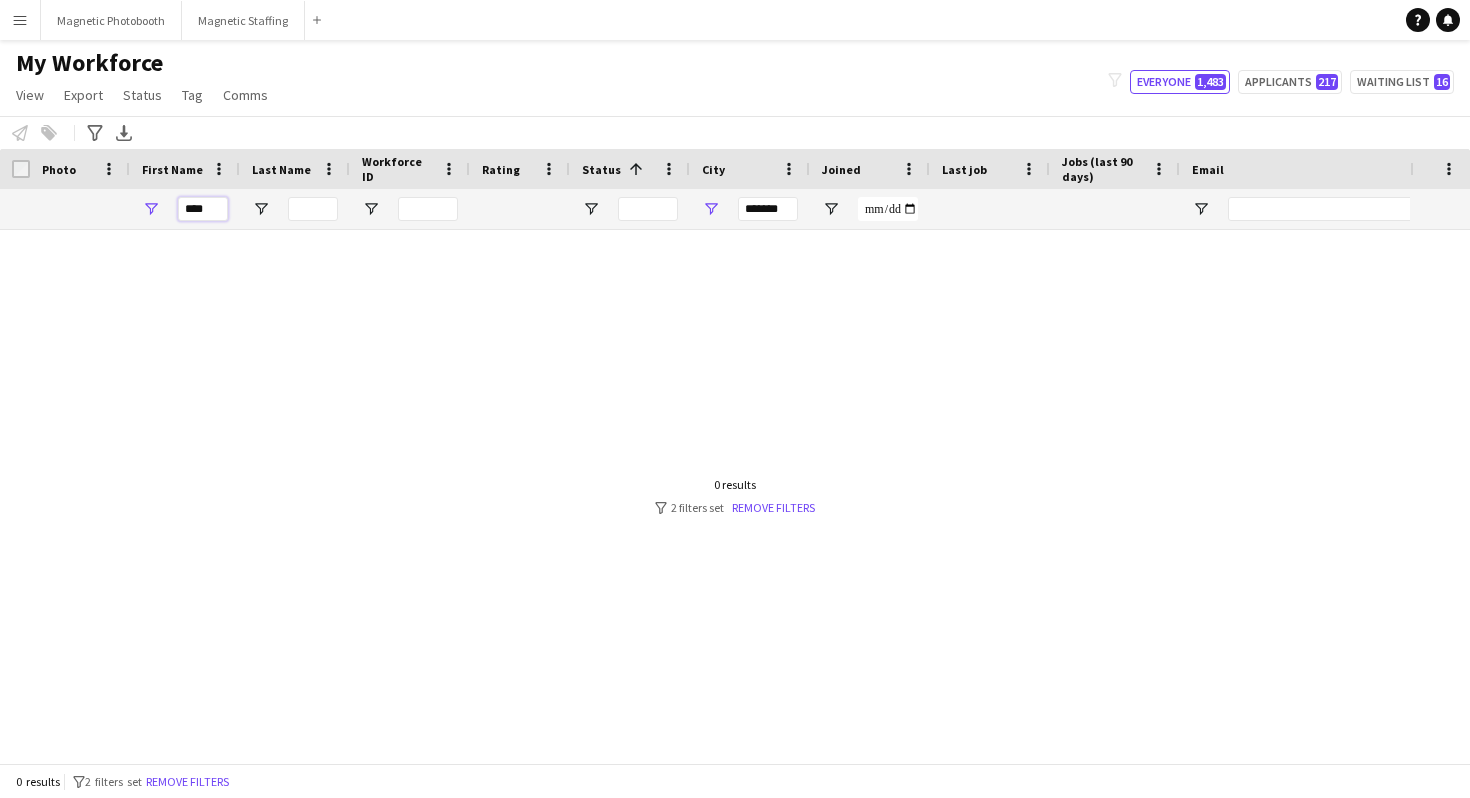 click on "****" at bounding box center [203, 209] 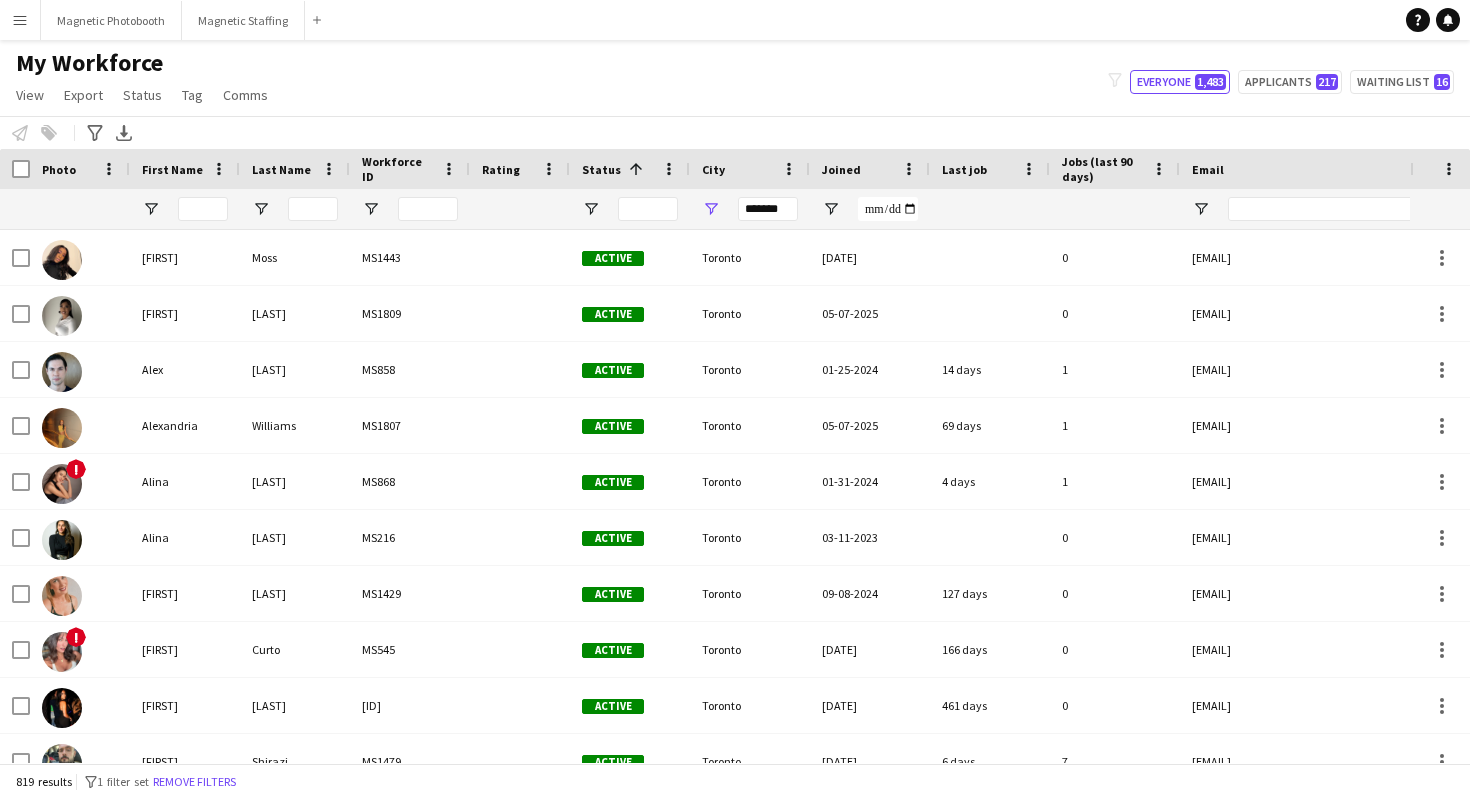 click on "My Workforce   View   Views  Default view New view Update view Delete view Edit name Customise view Customise filters Reset Filters Reset View Reset All  Export  Export as XLSX Export as PDF  Status  Edit  Tag  New tag  Edit tag  Superstars (0)  Add to tag  Superstars (0)  Untag  Superstars (0)  Tag chat  Superstars (0)  Tag share page  Superstars (0)  Comms  Send notification
filter-1
Everyone   1,483   Applicants   217   Waiting list   16" 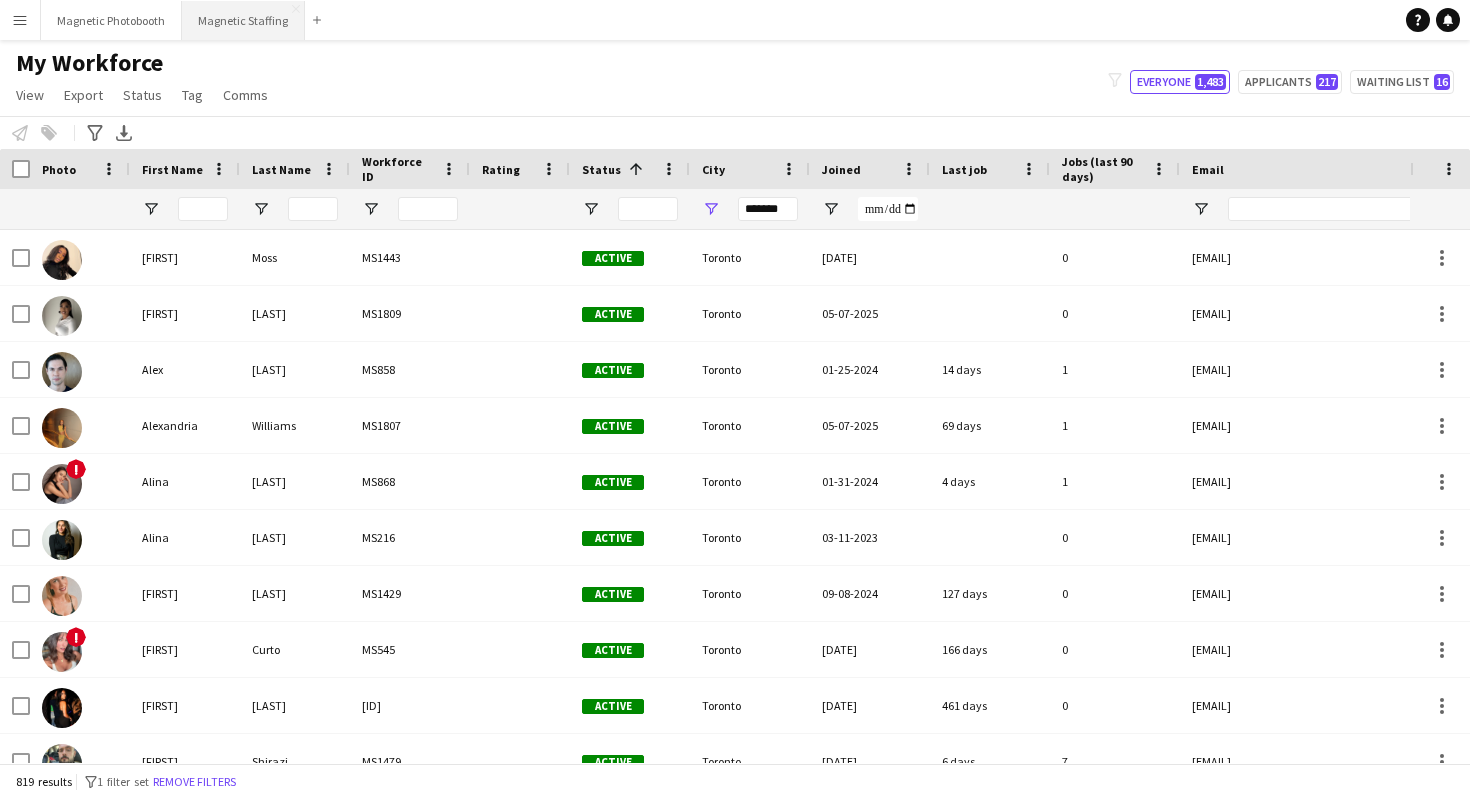 click on "Magnetic Staffing
Close" at bounding box center [243, 20] 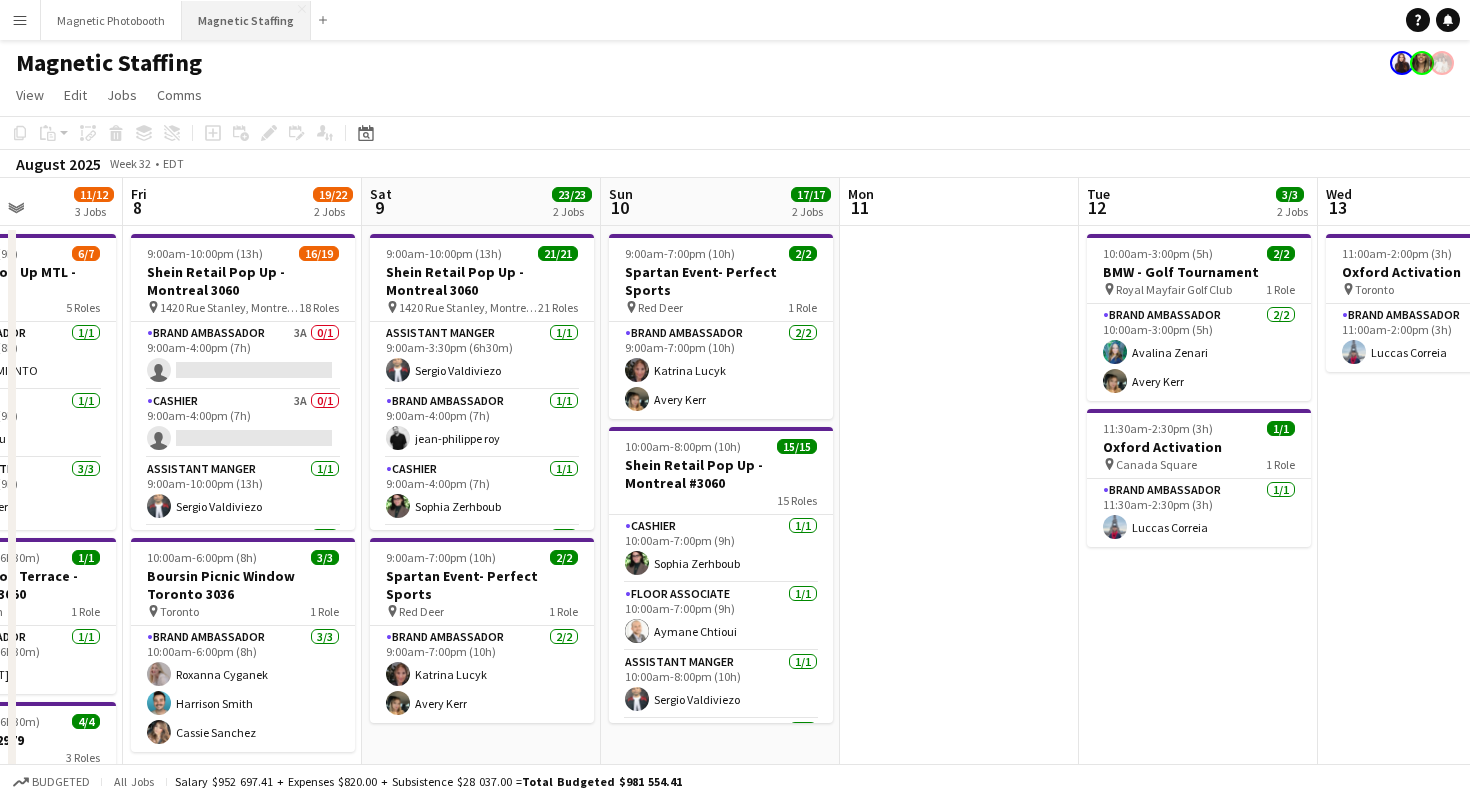 scroll, scrollTop: 0, scrollLeft: 597, axis: horizontal 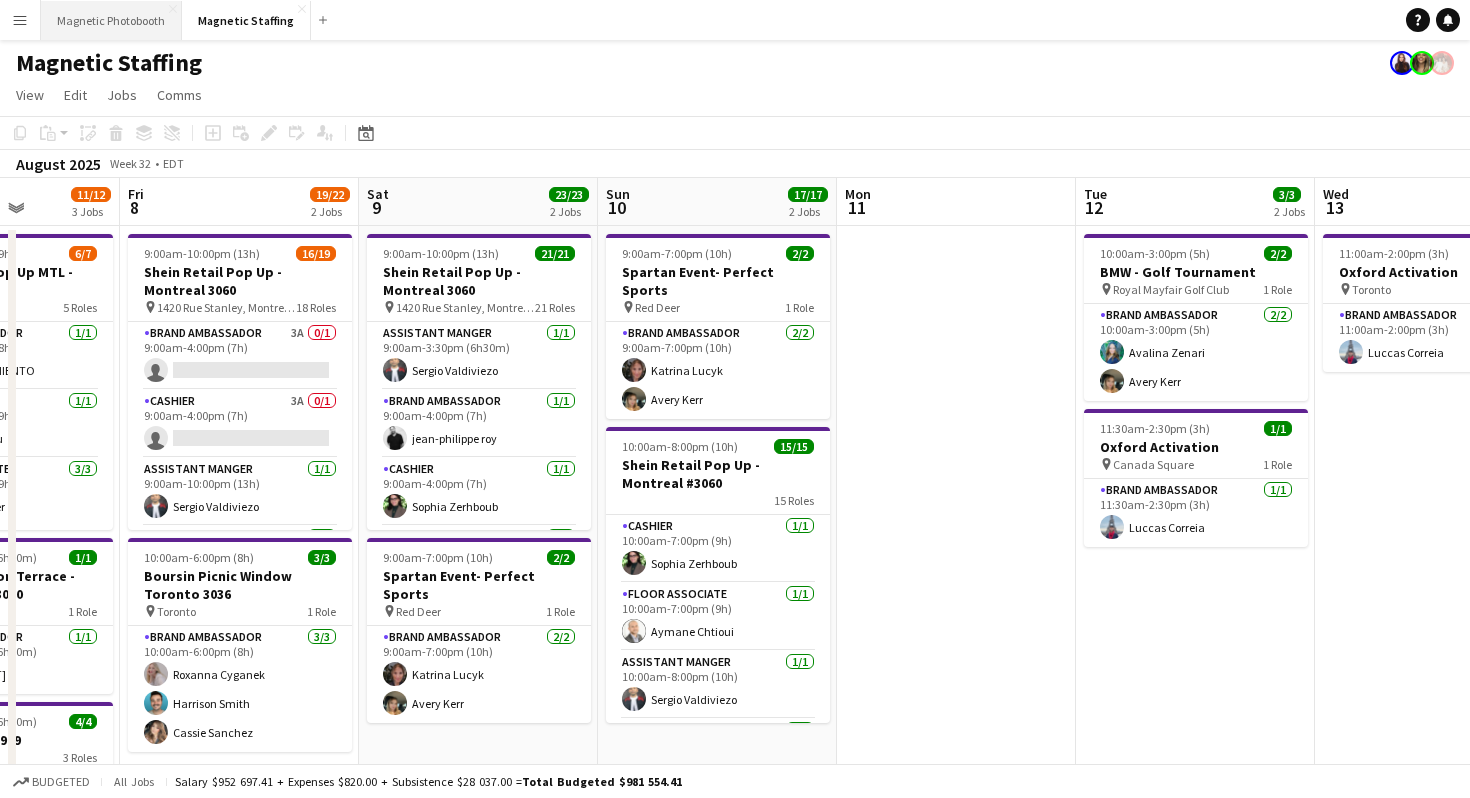 click on "Magnetic Photobooth
Close" at bounding box center [111, 20] 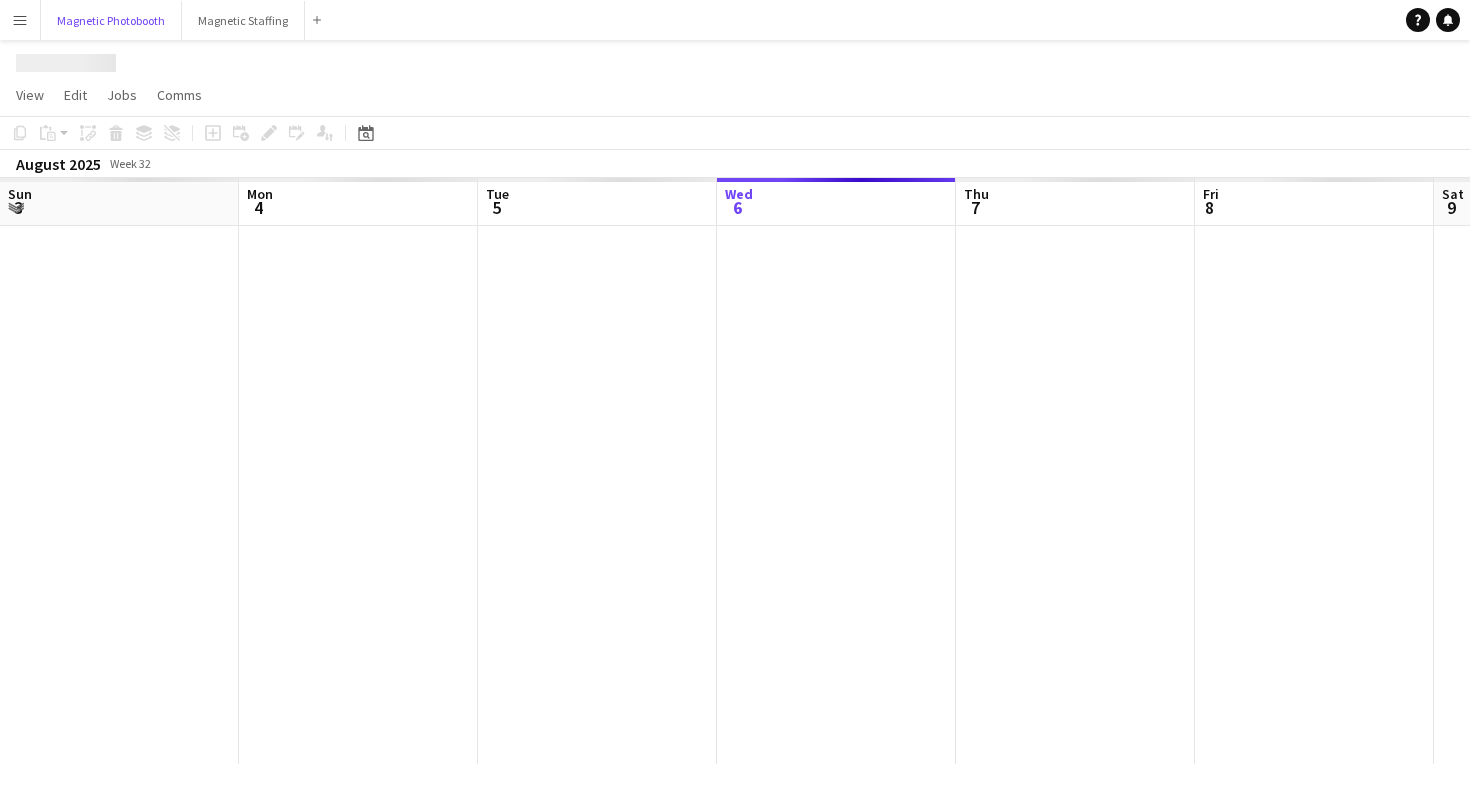 scroll, scrollTop: 0, scrollLeft: 478, axis: horizontal 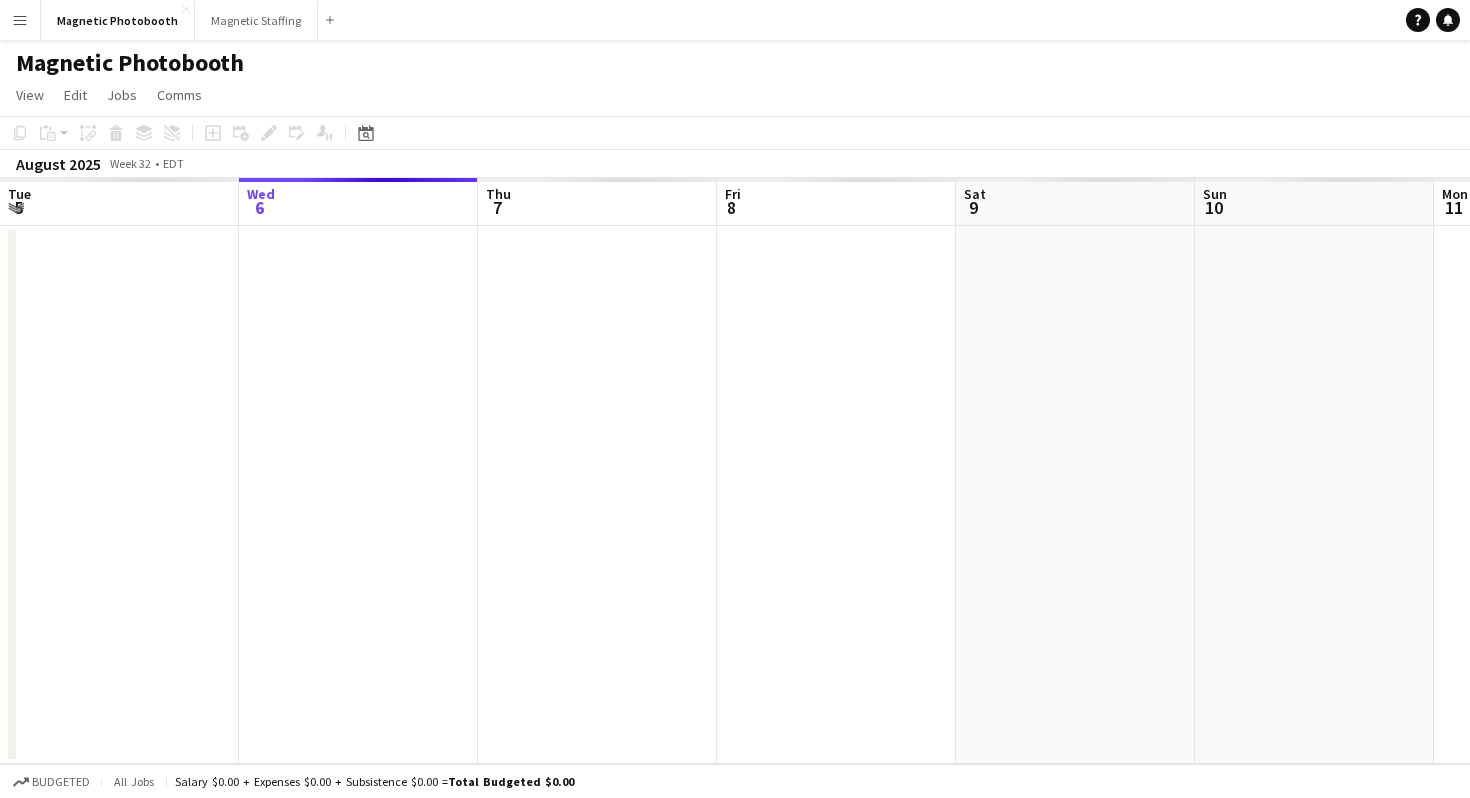 click on "Menu" at bounding box center [20, 20] 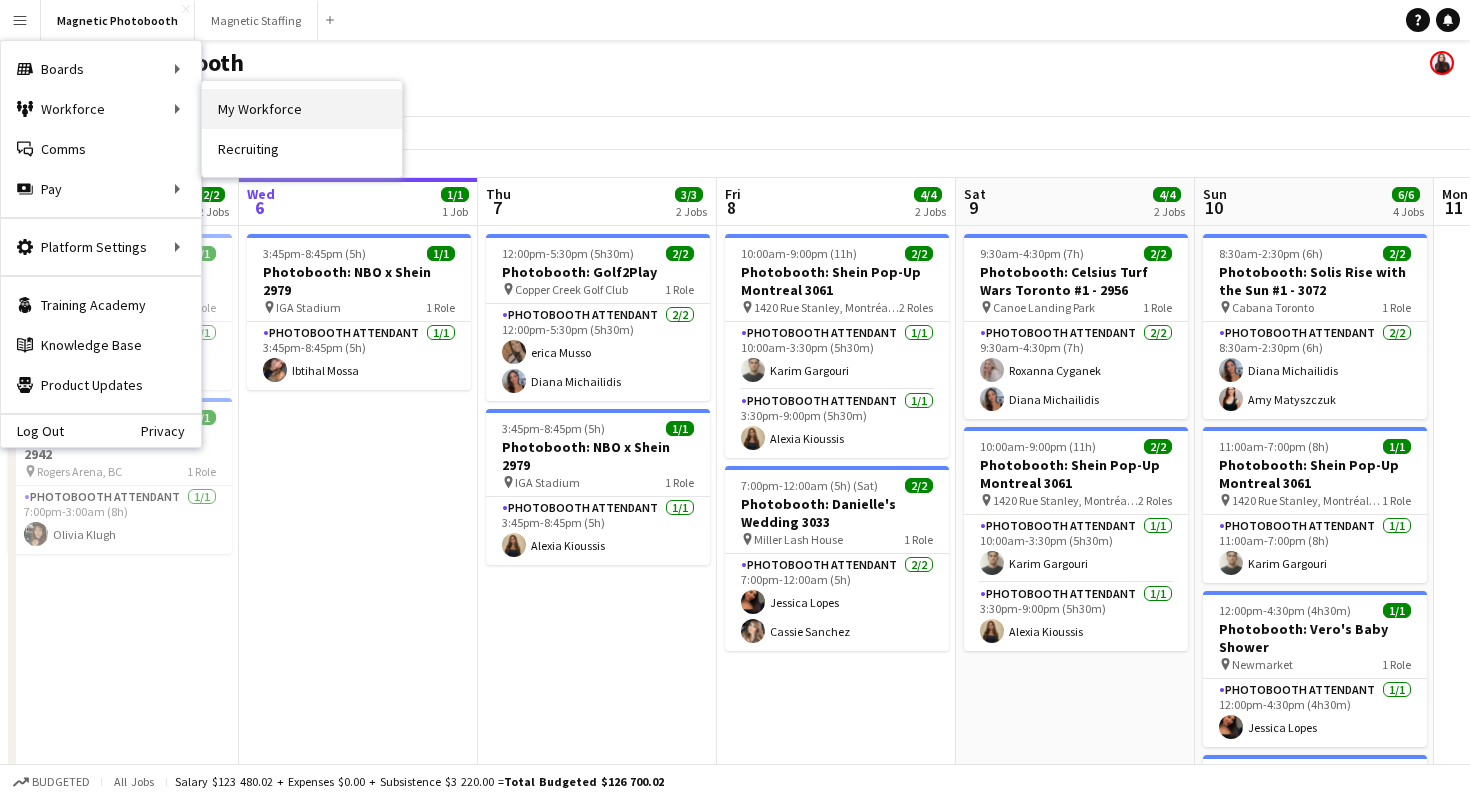 click on "My Workforce" at bounding box center [302, 109] 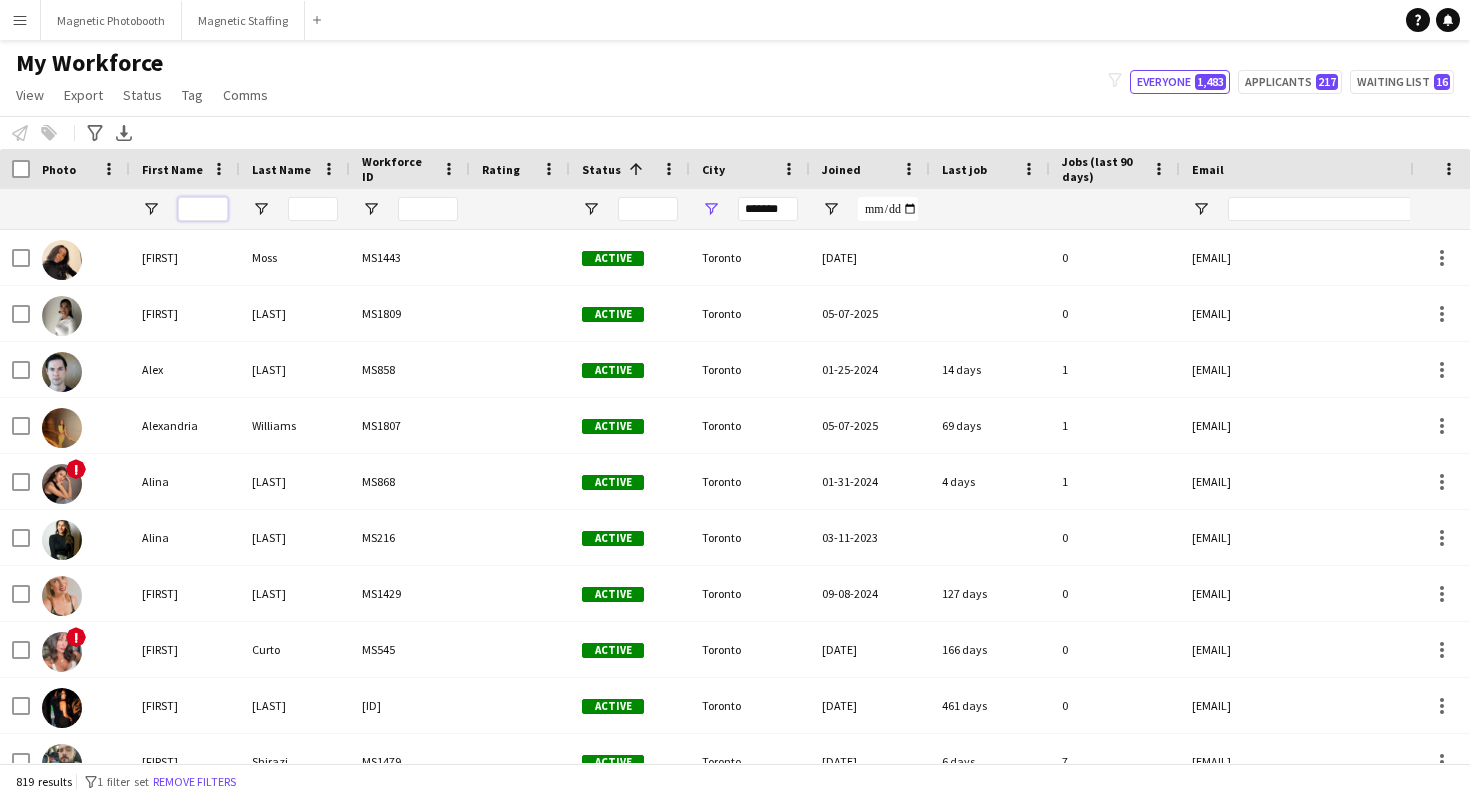click at bounding box center (203, 209) 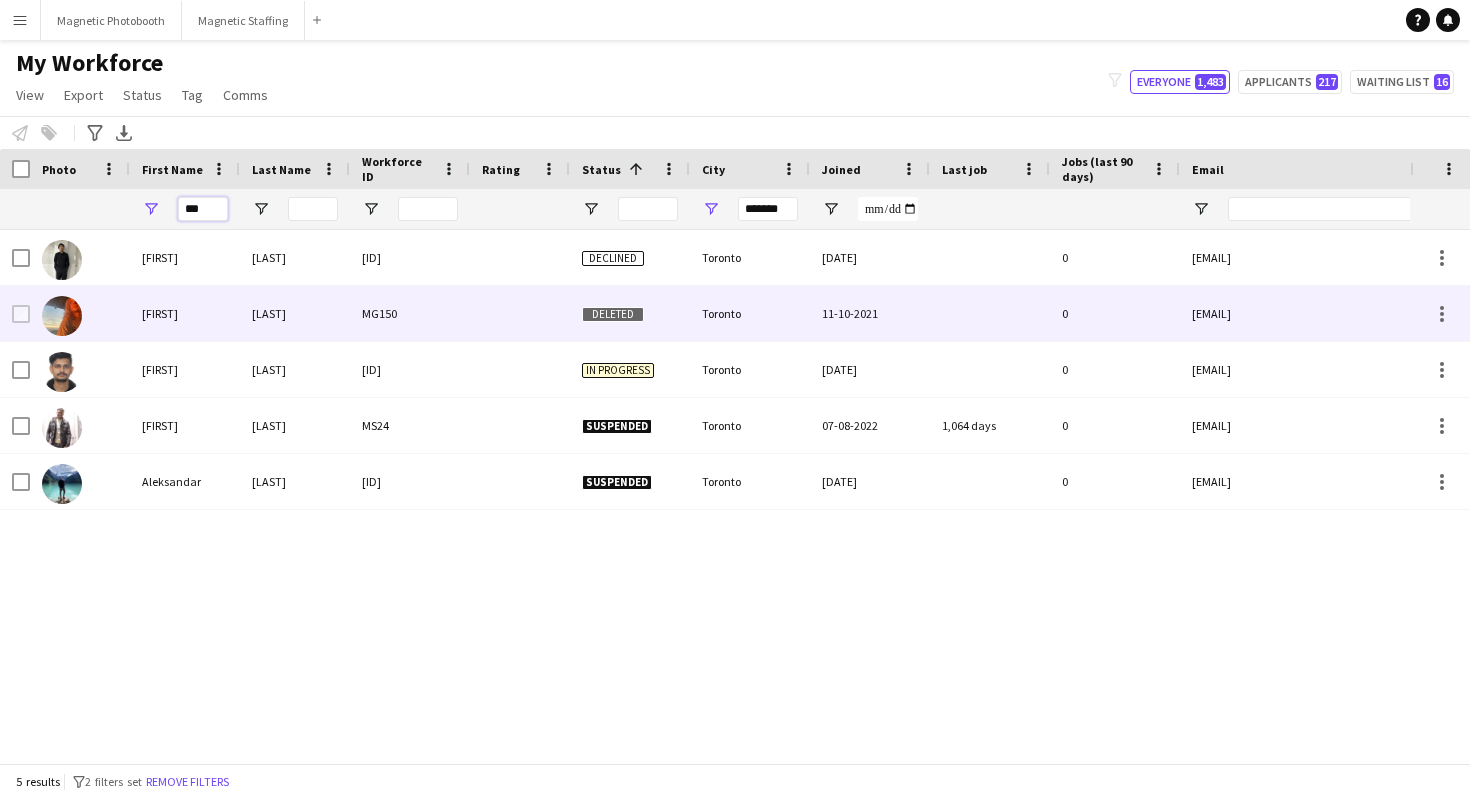 scroll, scrollTop: 0, scrollLeft: 51, axis: horizontal 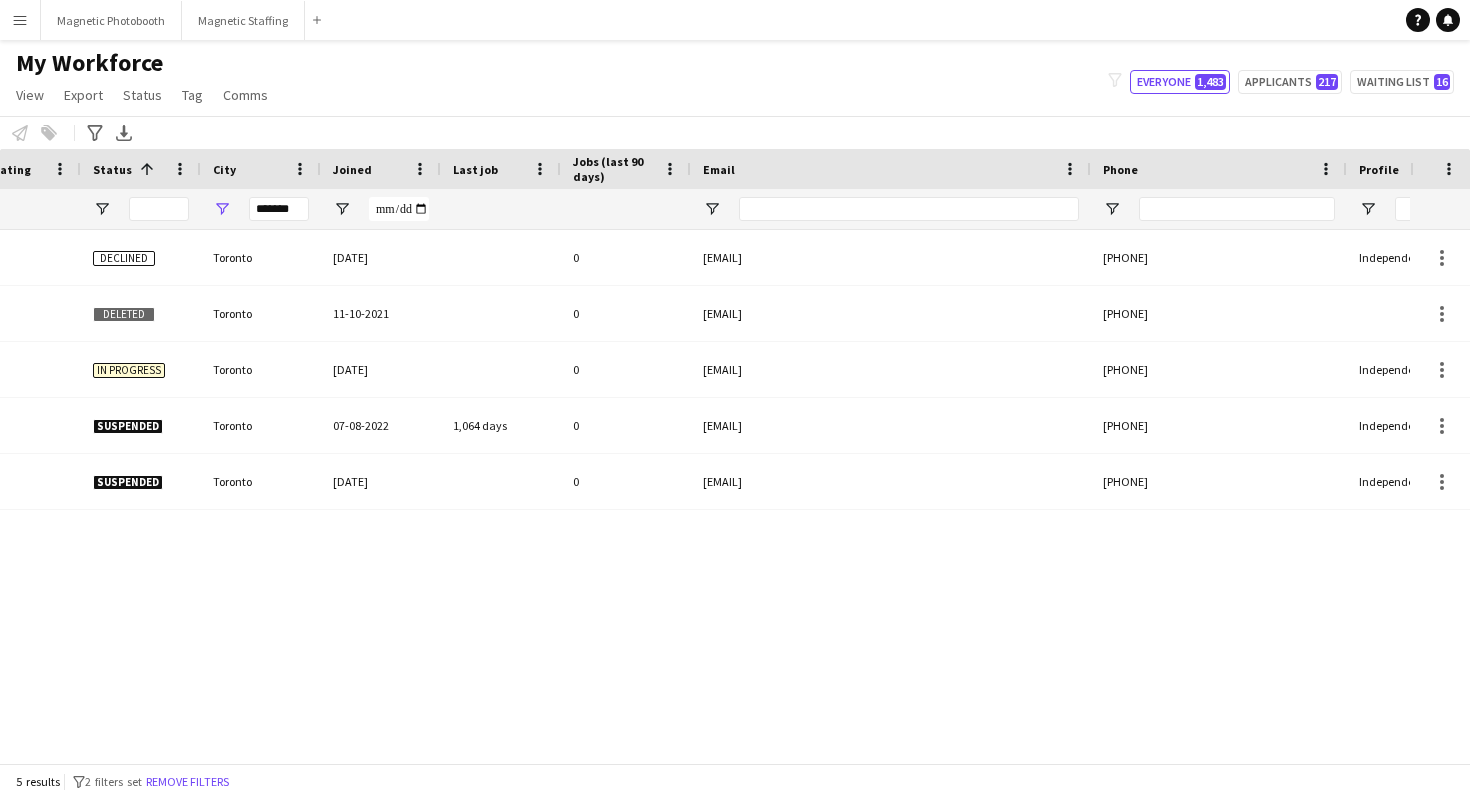 type on "***" 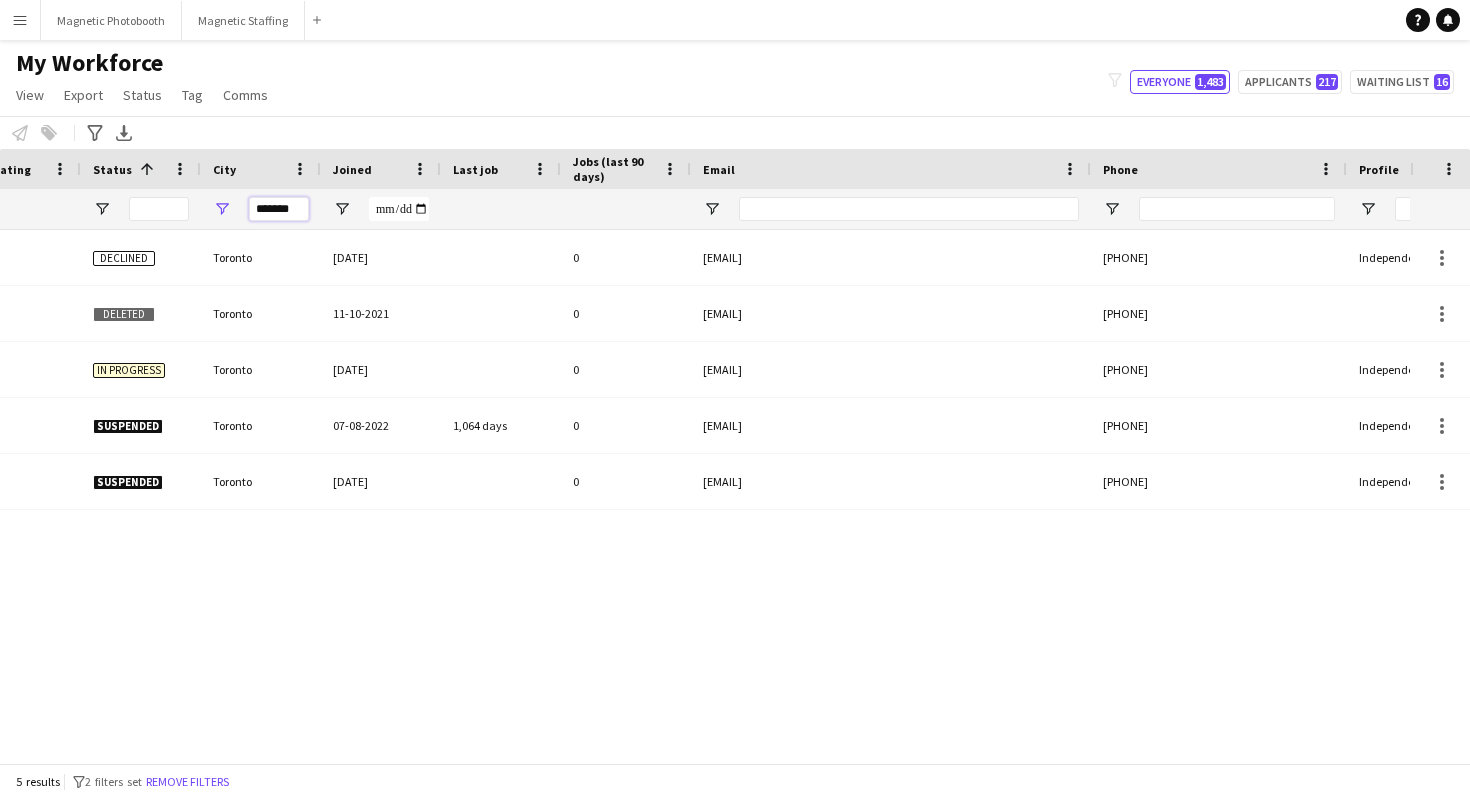 click on "*******" at bounding box center [279, 209] 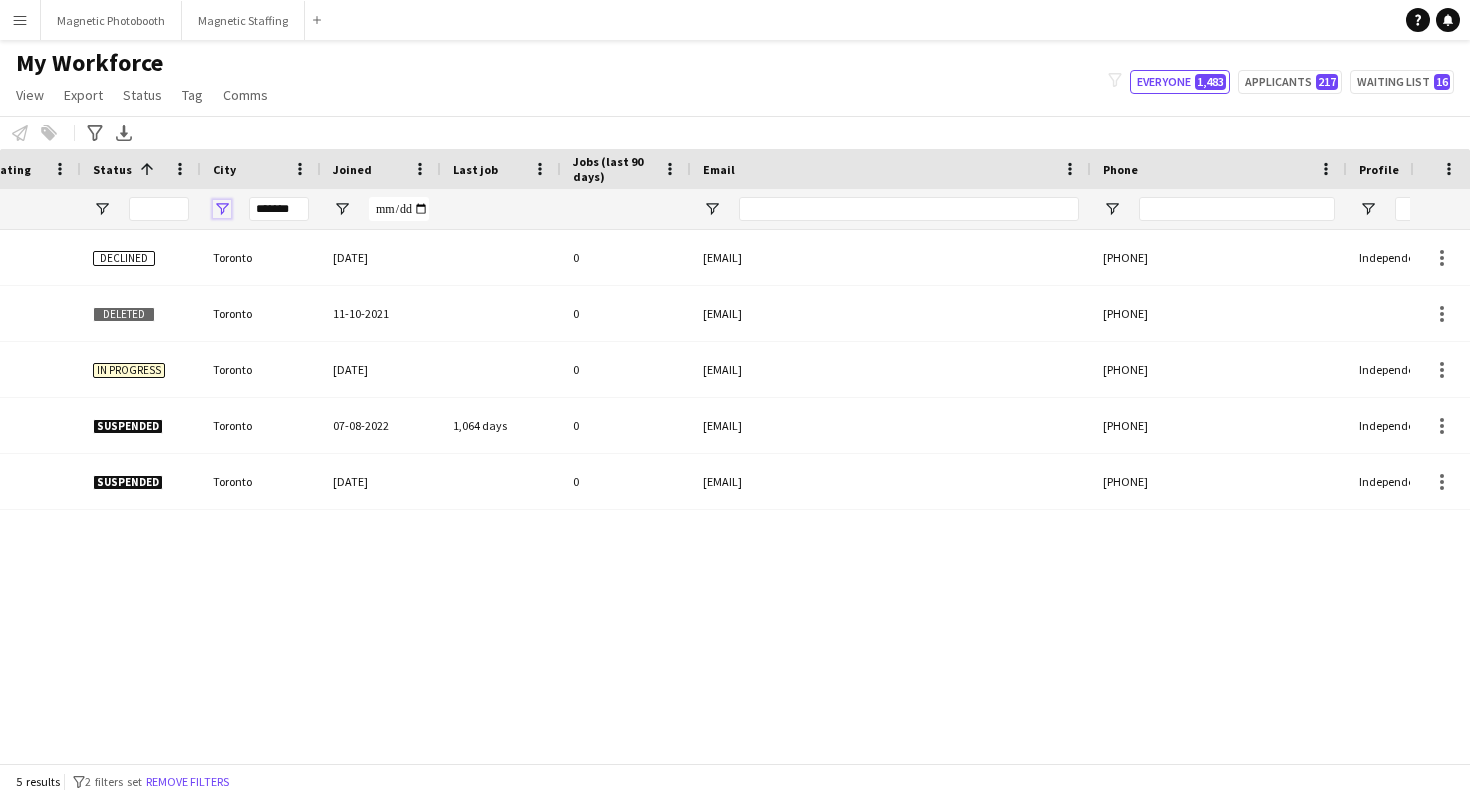 click at bounding box center (222, 209) 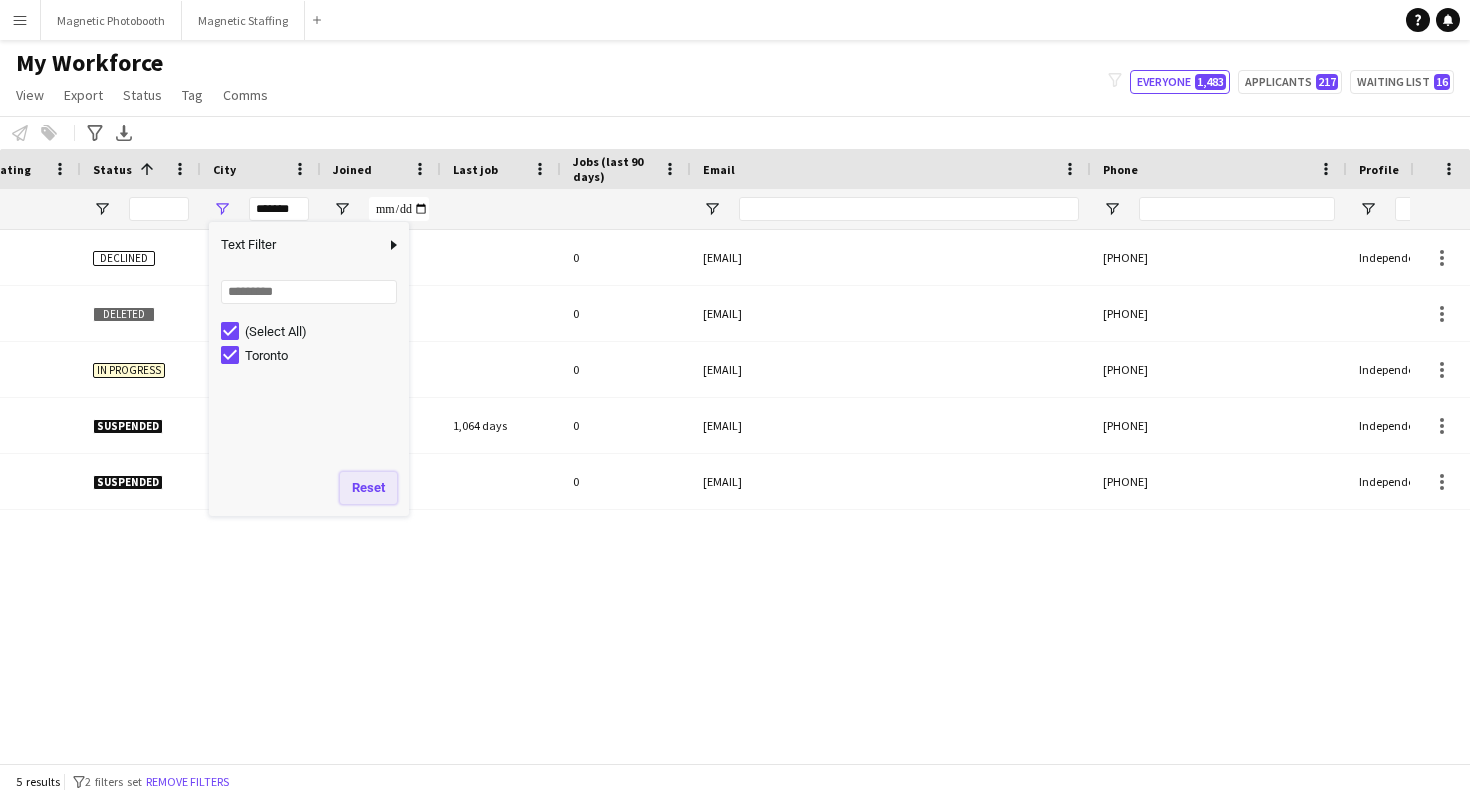 click on "Reset" at bounding box center (368, 488) 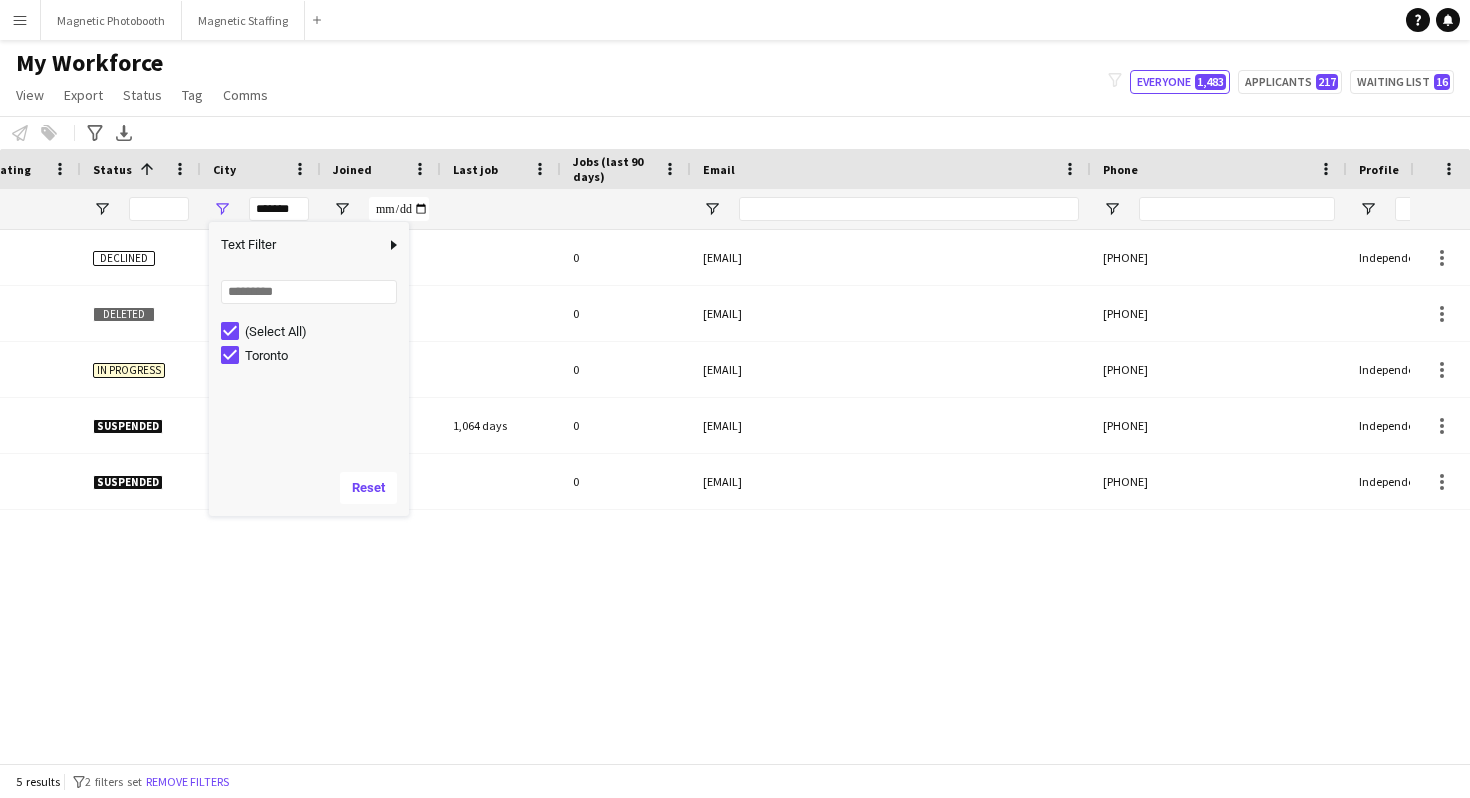 click on "(Select All)" at bounding box center (324, 331) 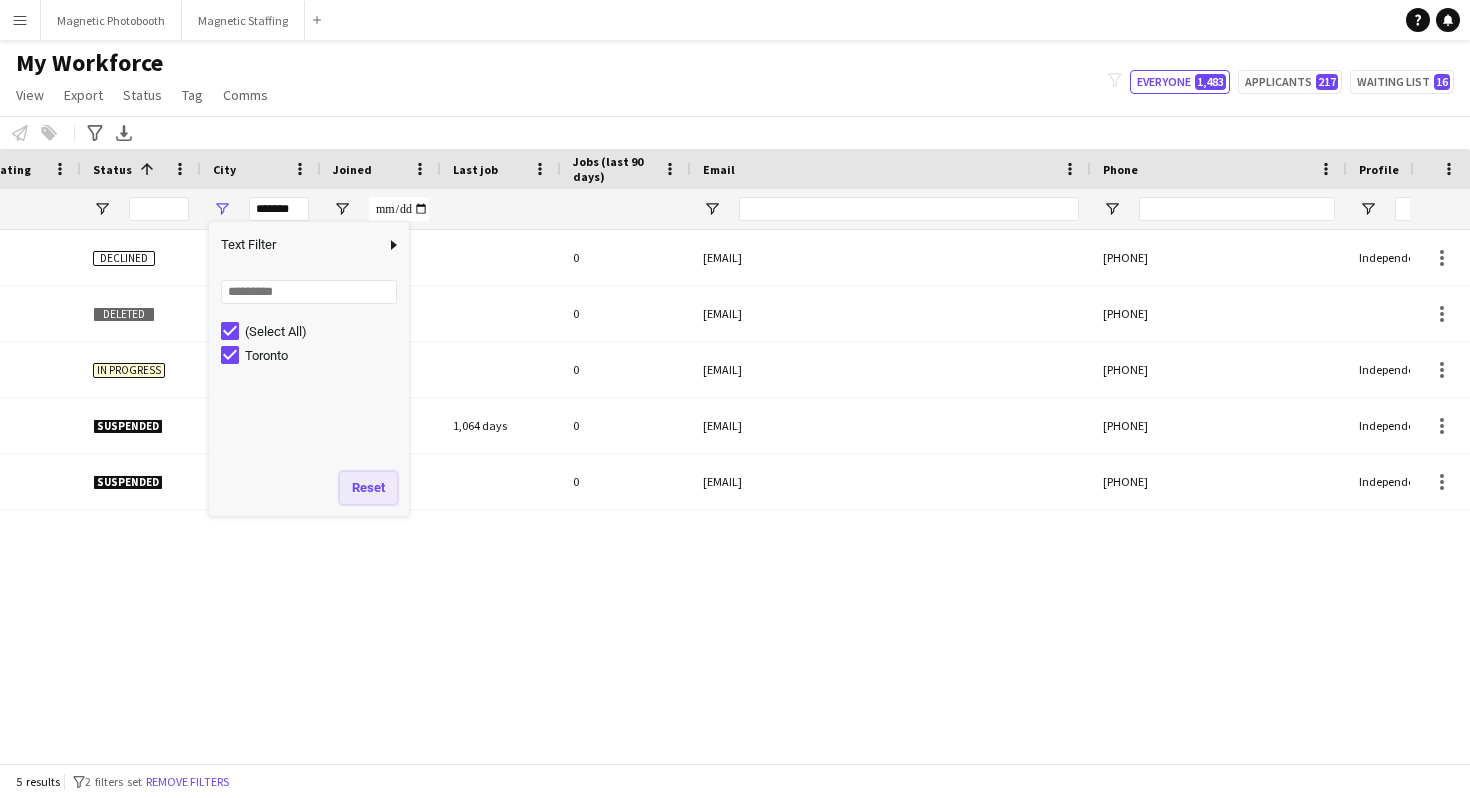 click on "Reset" at bounding box center [368, 488] 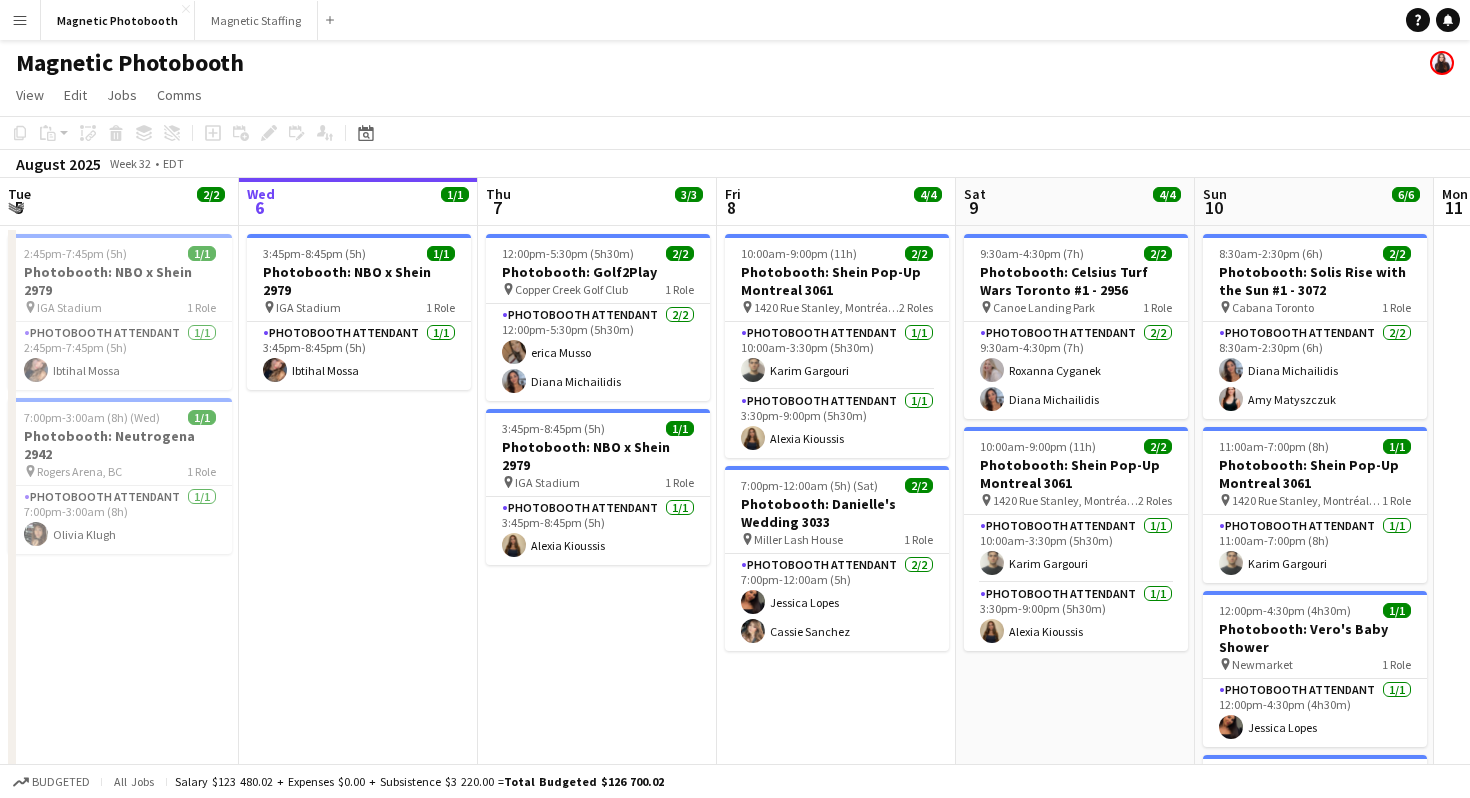 click on "Menu" at bounding box center (20, 20) 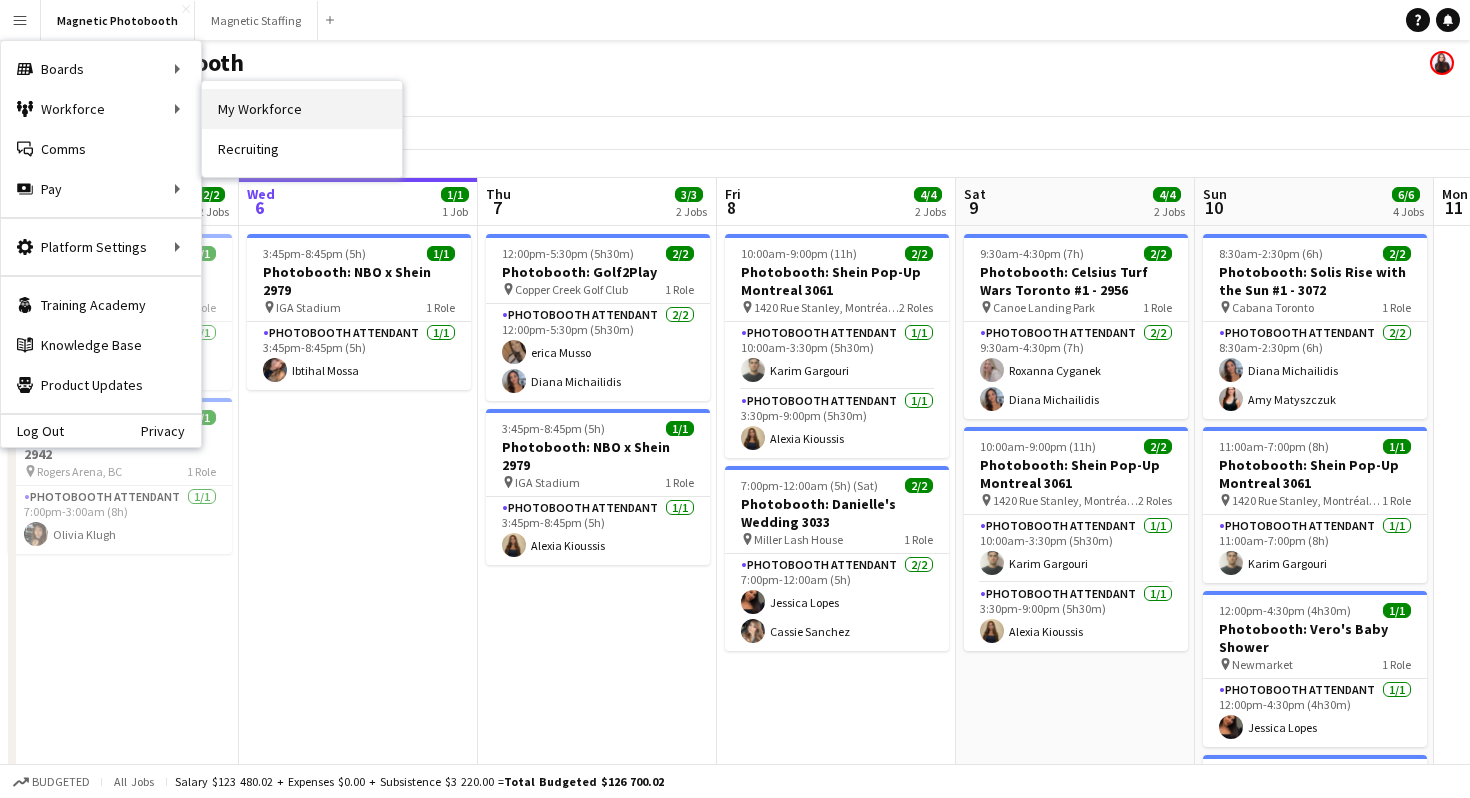 click on "My Workforce" at bounding box center [302, 109] 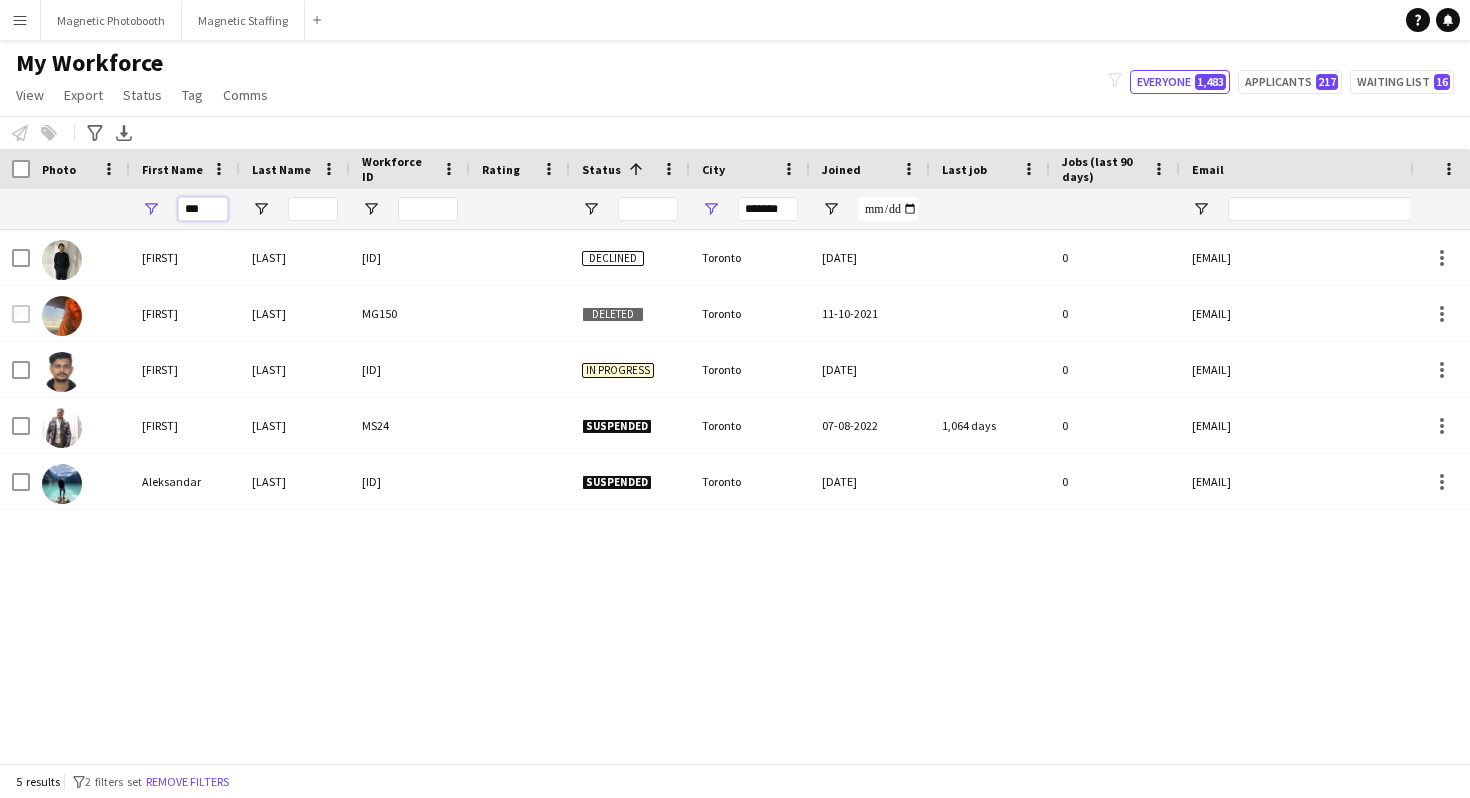 click on "***" at bounding box center (203, 209) 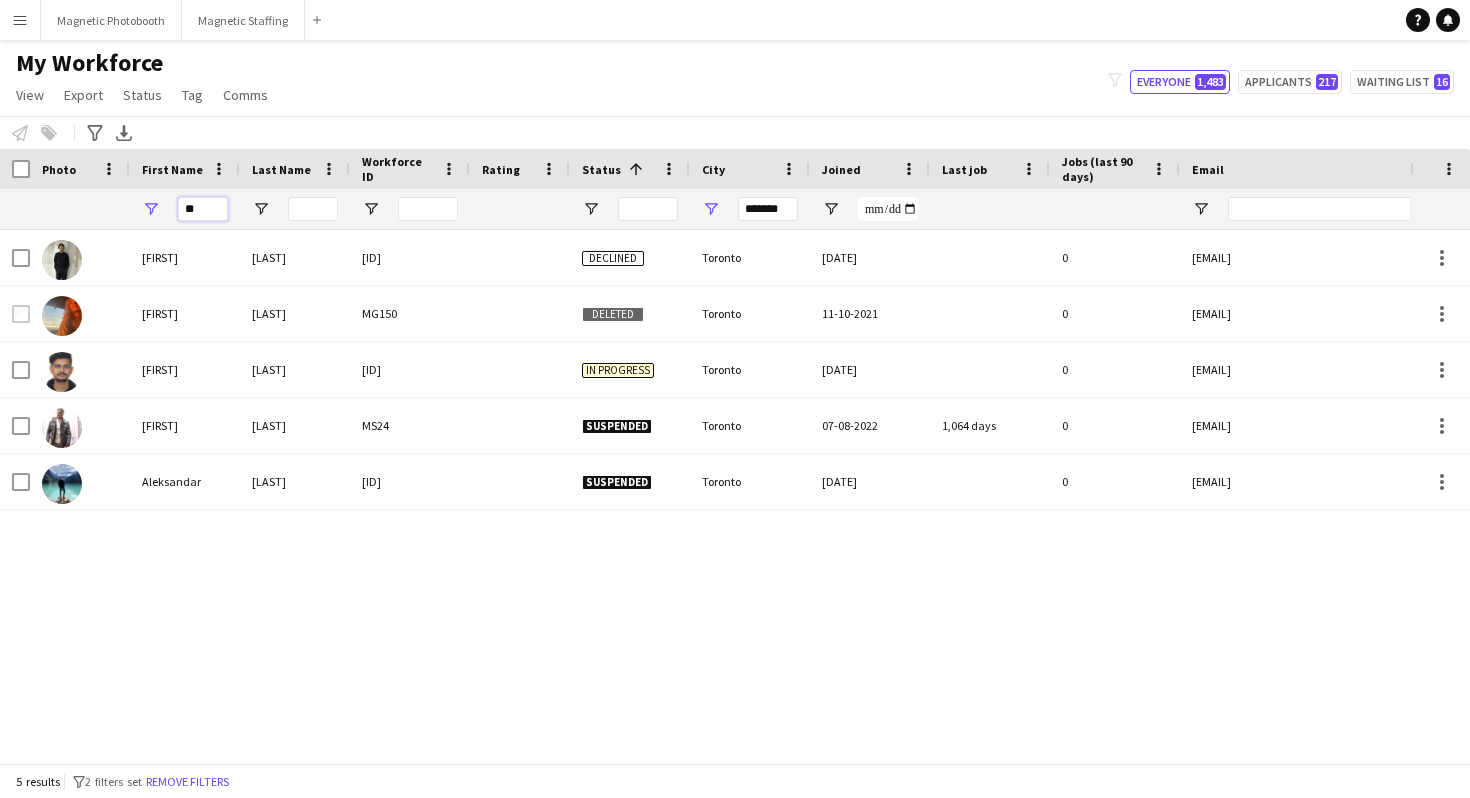 type on "*" 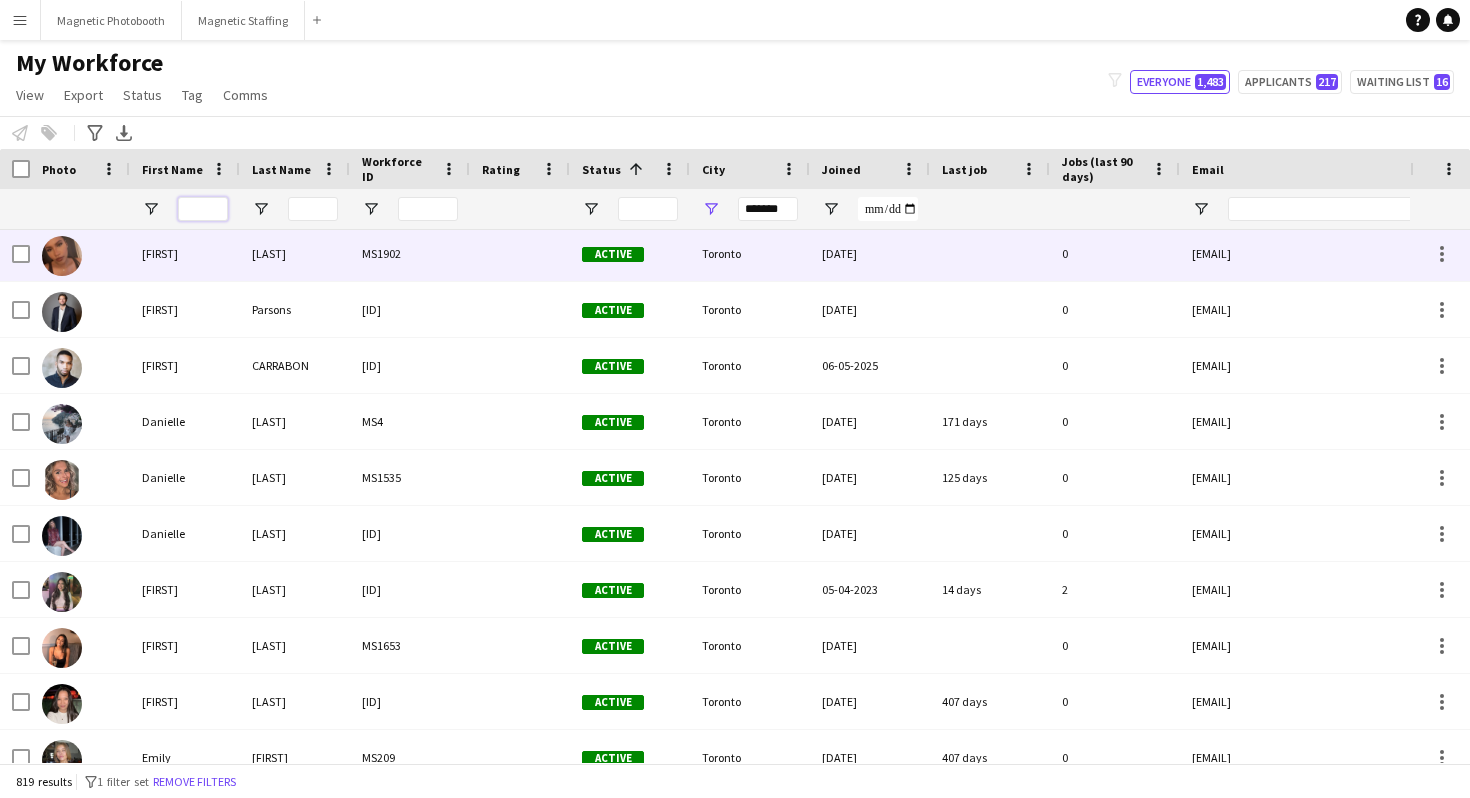 type 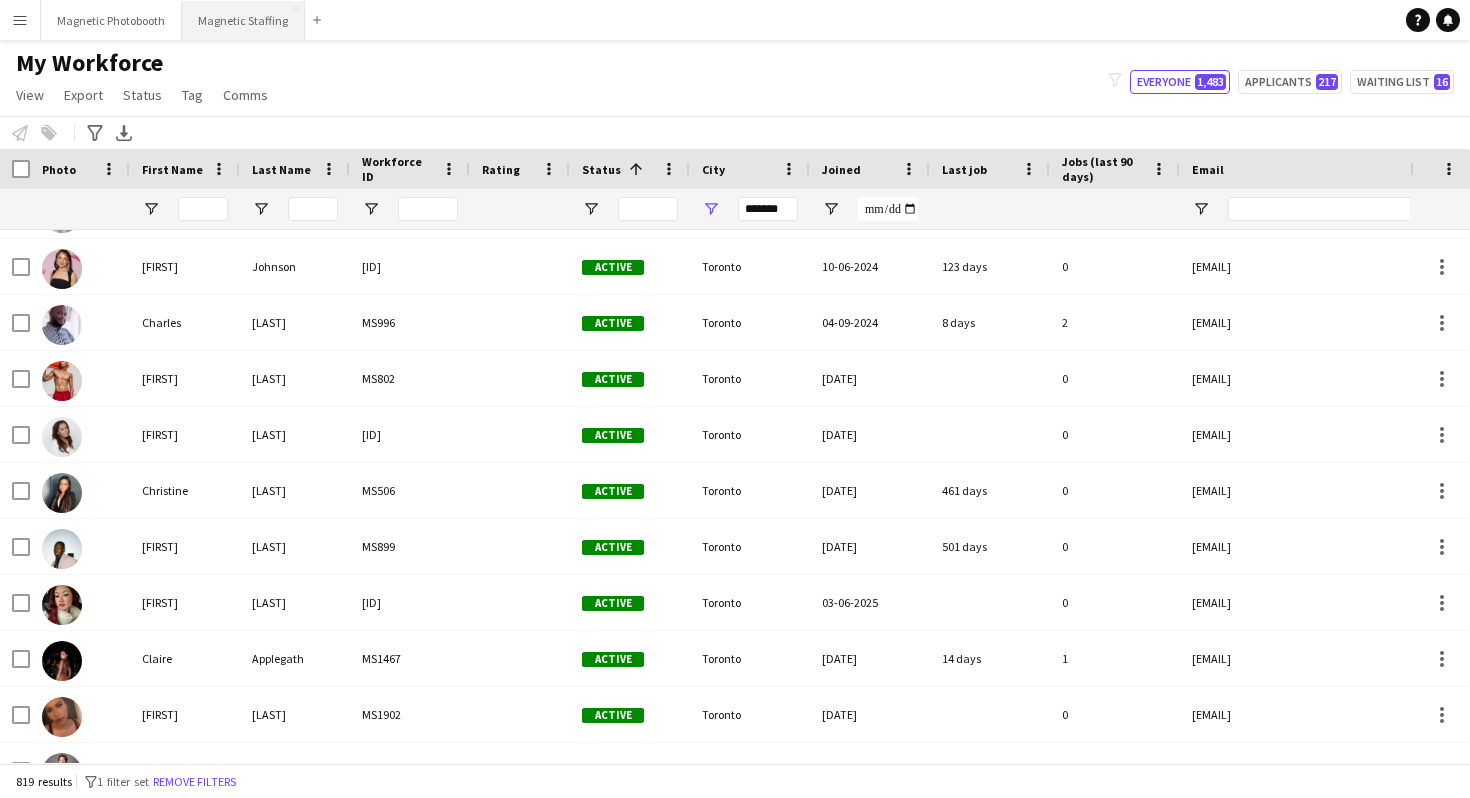 click on "Magnetic Staffing
Close" at bounding box center (243, 20) 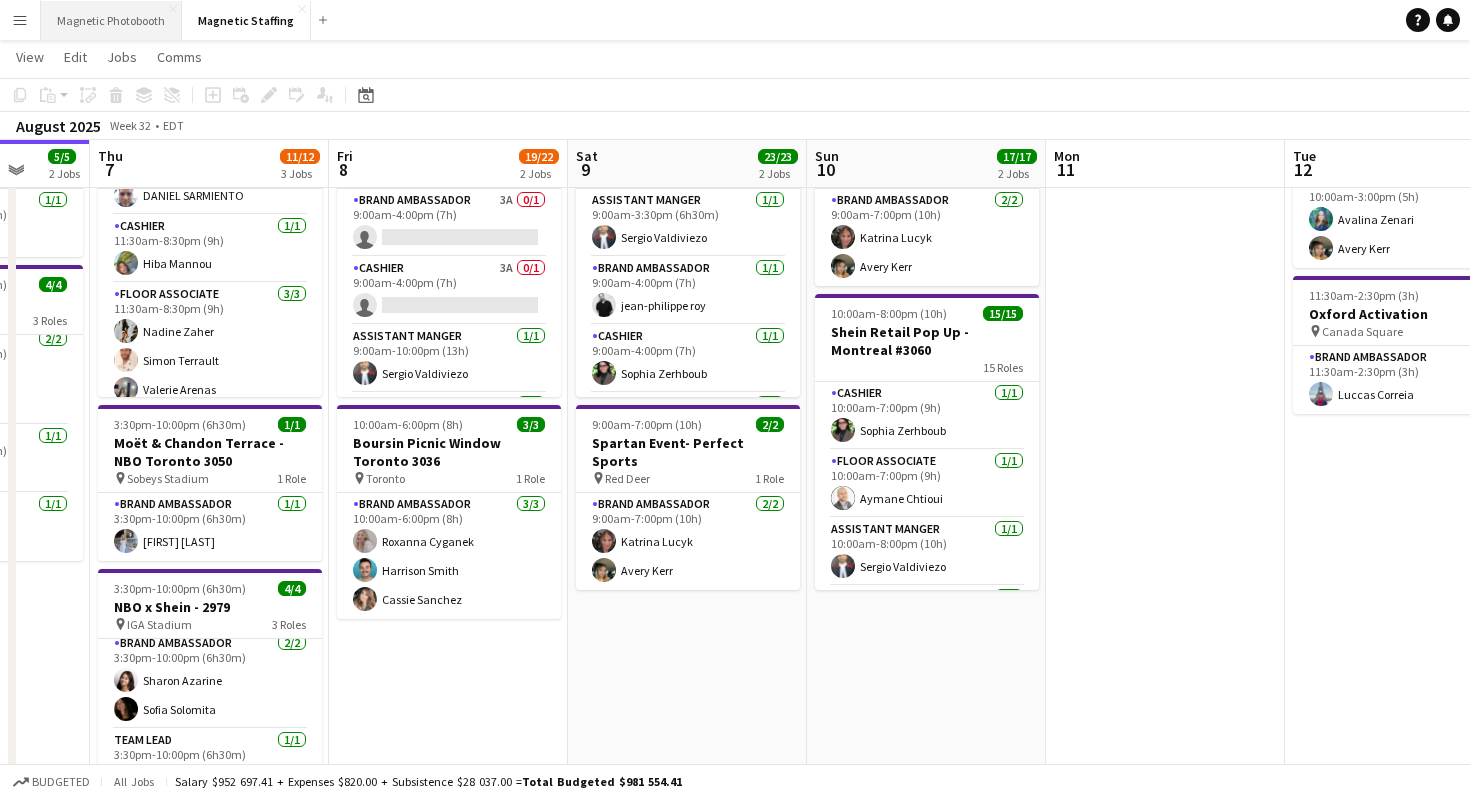 click on "Magnetic Photobooth
Close" at bounding box center [111, 20] 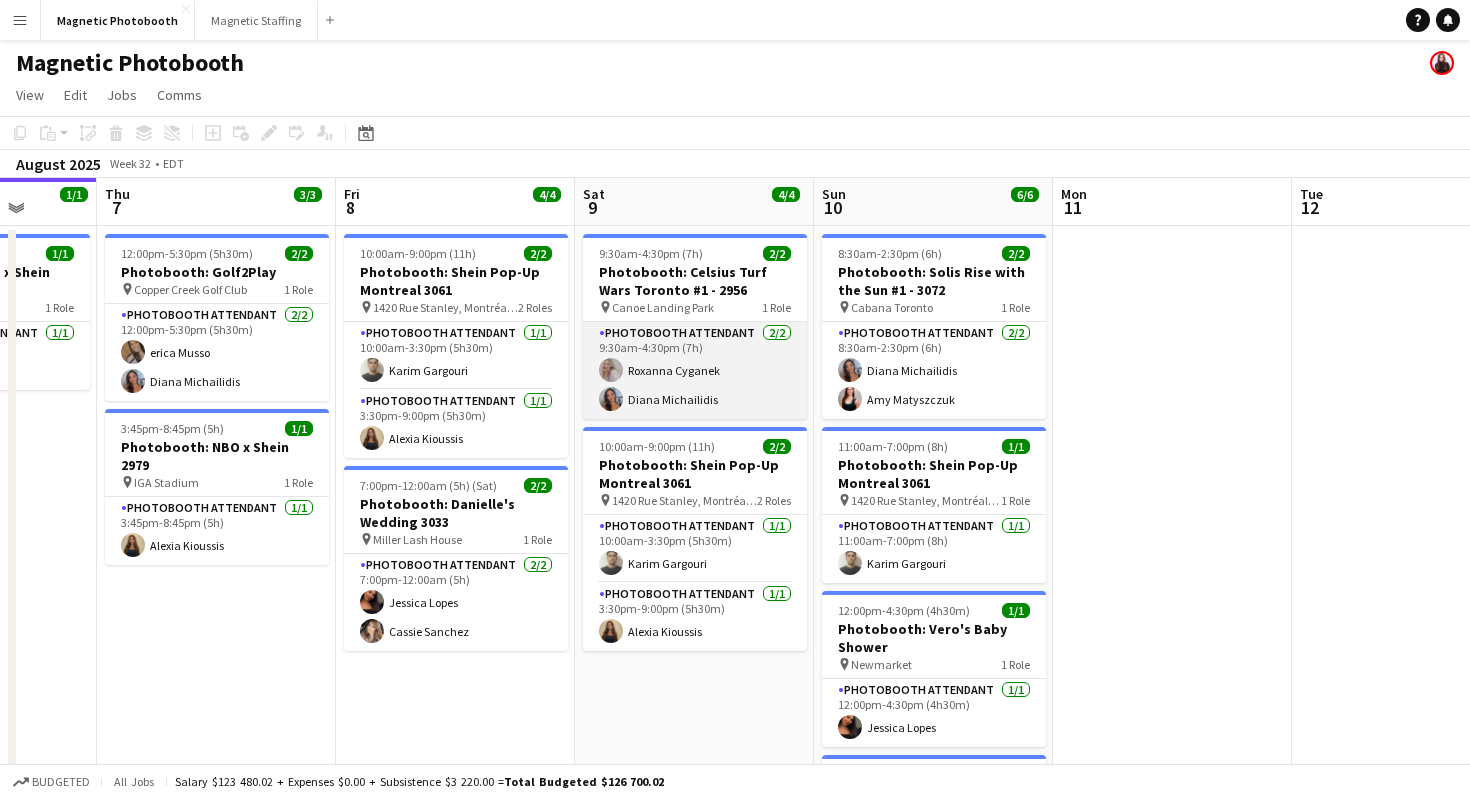 click on "Photobooth Attendant    2/2   9:30am-4:30pm (7h)
[FIRST] [LAST] [FIRST] [LAST]" at bounding box center (695, 370) 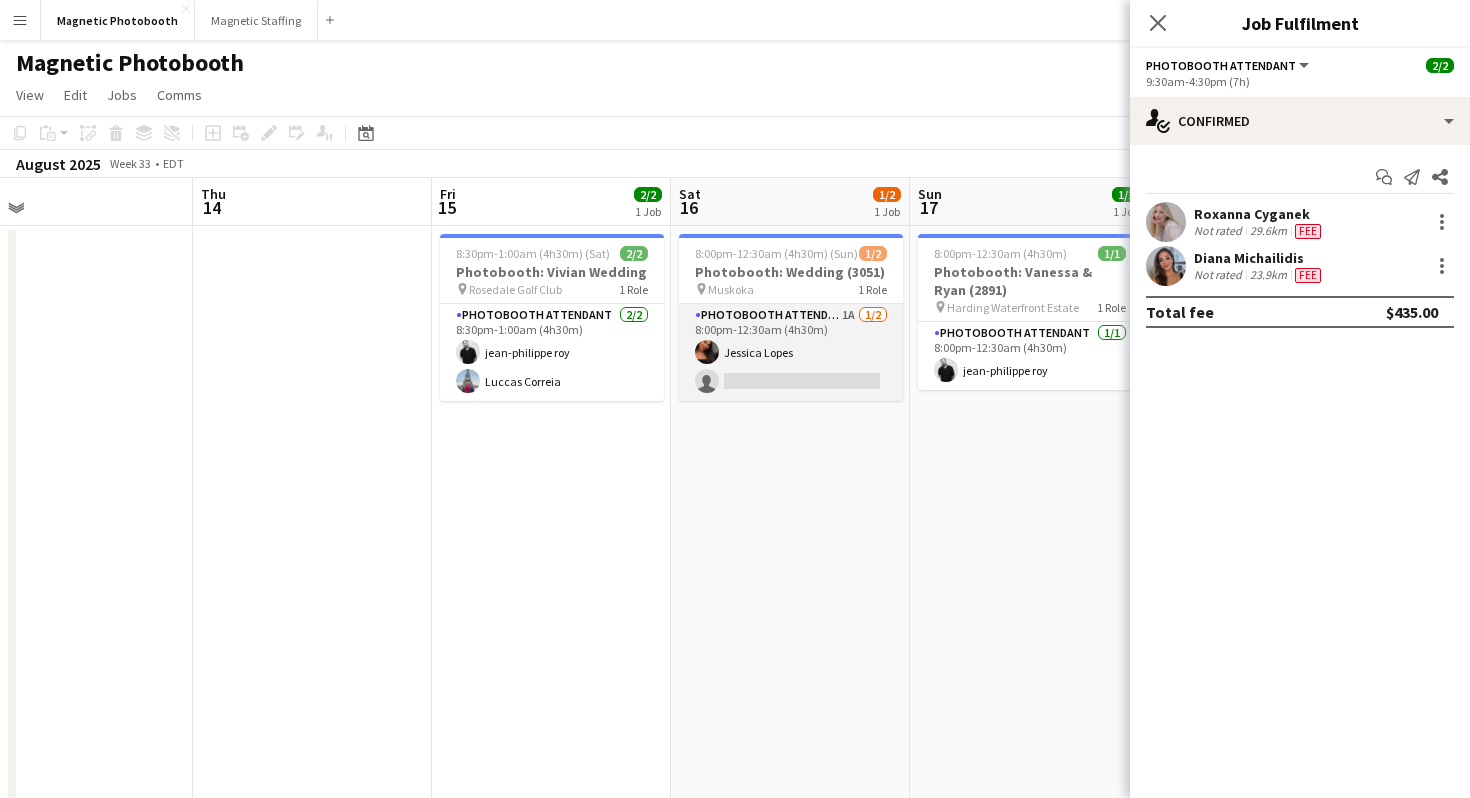 click on "Photobooth Attendant    1A   1/2   8:00pm-12:30am (4h30m)
[FIRST] [LAST]
single-neutral-actions" at bounding box center [791, 352] 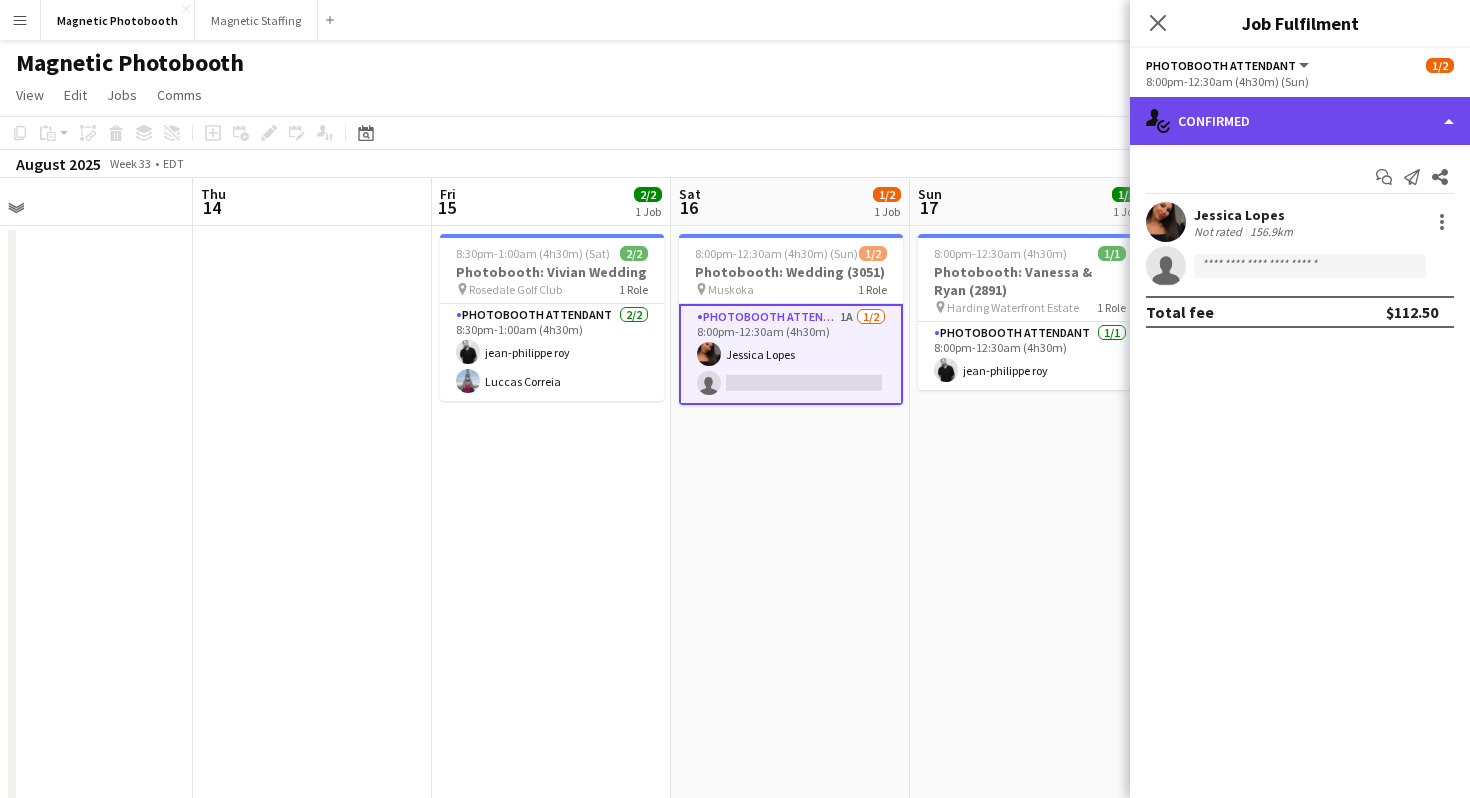 click on "single-neutral-actions-check-2
Confirmed" 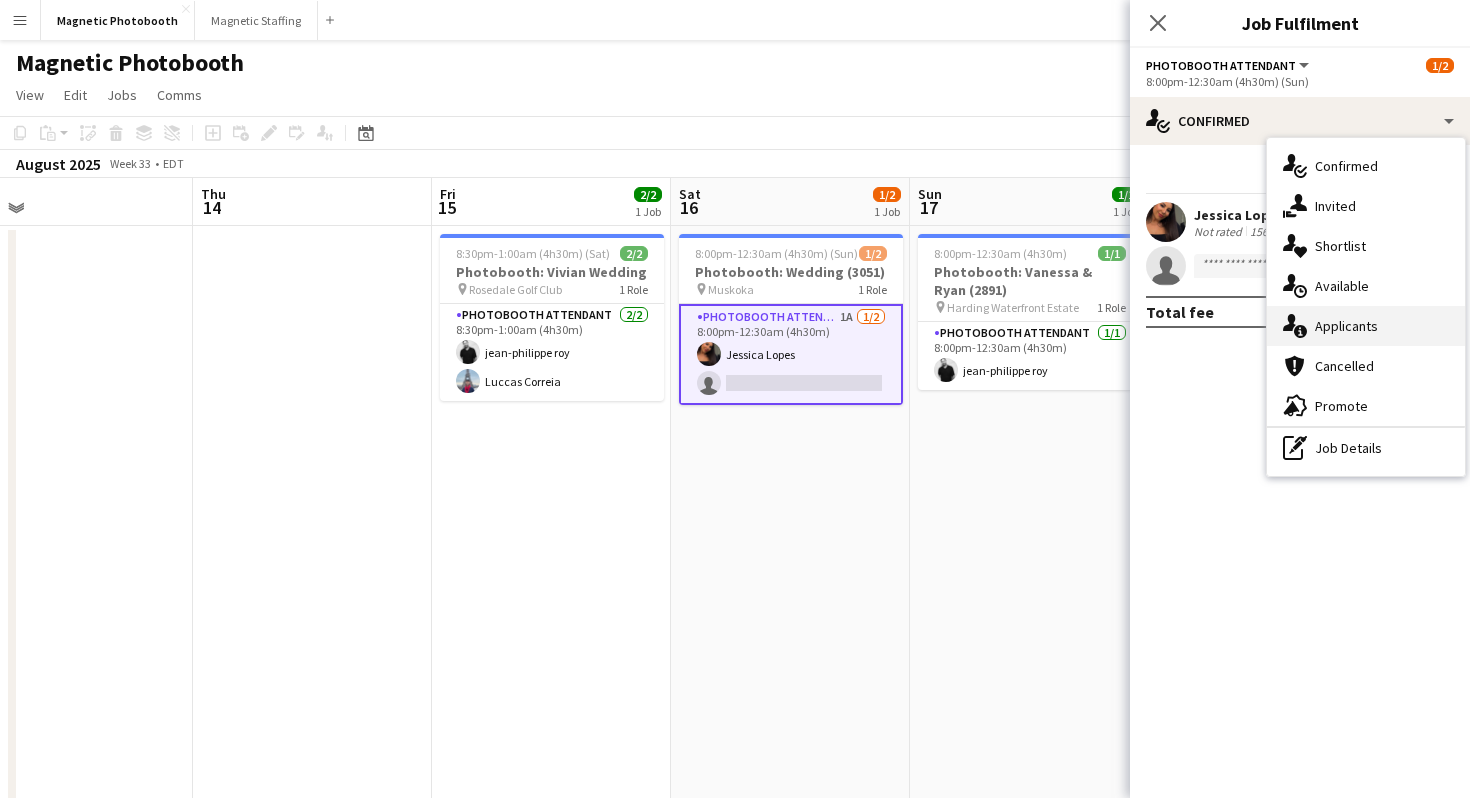 click on "single-neutral-actions-information
Applicants" at bounding box center (1366, 326) 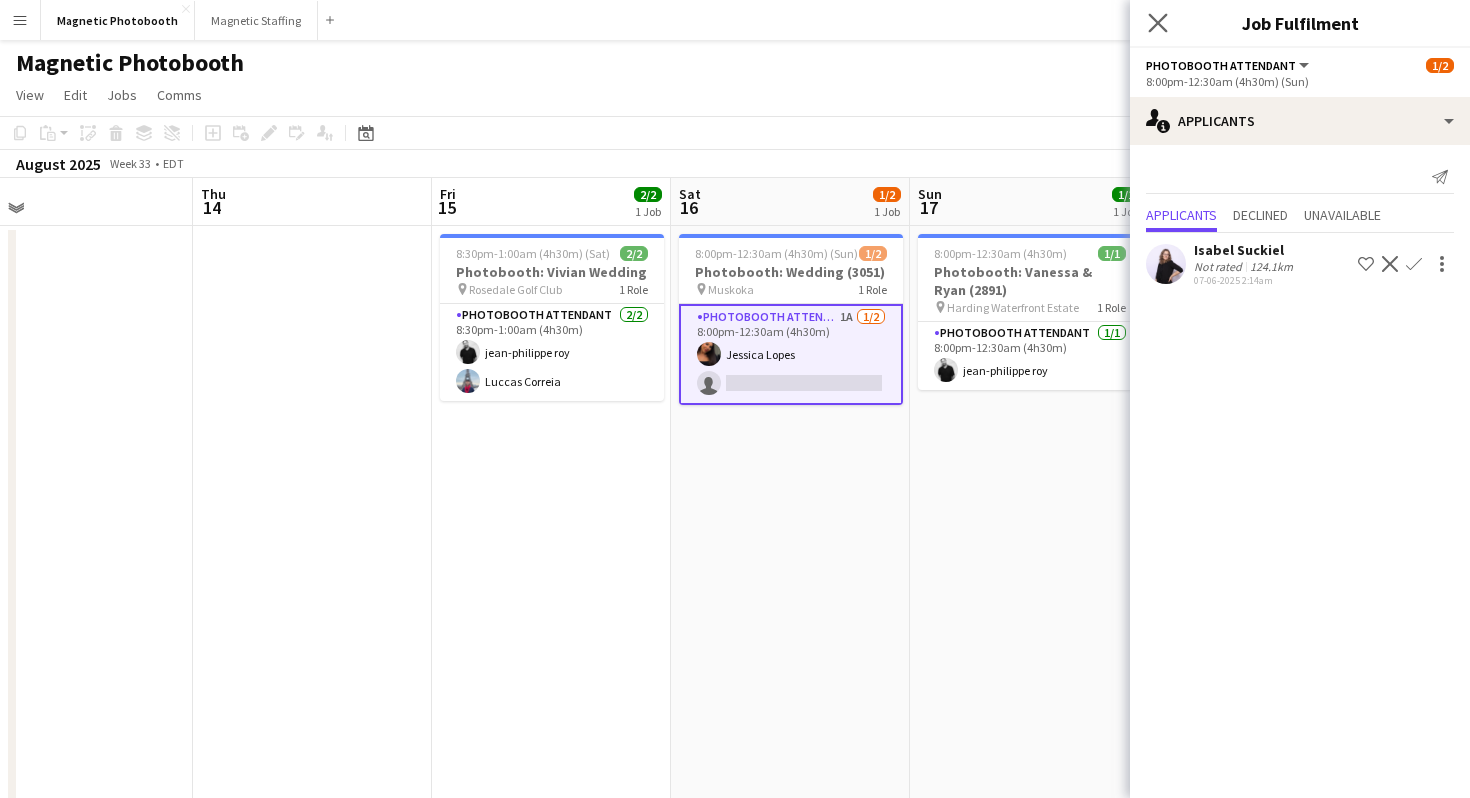click on "Close pop-in" 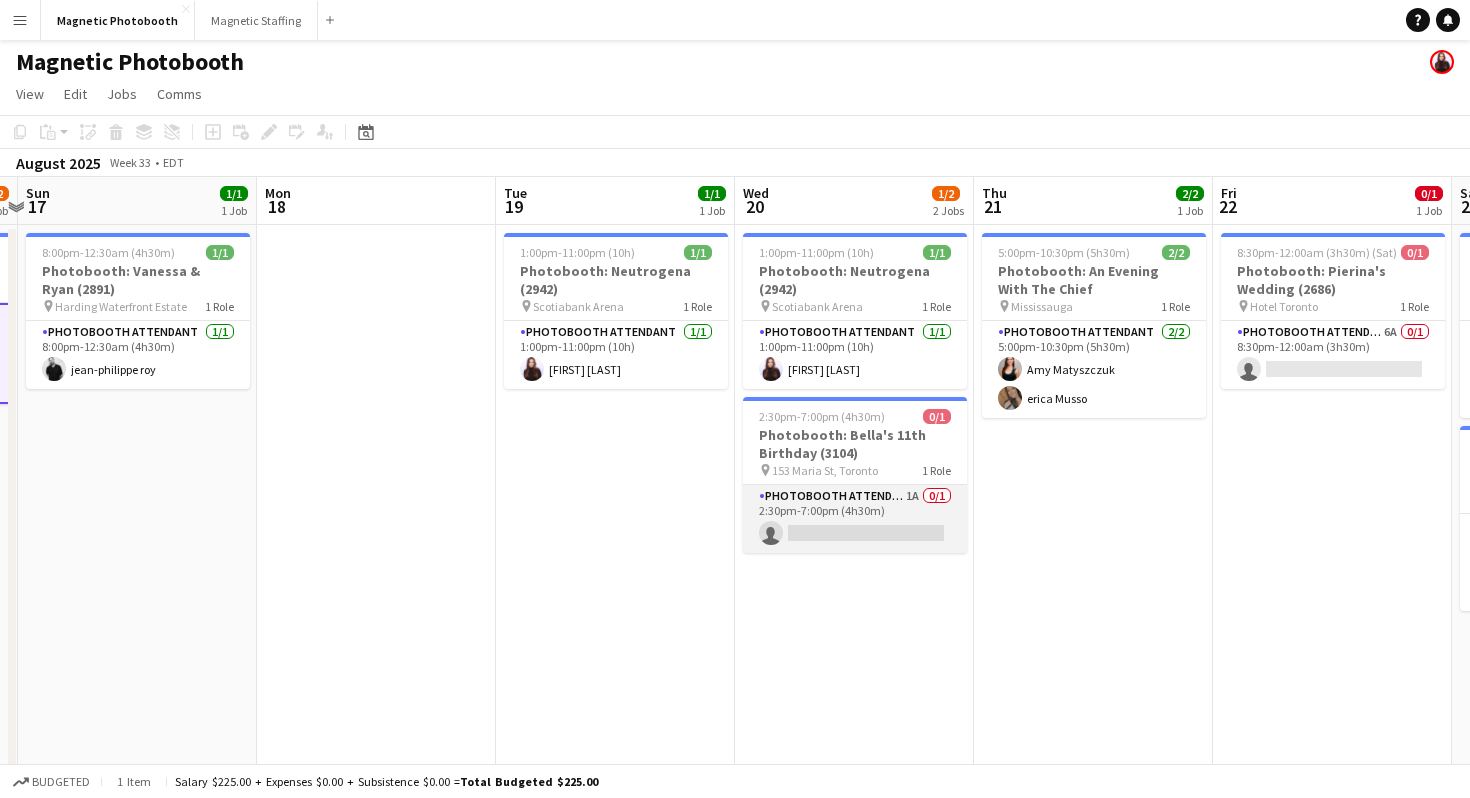 click on "Photobooth Attendant    1A   0/1   2:30pm-7:00pm (4h30m)
single-neutral-actions" at bounding box center [855, 519] 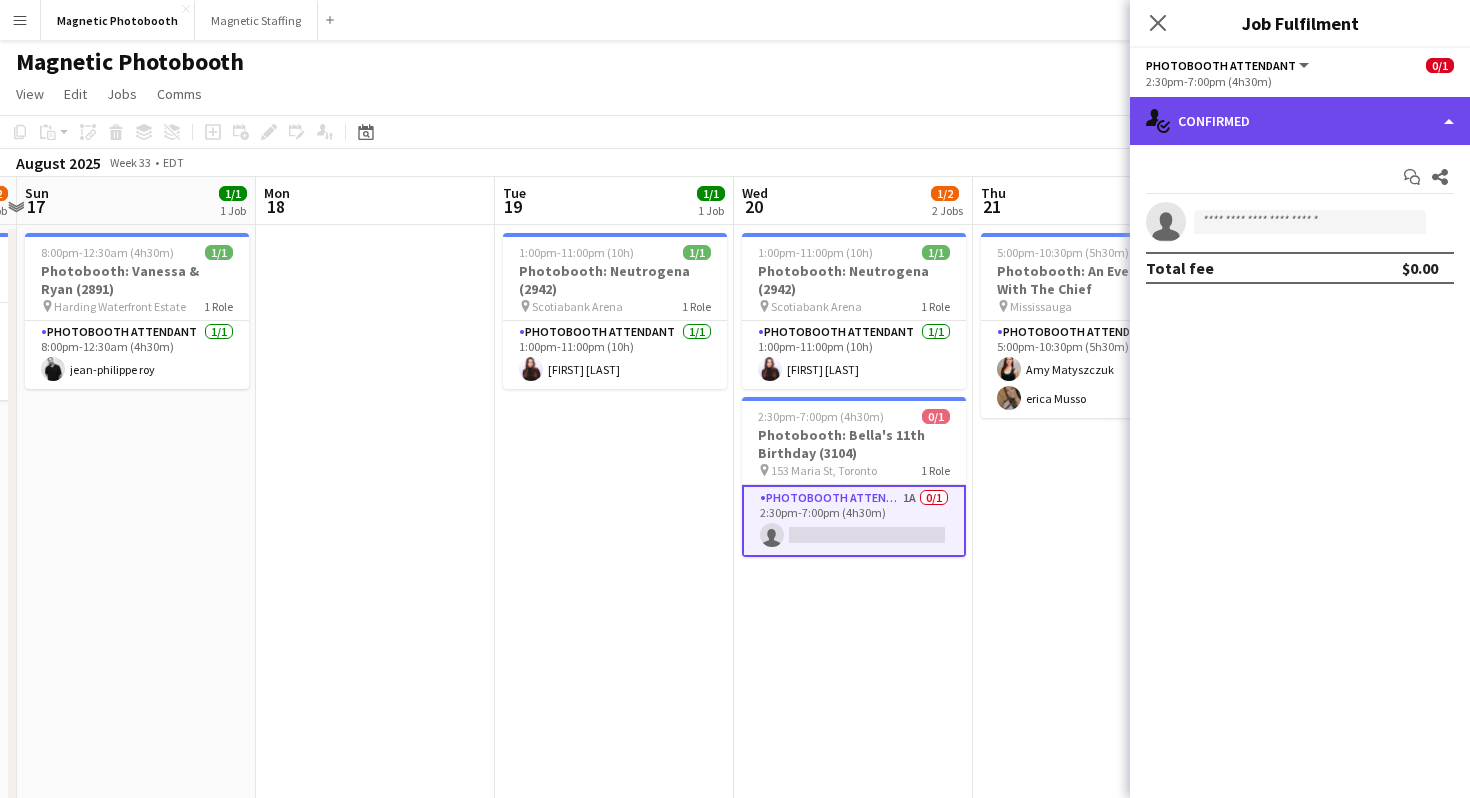 click on "single-neutral-actions-check-2
Confirmed" 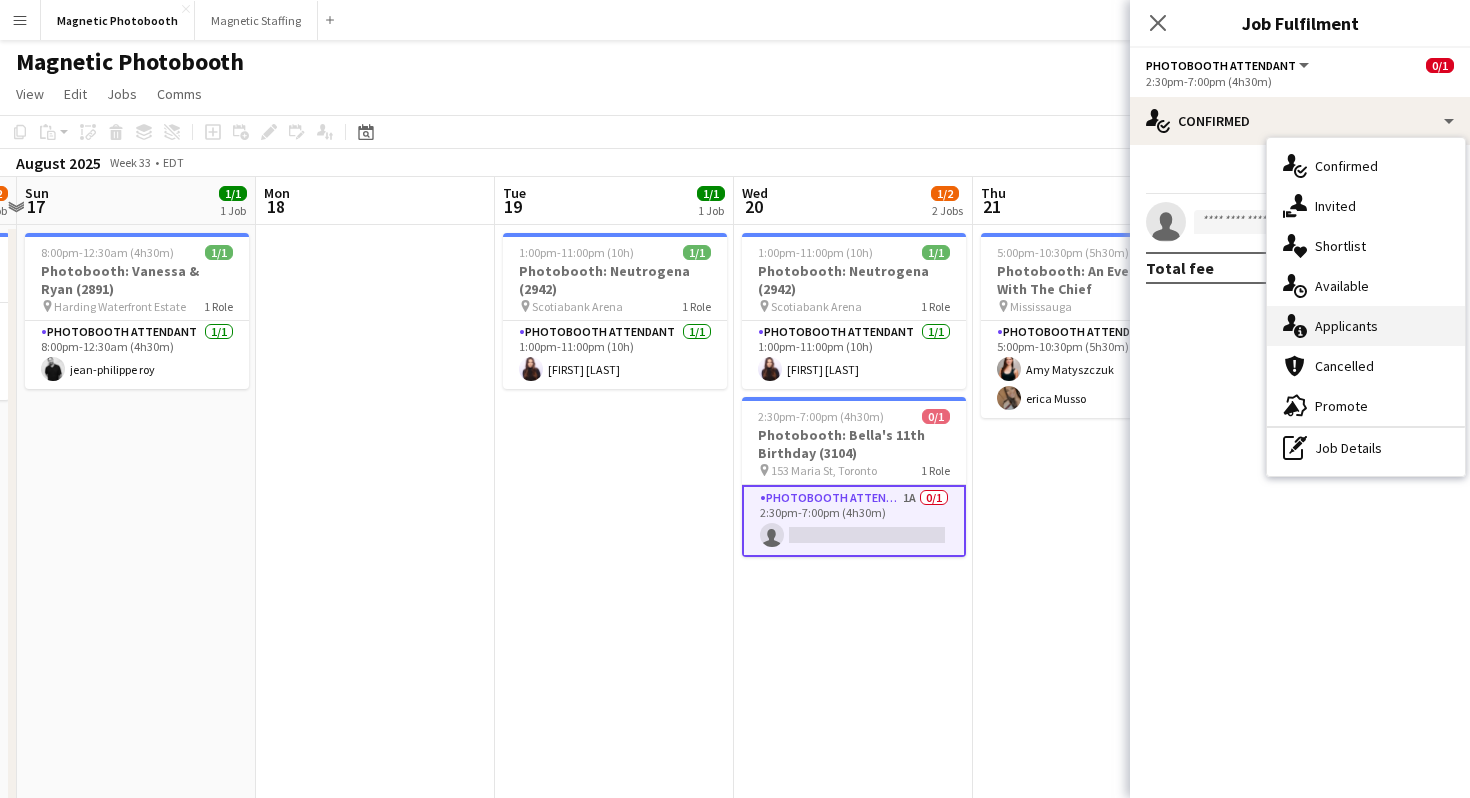 click on "single-neutral-actions-information
Applicants" at bounding box center [1366, 326] 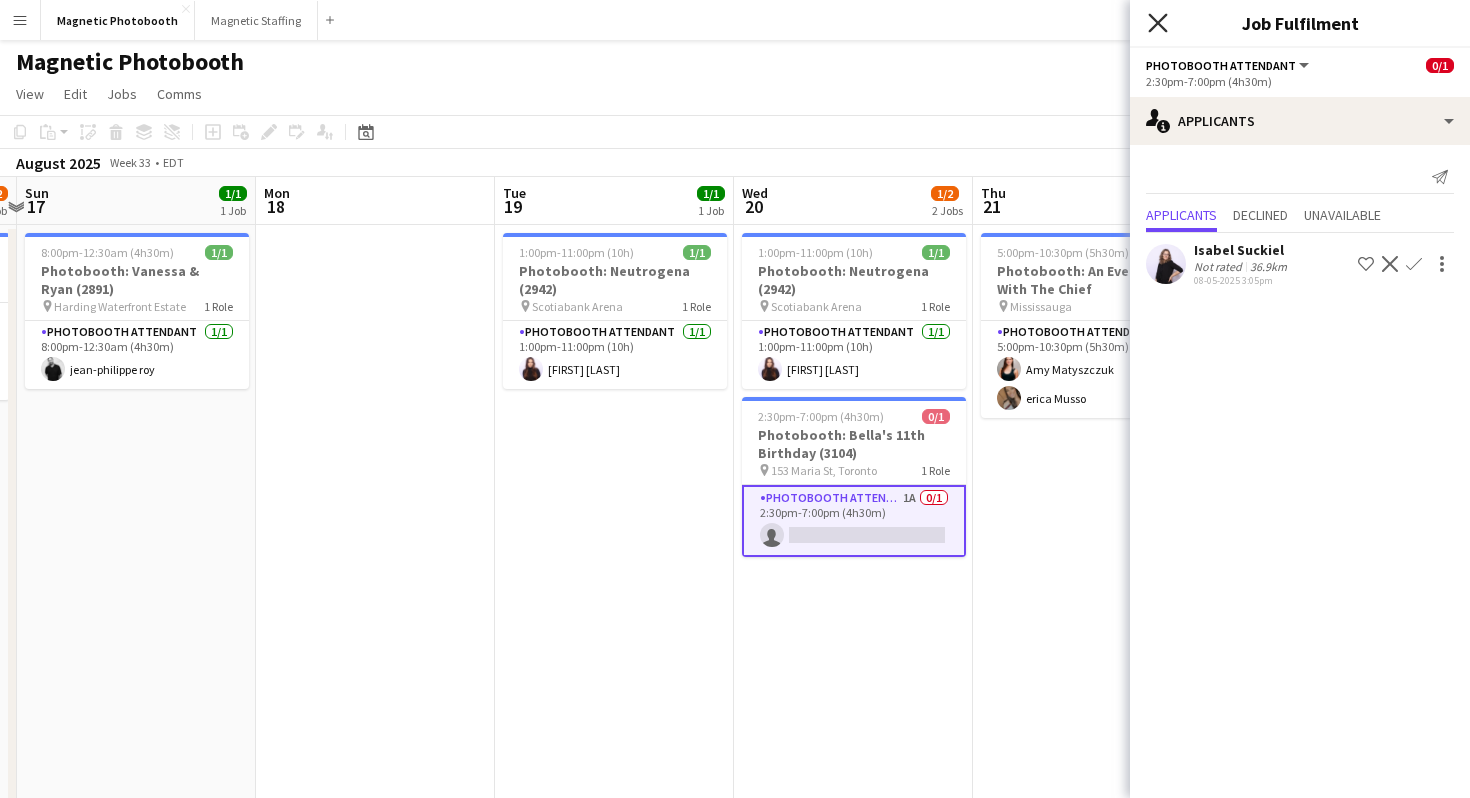click 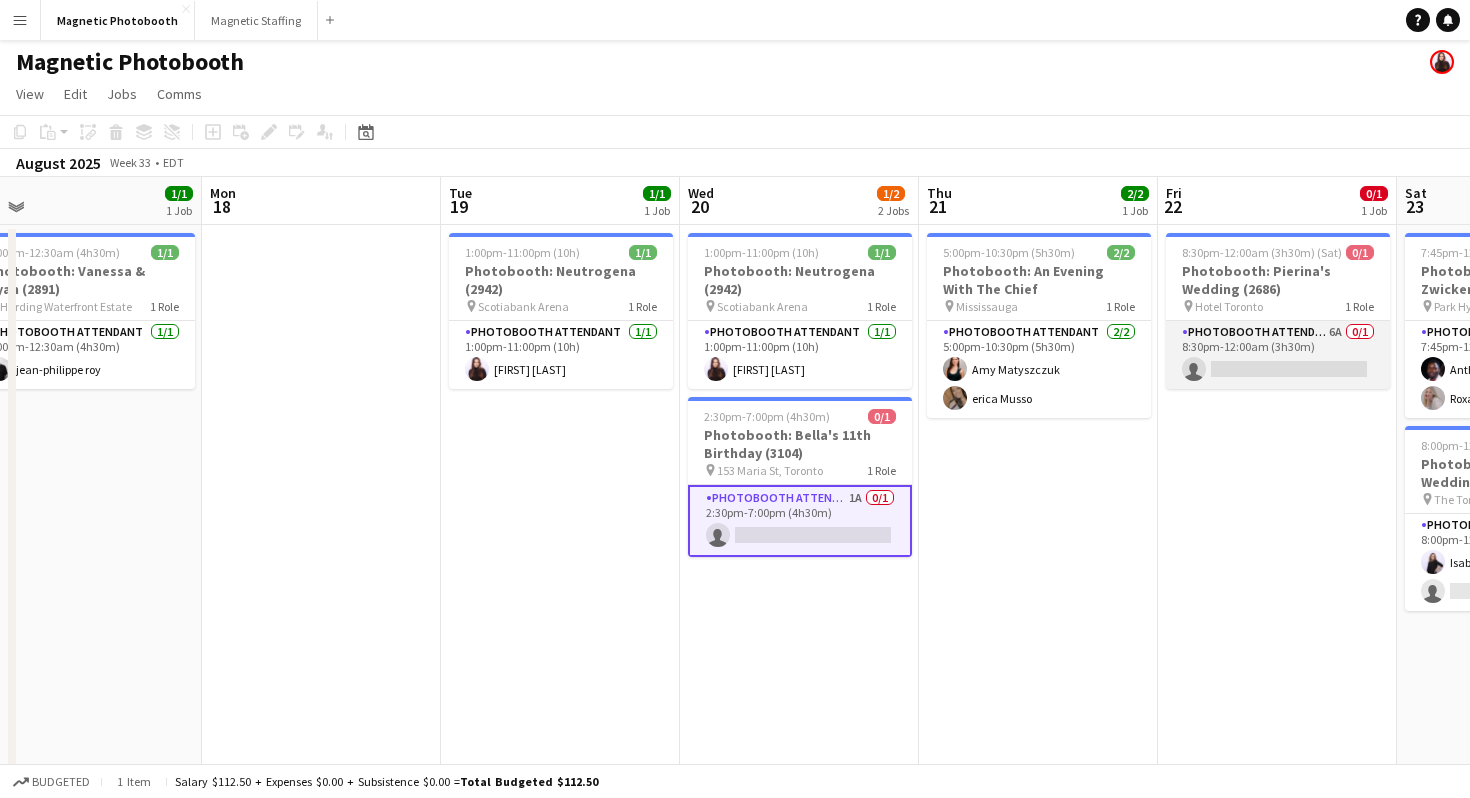 click on "Photobooth Attendant    6A   0/1   8:30pm-12:00am (3h30m)
single-neutral-actions" at bounding box center (1278, 355) 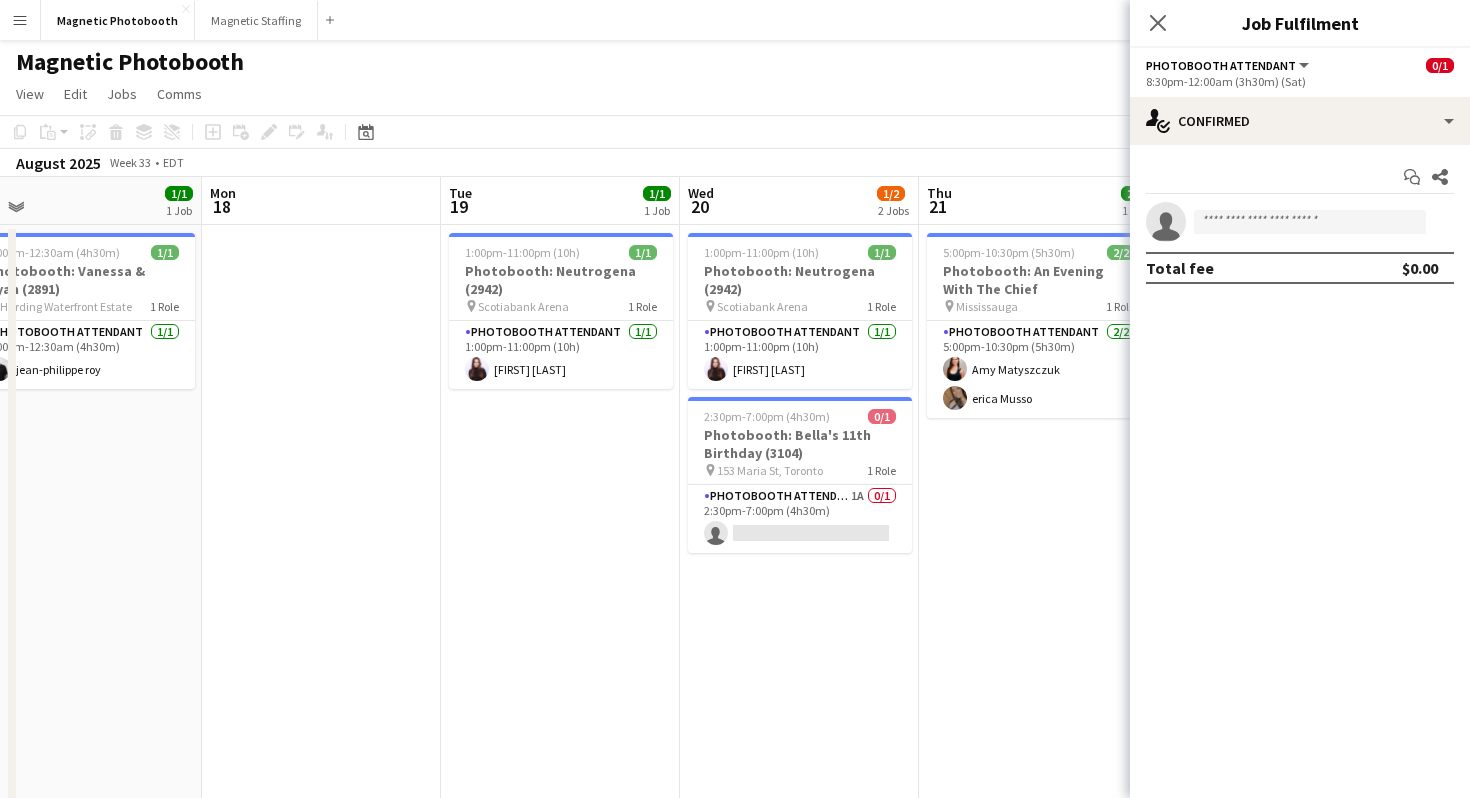 click on "Photobooth Attendant    All roles   Photobooth Attendant    0/1   8:30pm-12:00am (3h30m) (Sat)" 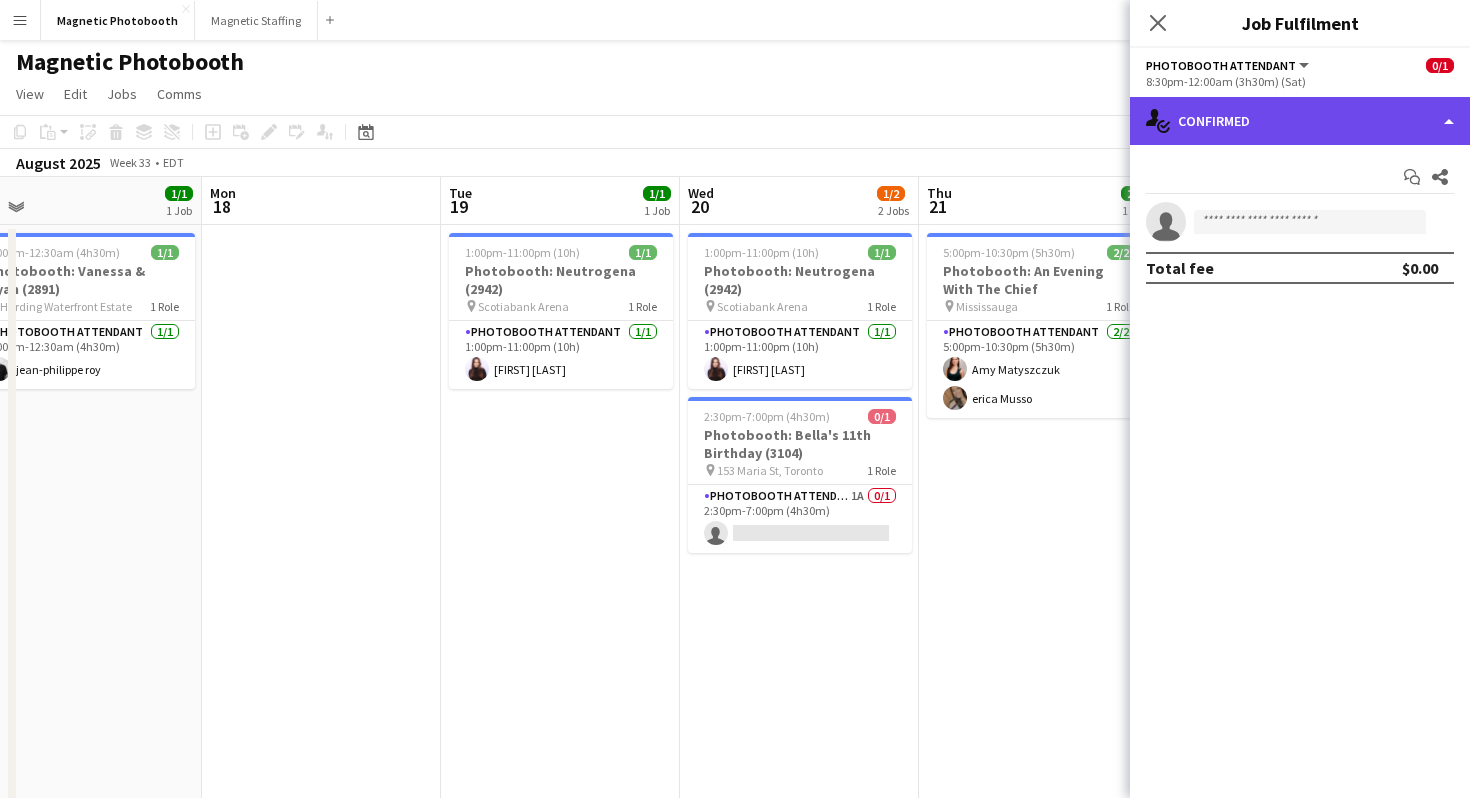 click on "single-neutral-actions-check-2
Confirmed" 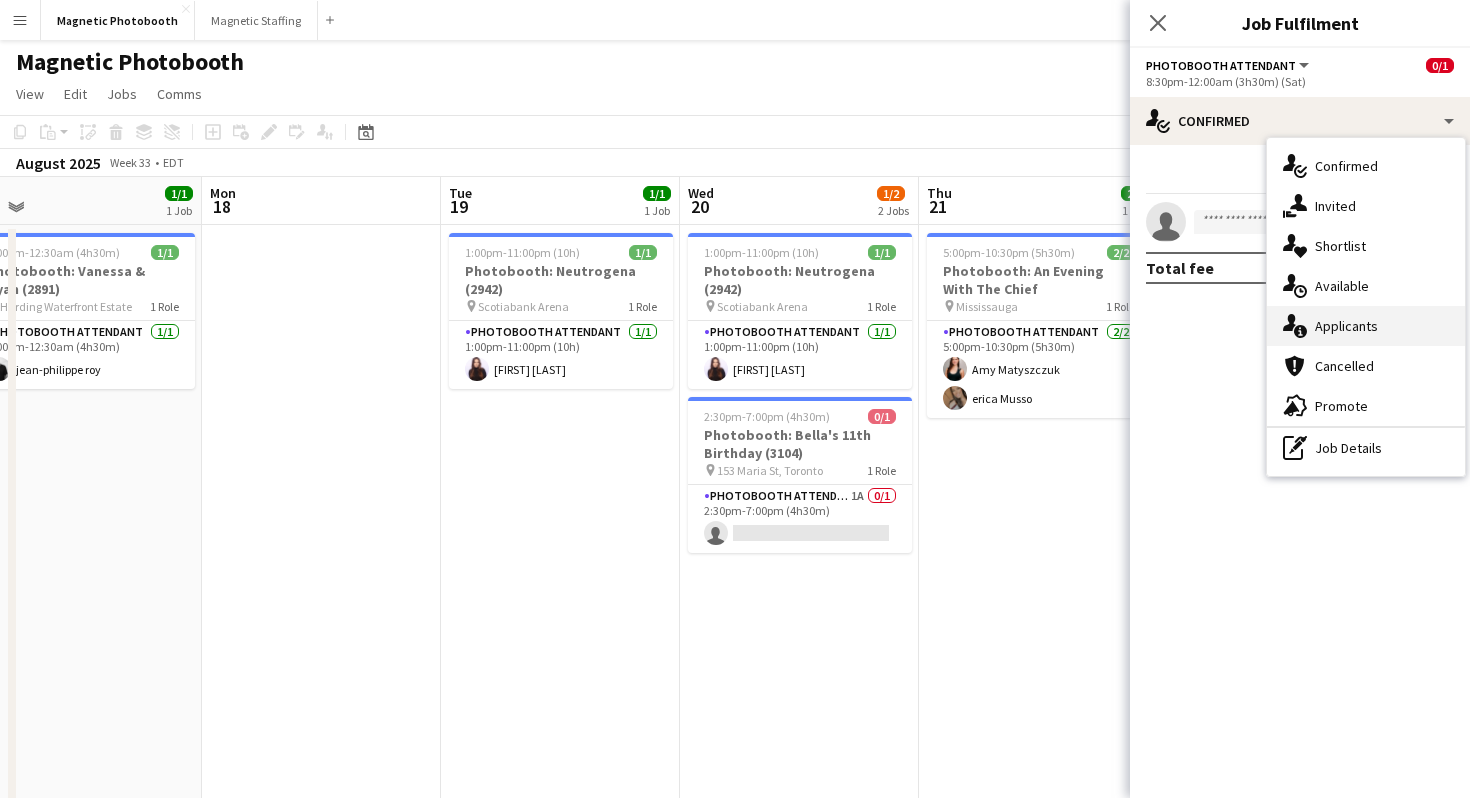 click on "single-neutral-actions-information
Applicants" at bounding box center (1366, 326) 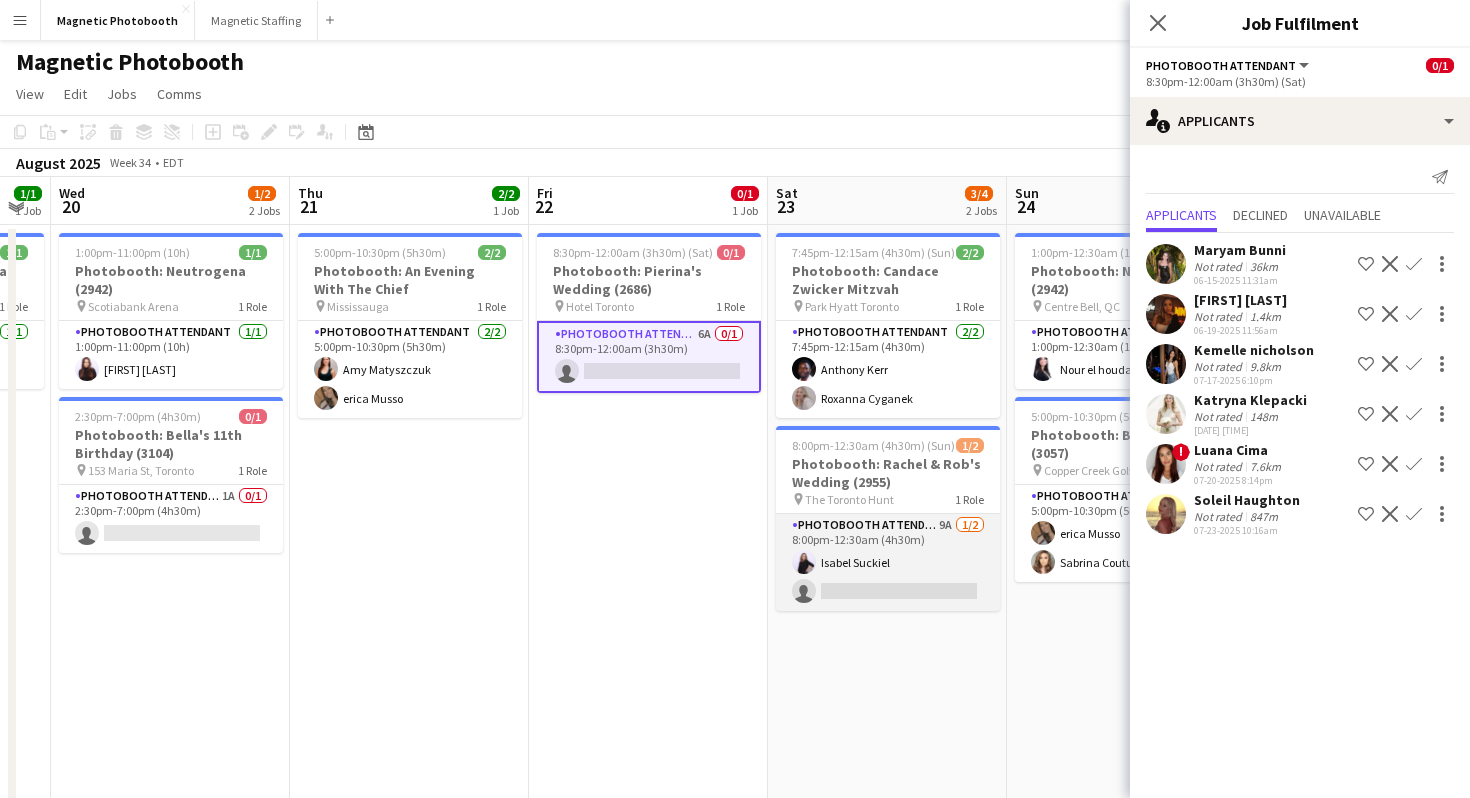 click on "Photobooth Attendant    9A   1/2   8:00pm-12:30am (4h30m)
[FIRST] [LAST]
single-neutral-actions" at bounding box center [888, 562] 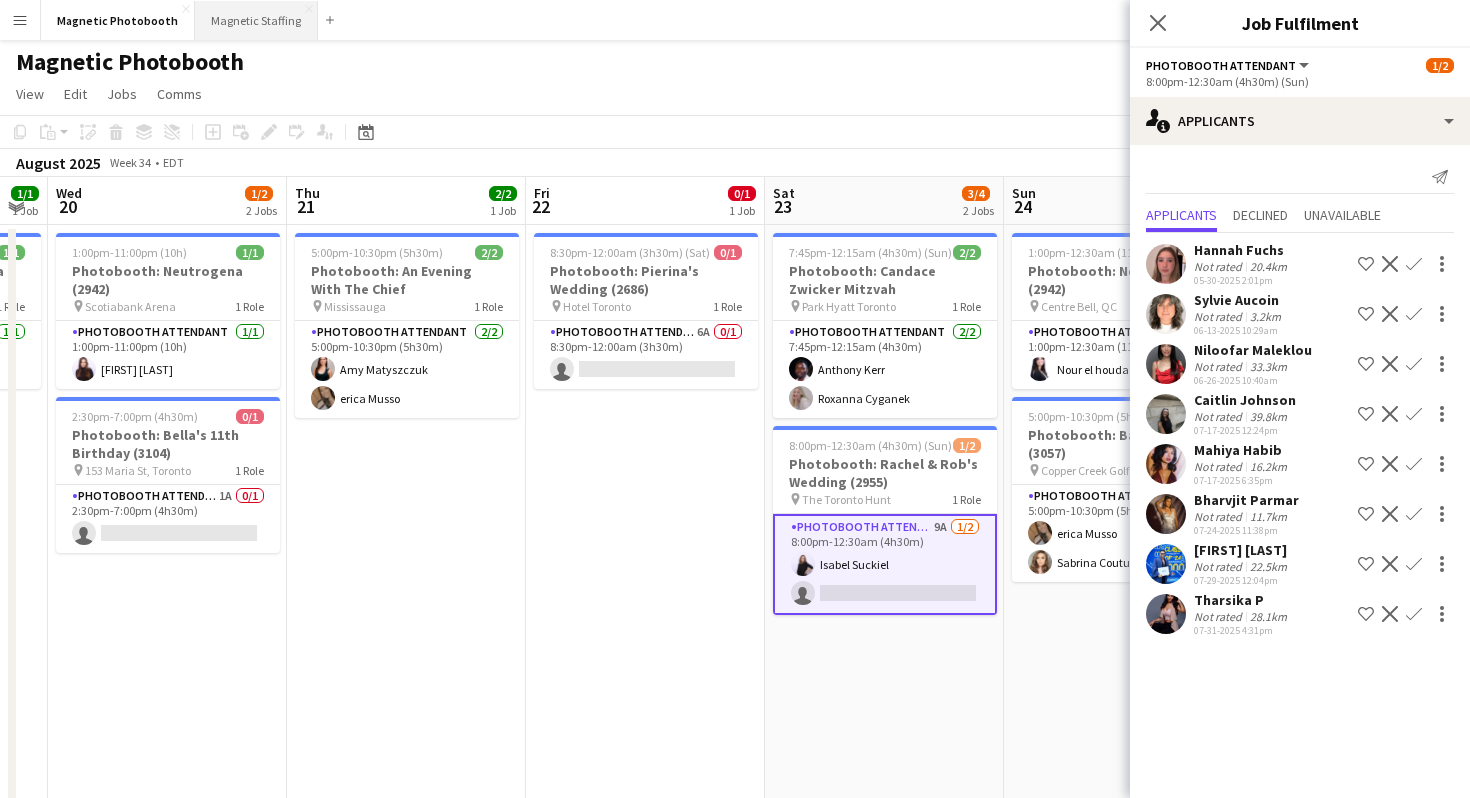 click on "Magnetic Staffing
Close" at bounding box center [256, 20] 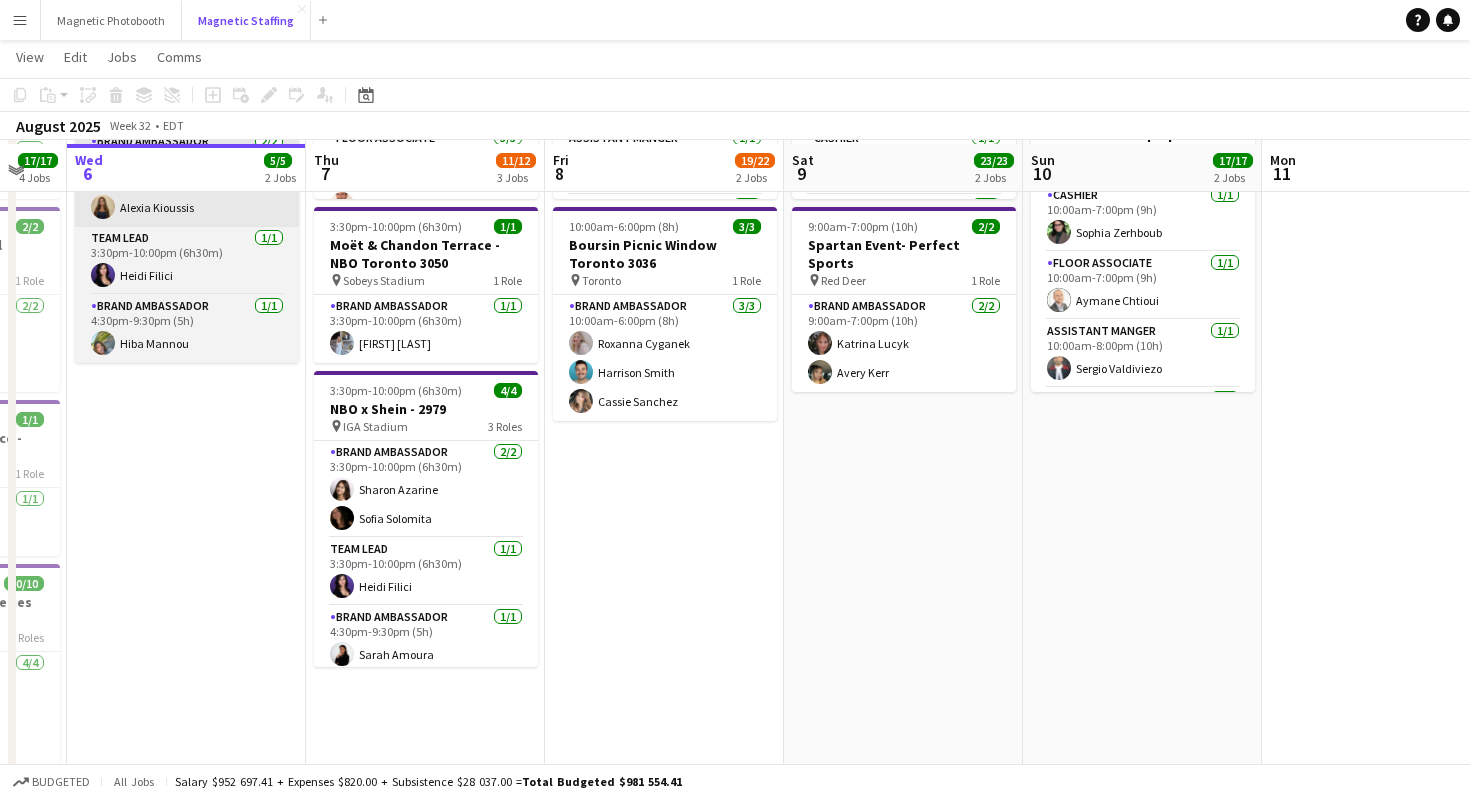 scroll, scrollTop: 333, scrollLeft: 0, axis: vertical 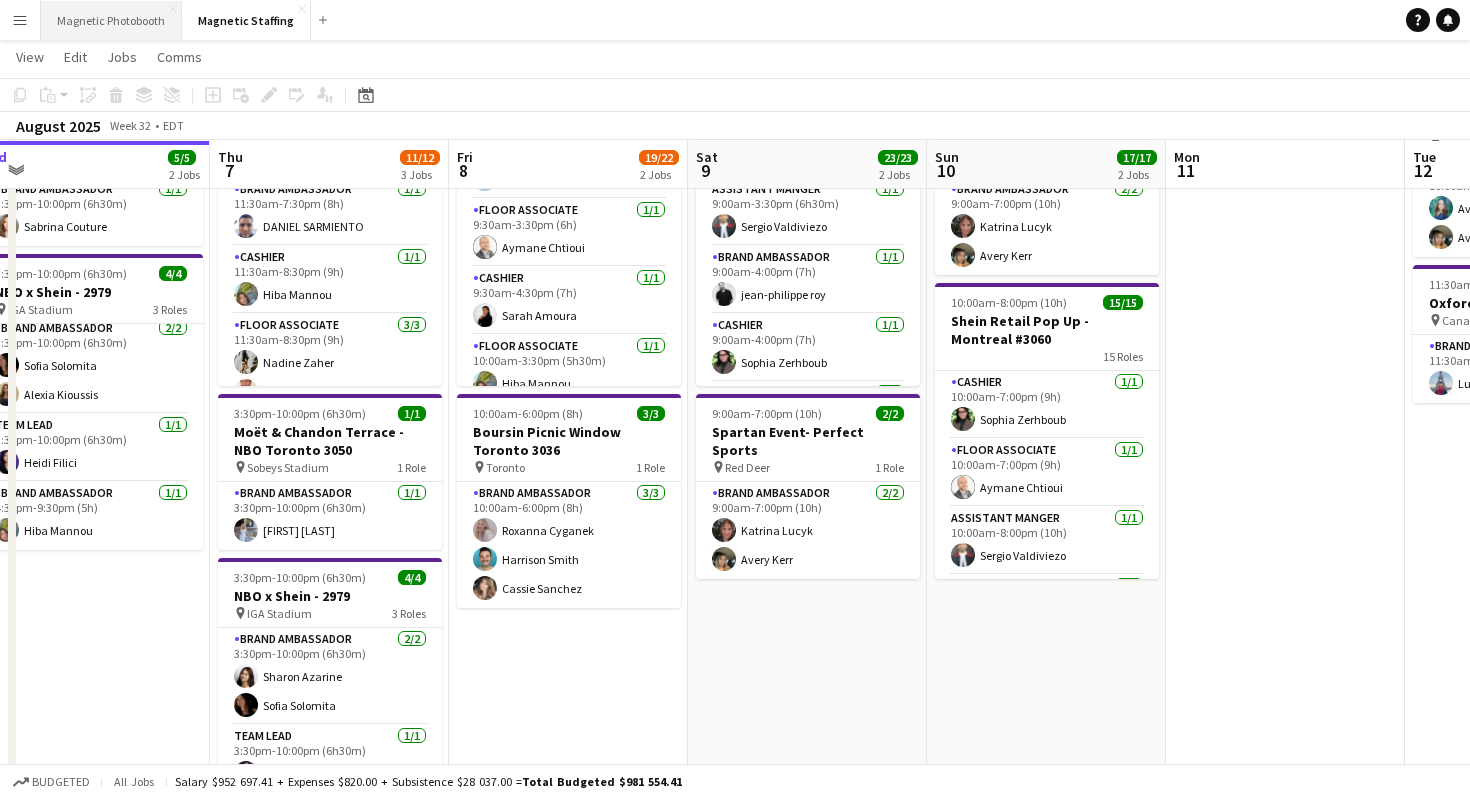click on "Magnetic Photobooth
Close" at bounding box center (111, 20) 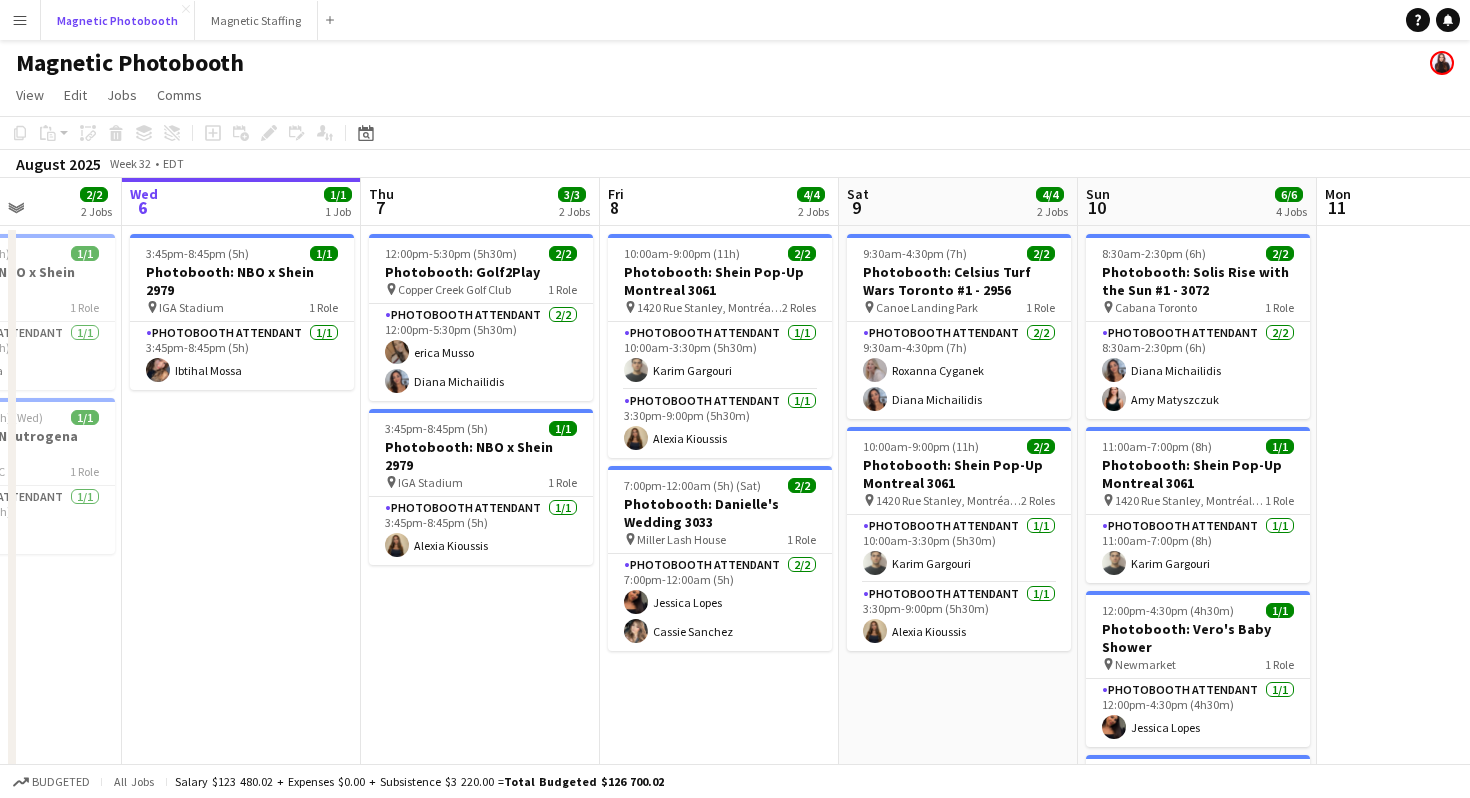 scroll, scrollTop: 0, scrollLeft: 610, axis: horizontal 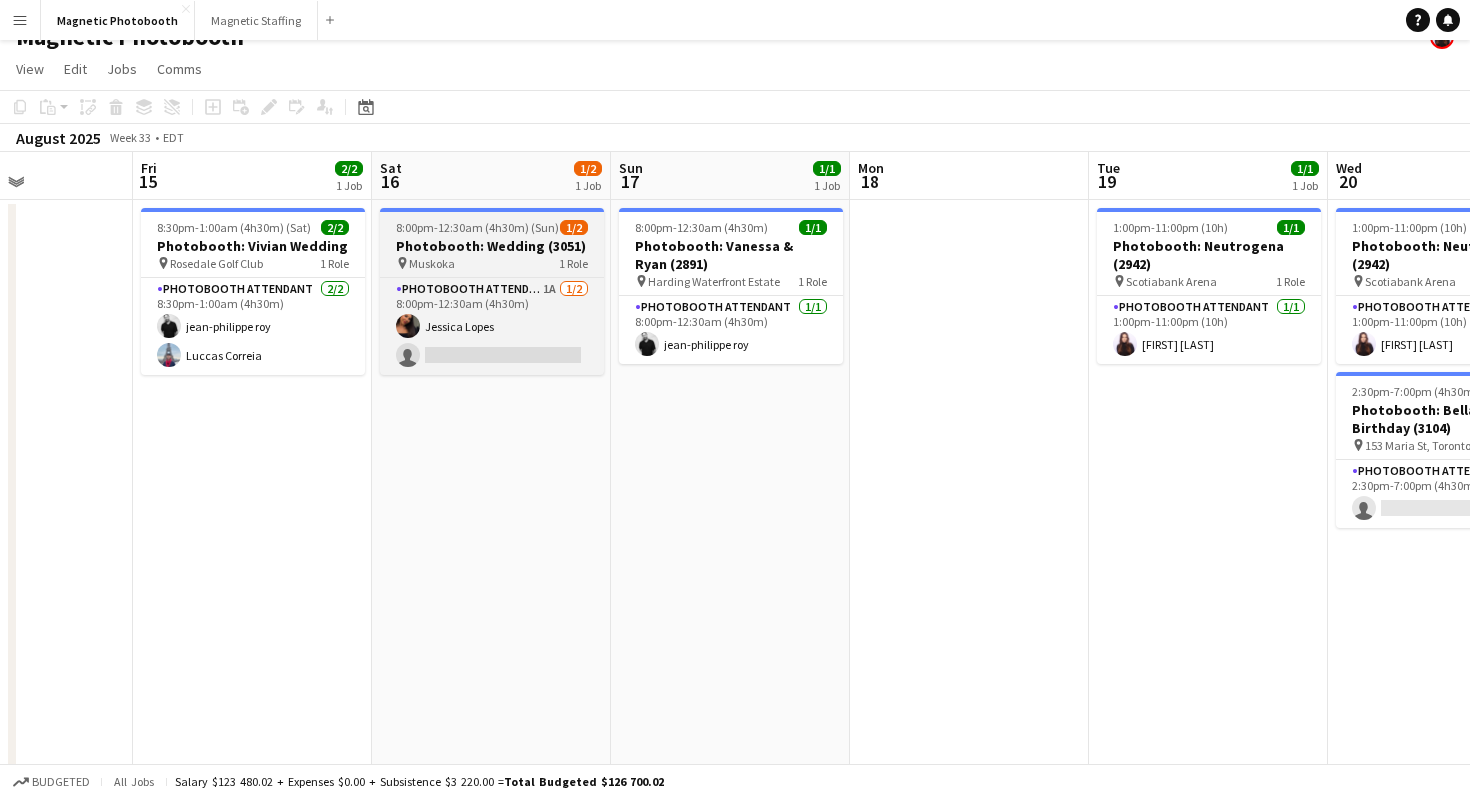 click on "pin
Muskoka   1 Role" at bounding box center (492, 263) 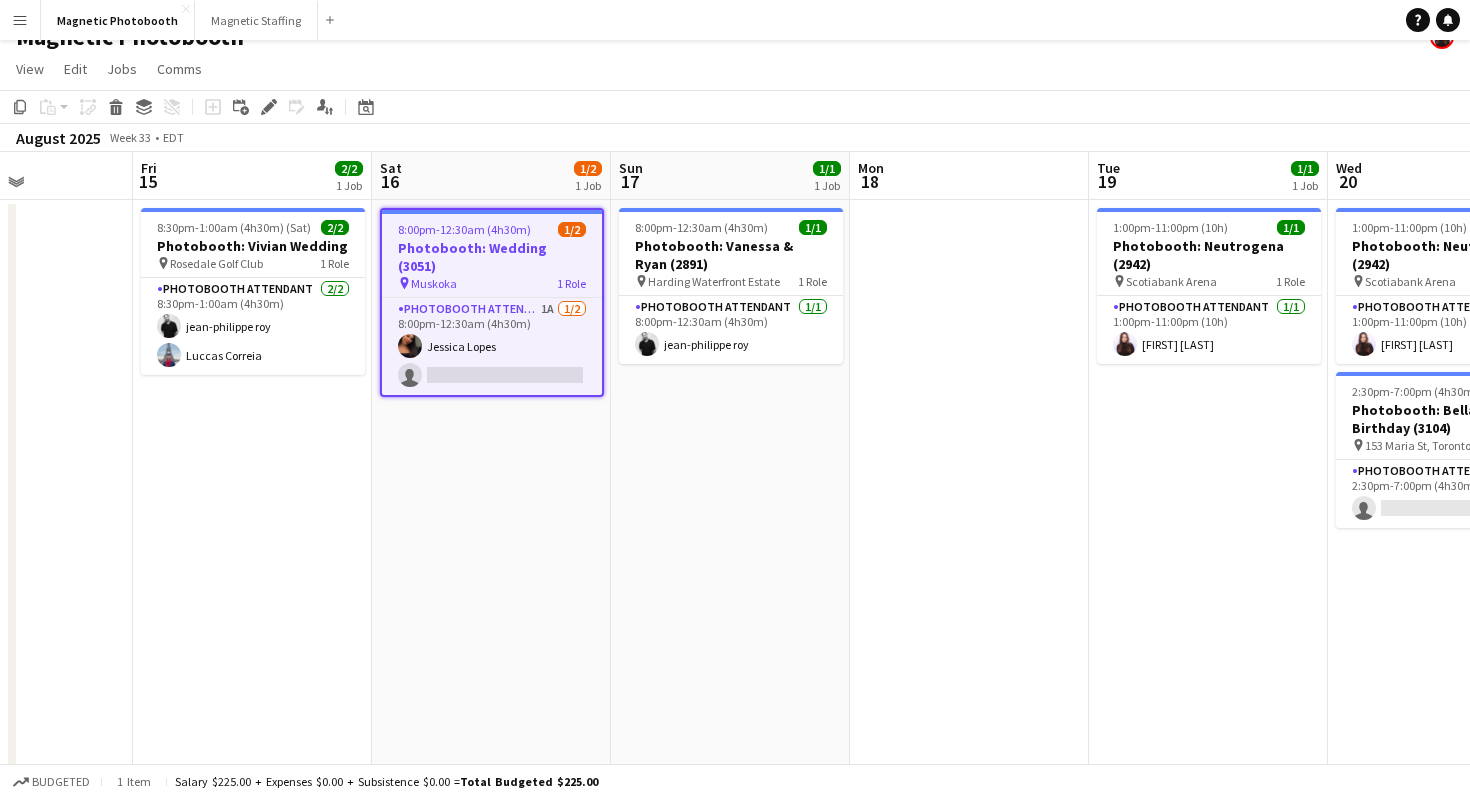scroll, scrollTop: 5, scrollLeft: 0, axis: vertical 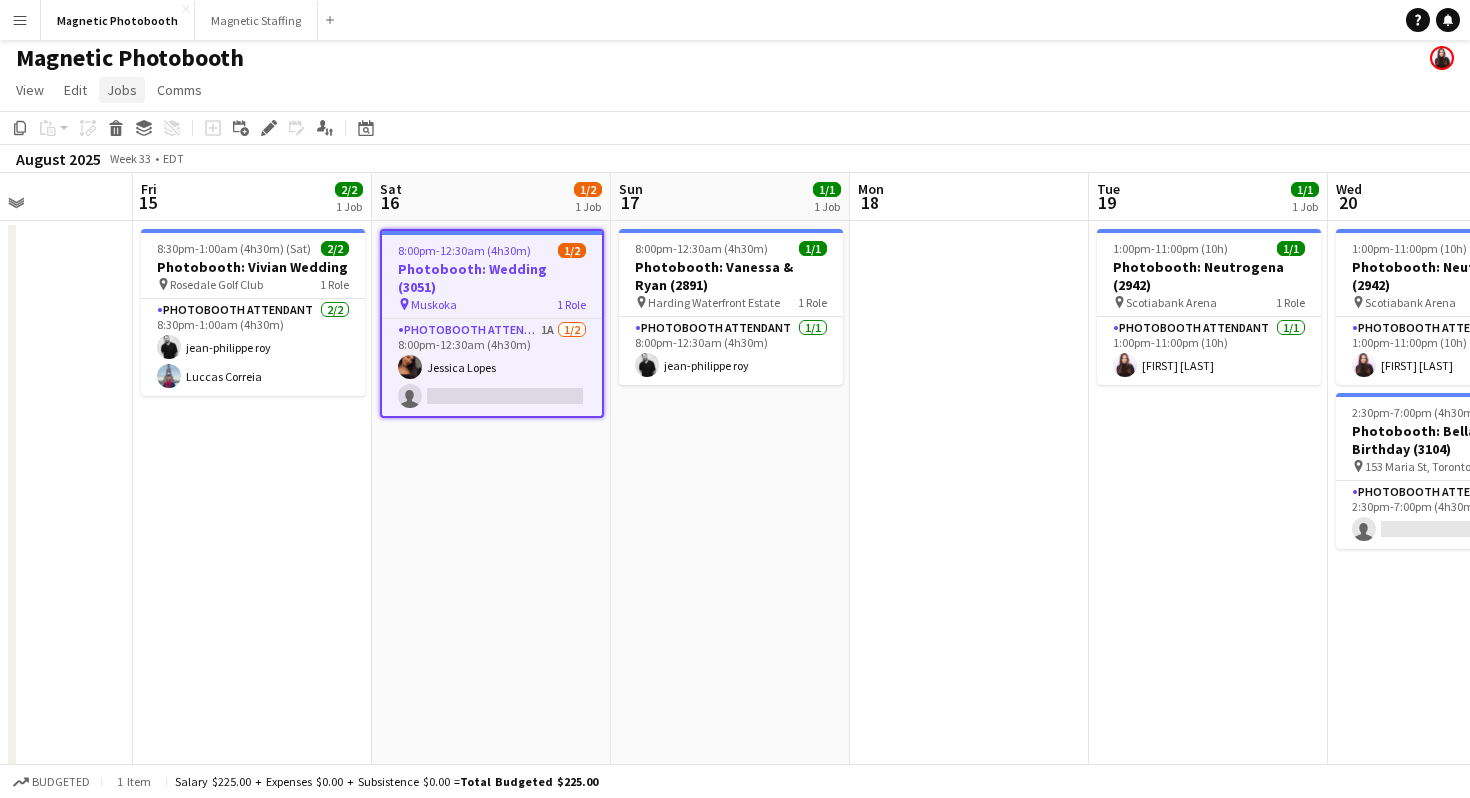 click on "Jobs" 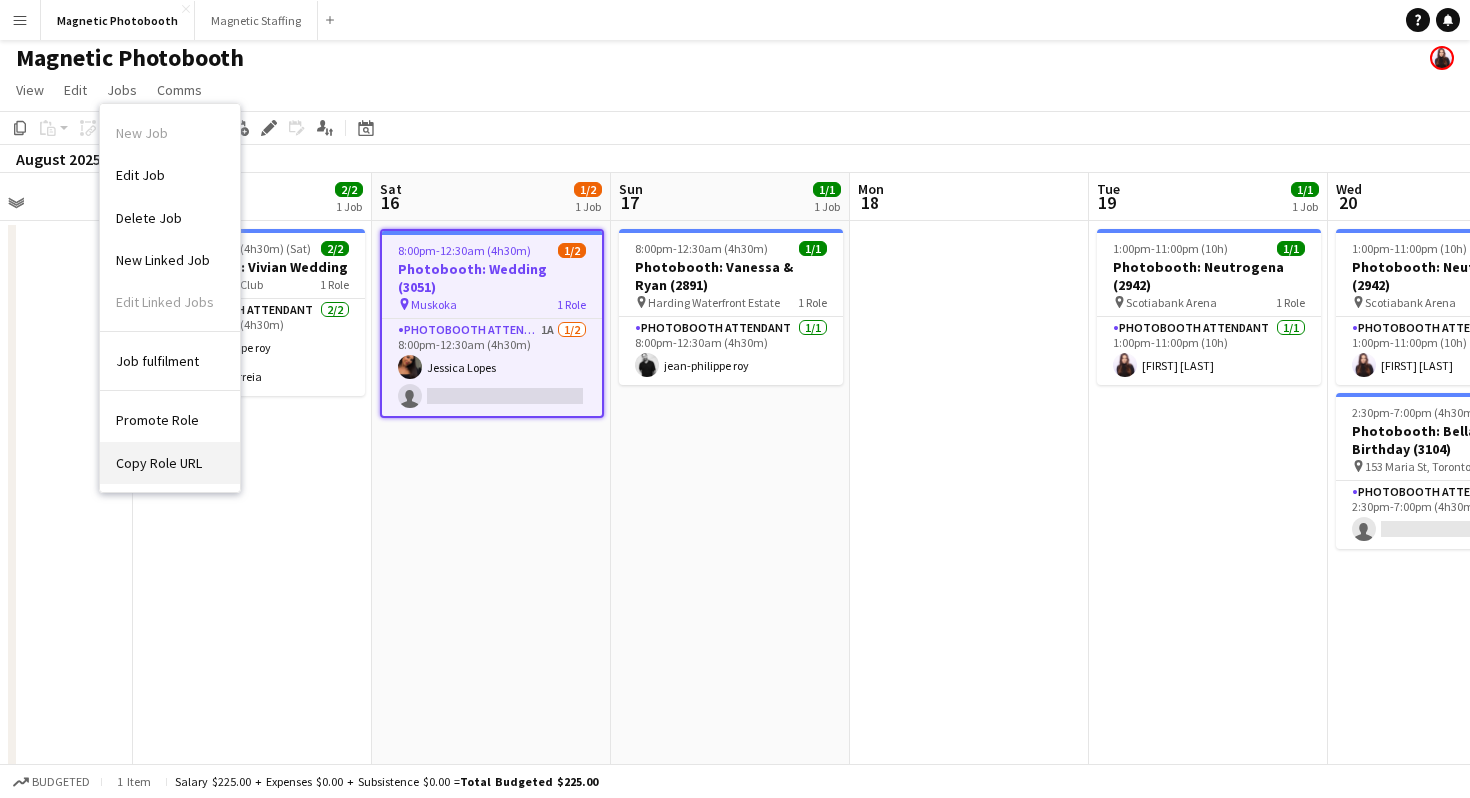 click on "Copy Role URL" at bounding box center [170, 463] 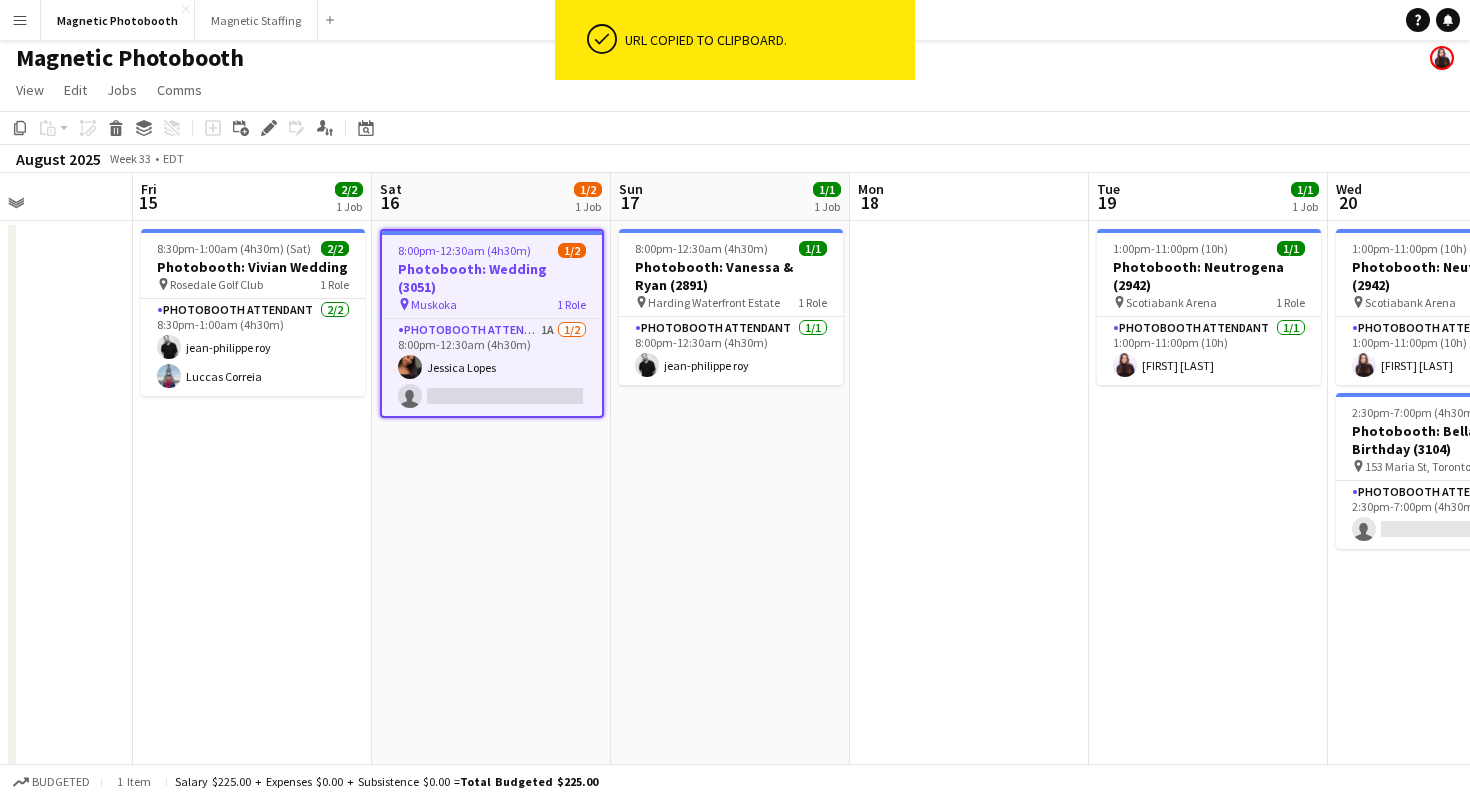 click on "Copy
Paste
Paste
Command
V Paste with crew
Command
Shift
V
Paste linked Job
Delete
Group
Ungroup
Add job
Add linked Job
Edit
Edit linked Job
Applicants
Date picker
AUG 2025 AUG 2025 Monday M Tuesday T Wednesday W Thursday T Friday F Saturday S Sunday S  AUG   1   2   3   4   5   6   7   8   9   10   11   12   13   14   15   16   17   18   19   20   21   22   23   24   25" 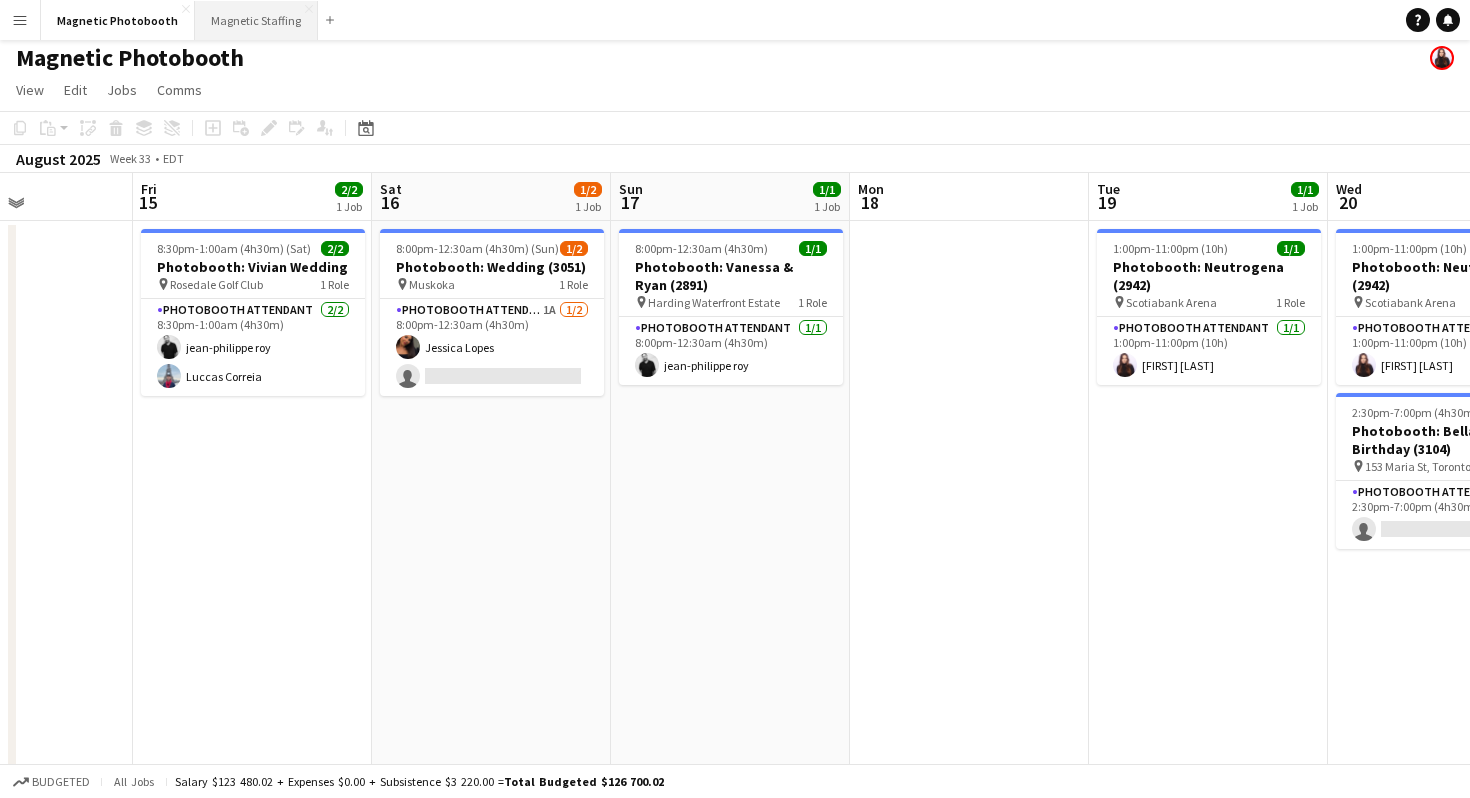click on "Magnetic Staffing
Close" at bounding box center (256, 20) 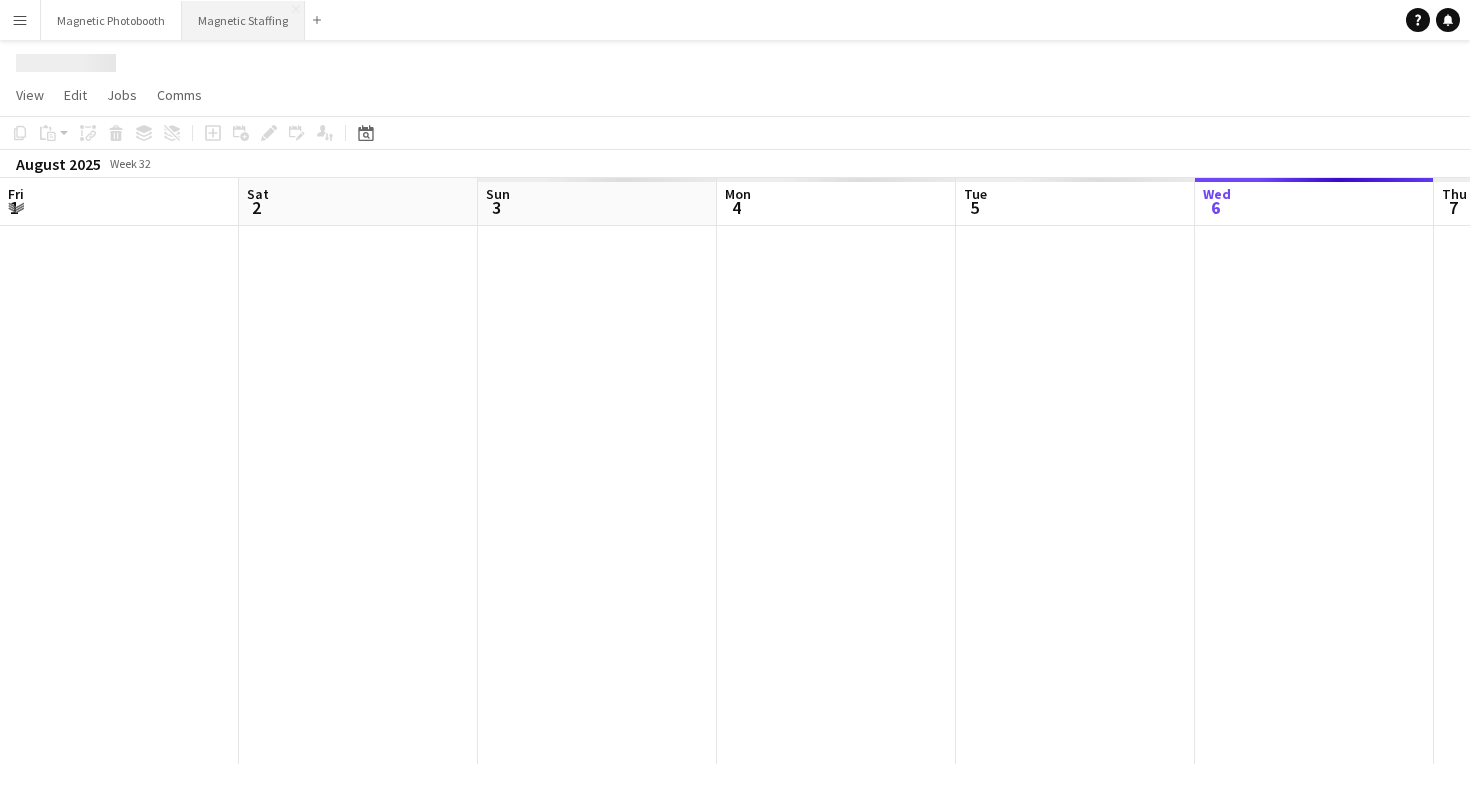 scroll, scrollTop: 0, scrollLeft: 0, axis: both 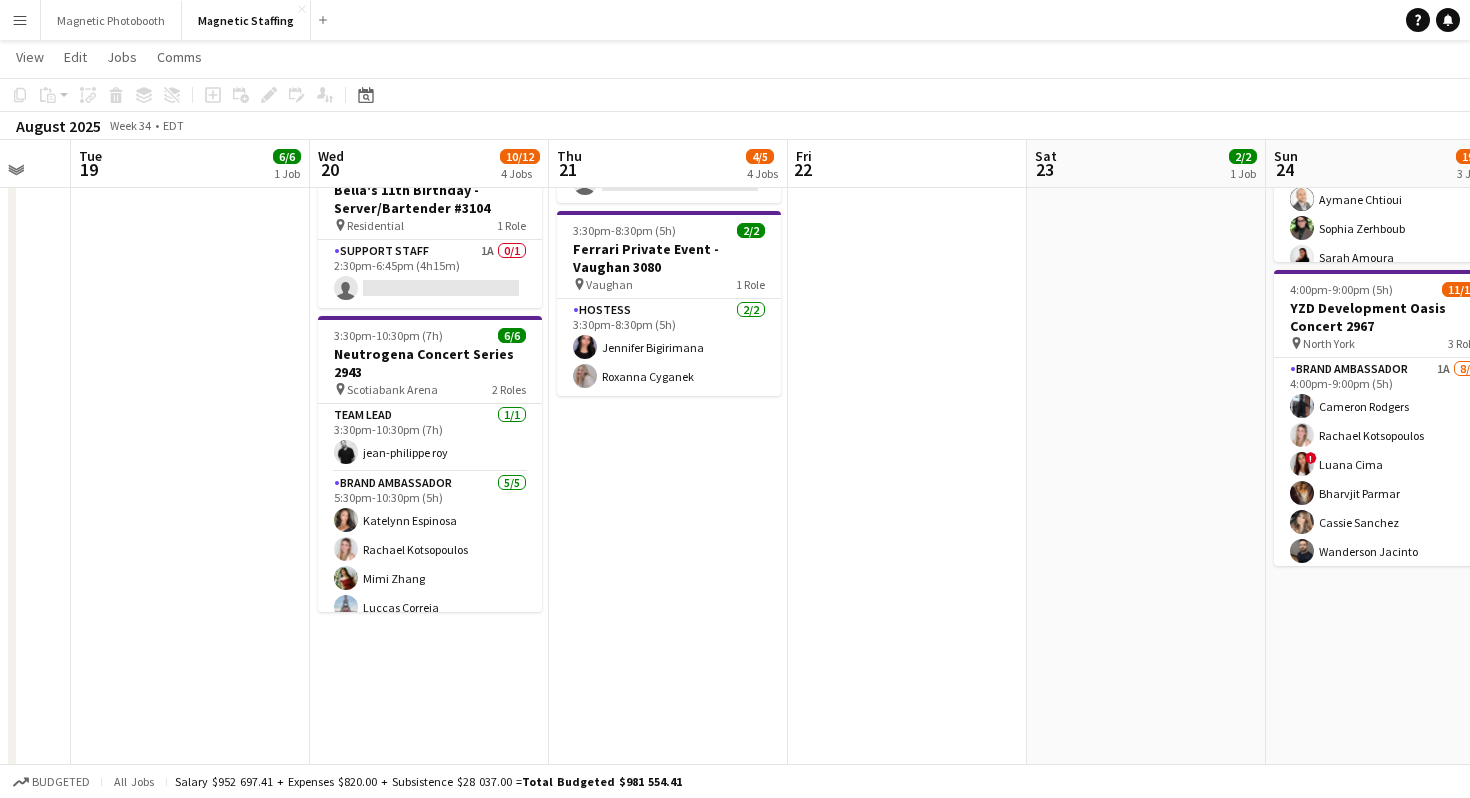 click on "Brand Ambassador   5/5   5:30pm-10:30pm (5h)
[FIRST] [LAST] [FIRST] [LAST] [FIRST] [LAST]" at bounding box center (430, 564) 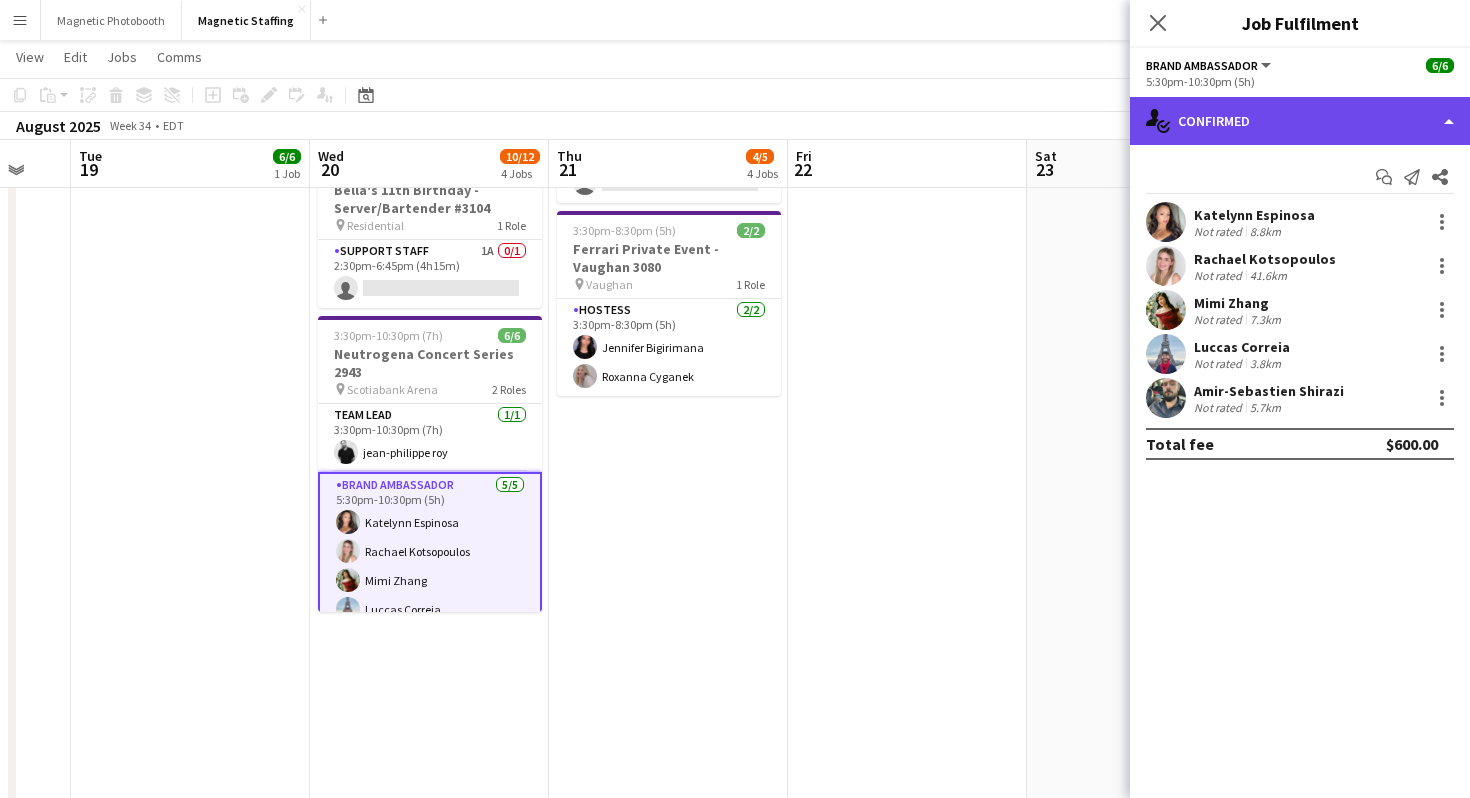 click on "single-neutral-actions-check-2
Confirmed" 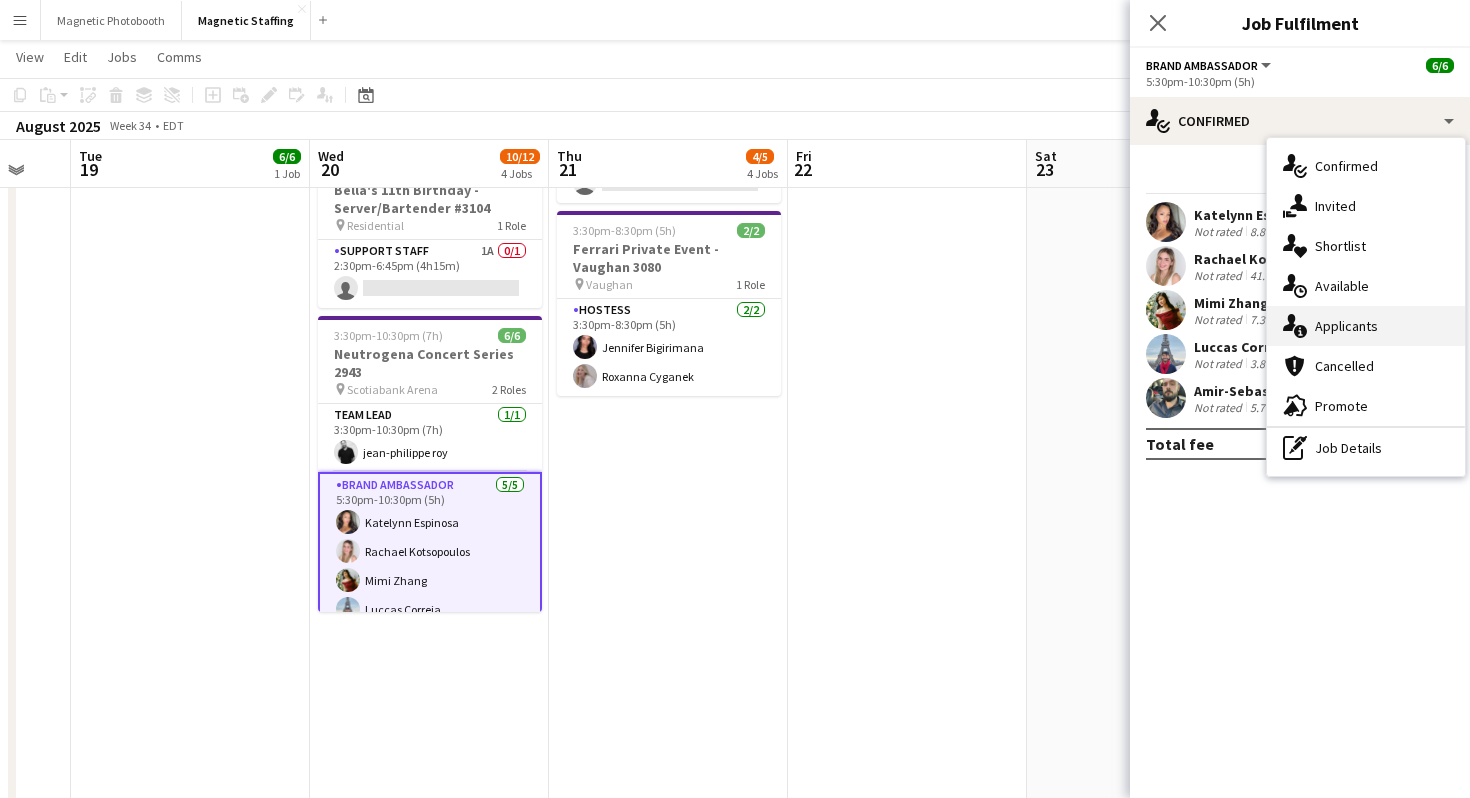 click on "single-neutral-actions-information
Applicants" at bounding box center [1366, 326] 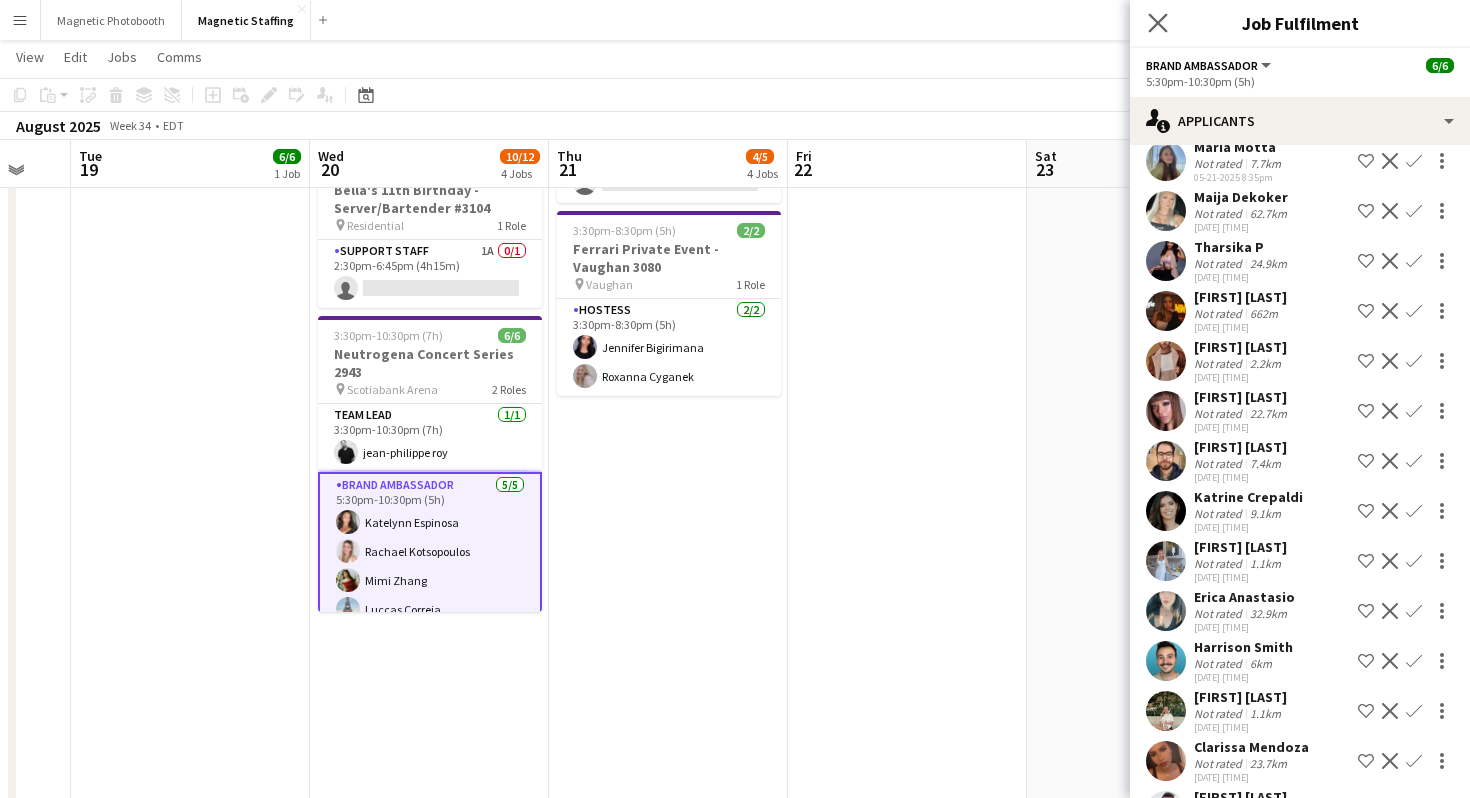 click on "Close pop-in" 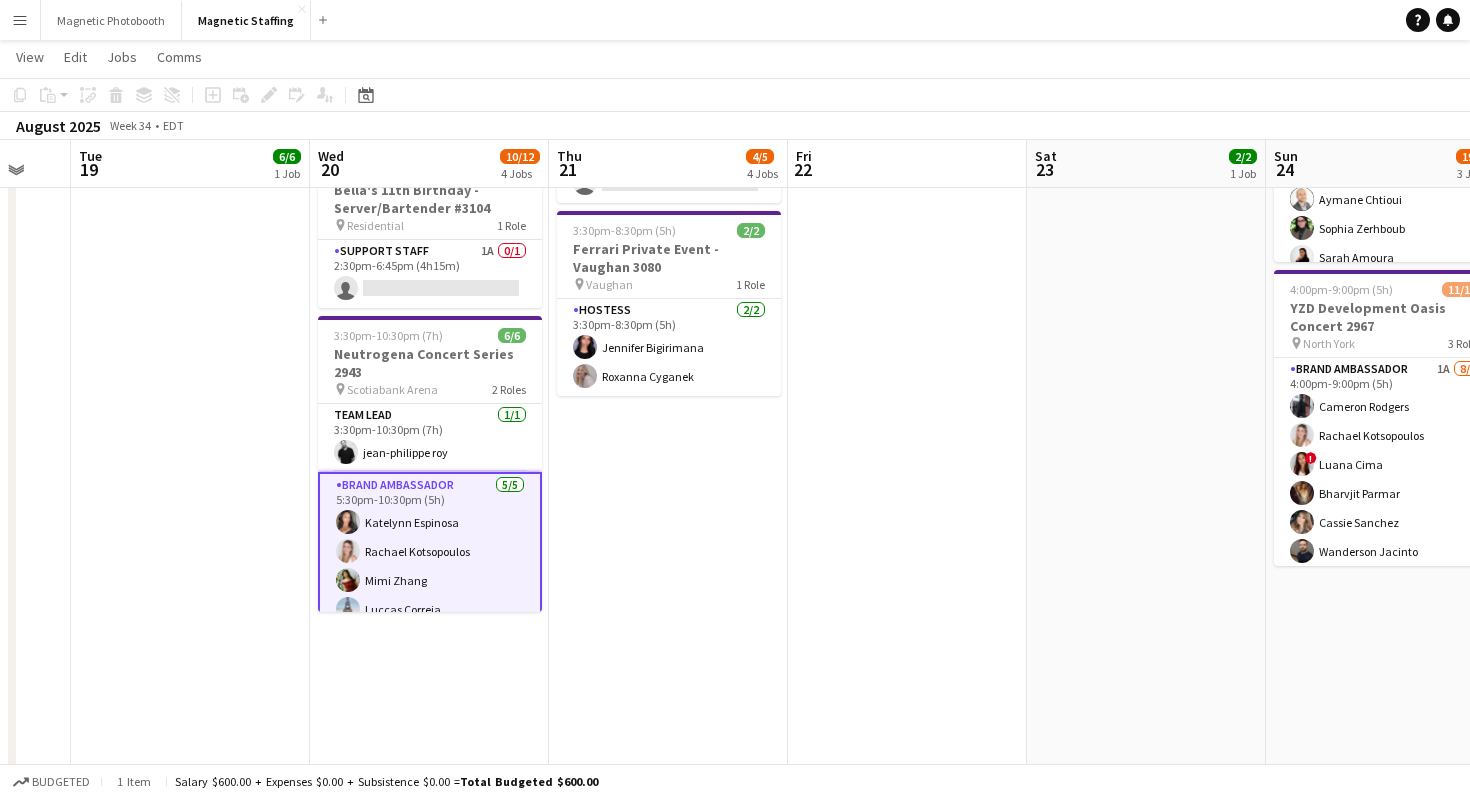 click on "[TIME] (Sun)   2/2   BMW - Golf Tournament
pin
The Pulpit Club   1 Role   Brand Ambassador   1/1   [TIME]
[FIRST] [LAST]     [TIME]    1/1   Oxford Activation
pin
[CITY]   1 Role   Brand Ambassador   1/1   [TIME]
[FIRST] [LAST]     [TIME]    0/1   Oxford Activation
pin
[CITY]   1 Role   Brand Ambassador   4A   0/1   [TIME]
single-neutral-actions
[TIME]    2/2   Ferrari Private Event - Vaughan 3080
pin
Vaughan   1 Role   Hostess   2/2   [TIME]
[FIRST] [LAST] [FIRST] [LAST]" at bounding box center (668, 587) 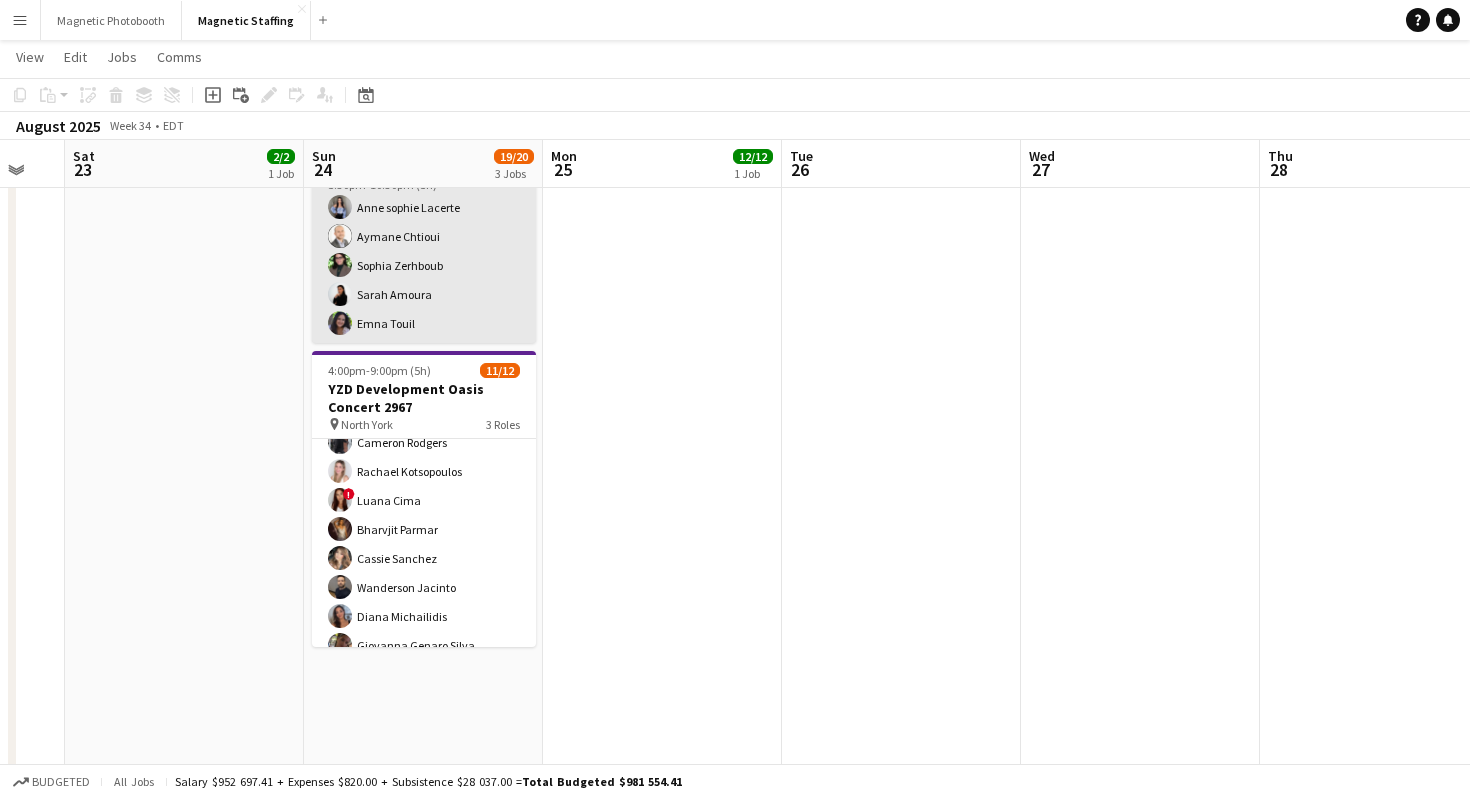 scroll, scrollTop: 4, scrollLeft: 0, axis: vertical 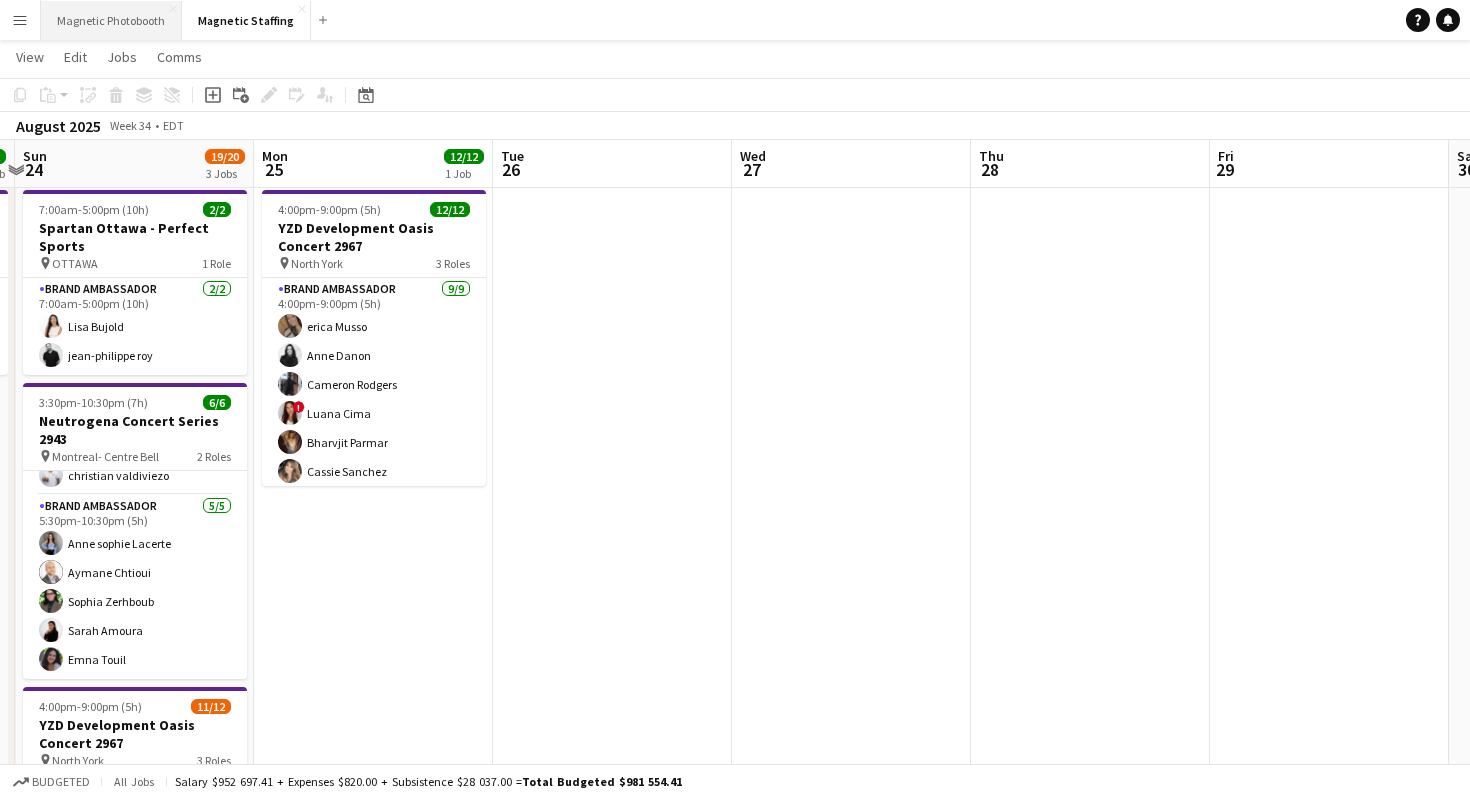 click on "Magnetic Photobooth
Close" at bounding box center [111, 20] 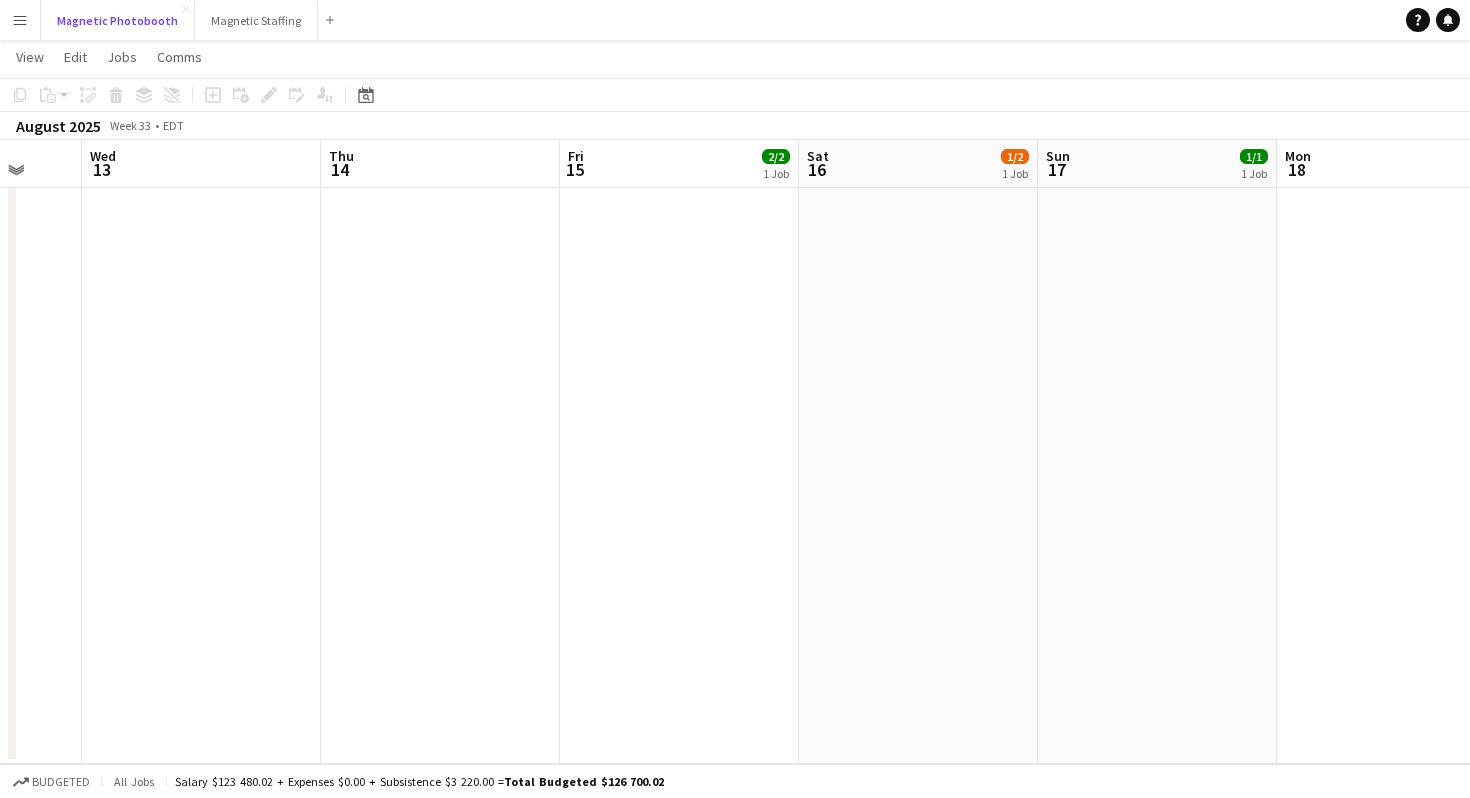 scroll, scrollTop: 0, scrollLeft: 694, axis: horizontal 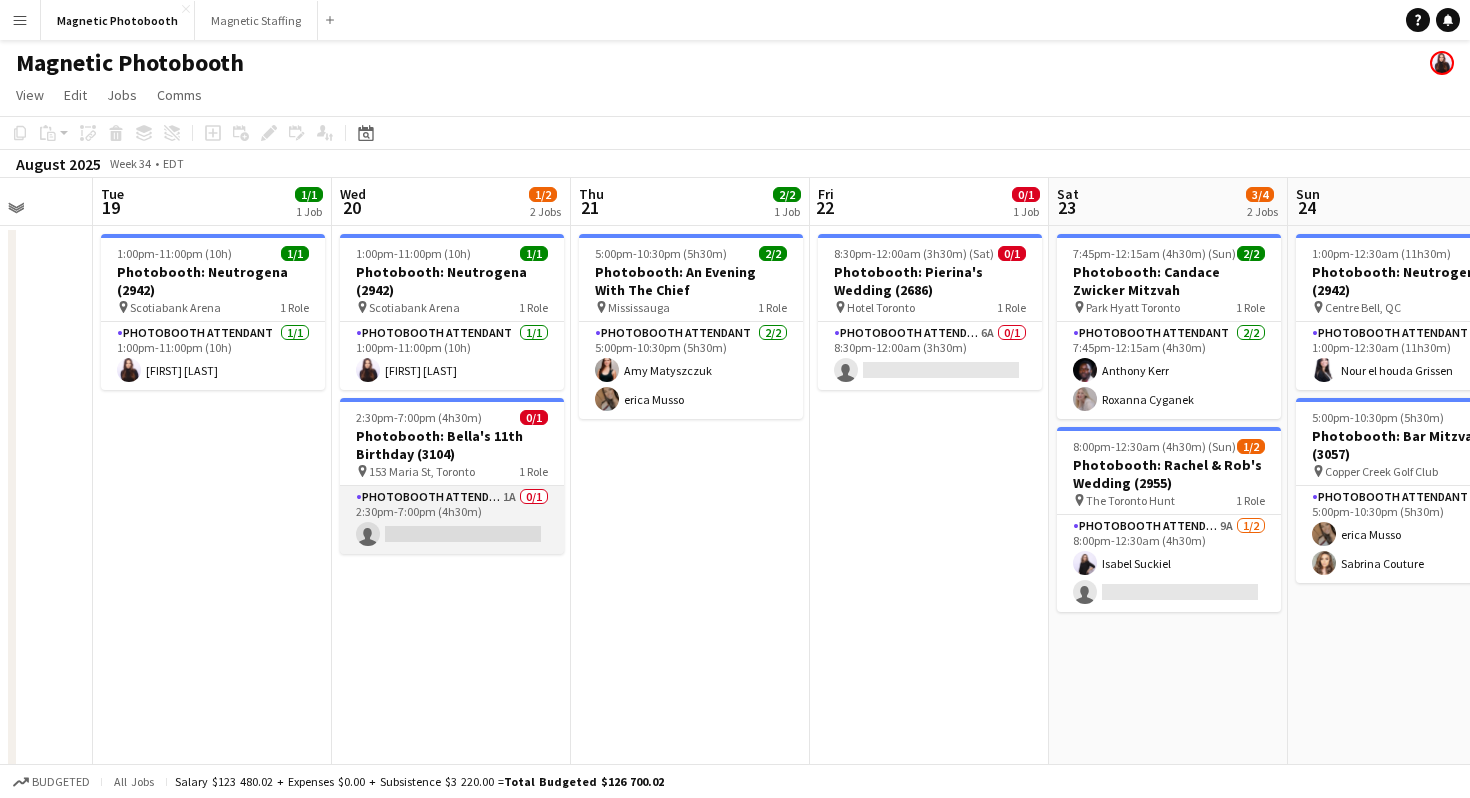 click on "Photobooth Attendant    1A   0/1   2:30pm-7:00pm (4h30m)
single-neutral-actions" at bounding box center (452, 520) 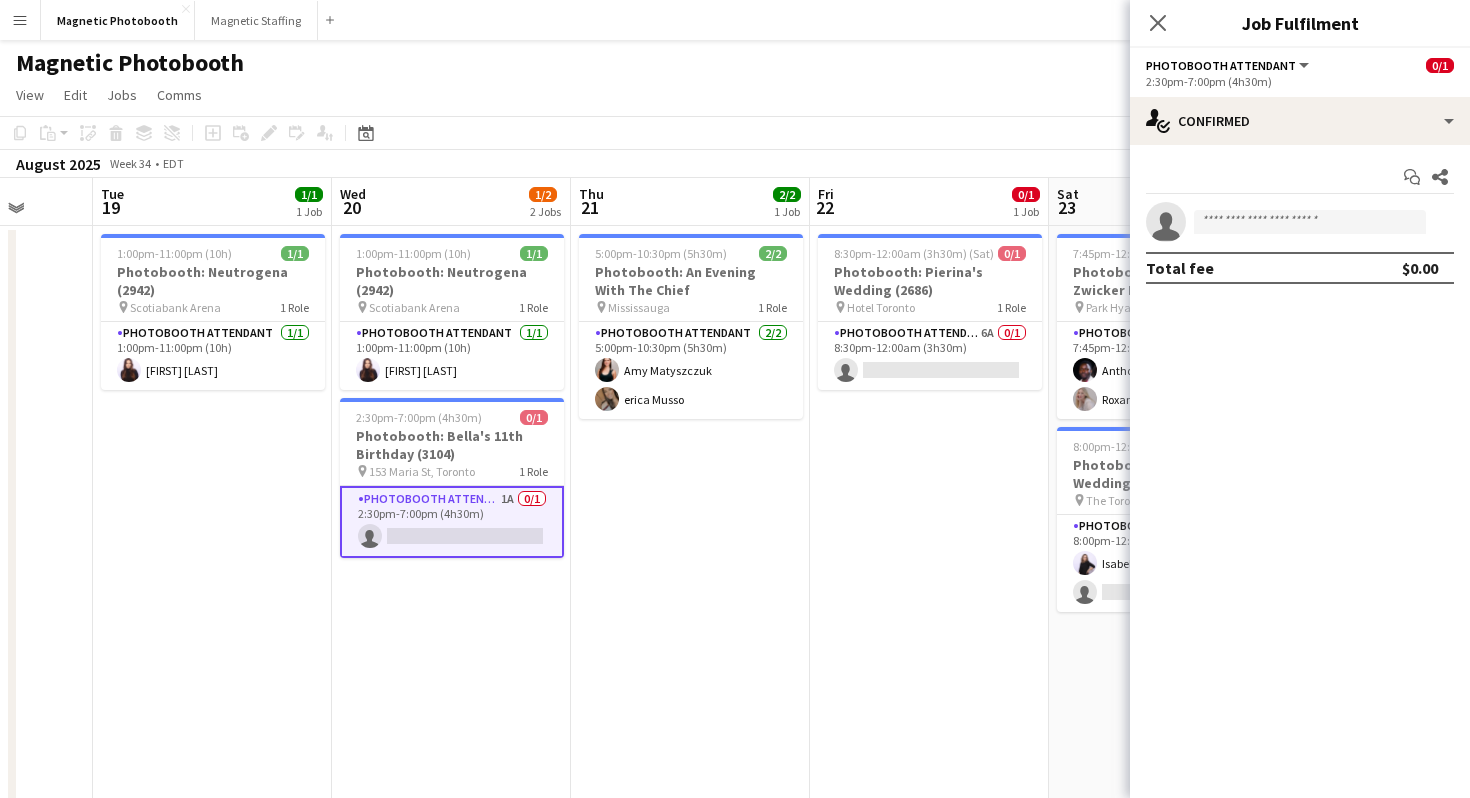 click on "Start chat
Share
single-neutral-actions
Total fee   $0.00" at bounding box center [1300, 222] 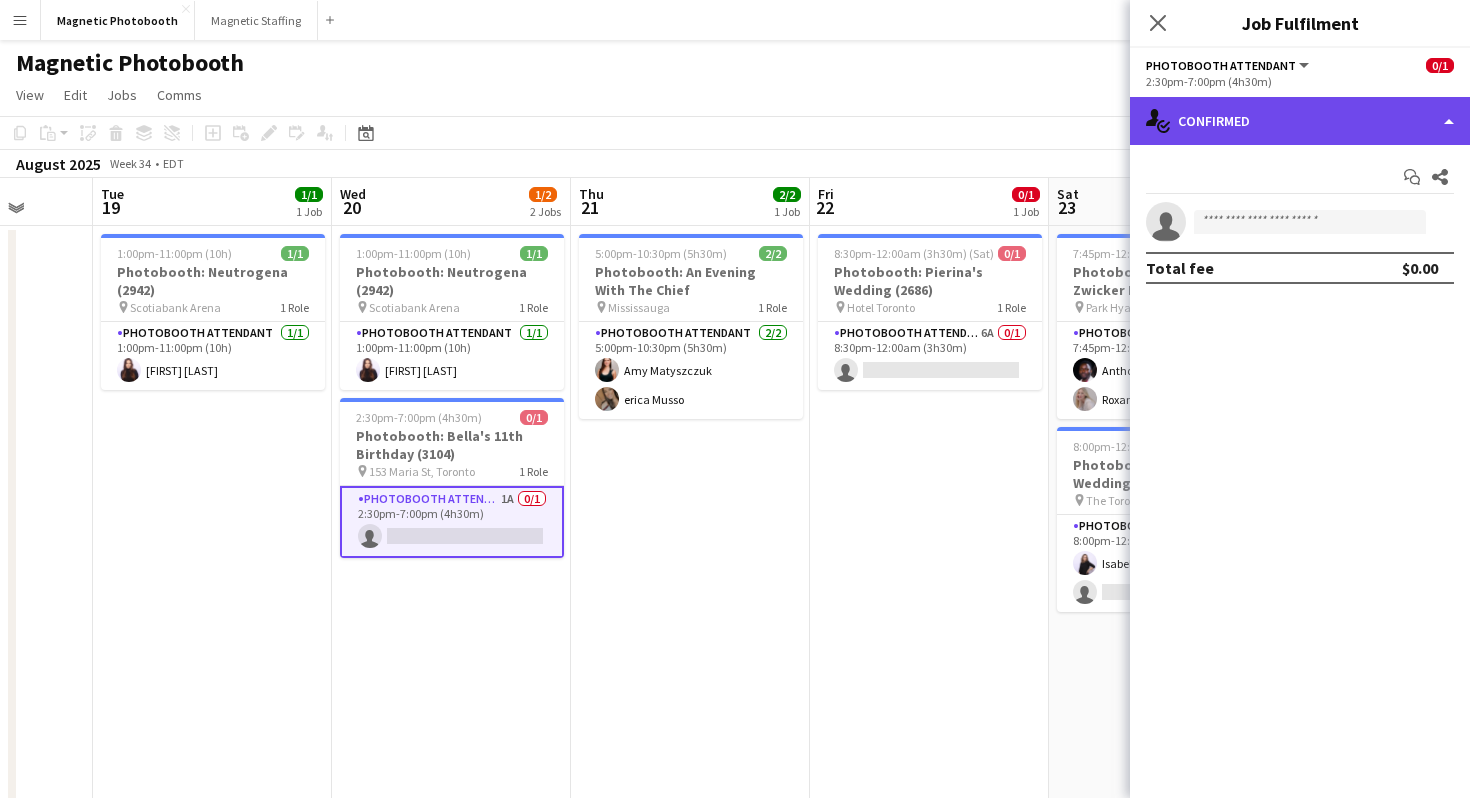 click on "single-neutral-actions-check-2
Confirmed" 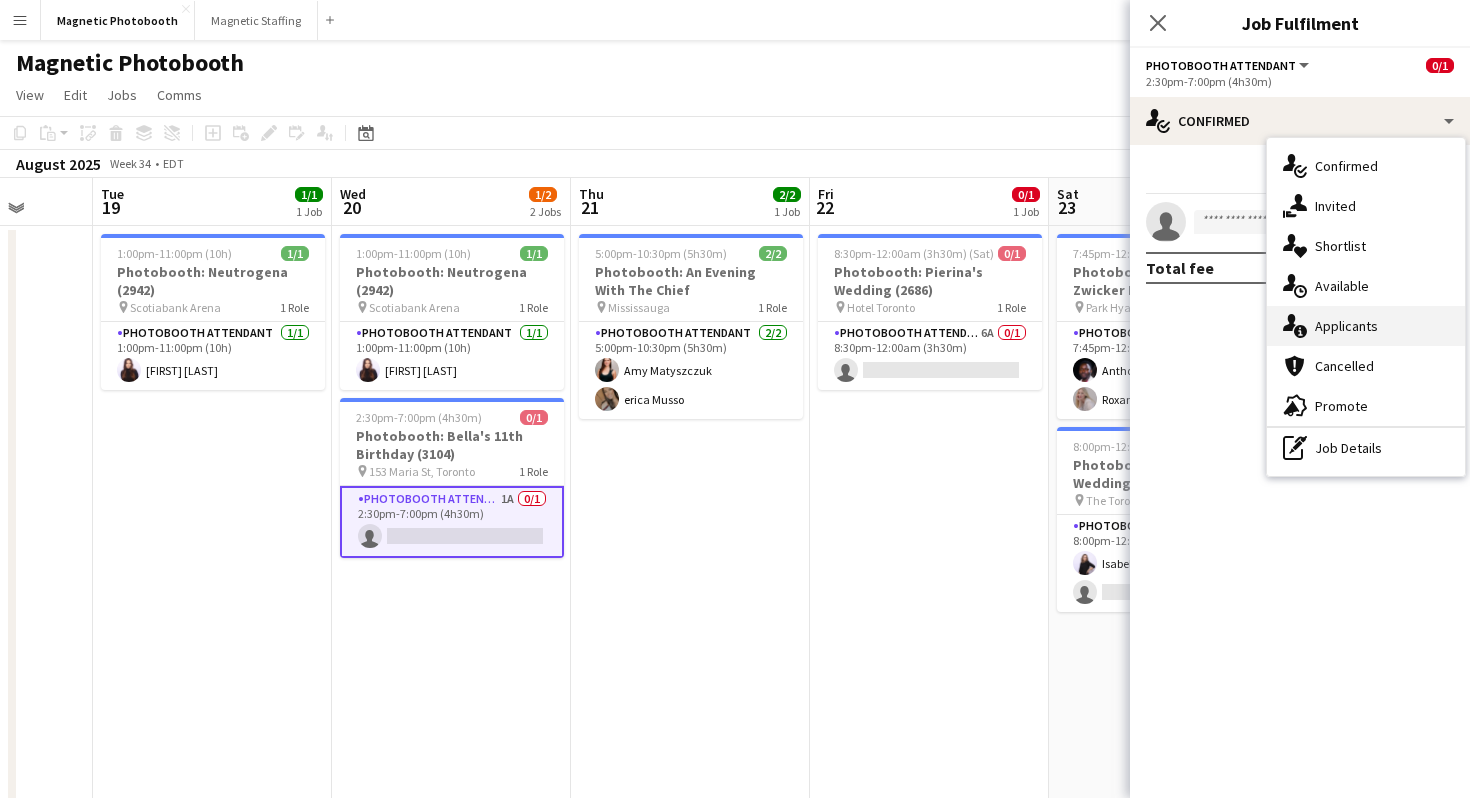click on "single-neutral-actions-information
Applicants" at bounding box center [1366, 326] 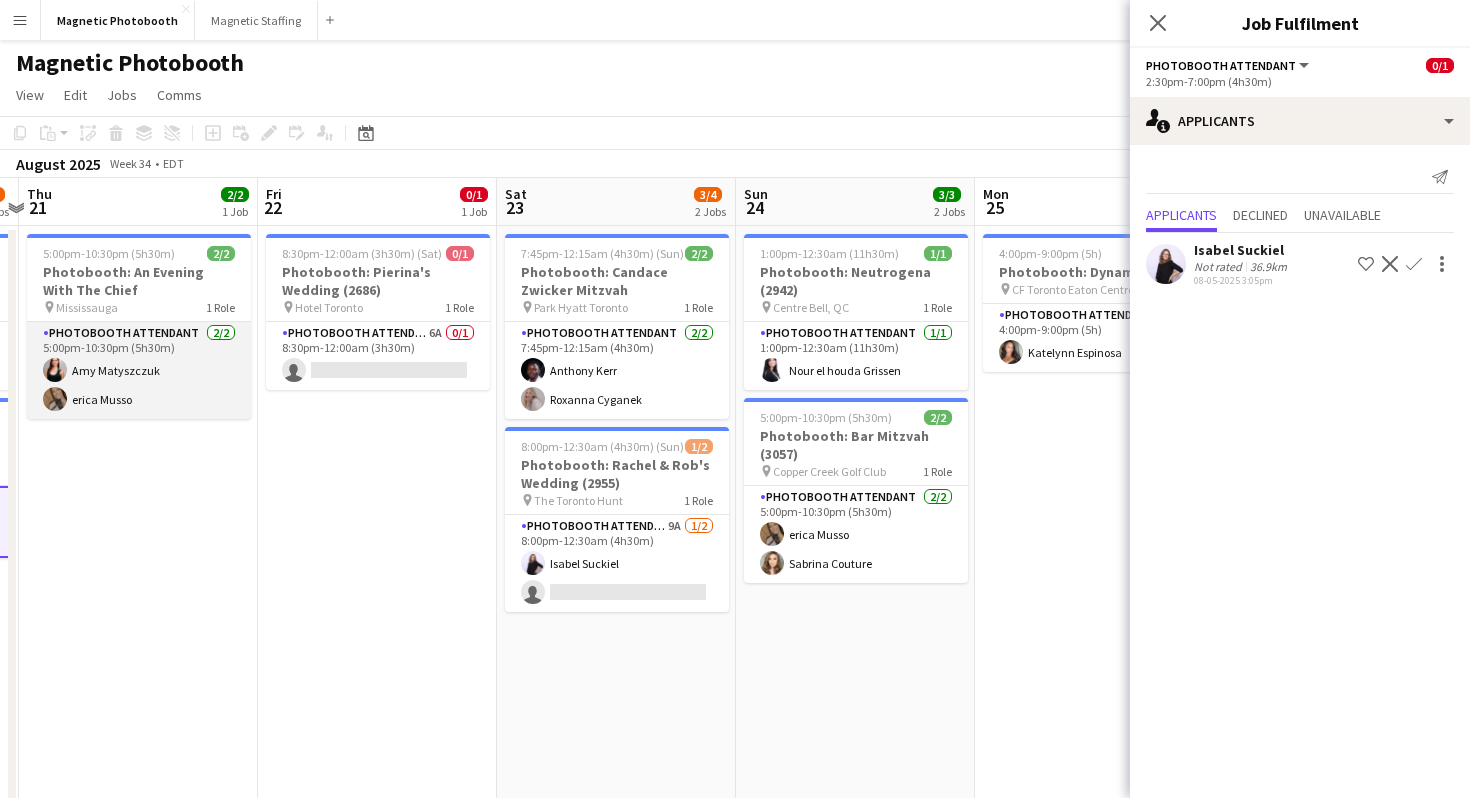 click on "Photobooth Attendant    2/2   5:00pm-10:30pm (5h30m)
[FIRST] [LAST] [FIRST] [LAST]" at bounding box center (139, 370) 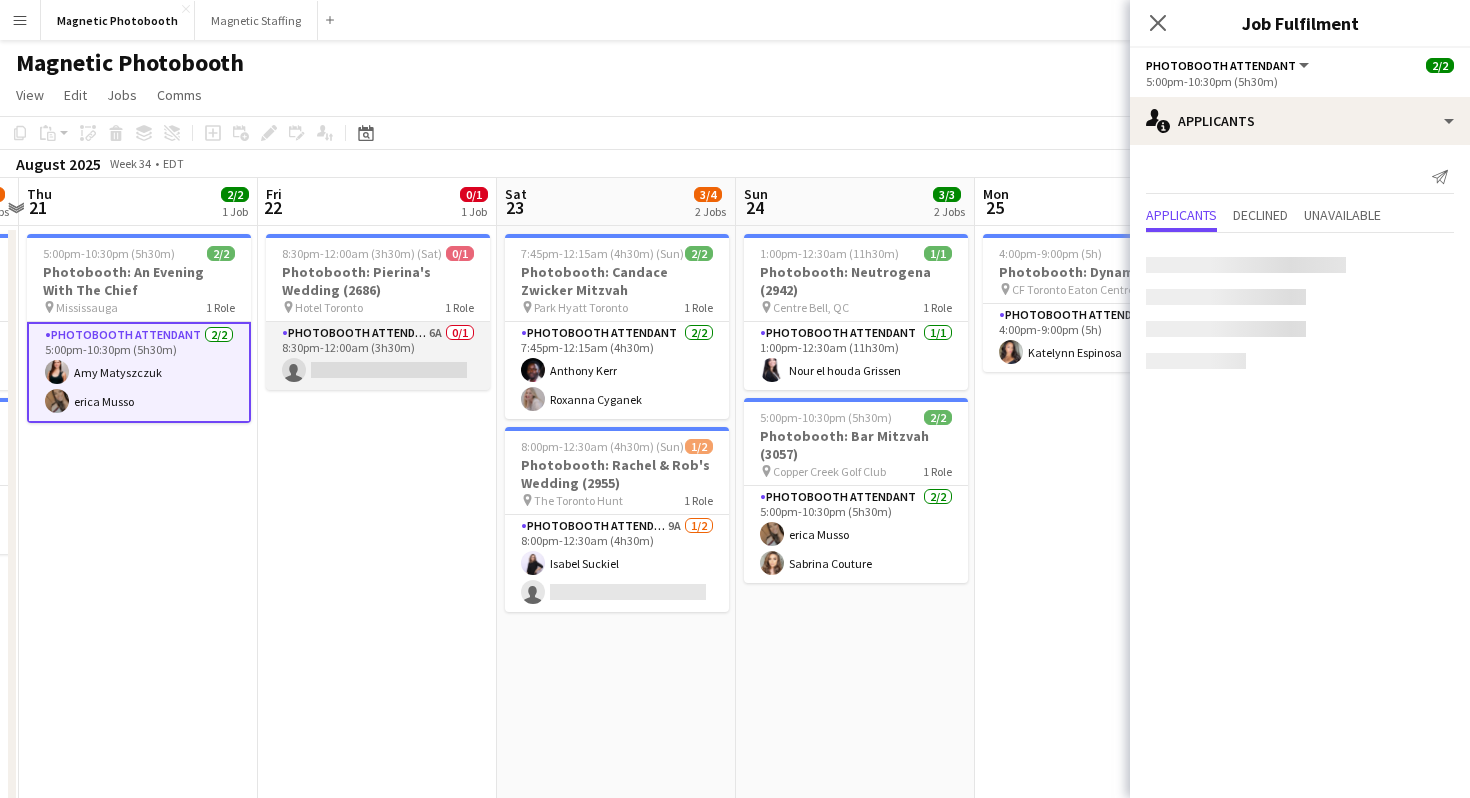 click on "Photobooth Attendant    6A   0/1   8:30pm-12:00am (3h30m)
single-neutral-actions" at bounding box center (378, 356) 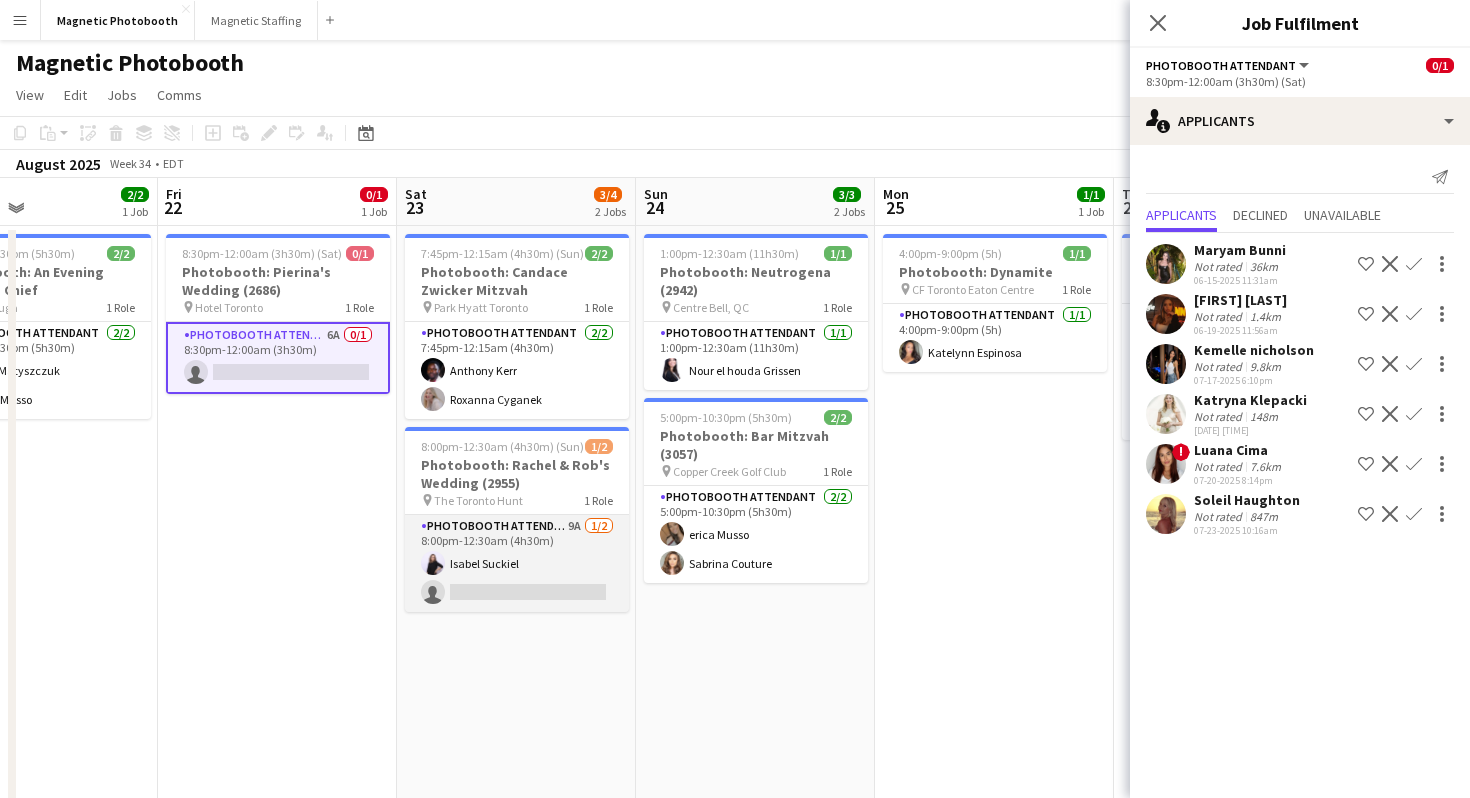 click on "Photobooth Attendant    9A   1/2   8:00pm-12:30am (4h30m)
[FIRST] [LAST]
single-neutral-actions" at bounding box center (517, 563) 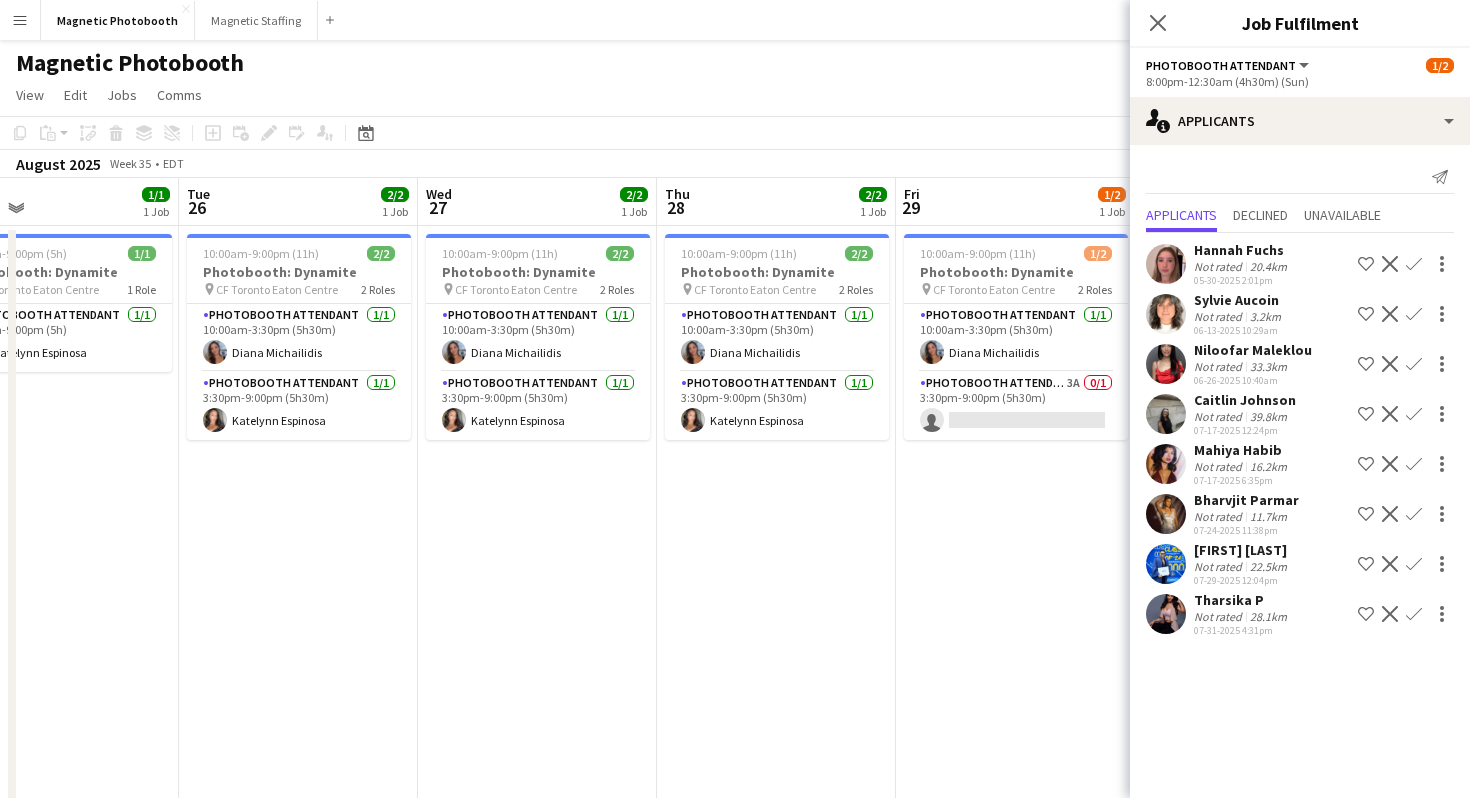 scroll, scrollTop: 0, scrollLeft: 575, axis: horizontal 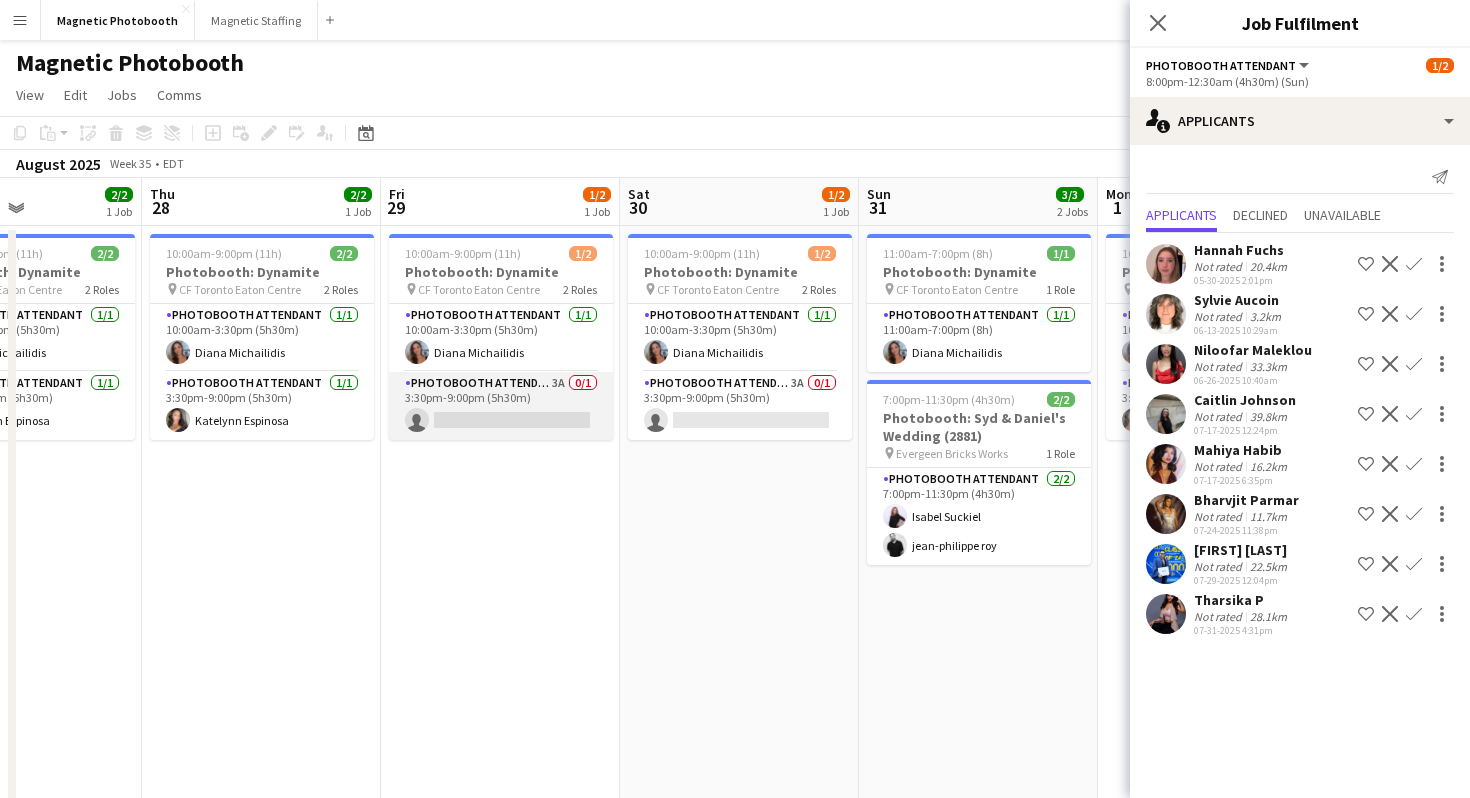 click on "Photobooth Attendant    3A   0/1   3:30pm-9:00pm (5h30m)
single-neutral-actions" at bounding box center [501, 406] 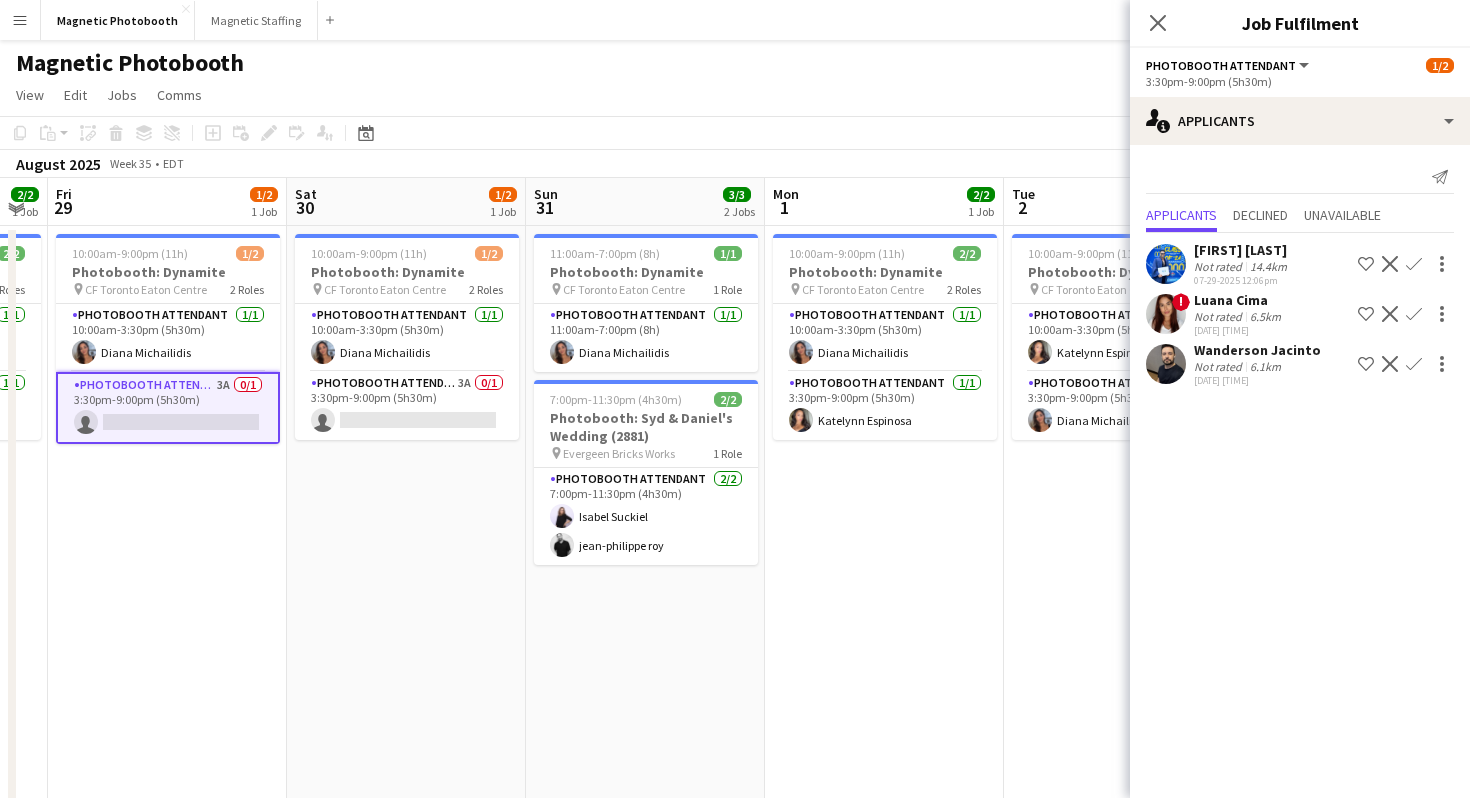 scroll, scrollTop: 0, scrollLeft: 958, axis: horizontal 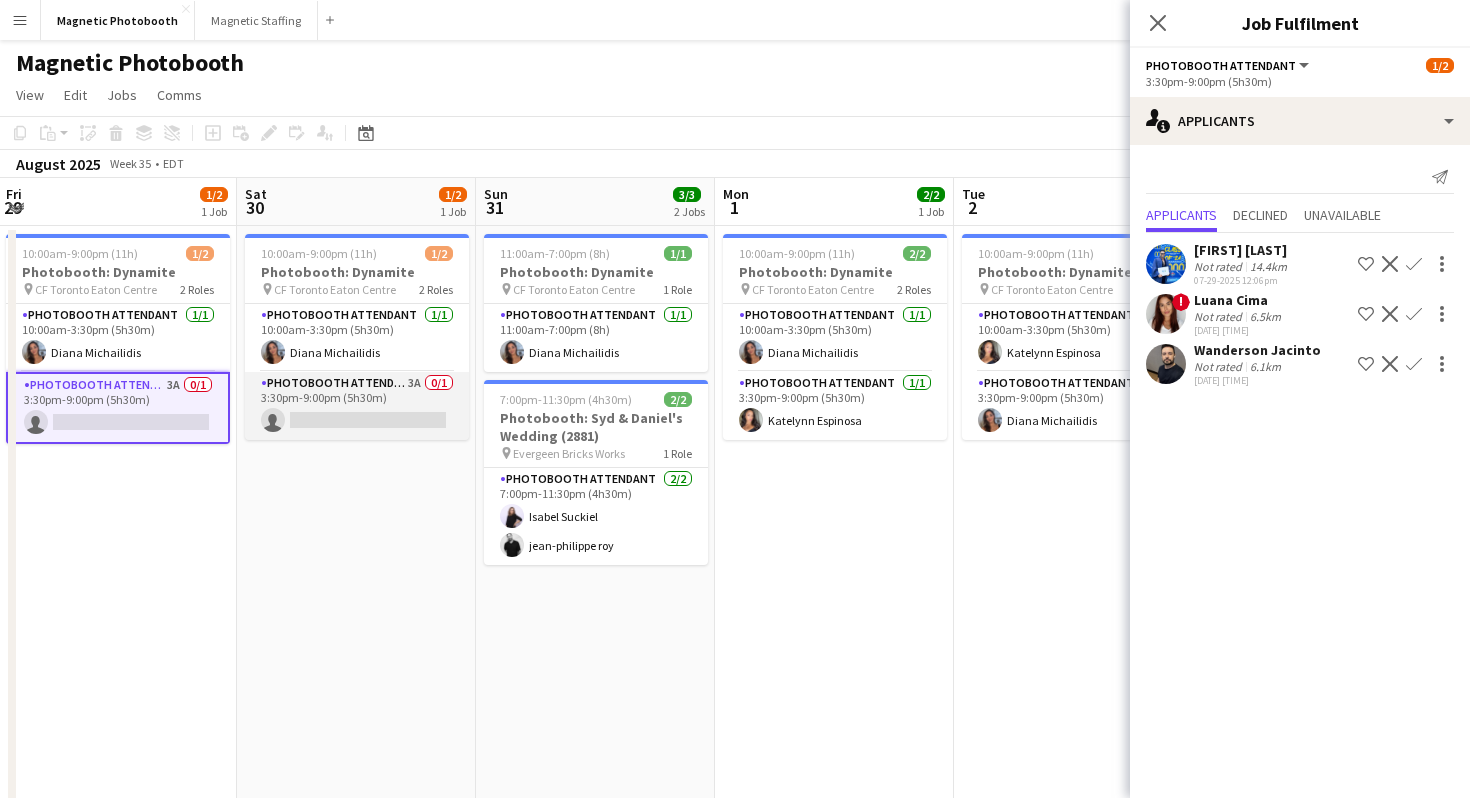 click on "Photobooth Attendant    3A   0/1   3:30pm-9:00pm (5h30m)
single-neutral-actions" at bounding box center (357, 406) 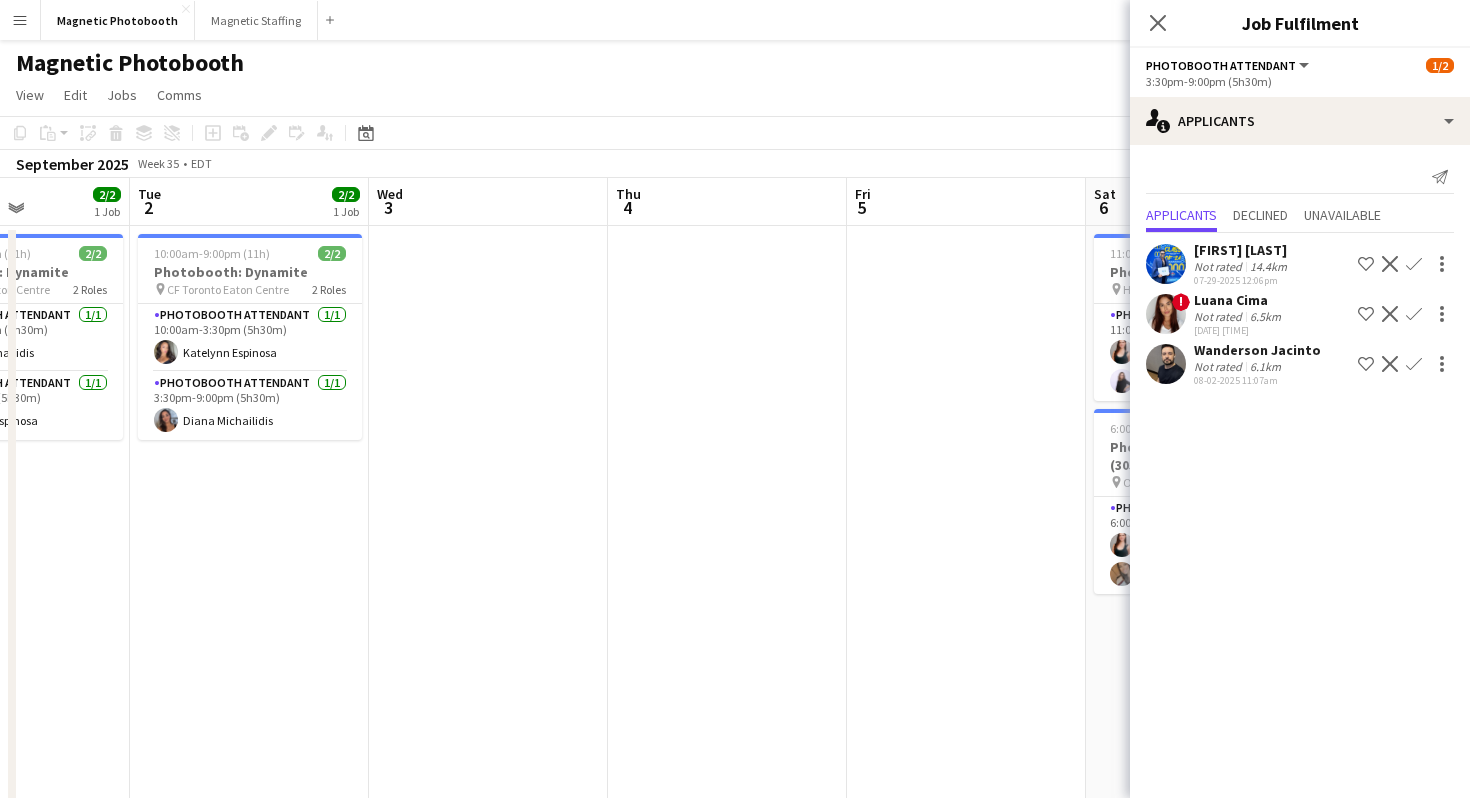 scroll, scrollTop: 0, scrollLeft: 847, axis: horizontal 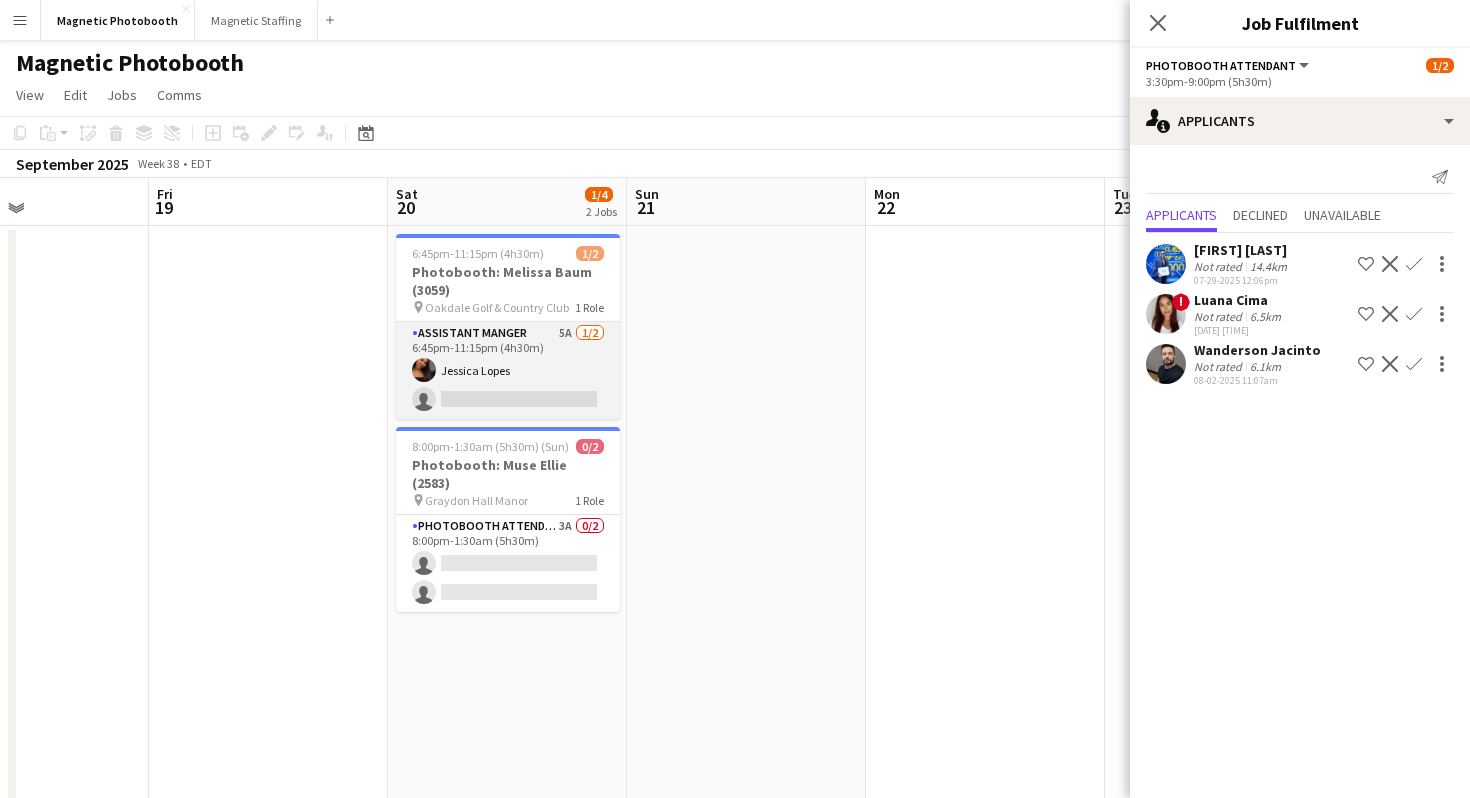 click on "Assistant Manger    5A   1/2   6:45pm-11:15pm (4h30m)
Jessica Lopes
single-neutral-actions" at bounding box center [508, 370] 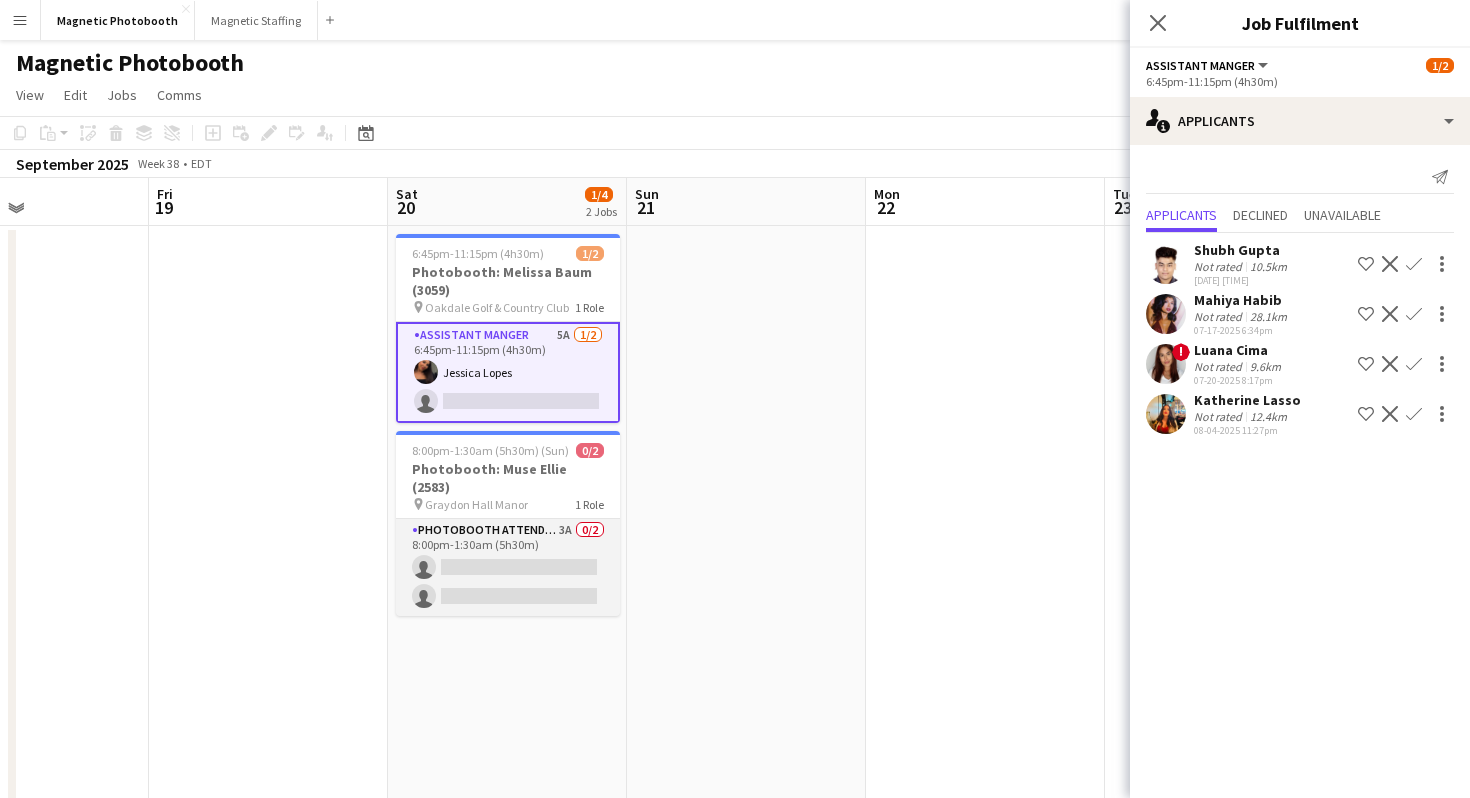 click on "Photobooth Attendant    3A   0/2   8:00pm-1:30am (5h30m)
single-neutral-actions
single-neutral-actions" at bounding box center (508, 567) 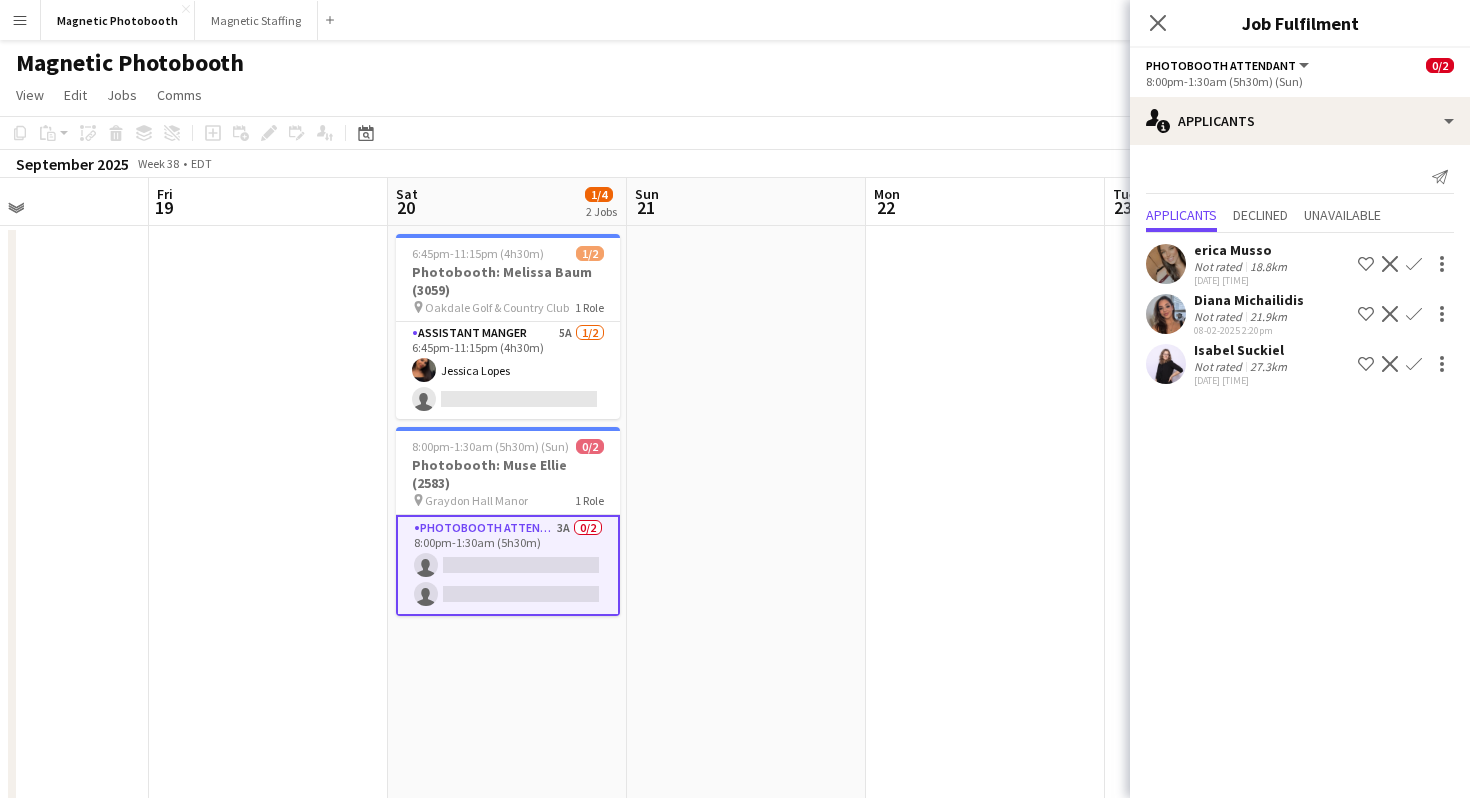 click on "Confirm" at bounding box center (1414, 364) 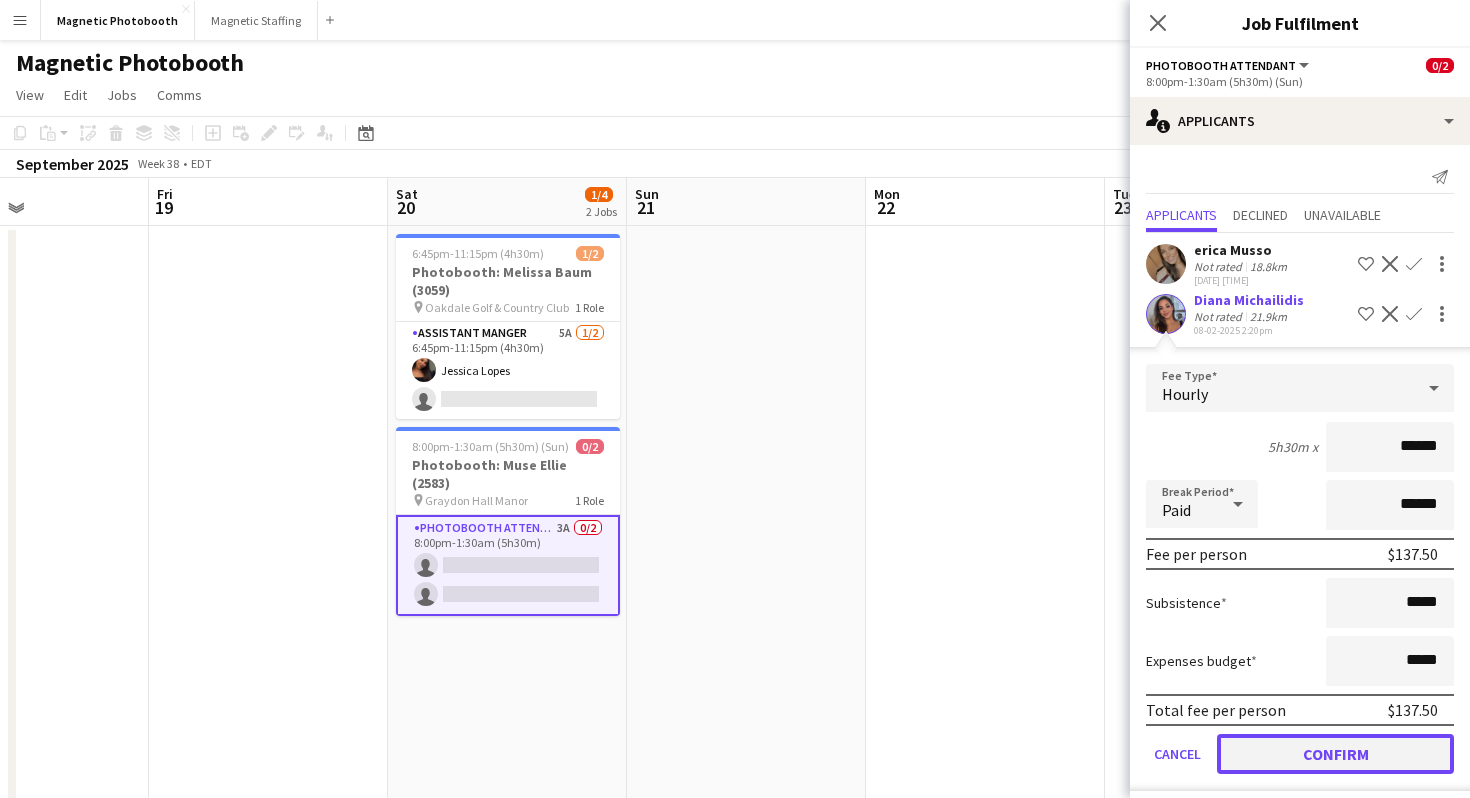 click on "Confirm" 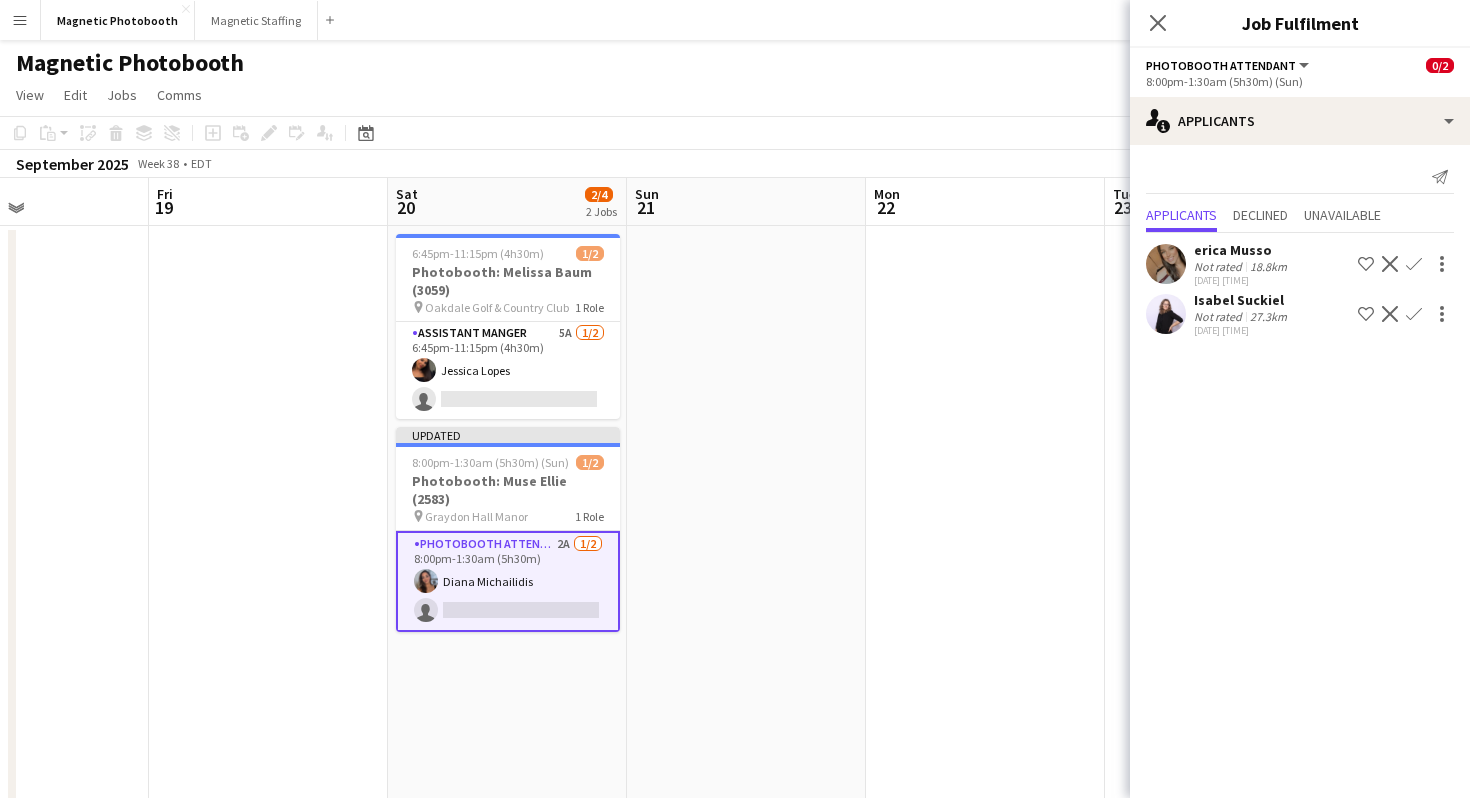 click on "Confirm" at bounding box center [1414, 314] 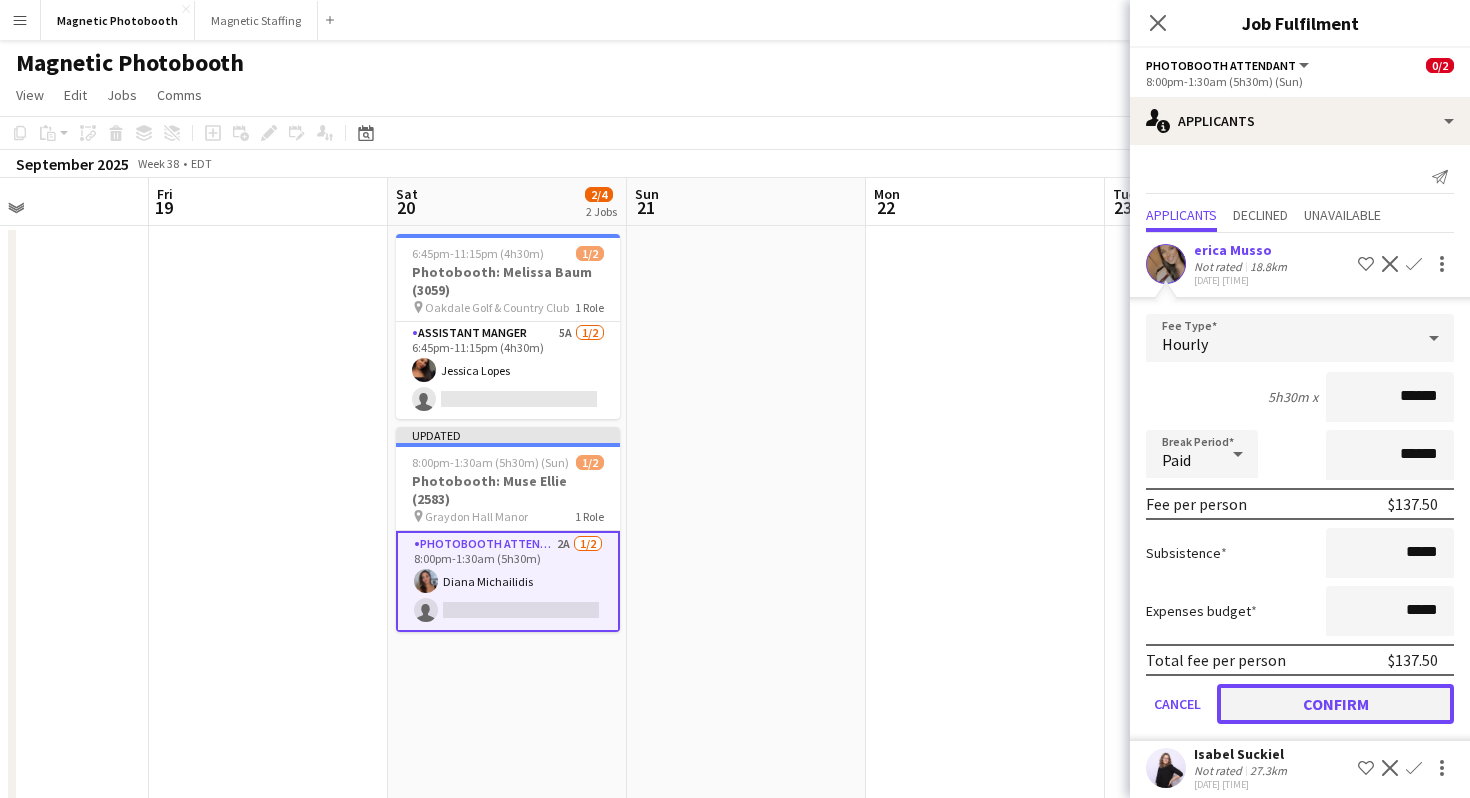 click on "Confirm" 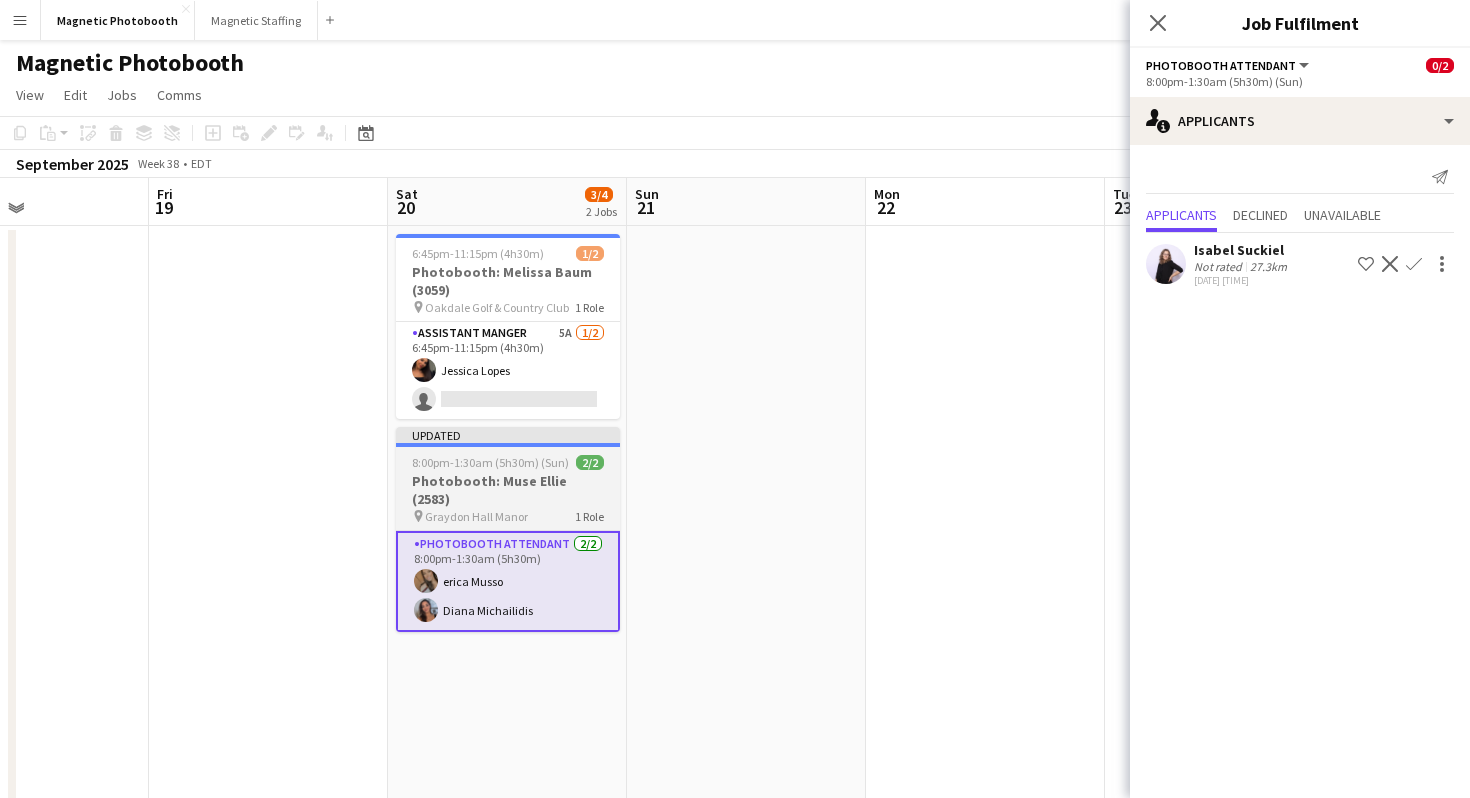 click on "Photobooth: Muse Ellie (2583)" at bounding box center [508, 490] 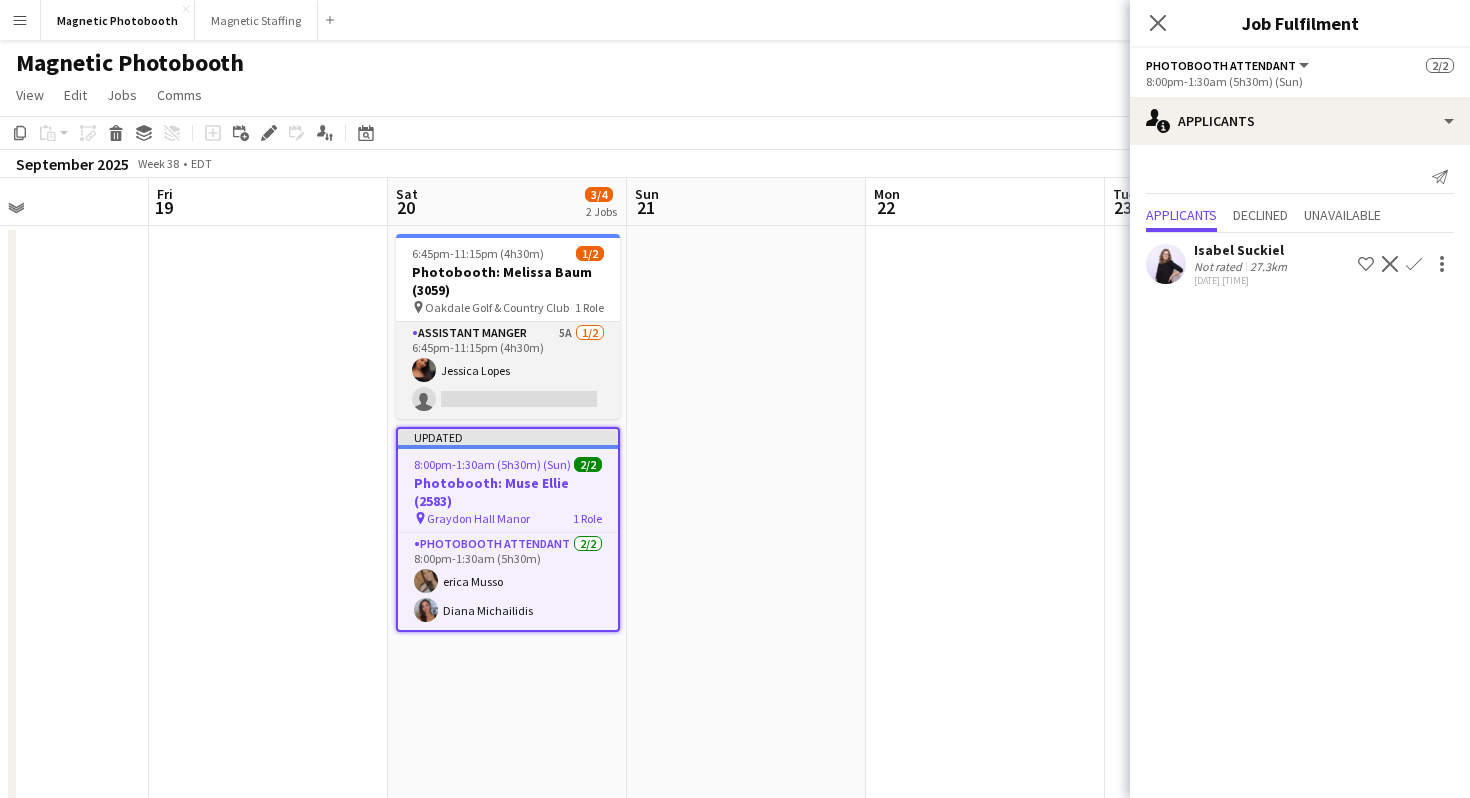 click on "Assistant Manger    5A   1/2   6:45pm-11:15pm (4h30m)
Jessica Lopes
single-neutral-actions" at bounding box center [508, 370] 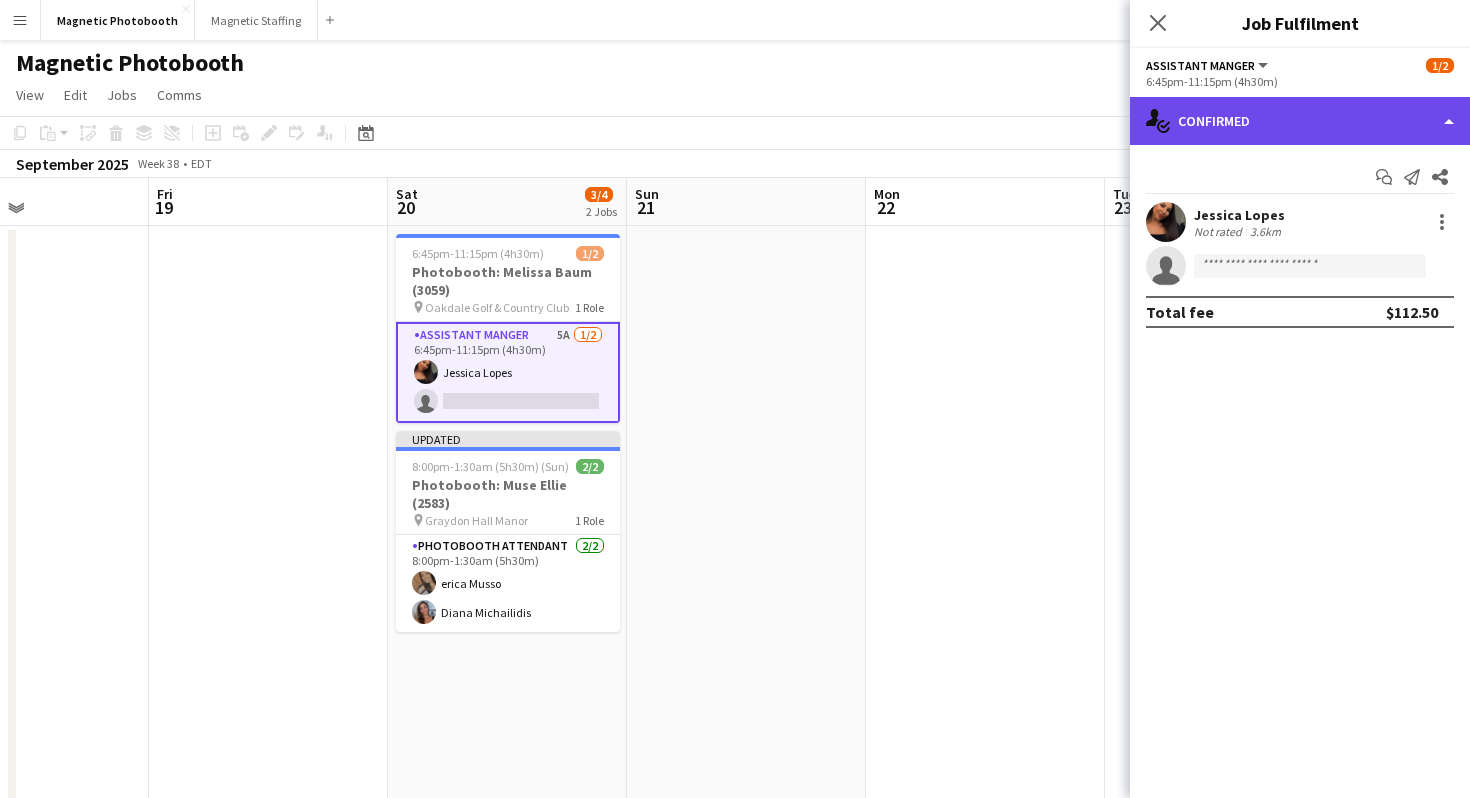 click on "single-neutral-actions-check-2
Confirmed" 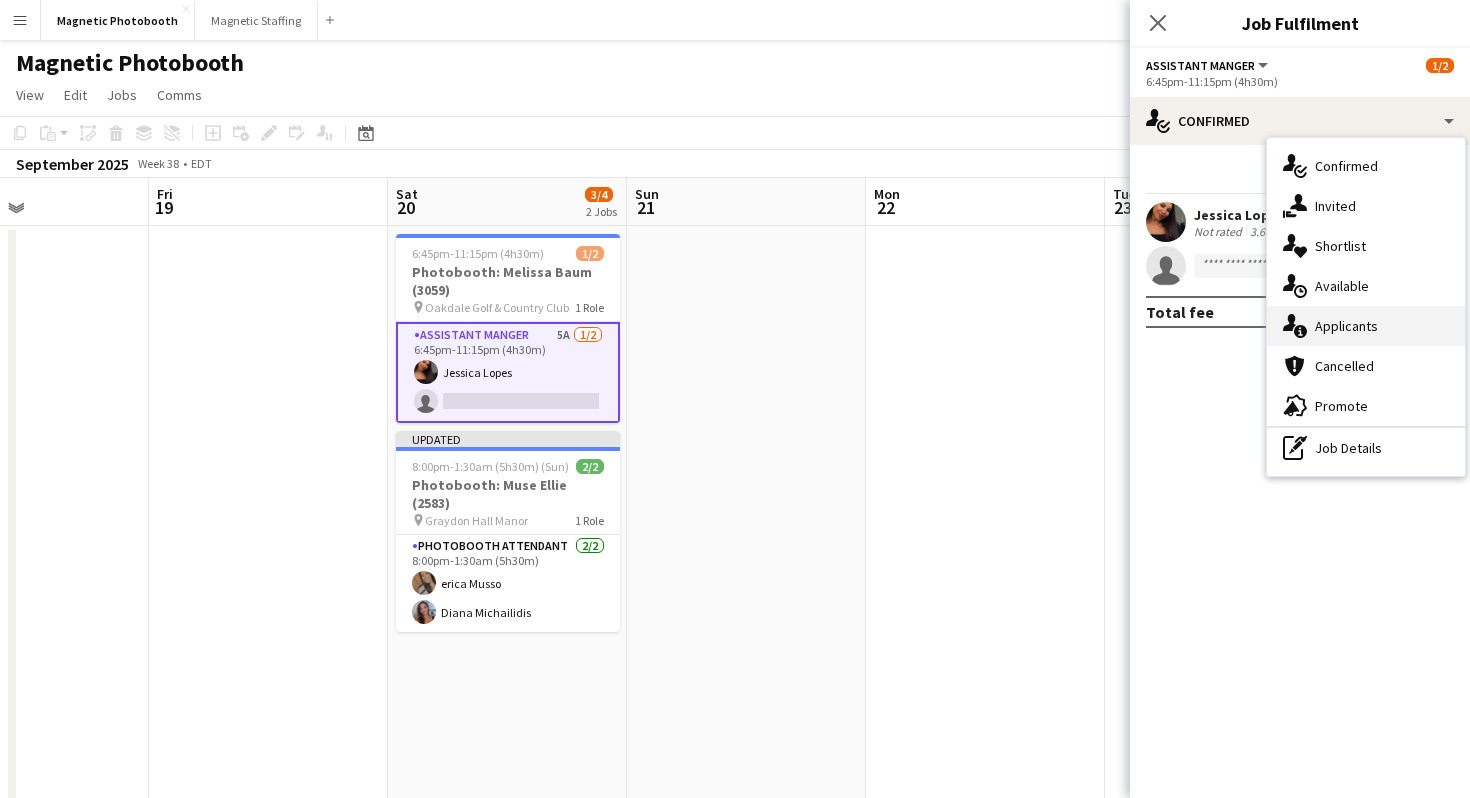 click on "single-neutral-actions-information
Applicants" at bounding box center (1366, 326) 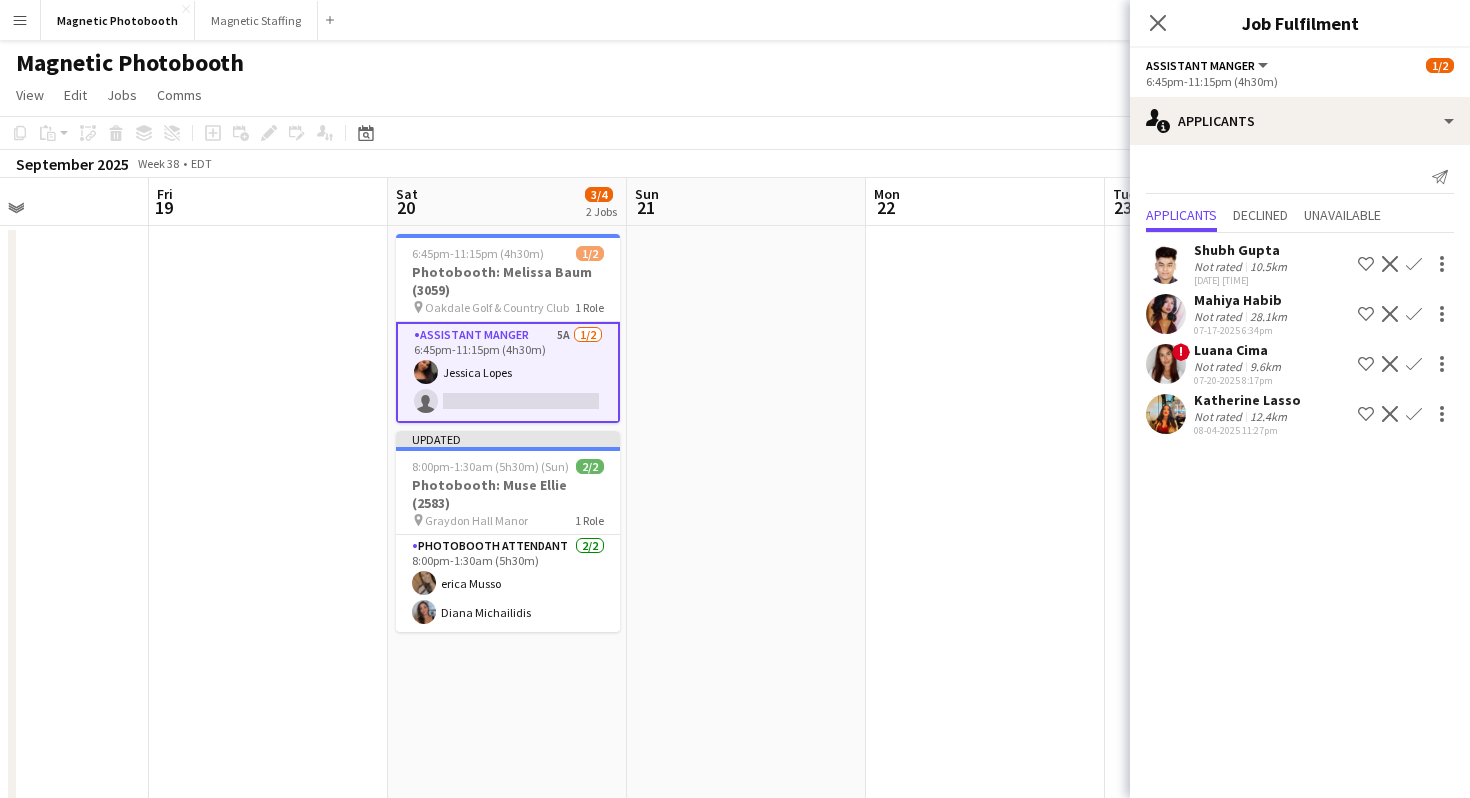 click on "Magnetic Photobooth" 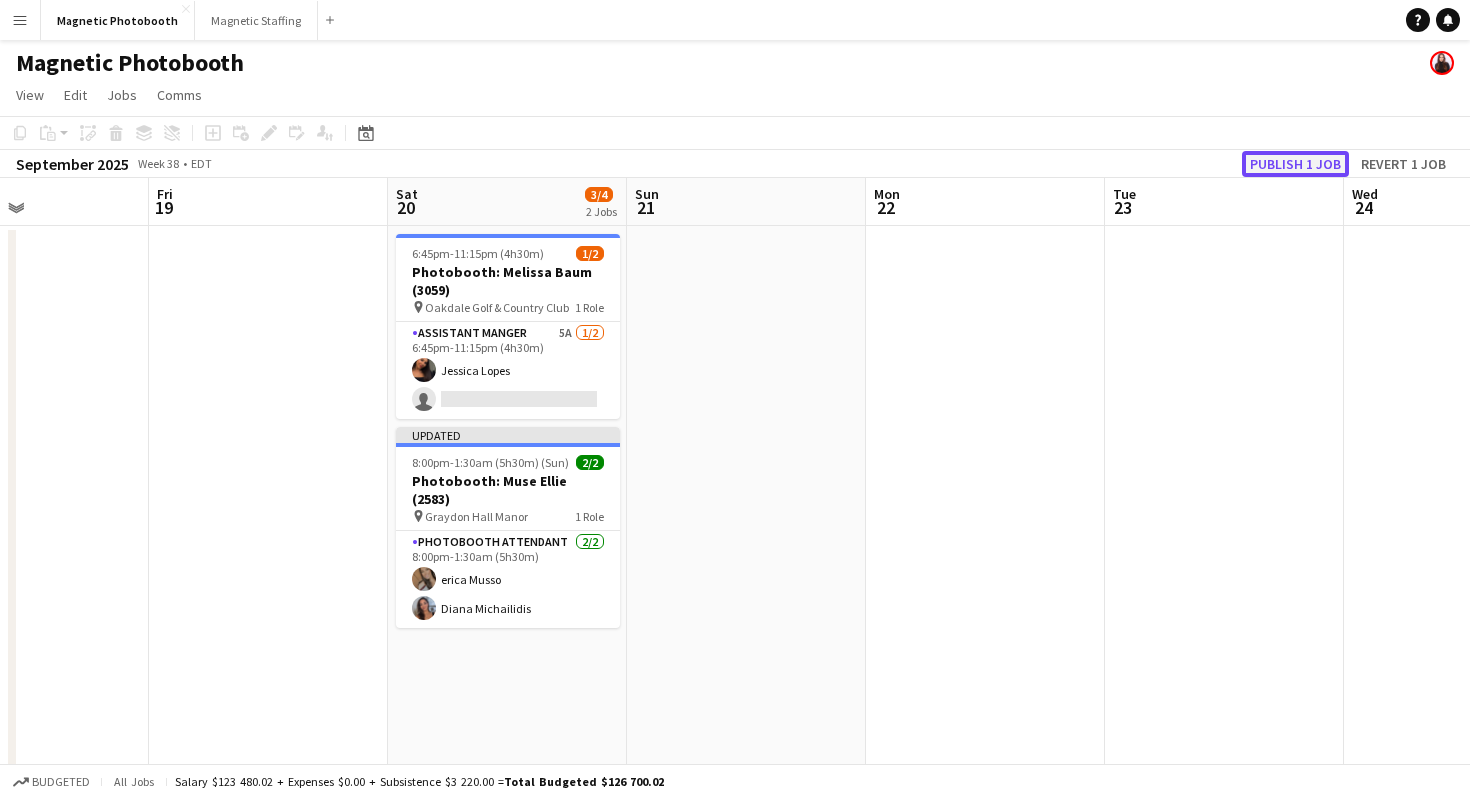 click on "Publish 1 job" 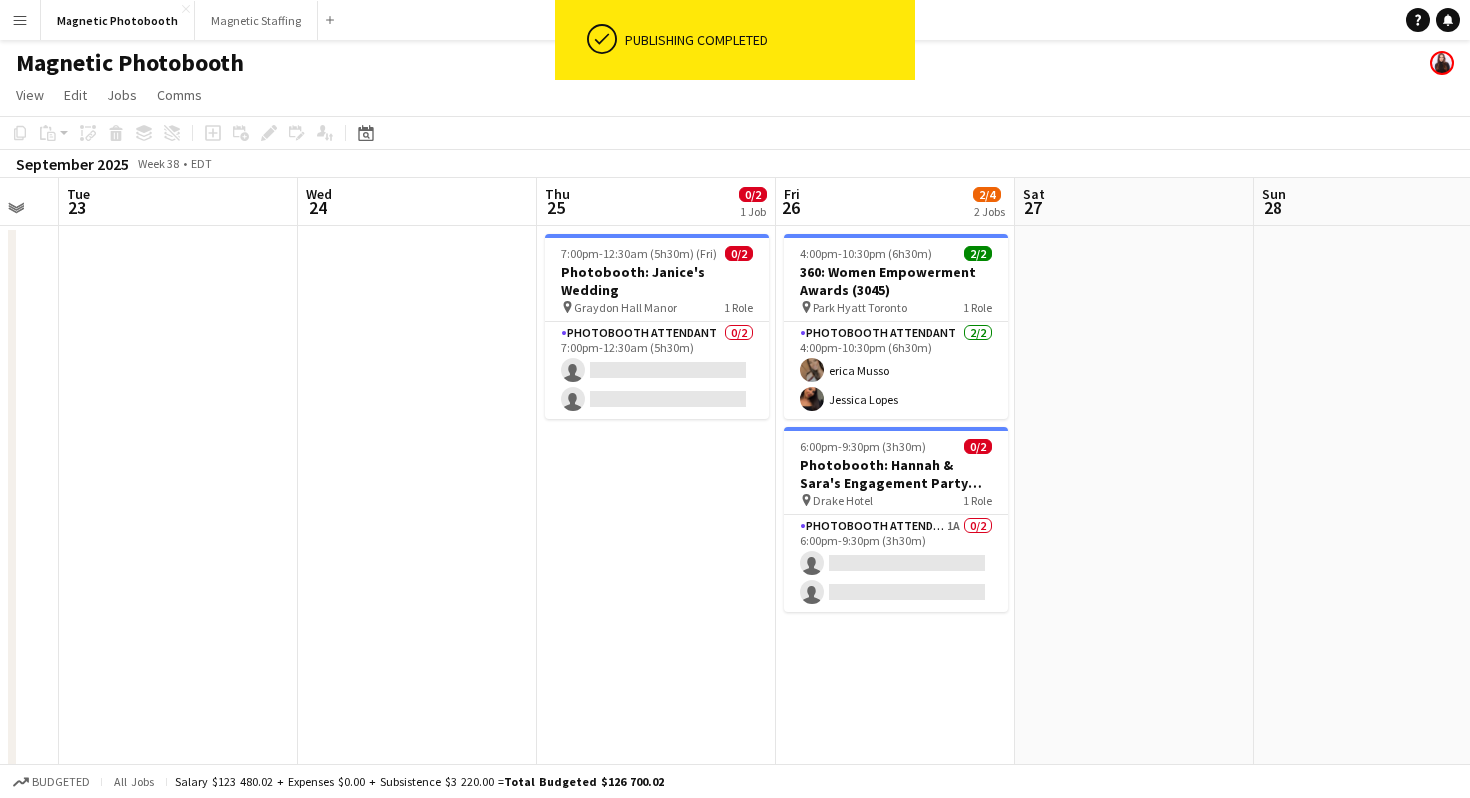 scroll, scrollTop: 0, scrollLeft: 904, axis: horizontal 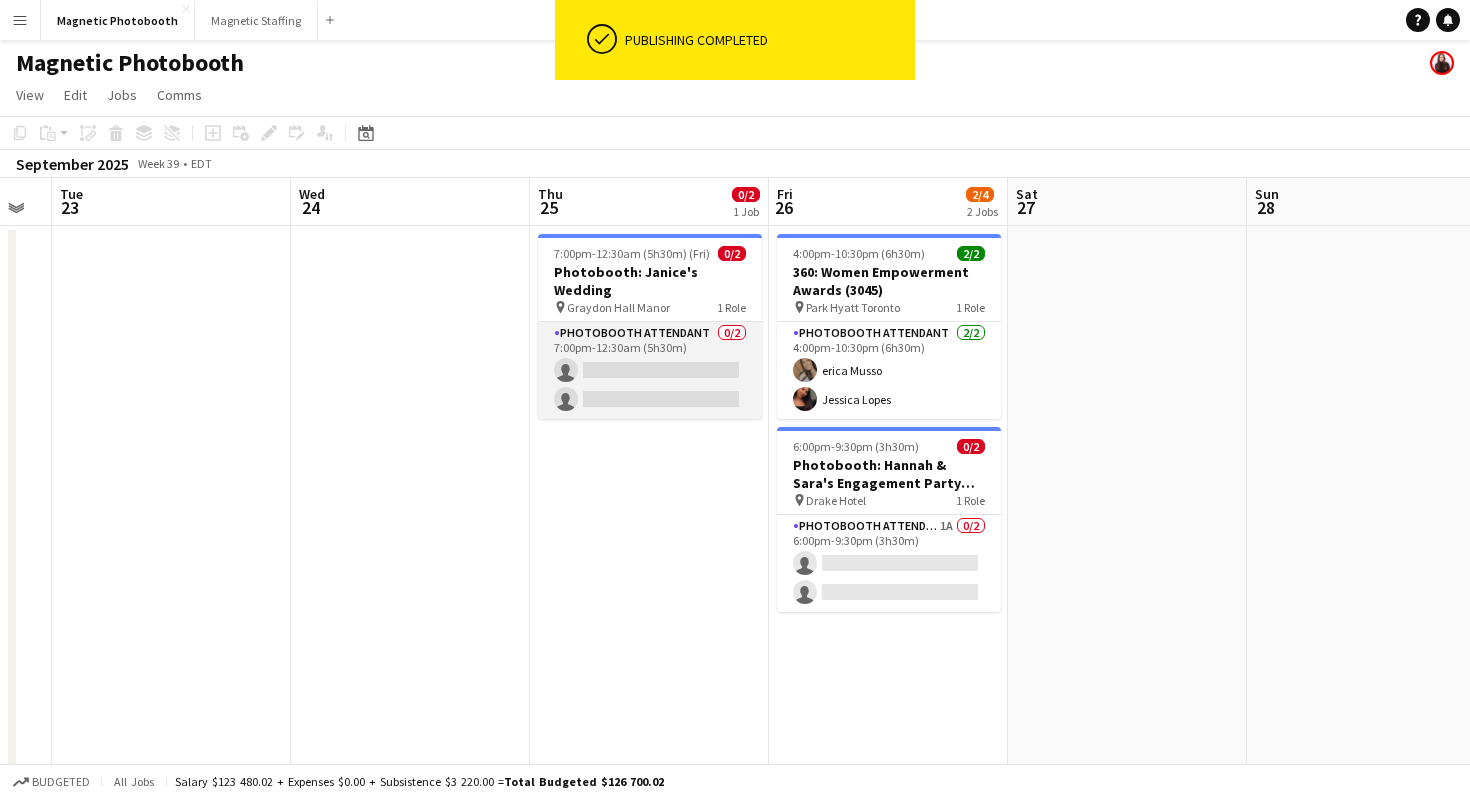 click on "Photobooth Attendant    0/2   [TIME]
single-neutral-actions
single-neutral-actions" at bounding box center (650, 370) 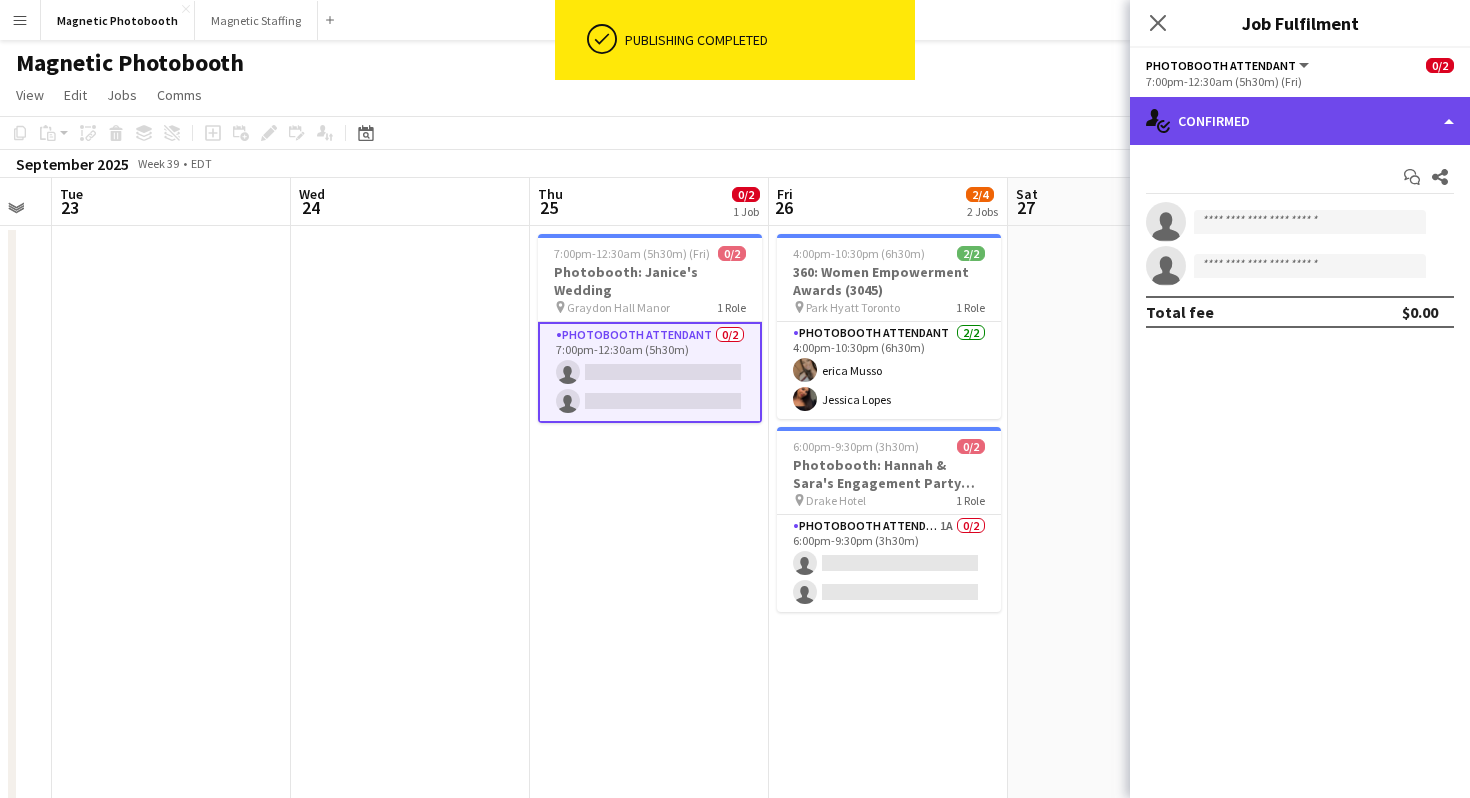 click on "single-neutral-actions-check-2
Confirmed" 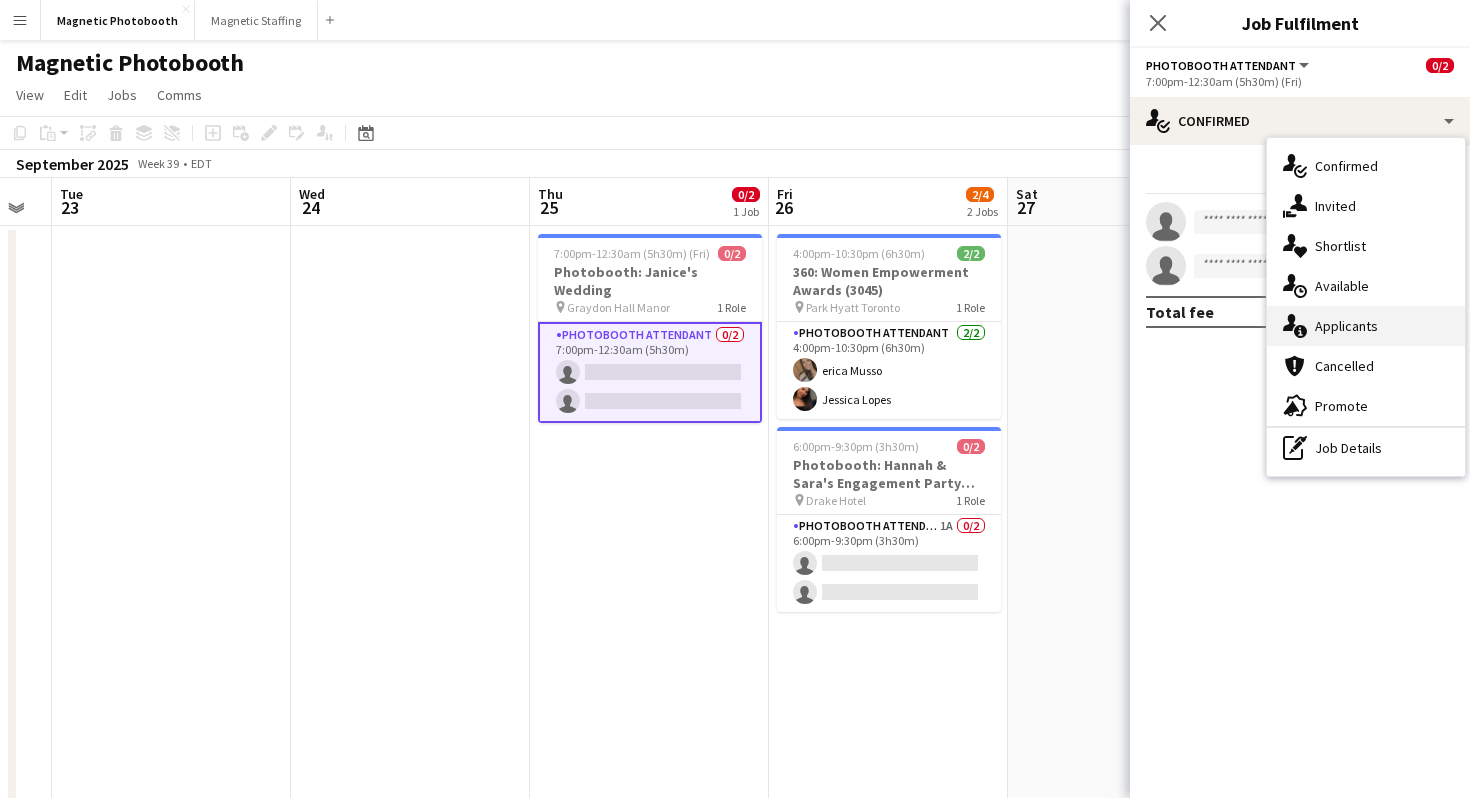 click on "single-neutral-actions-information
Applicants" at bounding box center [1366, 326] 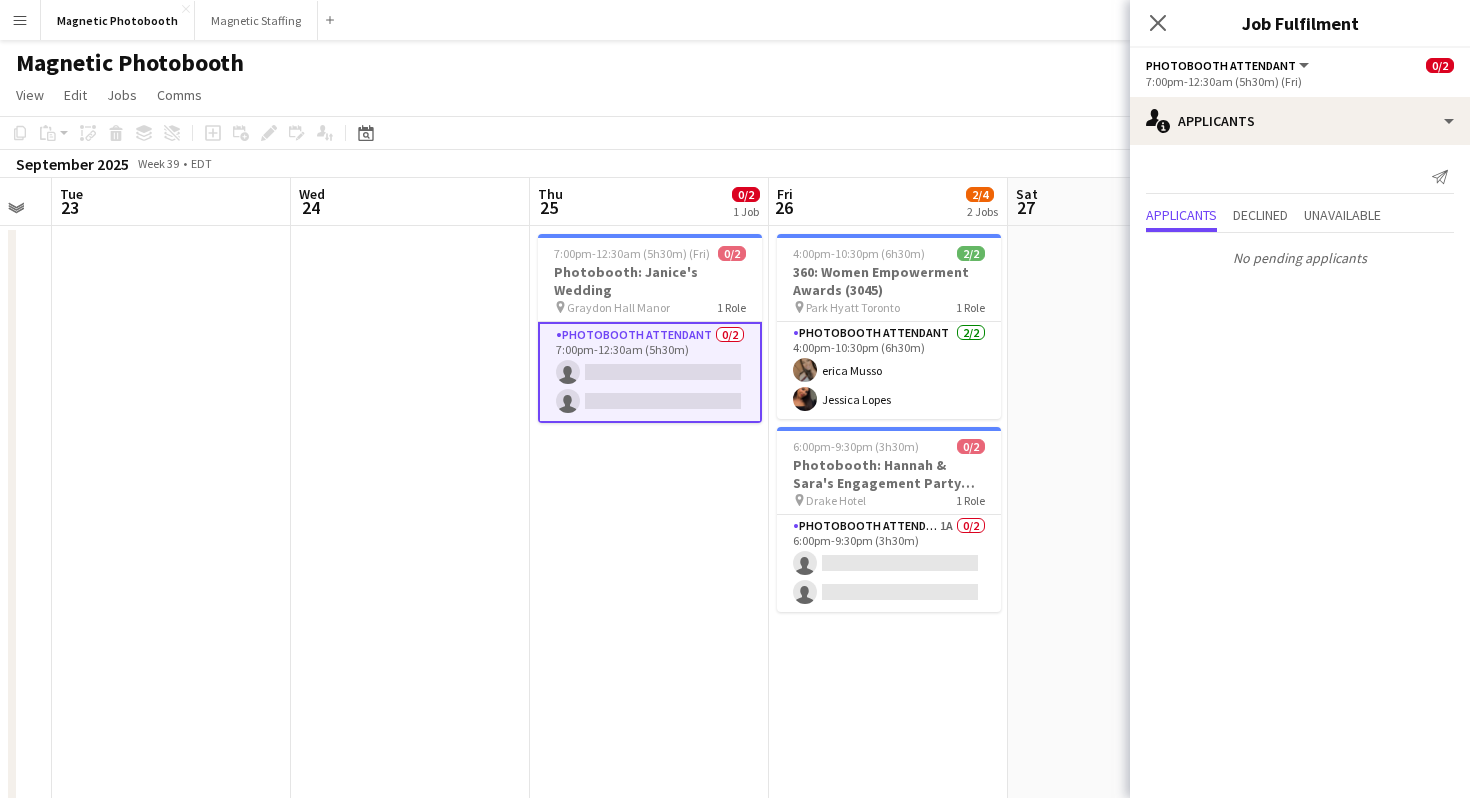scroll, scrollTop: 11, scrollLeft: 0, axis: vertical 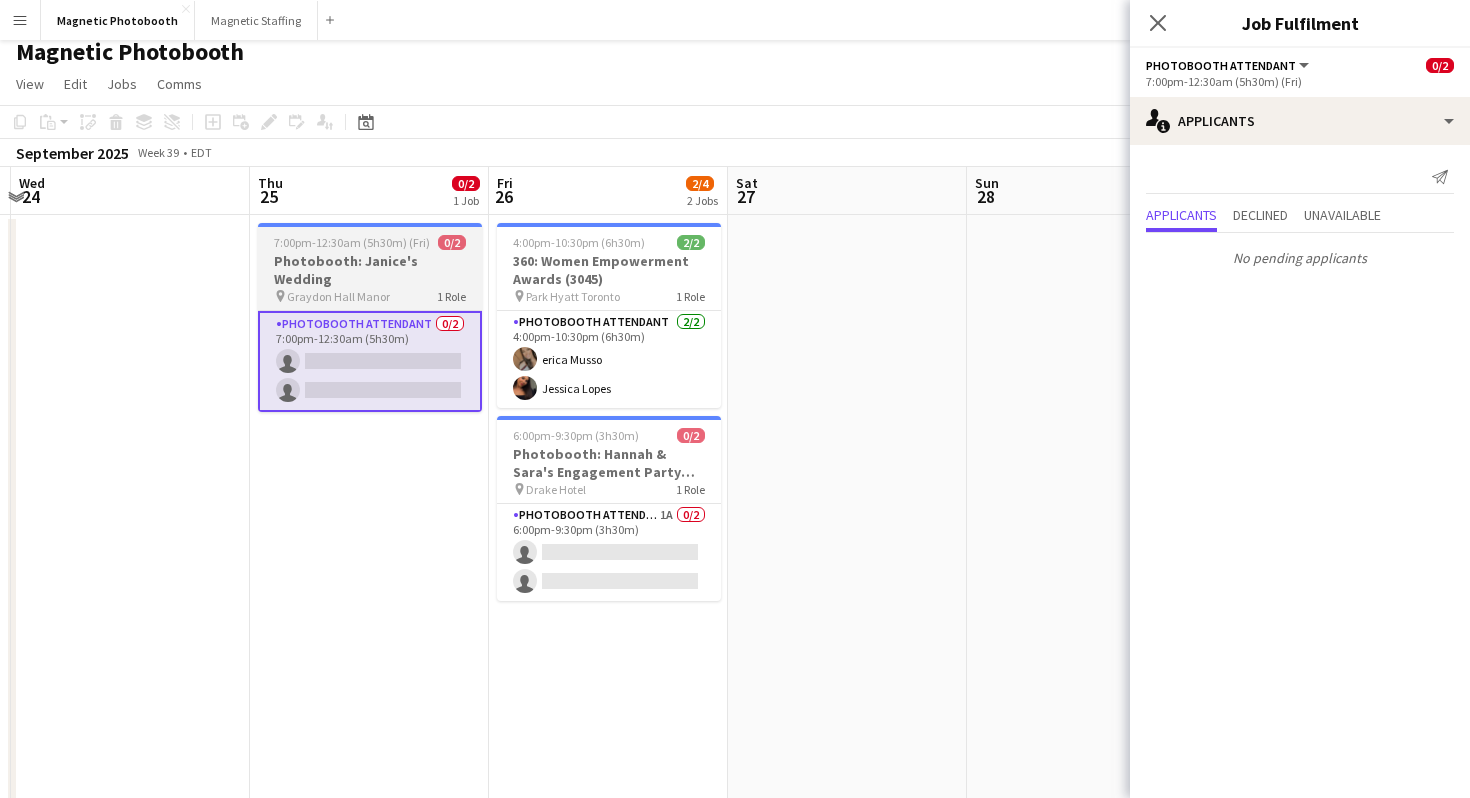 click on "Photobooth: Janice's Wedding" at bounding box center [370, 270] 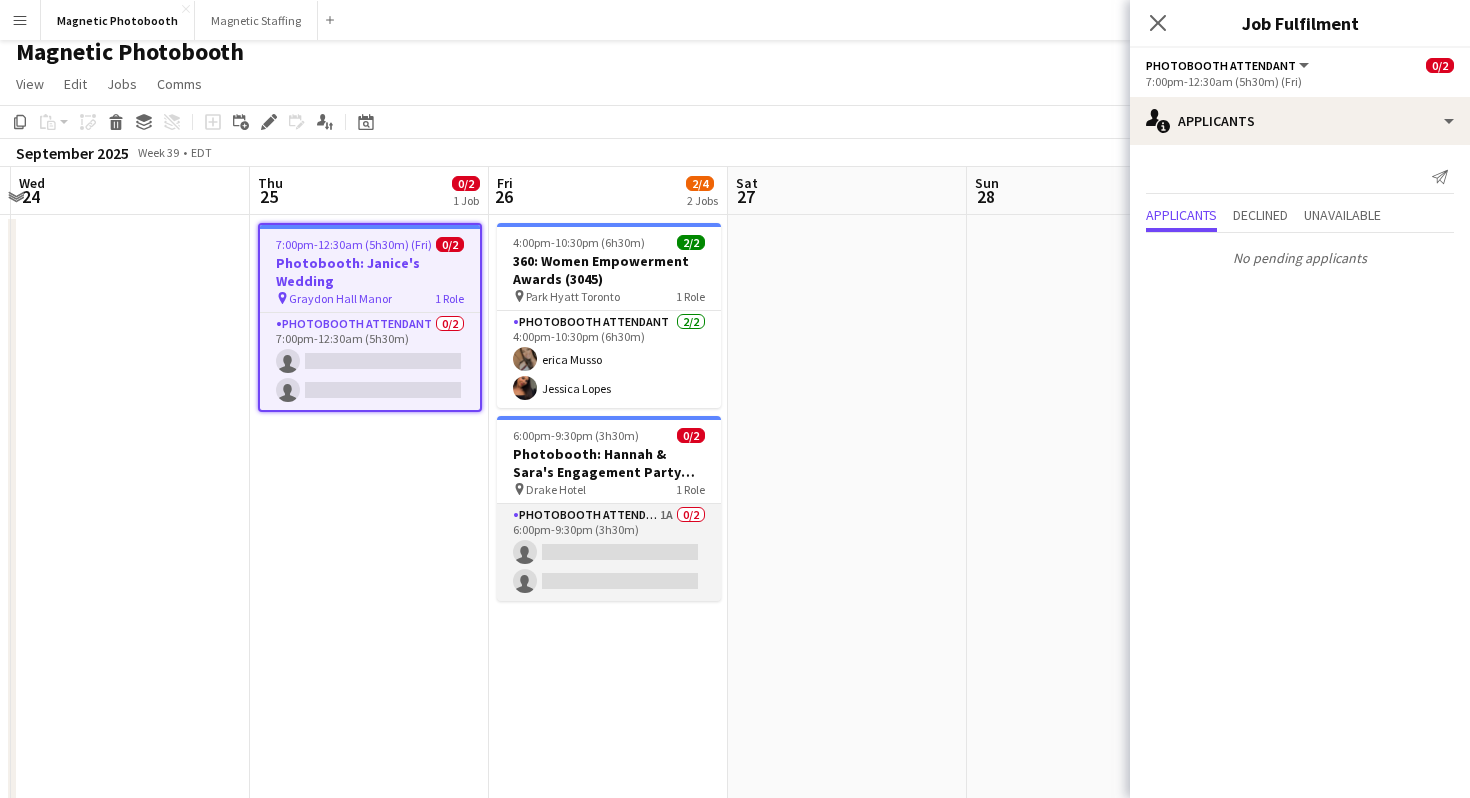 click on "Photobooth Attendant    1A   0/2   6:00pm-9:30pm (3h30m)
single-neutral-actions
single-neutral-actions" at bounding box center [609, 552] 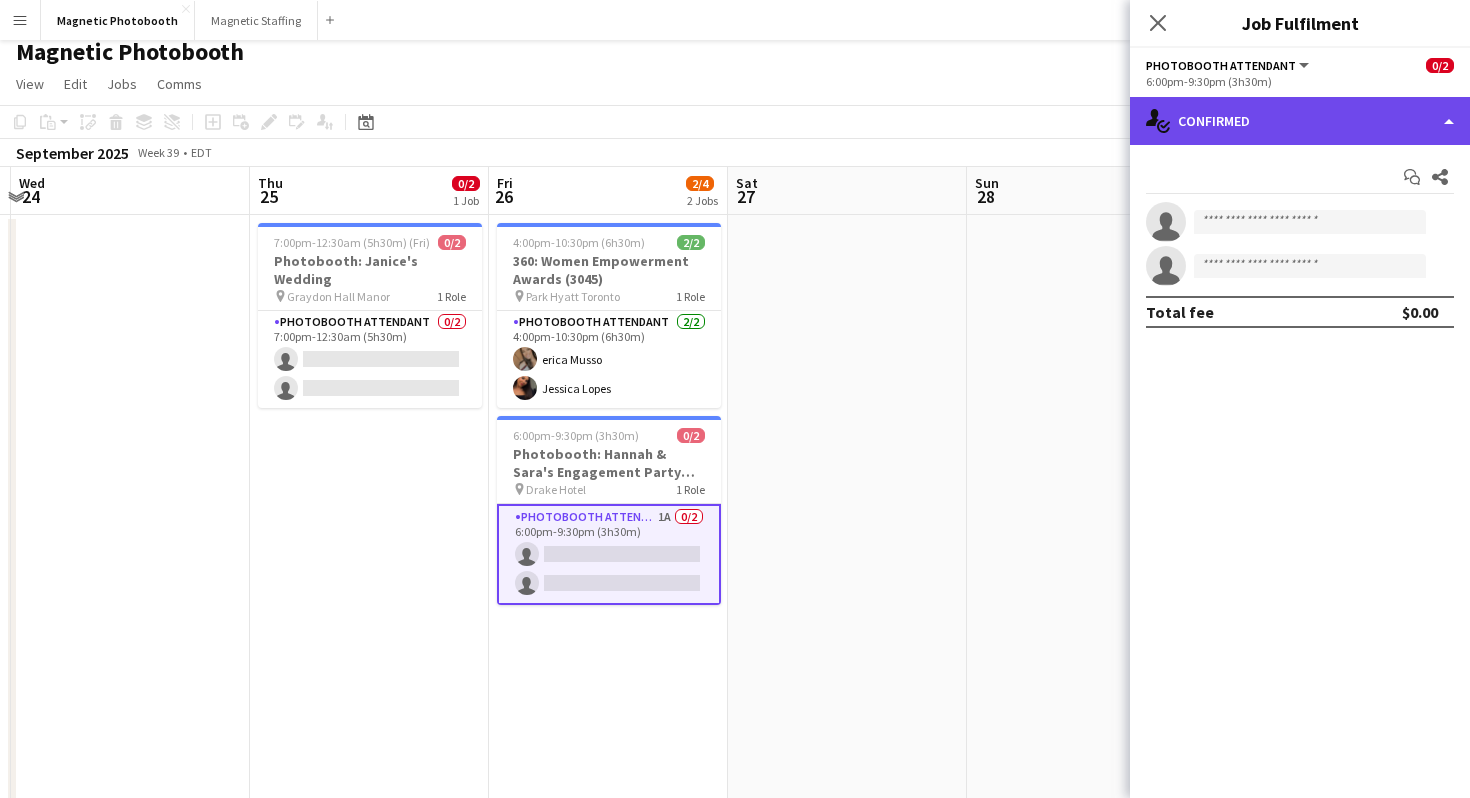 click on "single-neutral-actions-check-2
Confirmed" 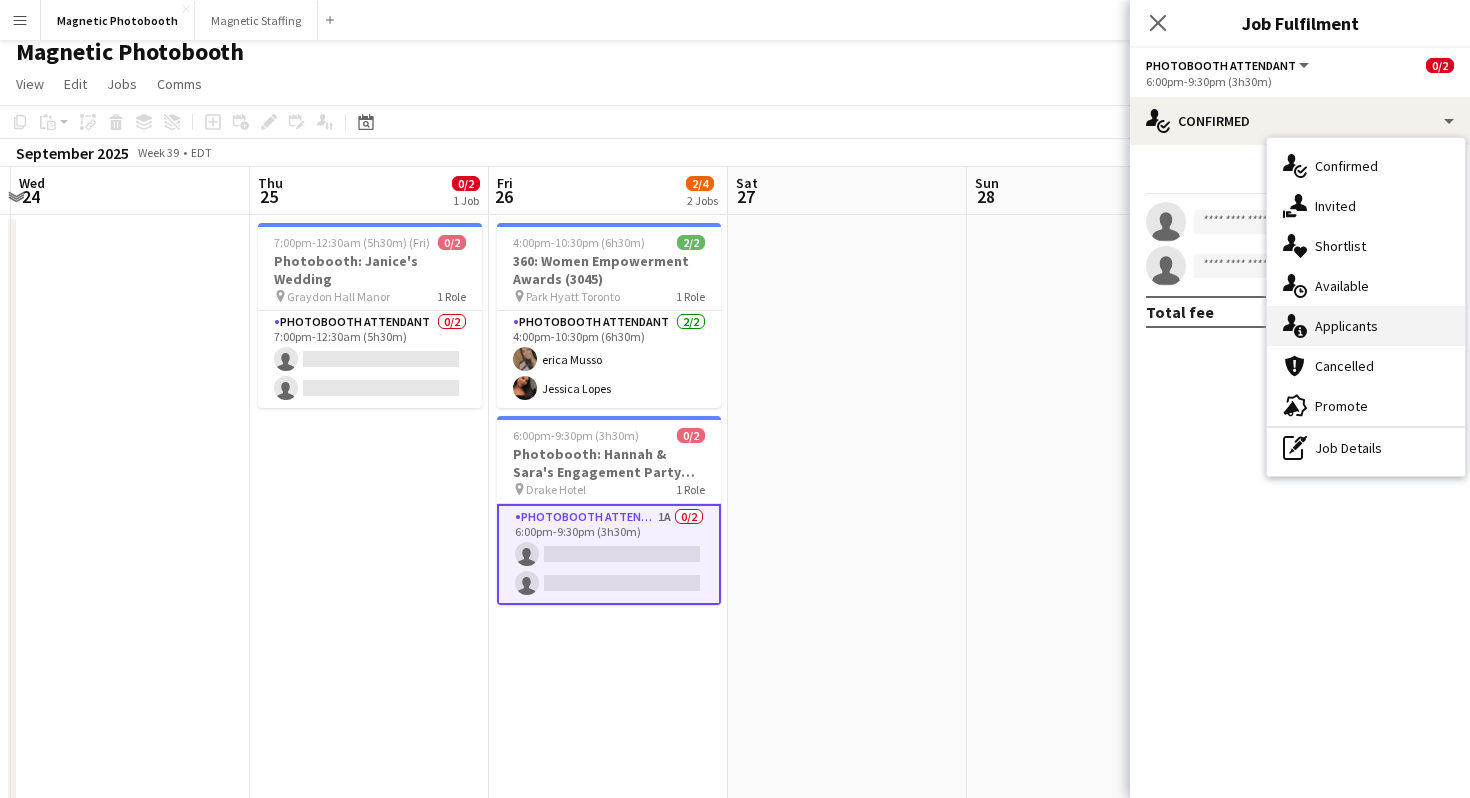 click on "single-neutral-actions-information
Applicants" at bounding box center (1366, 326) 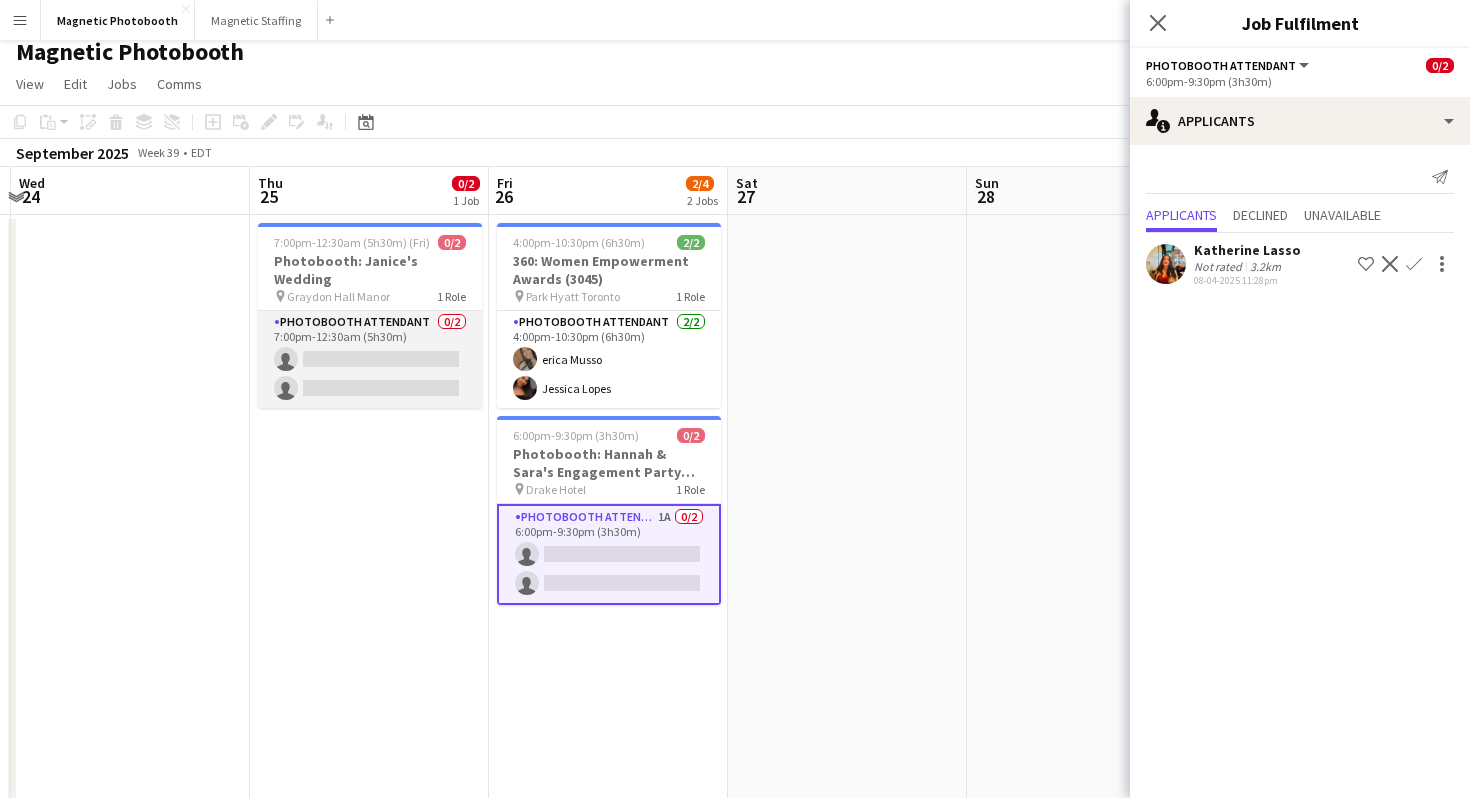 click on "Photobooth Attendant    0/2   [TIME]
single-neutral-actions
single-neutral-actions" at bounding box center (370, 359) 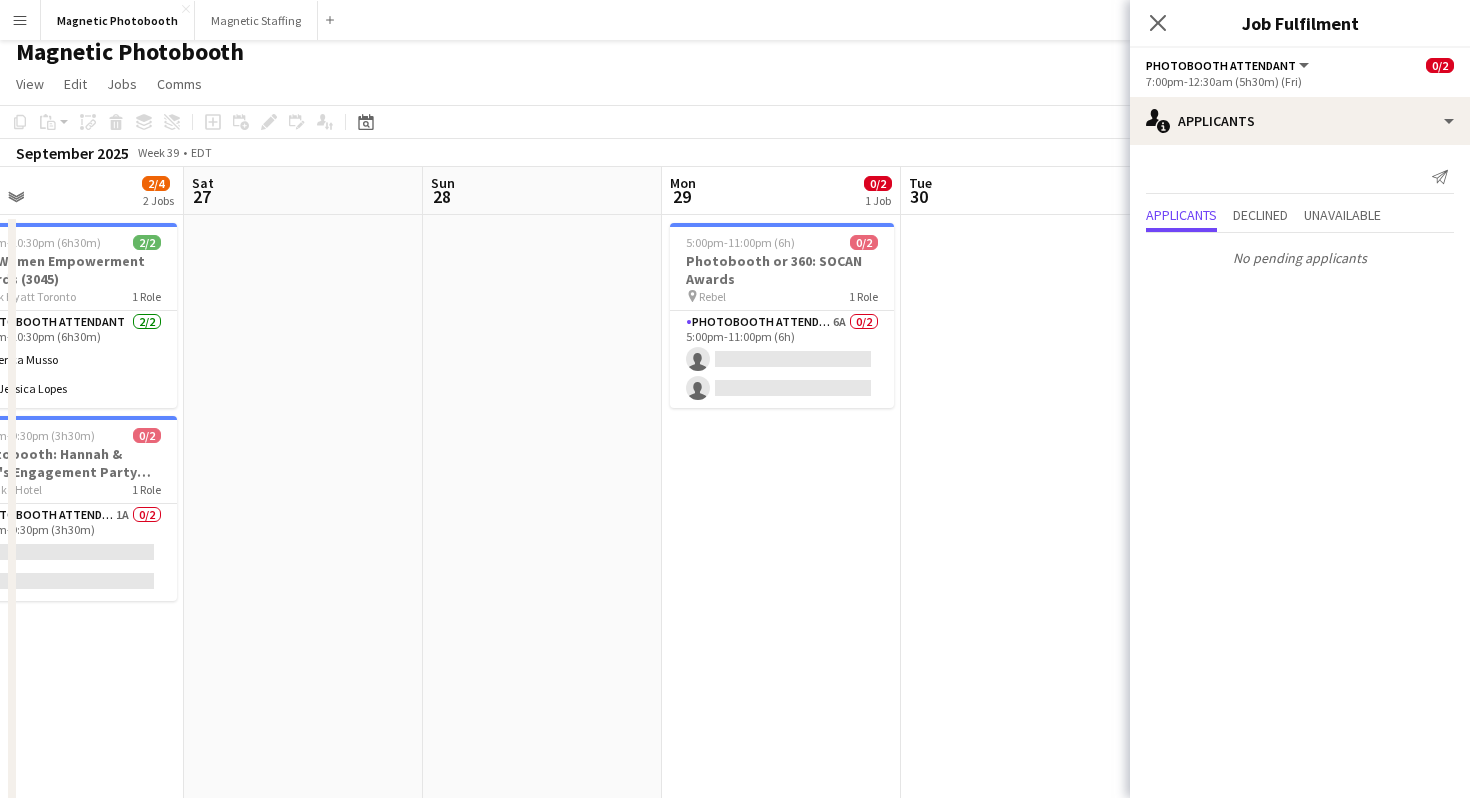scroll, scrollTop: 0, scrollLeft: 818, axis: horizontal 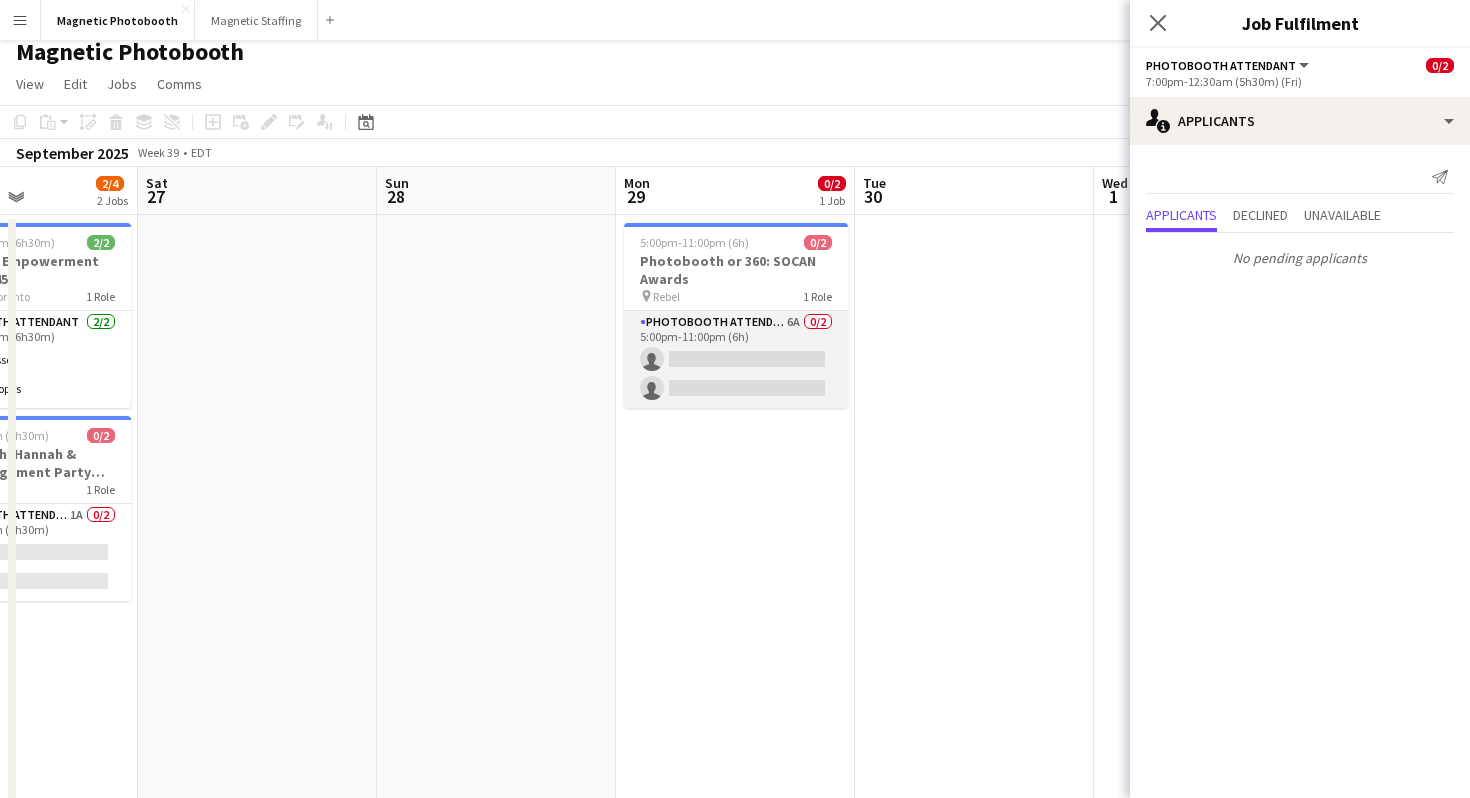 click on "Photobooth Attendant    6A   0/2   5:00pm-11:00pm (6h)
single-neutral-actions
single-neutral-actions" at bounding box center (736, 359) 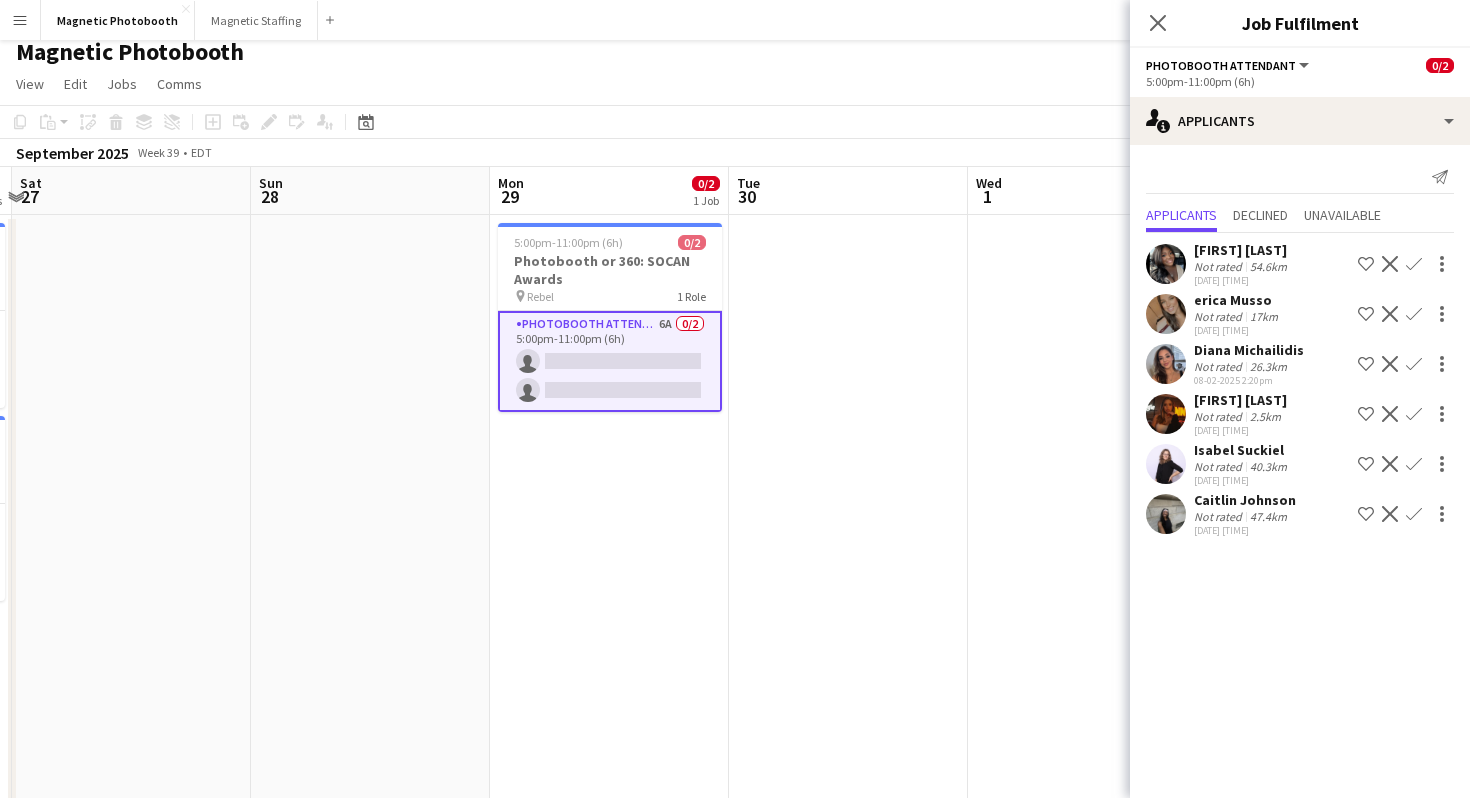 scroll, scrollTop: 0, scrollLeft: 976, axis: horizontal 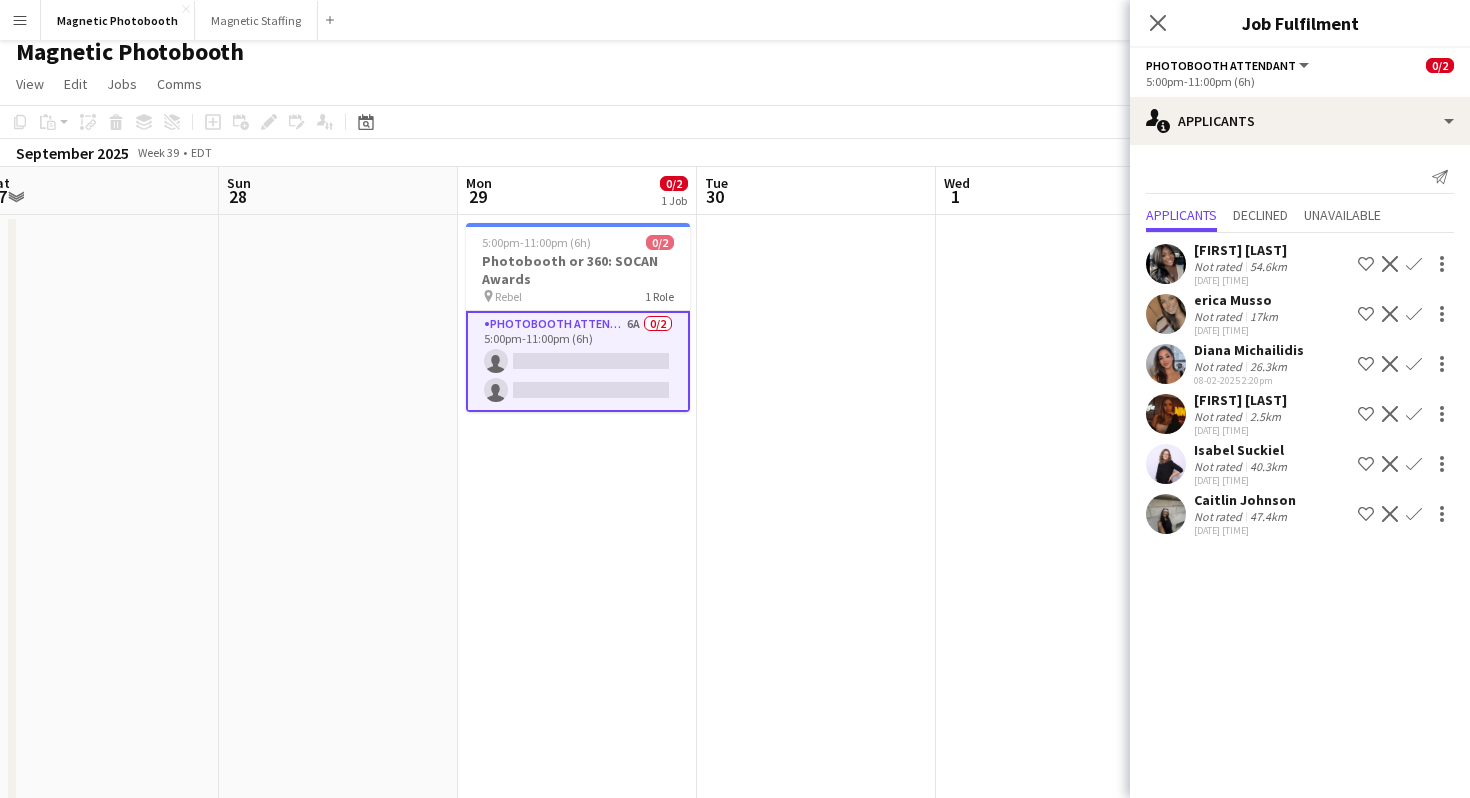 click on "Confirm" at bounding box center [1414, 414] 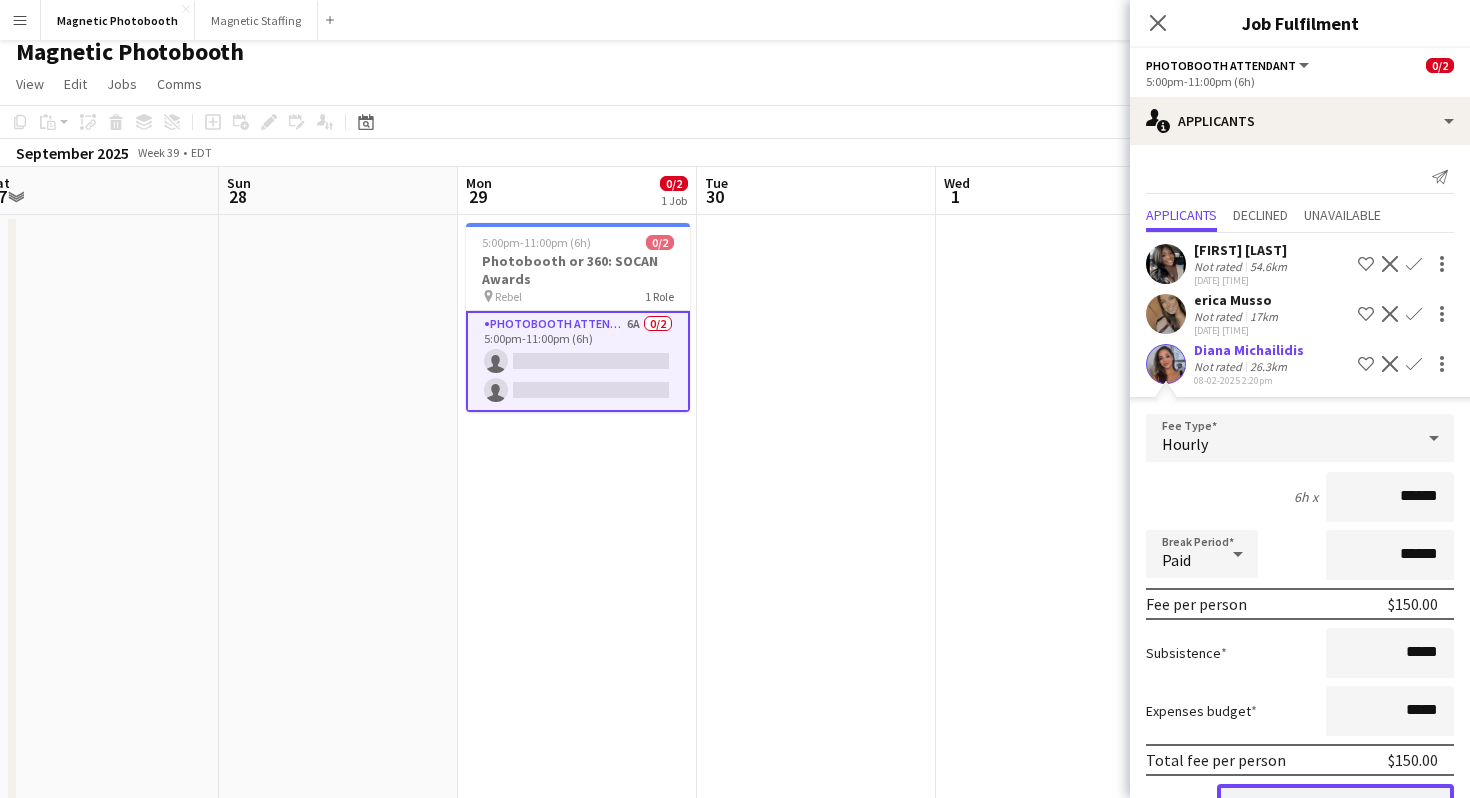 click on "Confirm" 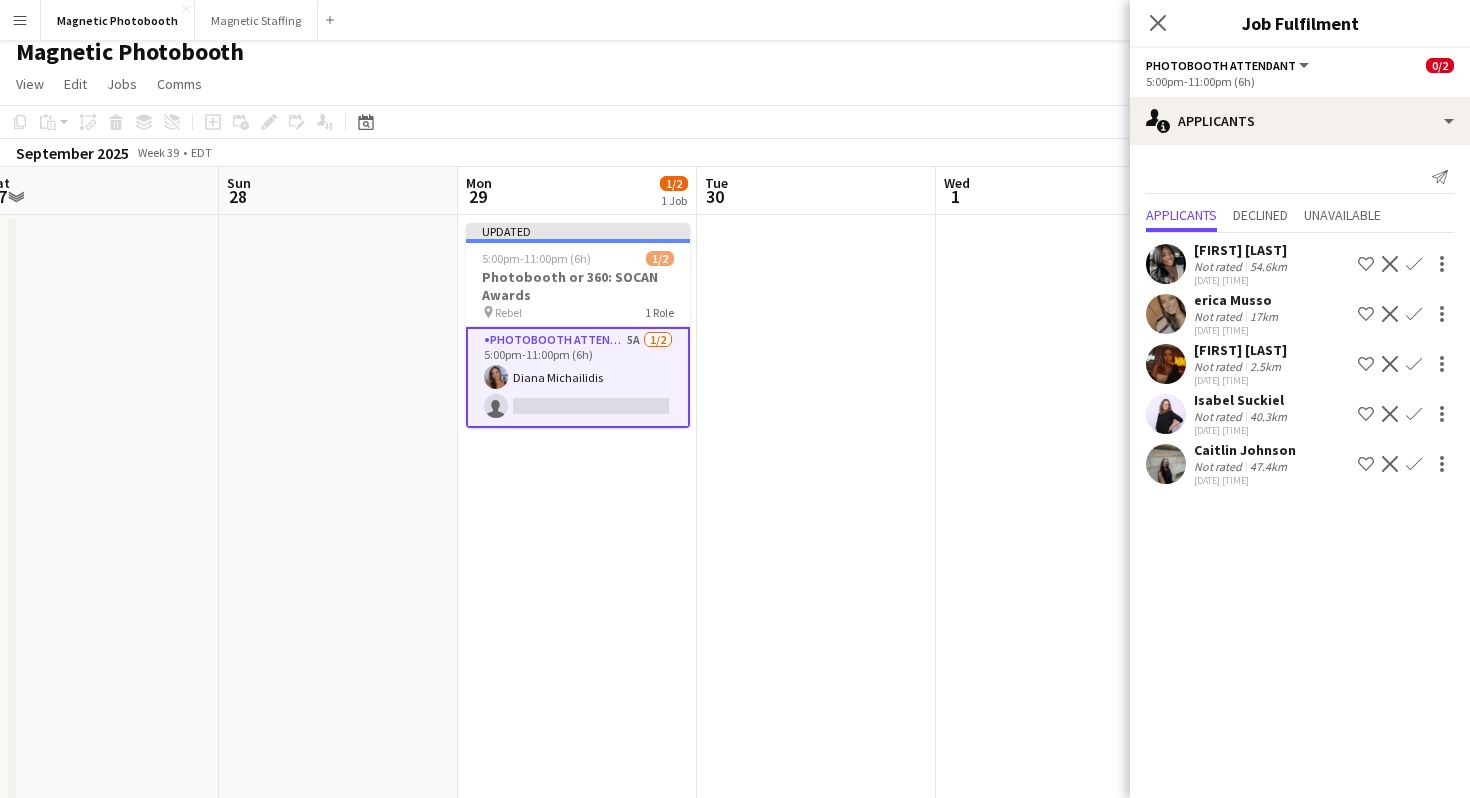 click on "My Workforce   View   Views  Default view New view Update view Delete view Edit name Customise view Customise filters Reset Filters Reset View Reset All  Export  Export as XLSX Export as PDF  Status  Edit  Tag  New tag  Edit tag  Superstars (0)  Add to tag  Superstars (0)  Untag  Superstars (0)  Tag chat  Superstars (0)  Tag share page  Superstars (0)  Comms  Send notification
filter-1
Everyone   1,483   Applicants   217   Waiting list   16" 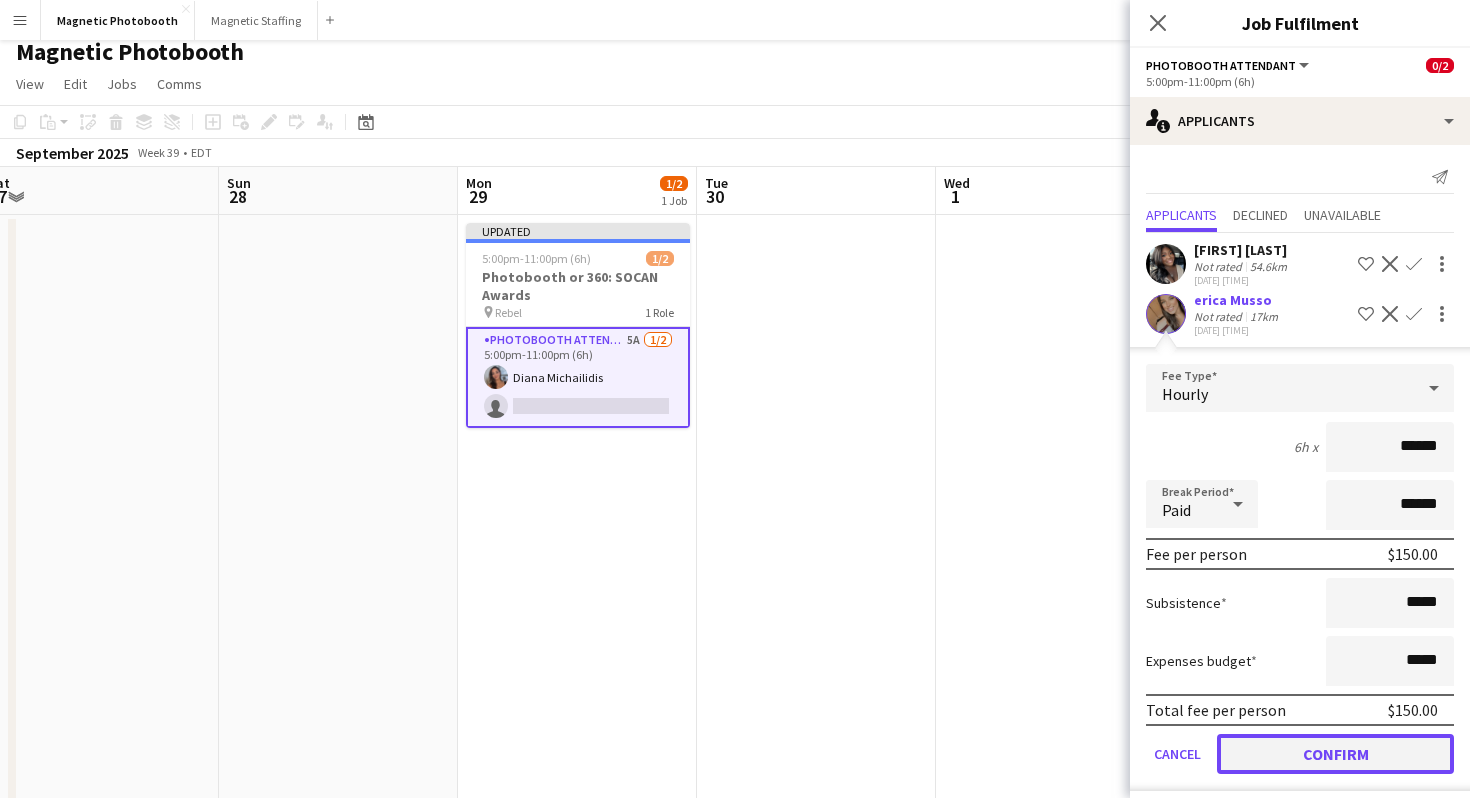 click on "Confirm" 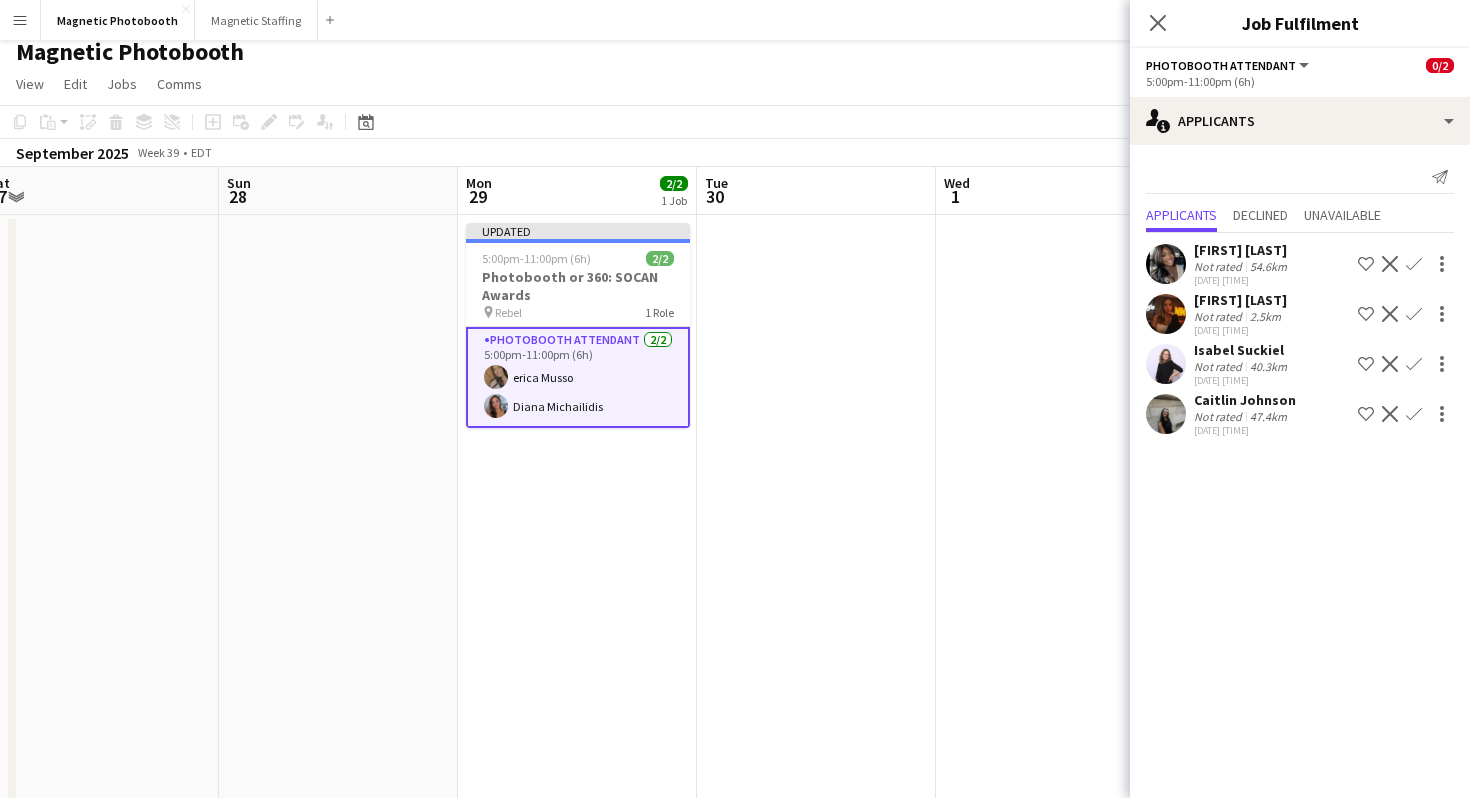 click on "Copy
Paste
Paste
Command
V Paste with crew
Command
Shift
V
Paste linked Job
Delete
Group
Ungroup
Add job
Add linked Job
Edit
Edit linked Job
Applicants
Date picker
AUG 2025 AUG 2025 Monday M Tuesday T Wednesday W Thursday T Friday F Saturday S Sunday S  AUG   1   2   3   4   5   6   7   8   9   10   11   12   13   14   15   16   17   18   19   20   21   22   23   24   25" 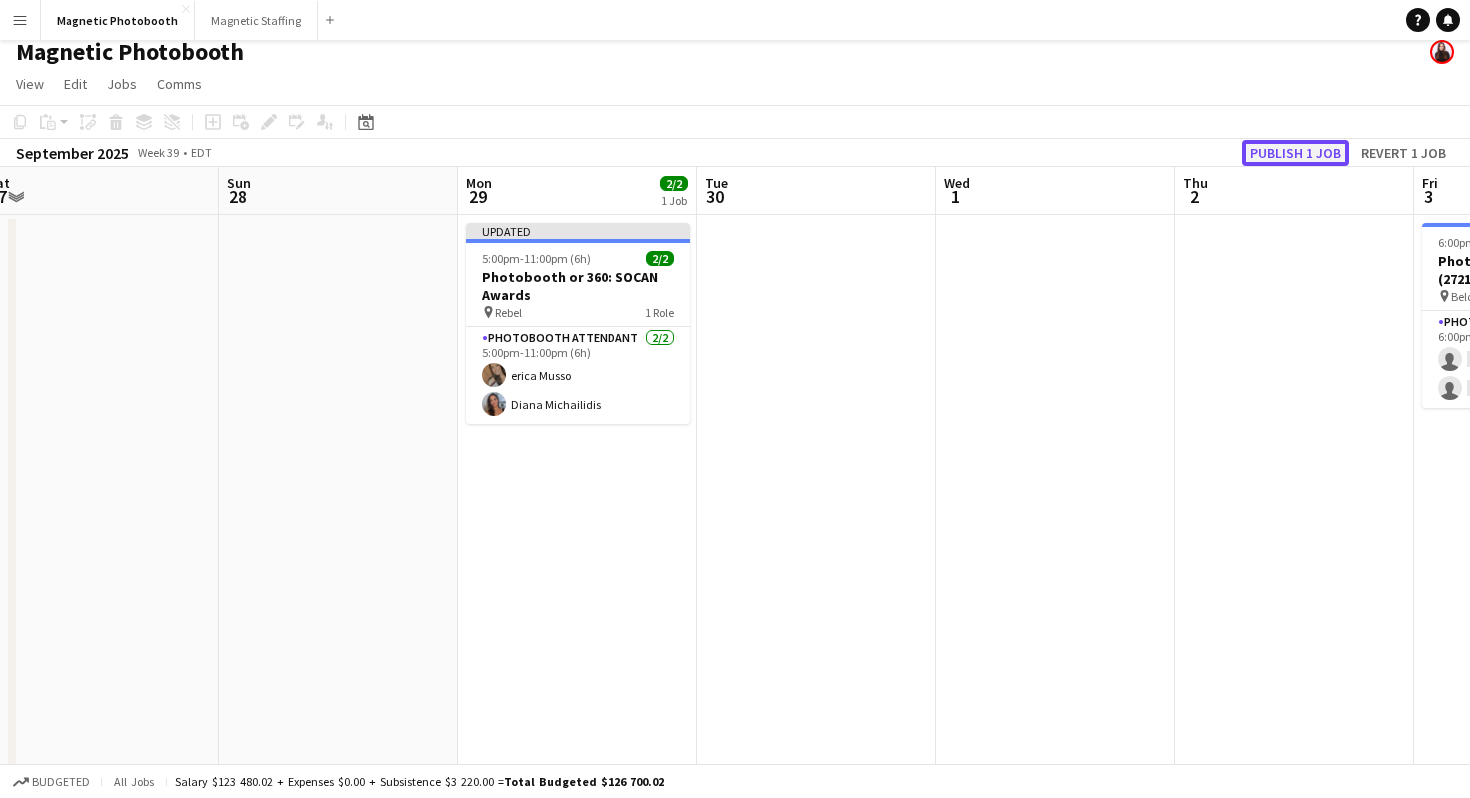 click on "Publish 1 job" 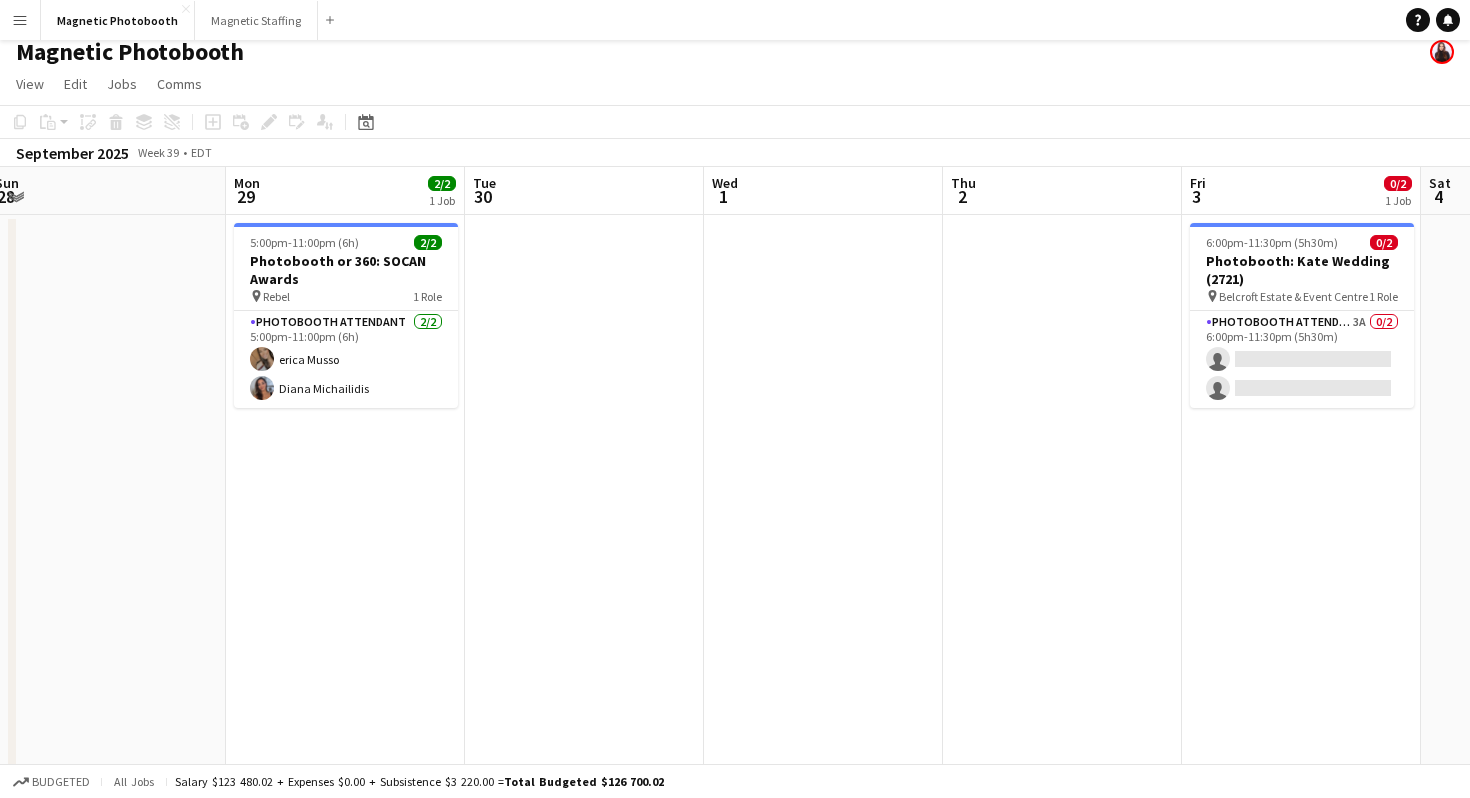 scroll, scrollTop: 0, scrollLeft: 747, axis: horizontal 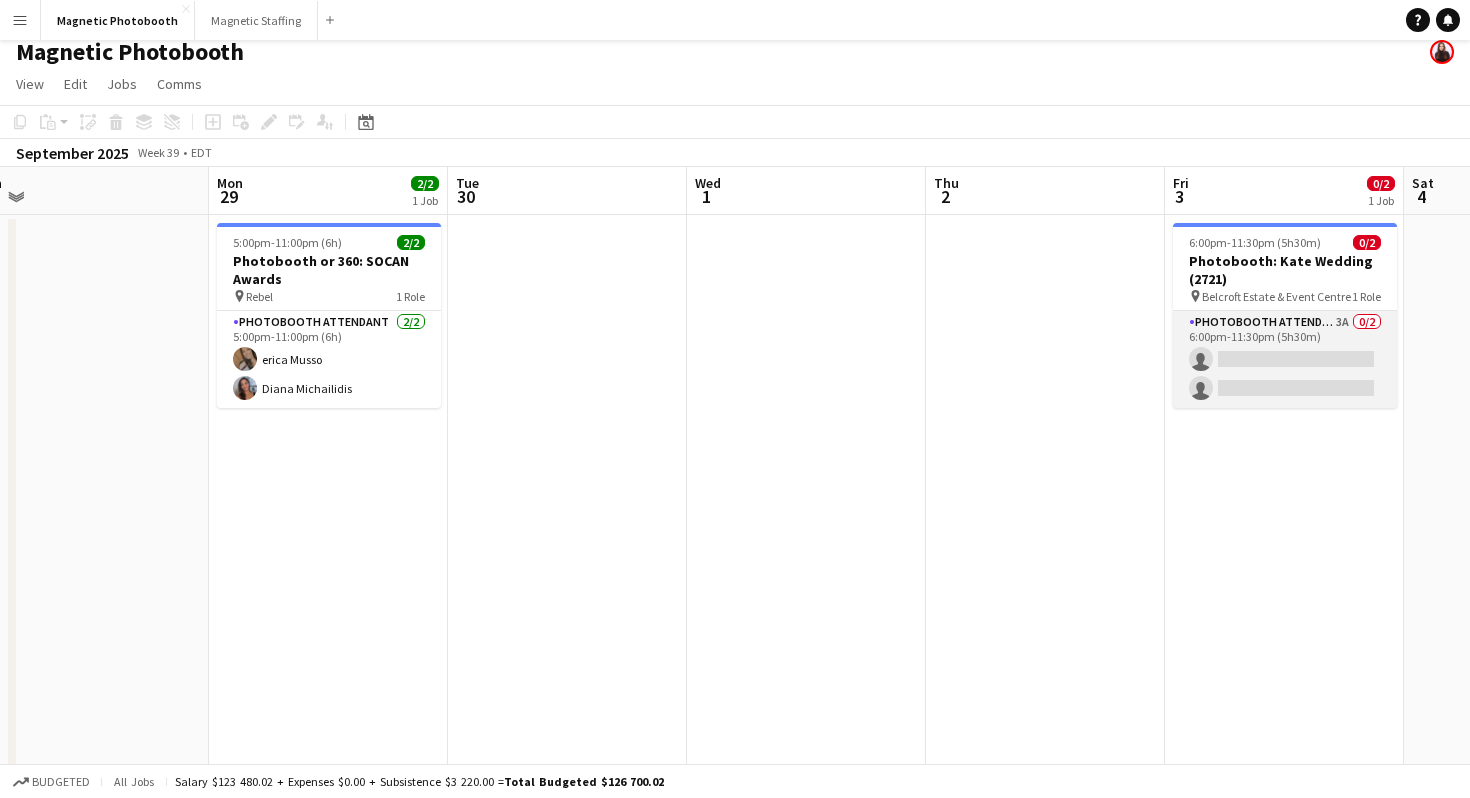 click on "Photobooth Attendant    3A   0/2   6:00pm-11:30pm (5h30m)
single-neutral-actions
single-neutral-actions" at bounding box center [1285, 359] 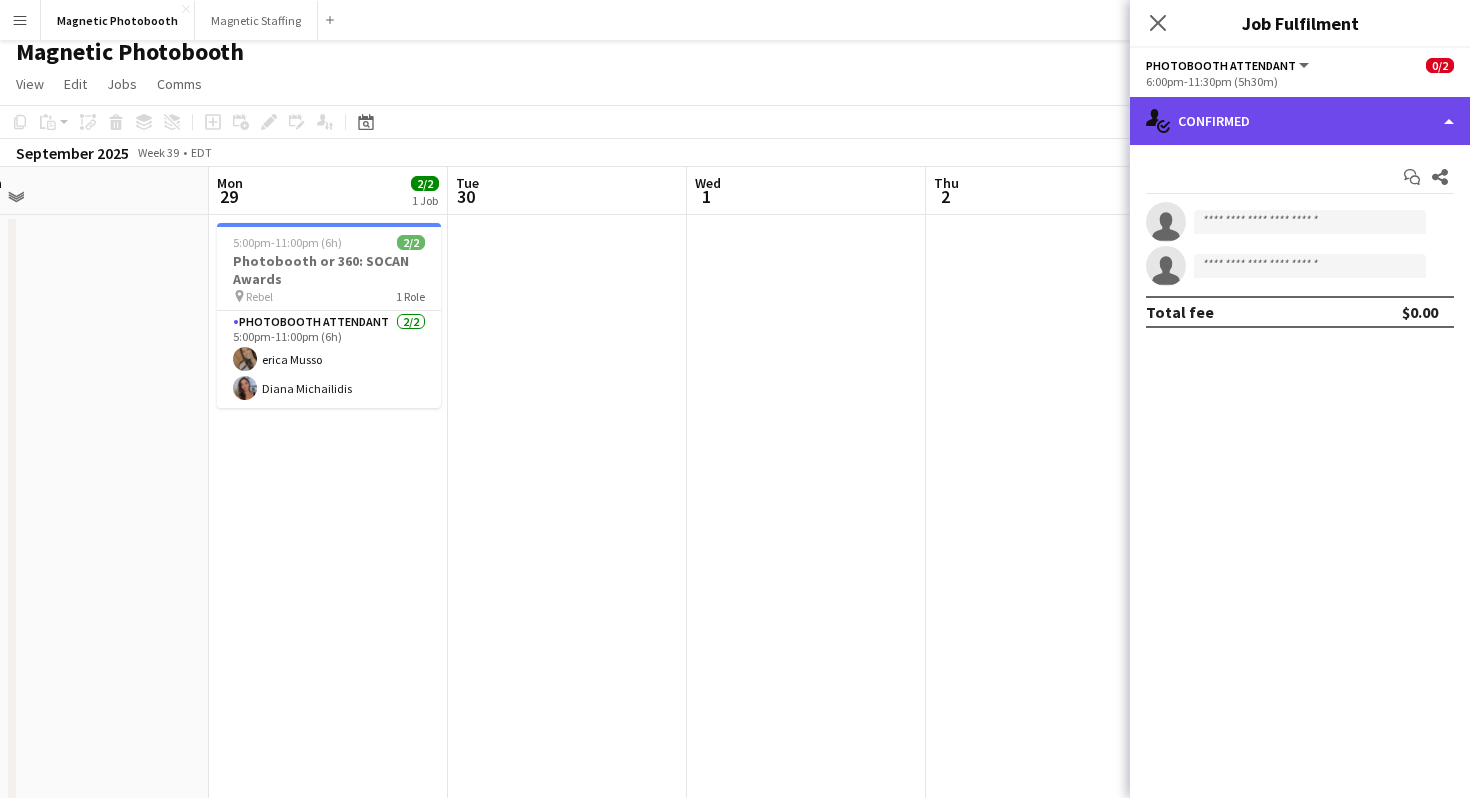 click on "single-neutral-actions-check-2
Confirmed" 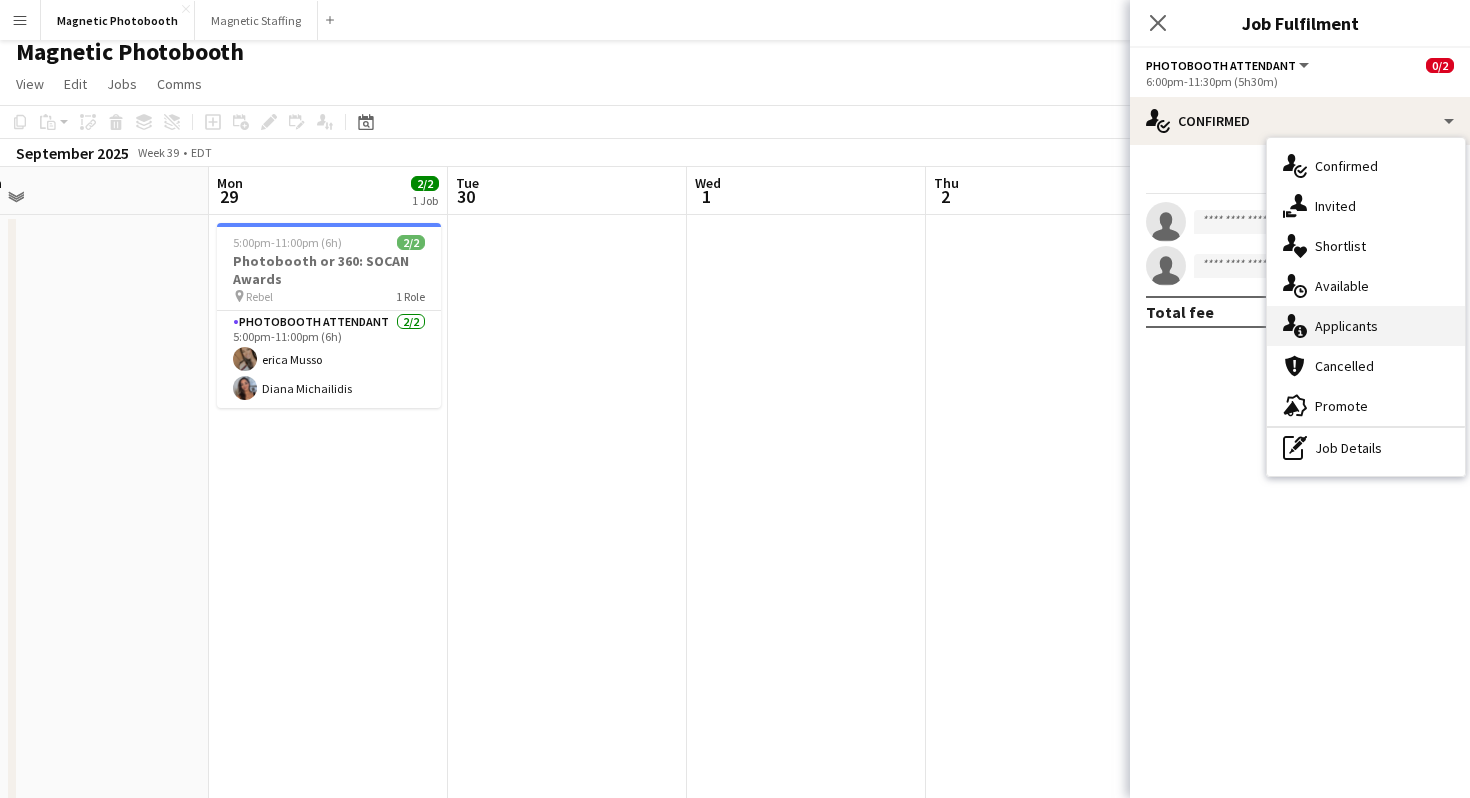 click on "single-neutral-actions-information
Applicants" at bounding box center (1366, 326) 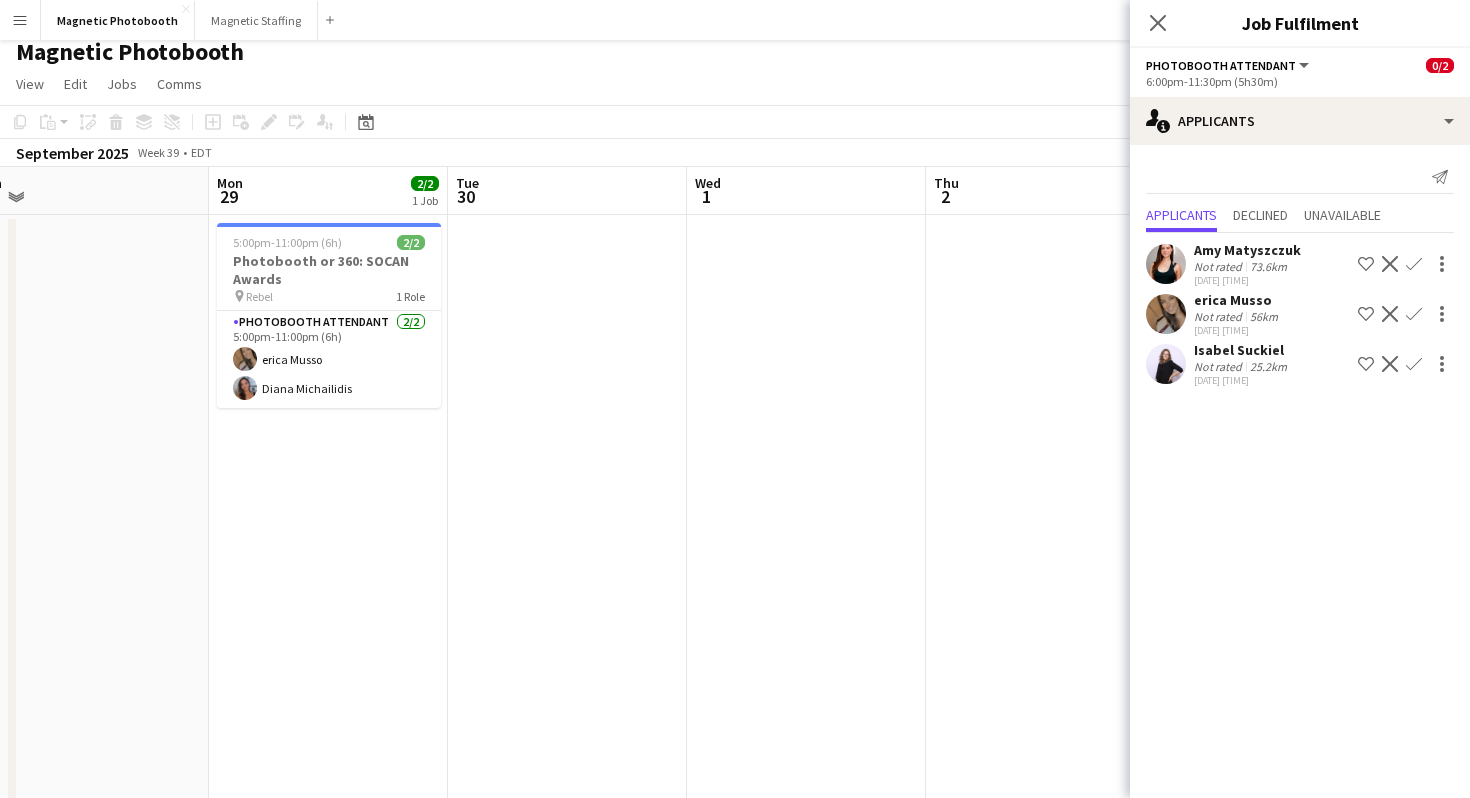 click on "Confirm" at bounding box center (1414, 364) 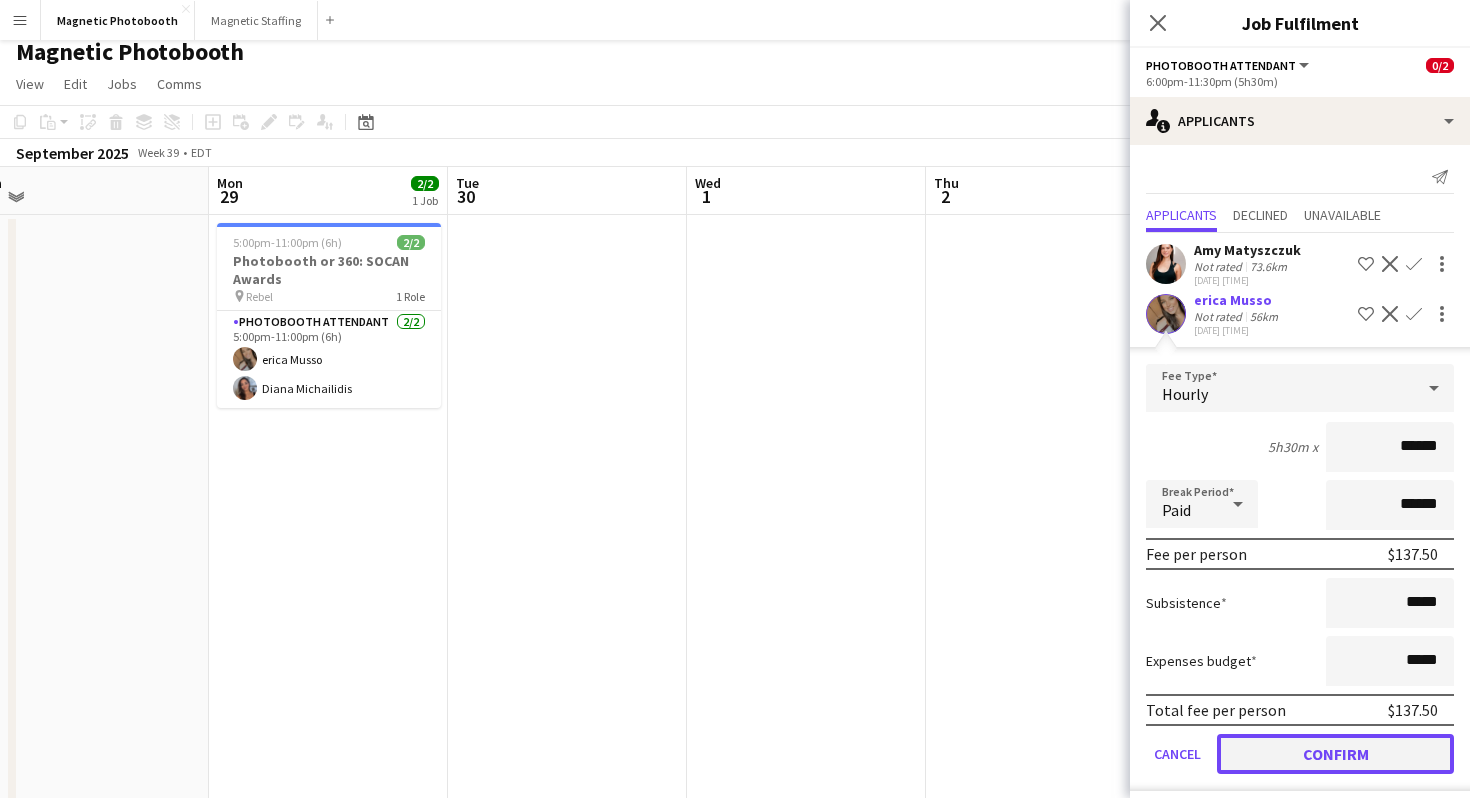click on "Confirm" 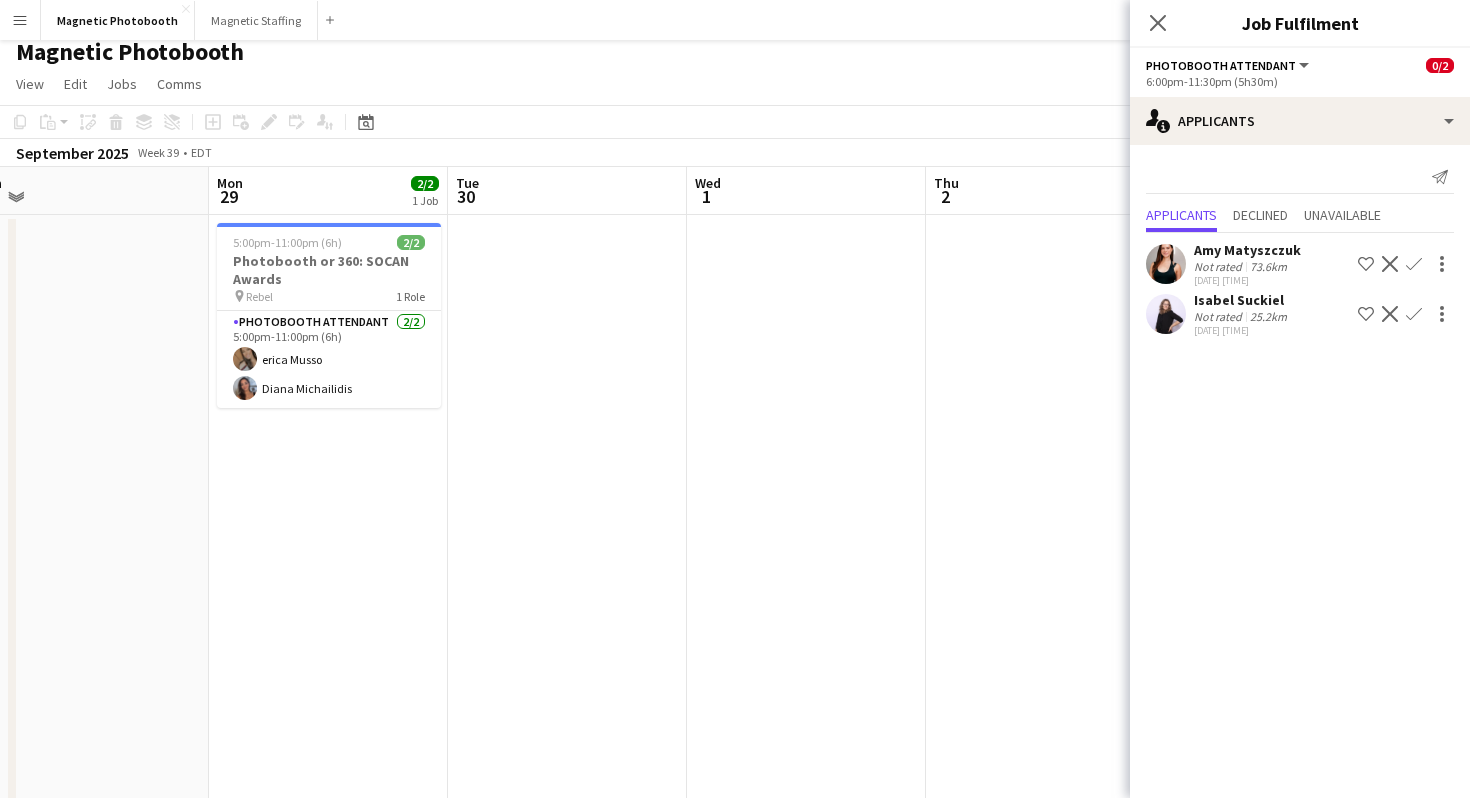 click on "Confirm" at bounding box center (1414, 314) 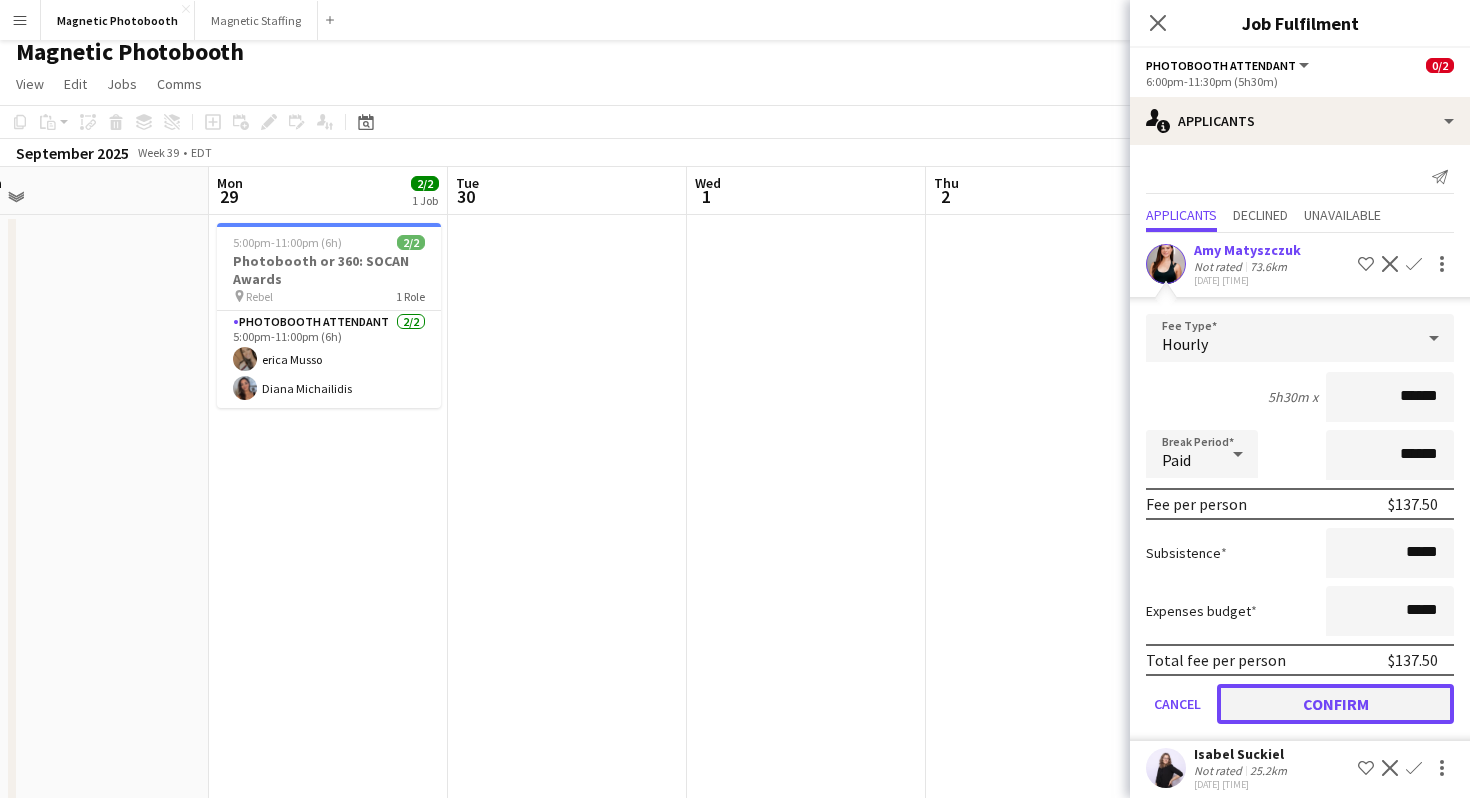 click on "Confirm" 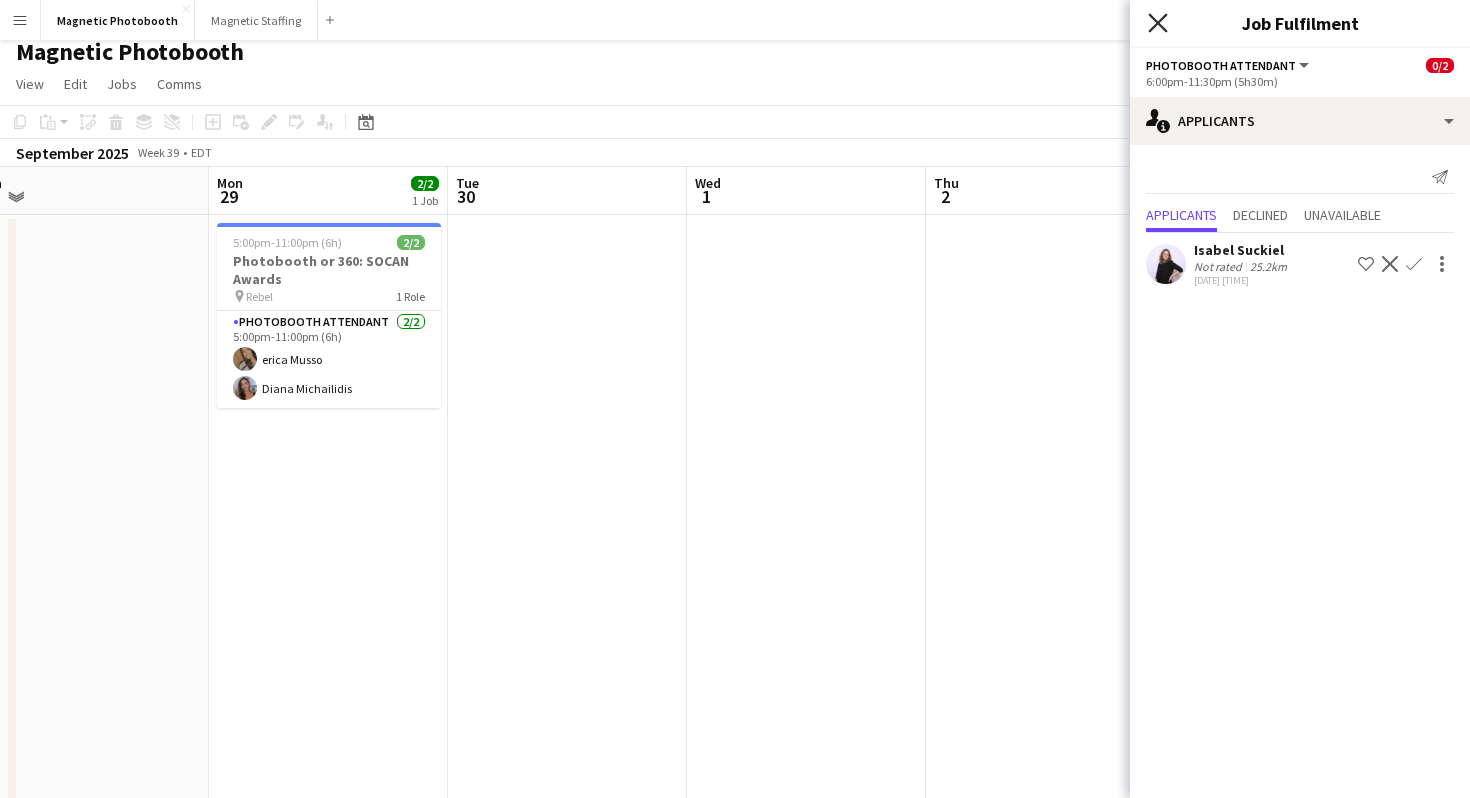 click on "Close pop-in" 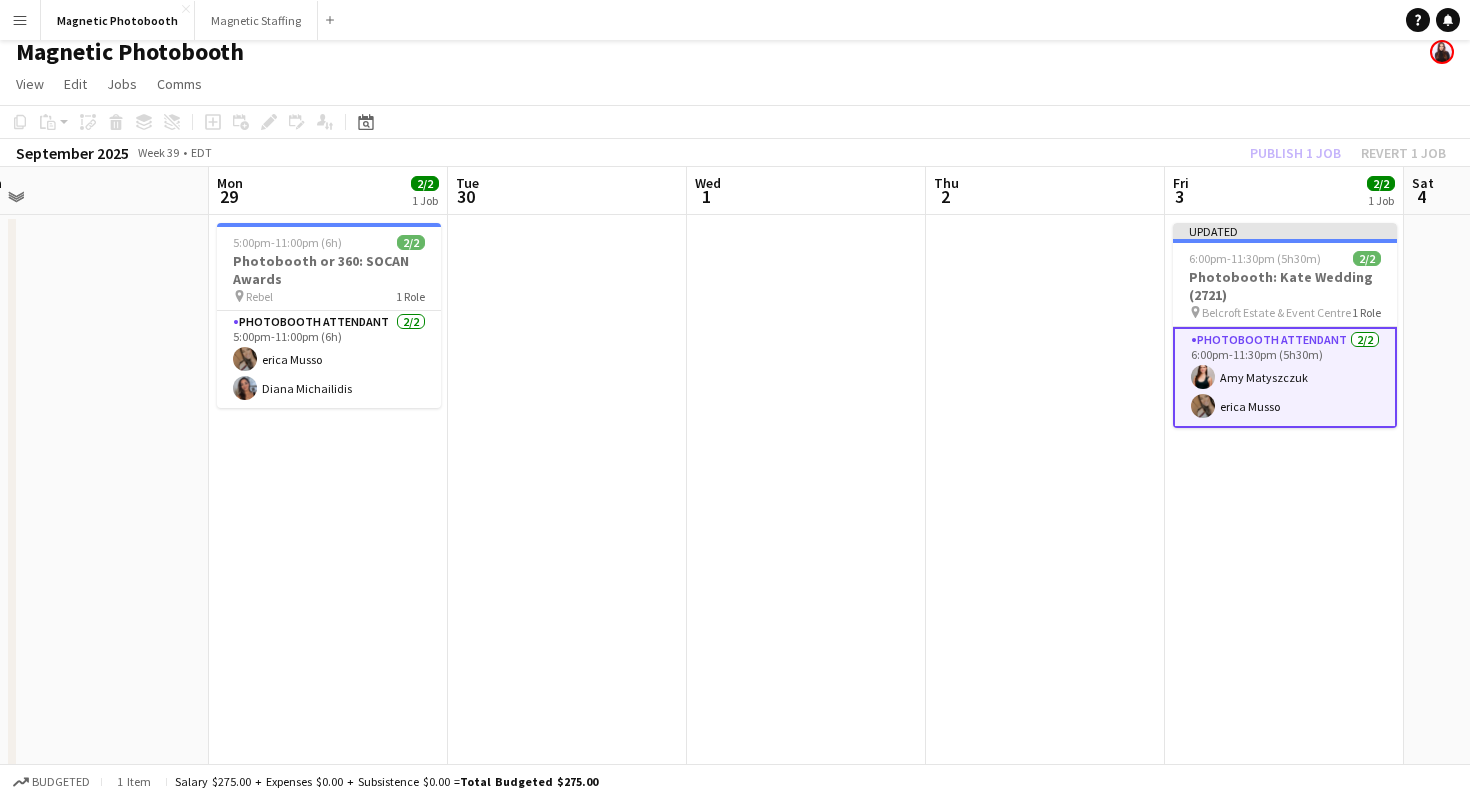 click on "Copy
Paste
Paste
Command
V Paste with crew
Command
Shift
V
Paste linked Job
Delete
Group
Ungroup
Add job
Add linked Job
Edit
Edit linked Job
Applicants
Date picker
AUG 2025 AUG 2025 Monday M Tuesday T Wednesday W Thursday T Friday F Saturday S Sunday S  AUG   1   2   3   4   5   6   7   8   9   10   11   12   13   14   15   16   17   18   19   20   21   22   23   24   25" 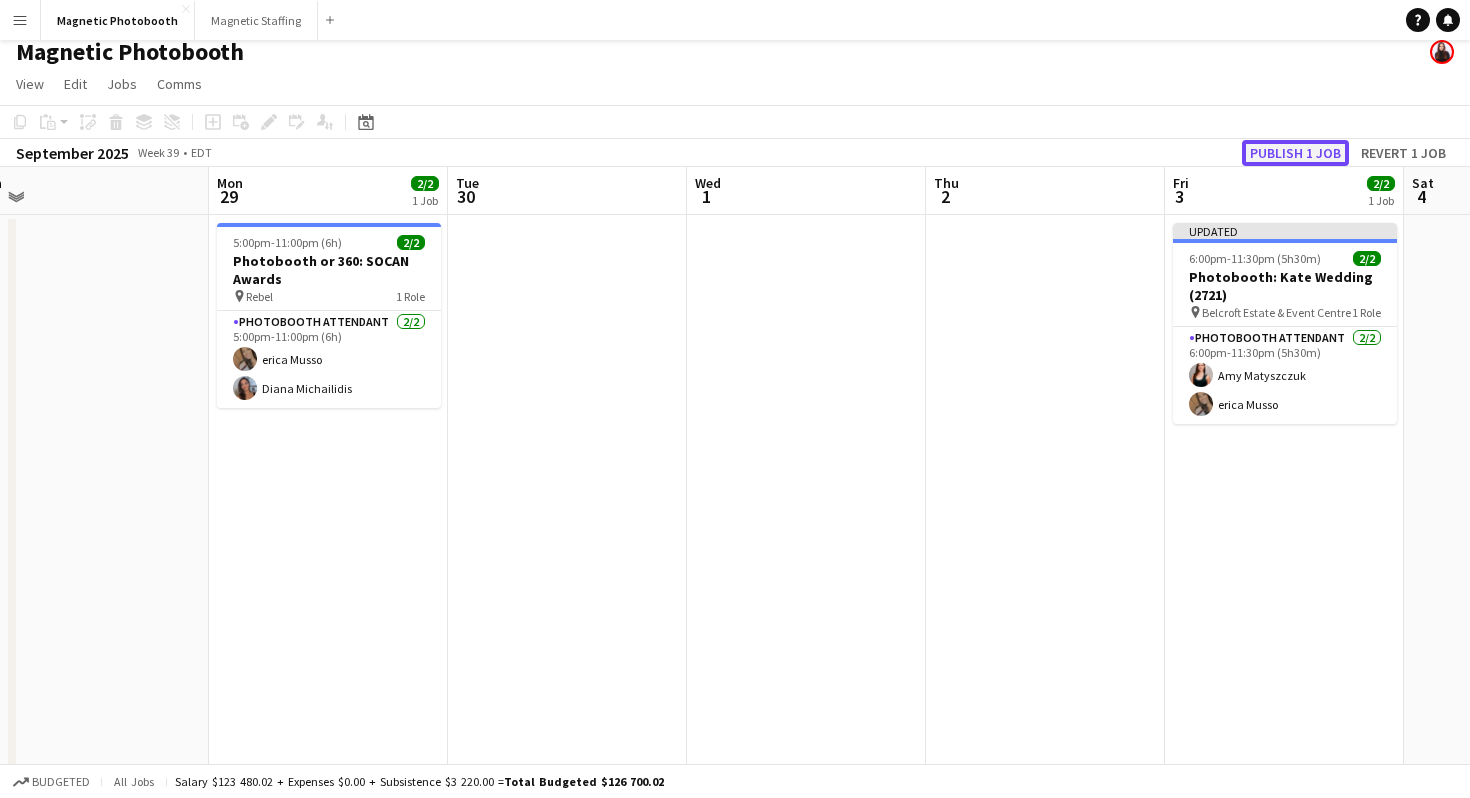click on "Publish 1 job" 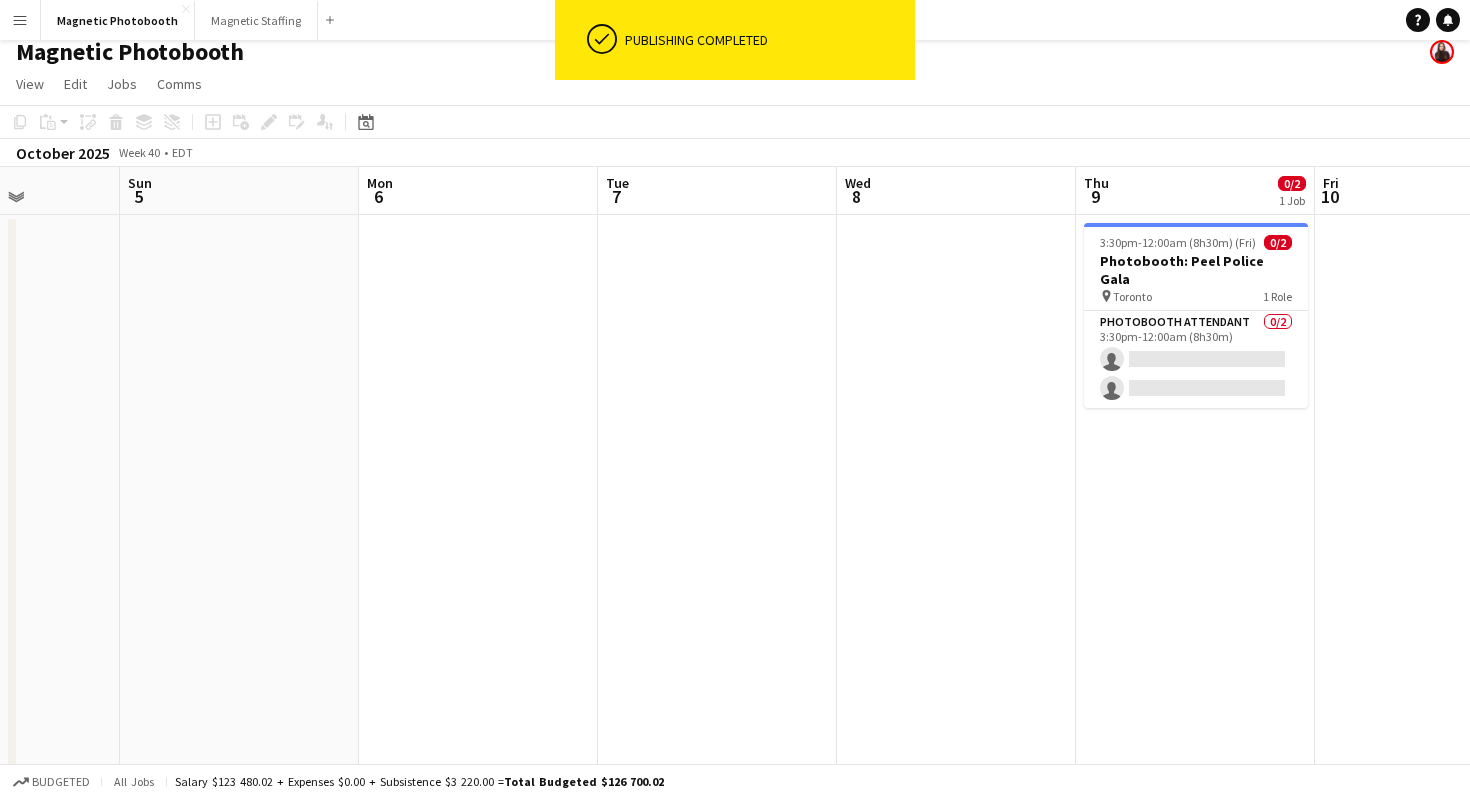 scroll, scrollTop: 0, scrollLeft: 921, axis: horizontal 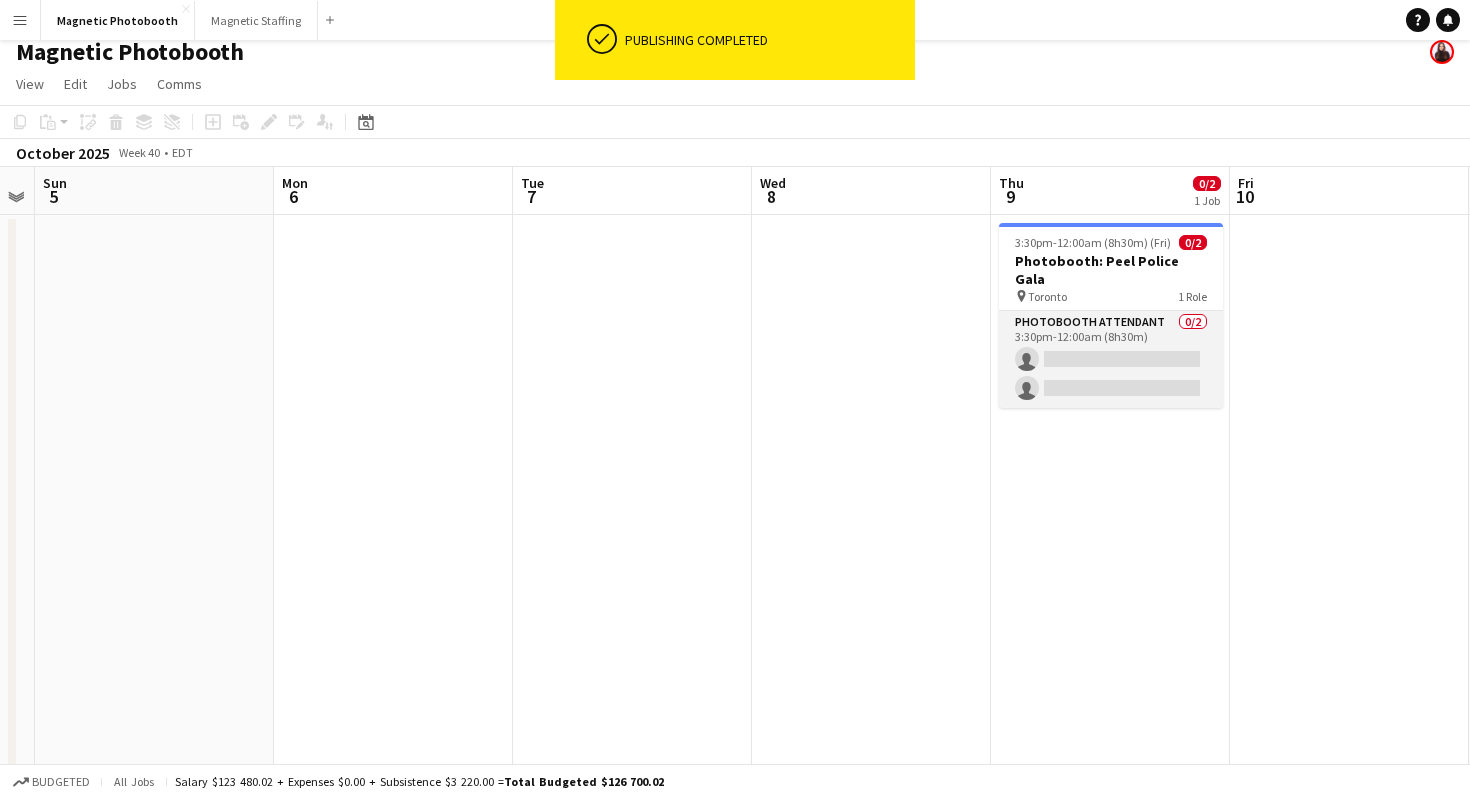 click on "Photobooth Attendant    0/2   3:30pm-12:00am (8h30m)
single-neutral-actions
single-neutral-actions" at bounding box center (1111, 359) 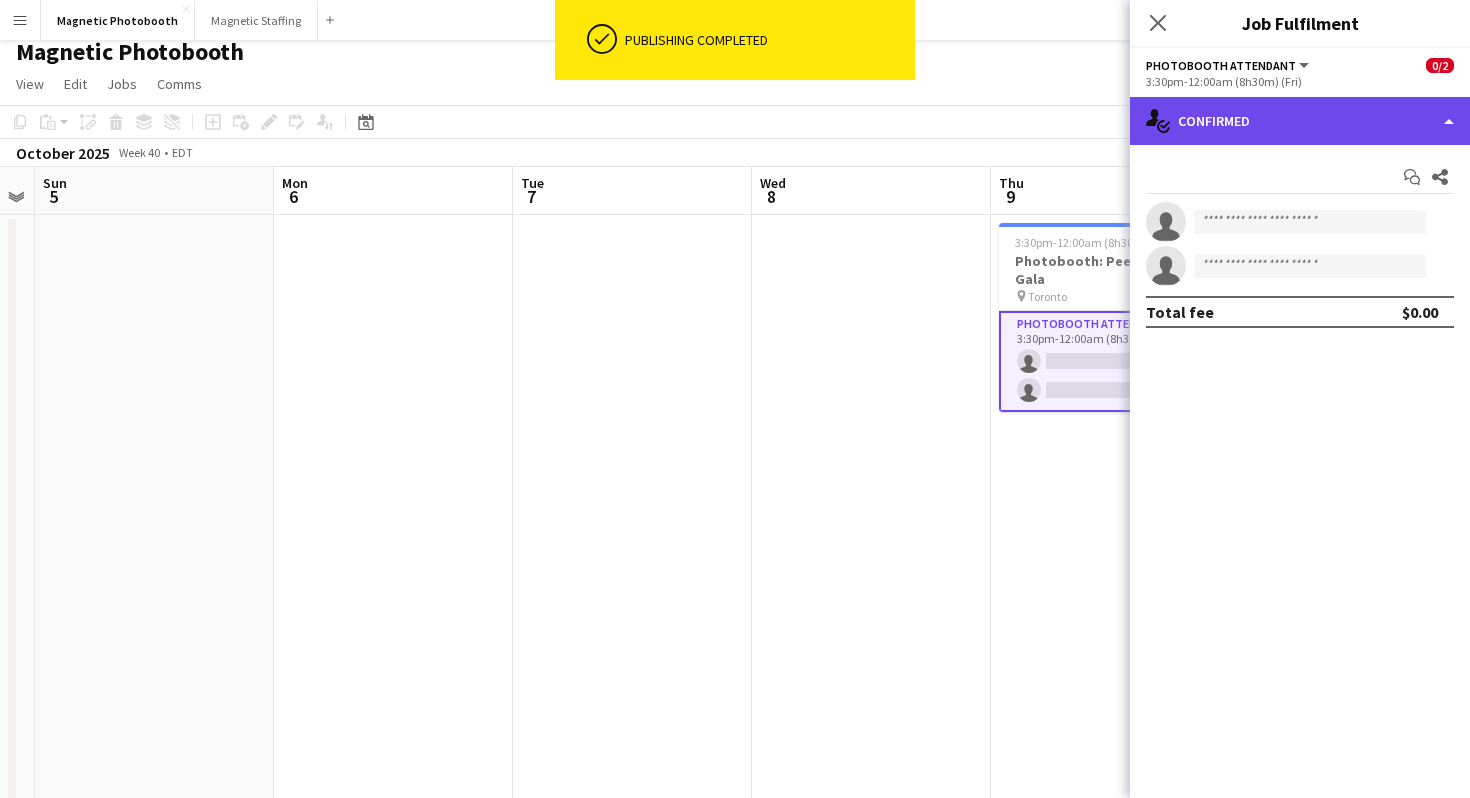 click on "single-neutral-actions-check-2
Confirmed" 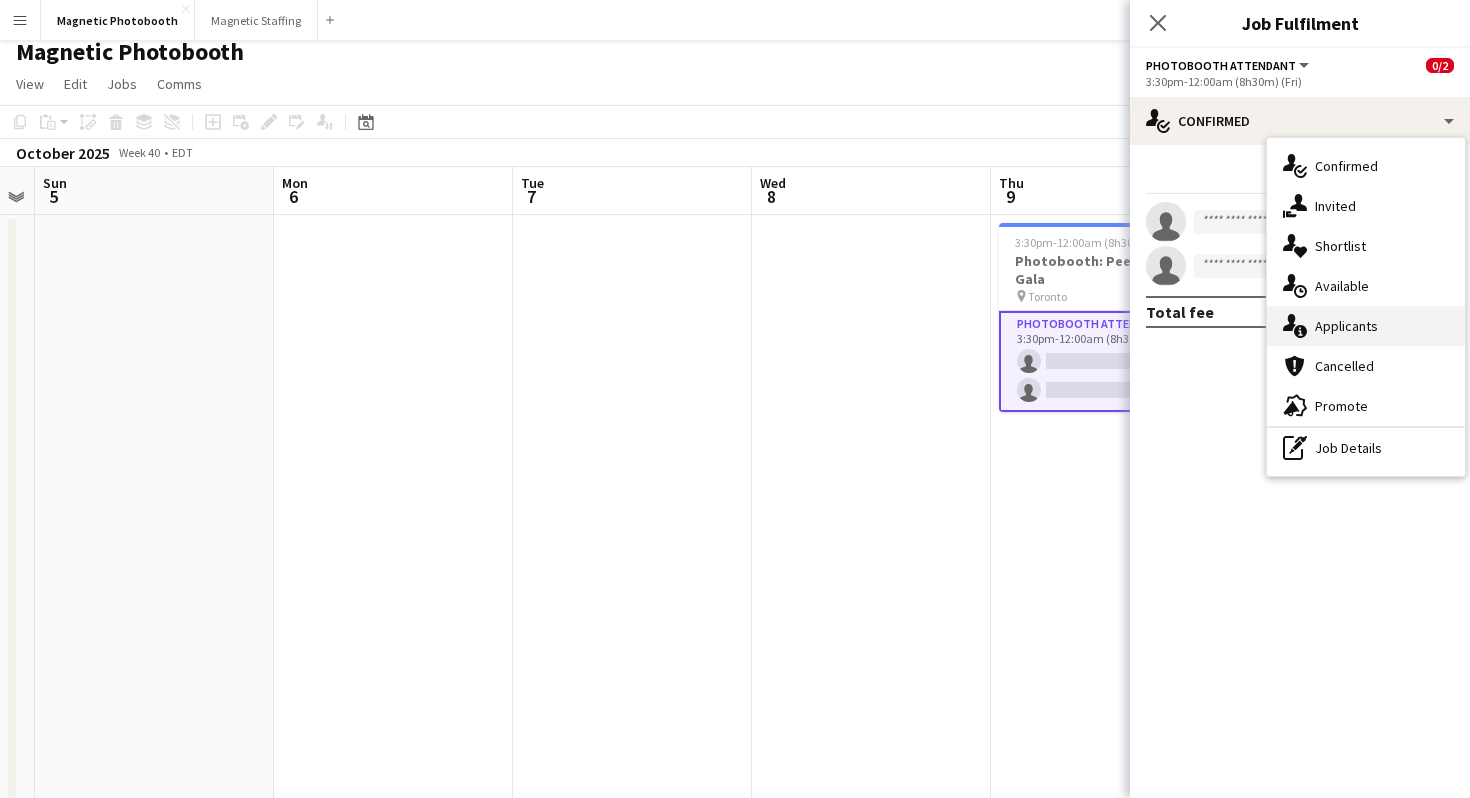 click on "single-neutral-actions-information
Applicants" at bounding box center [1366, 326] 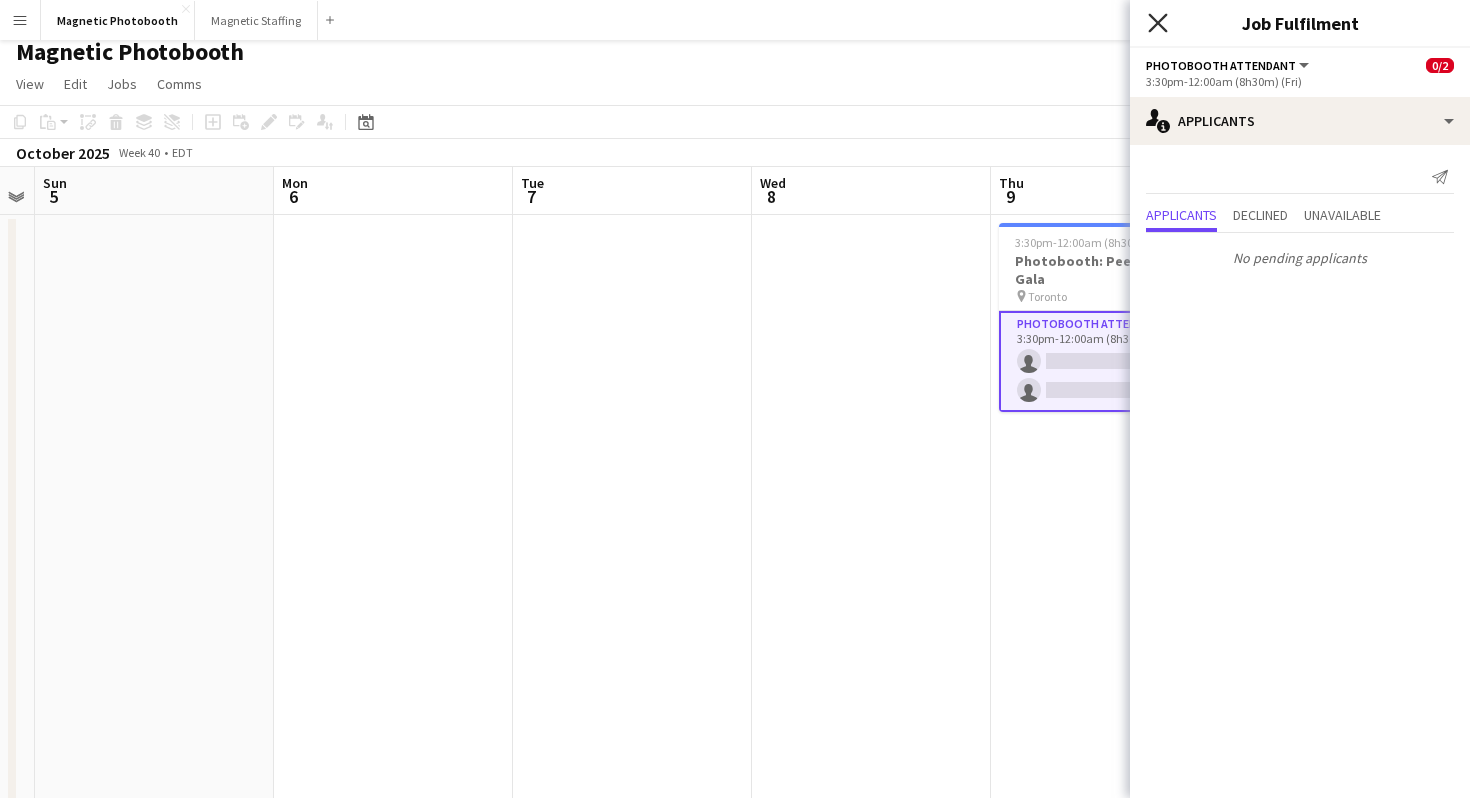 click on "Close pop-in" 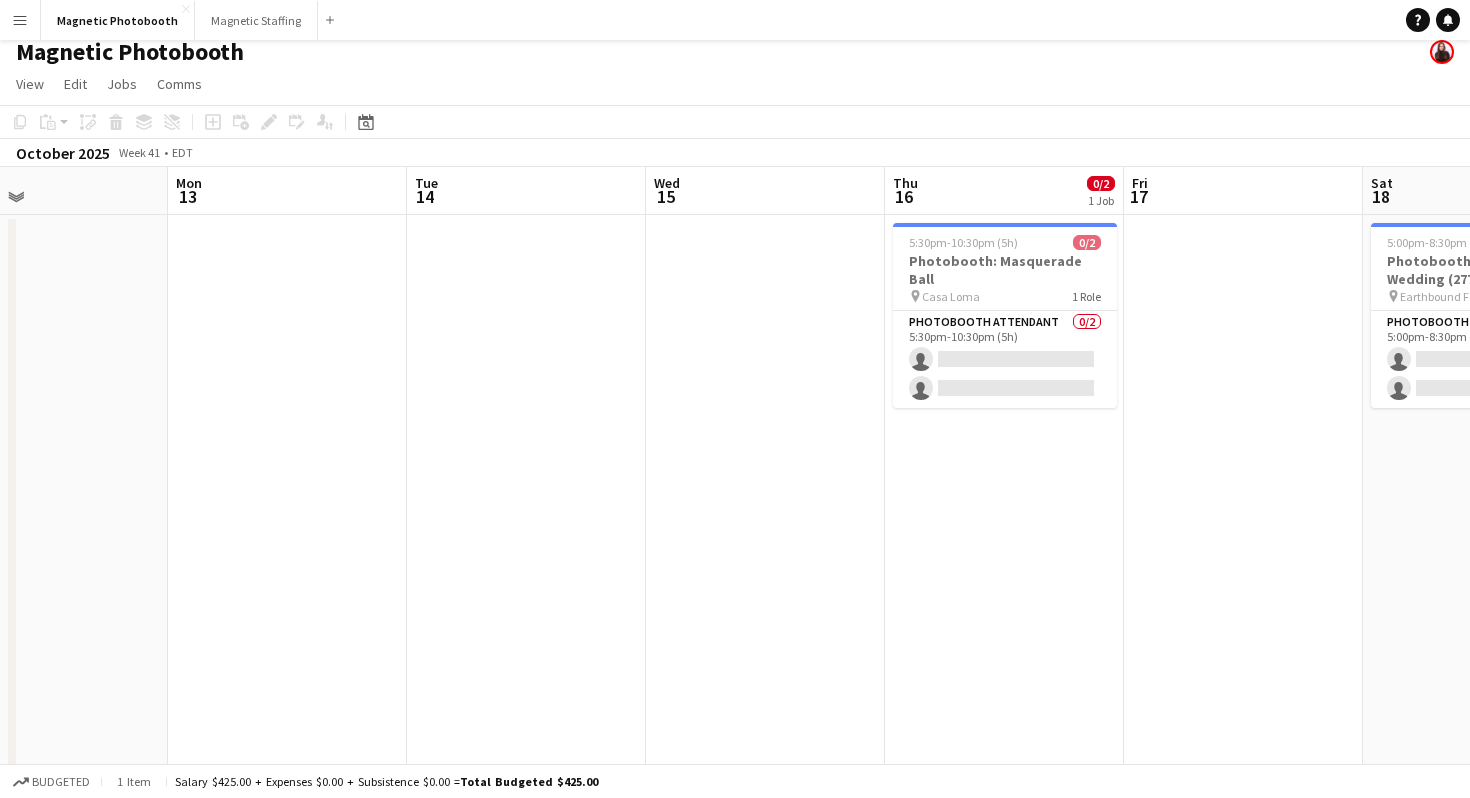 scroll, scrollTop: 0, scrollLeft: 824, axis: horizontal 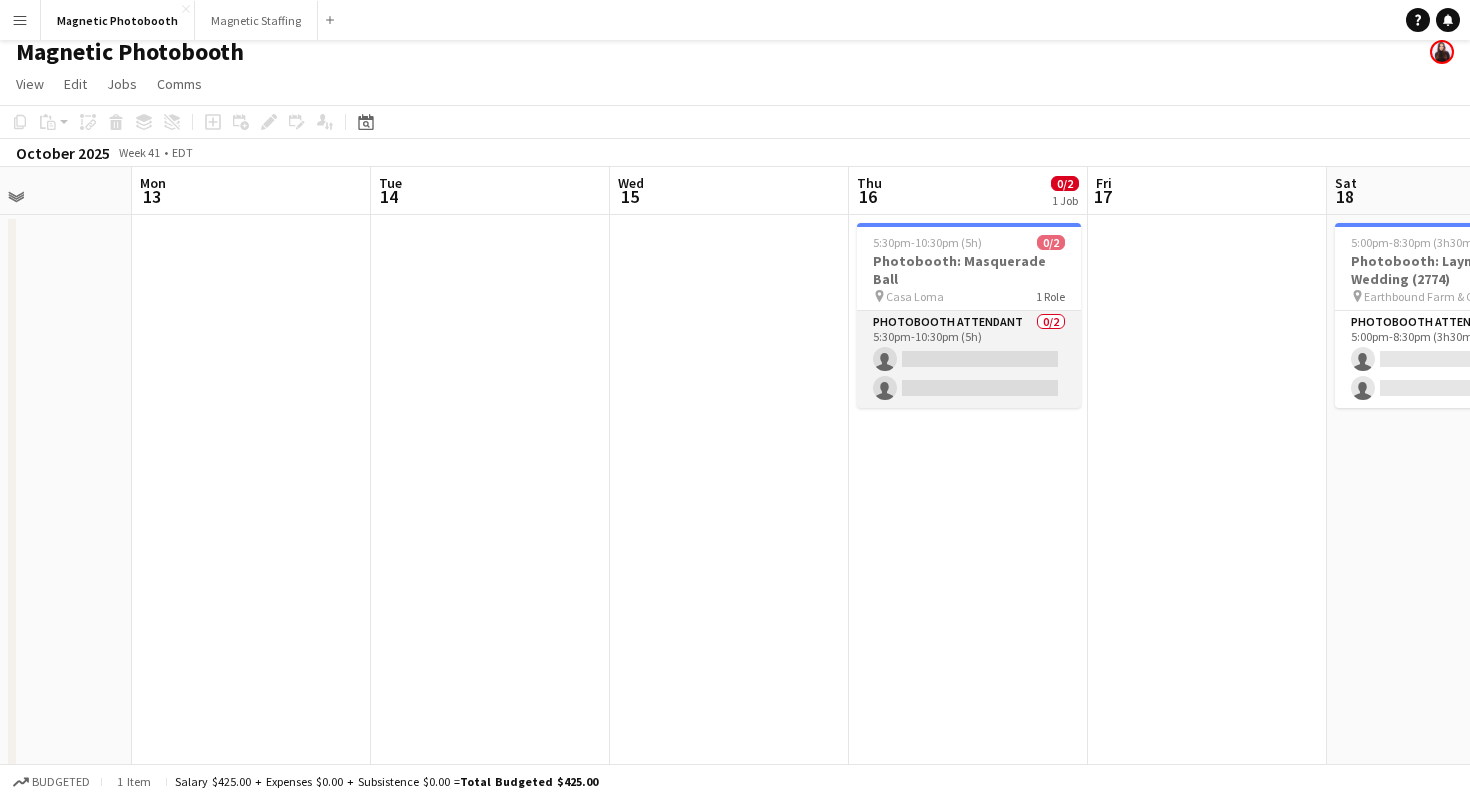 click on "Photobooth Attendant    0/2   5:30pm-10:30pm (5h)
single-neutral-actions
single-neutral-actions" at bounding box center [969, 359] 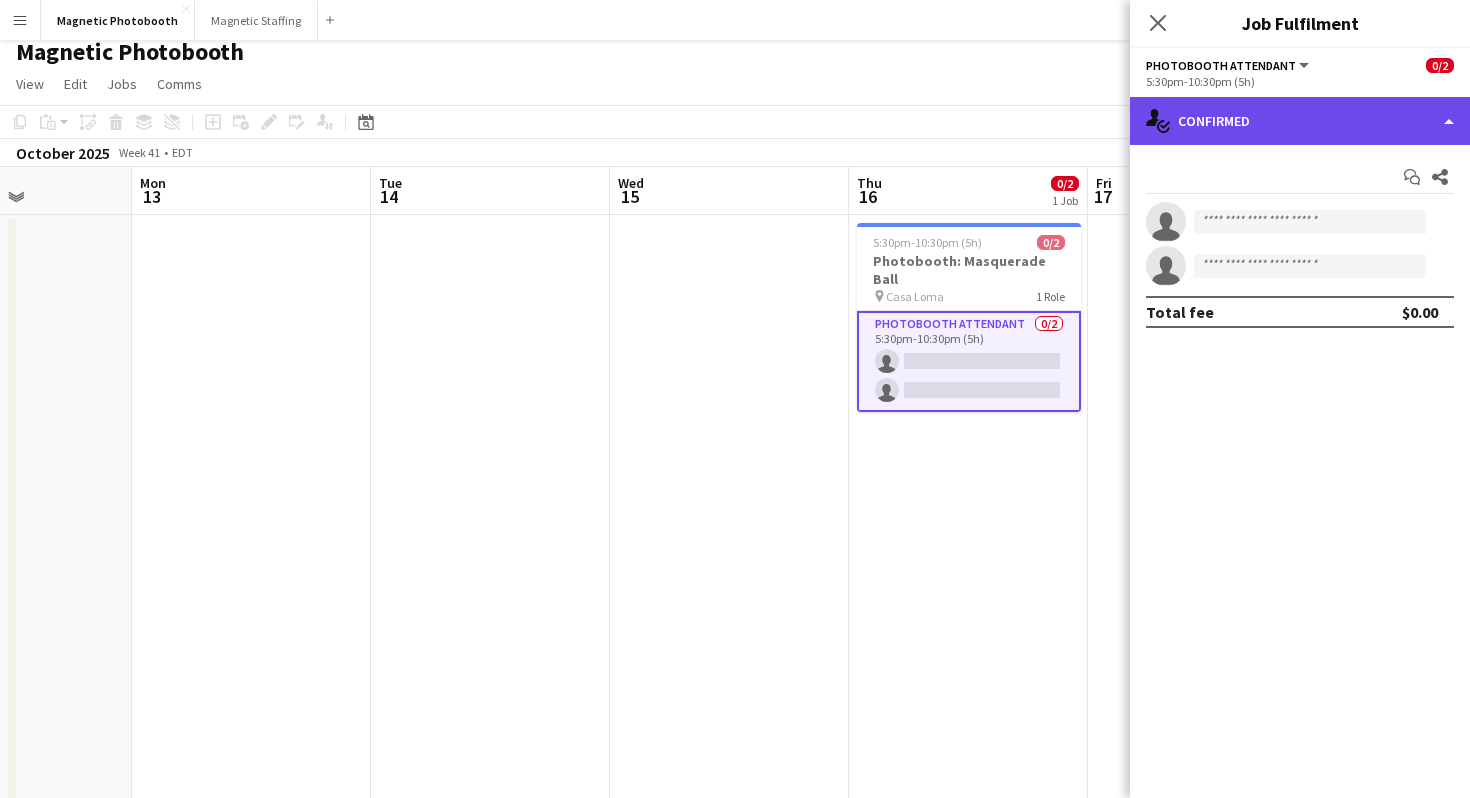 click on "single-neutral-actions-check-2
Confirmed" 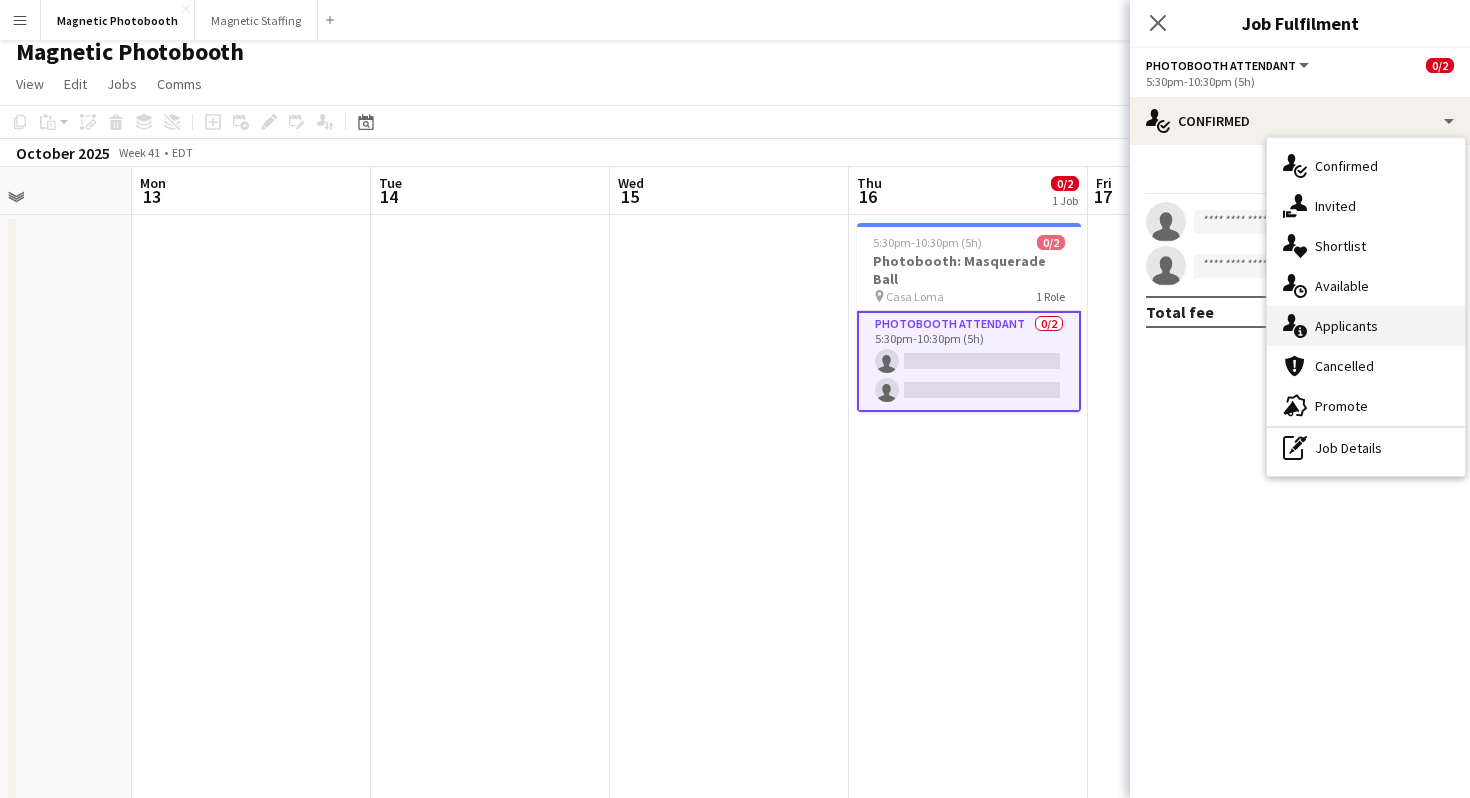 click on "single-neutral-actions-information
Applicants" at bounding box center [1366, 326] 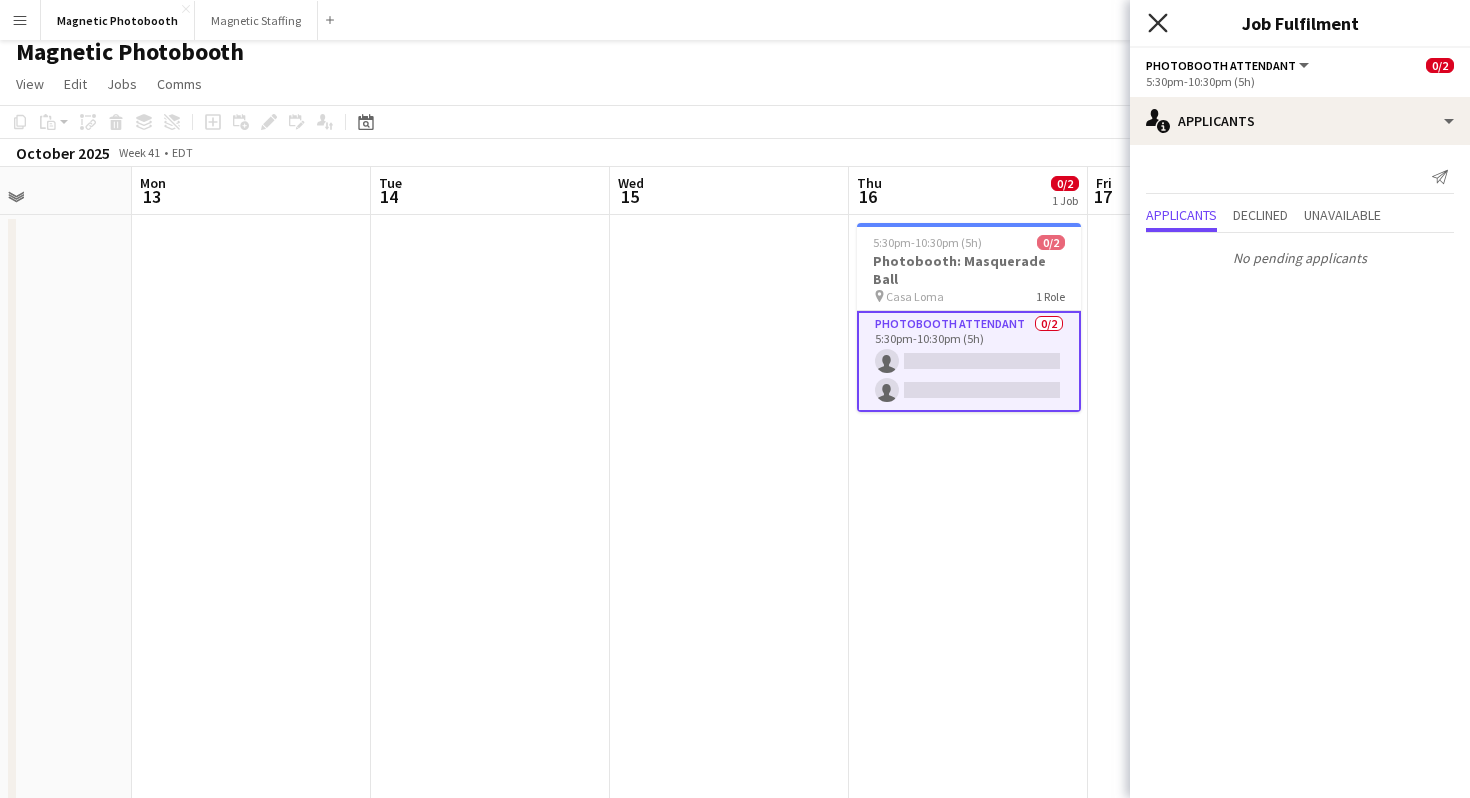 click on "Close pop-in" 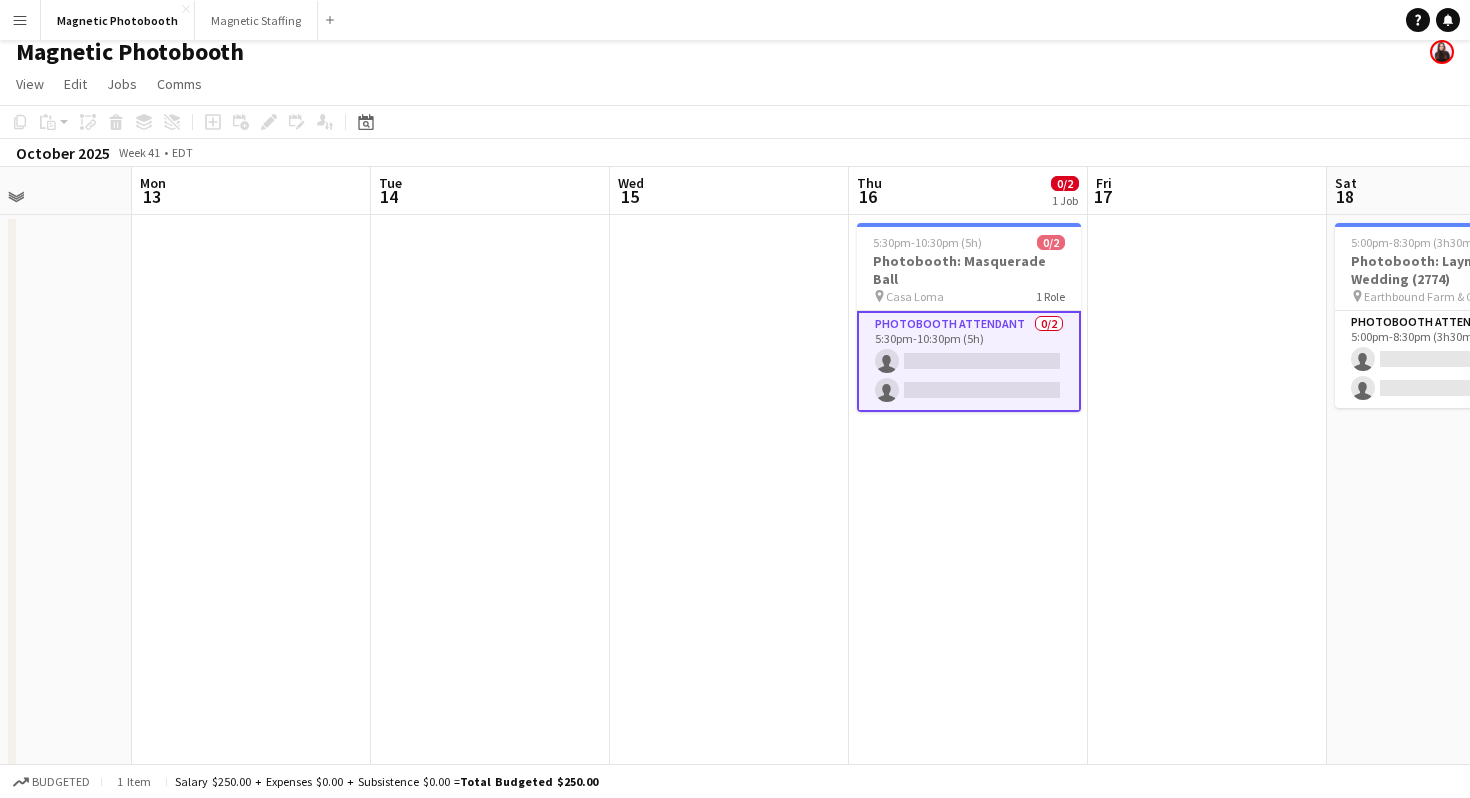 scroll, scrollTop: 12, scrollLeft: 0, axis: vertical 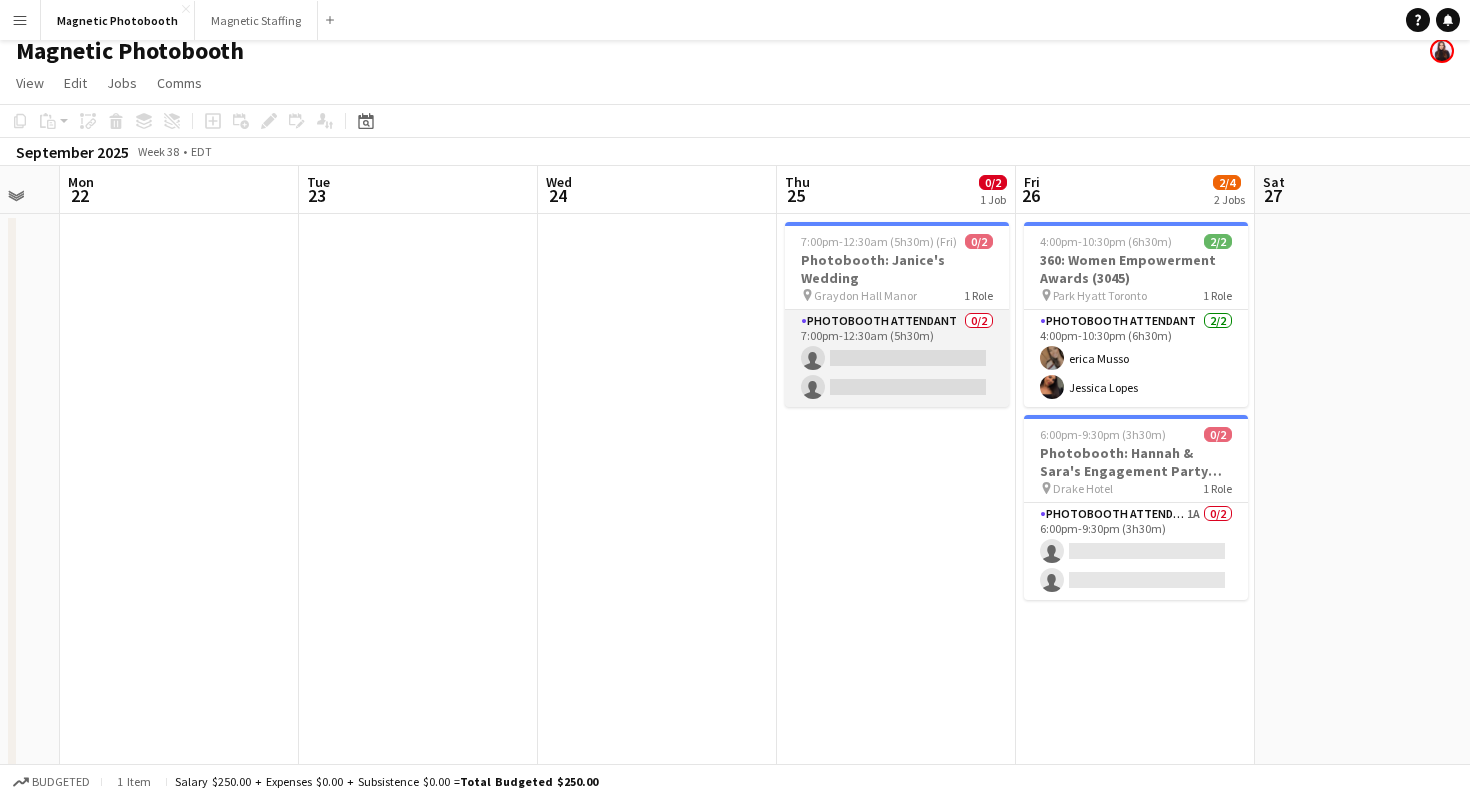 click on "Photobooth Attendant    0/2   [TIME]
single-neutral-actions
single-neutral-actions" at bounding box center (897, 358) 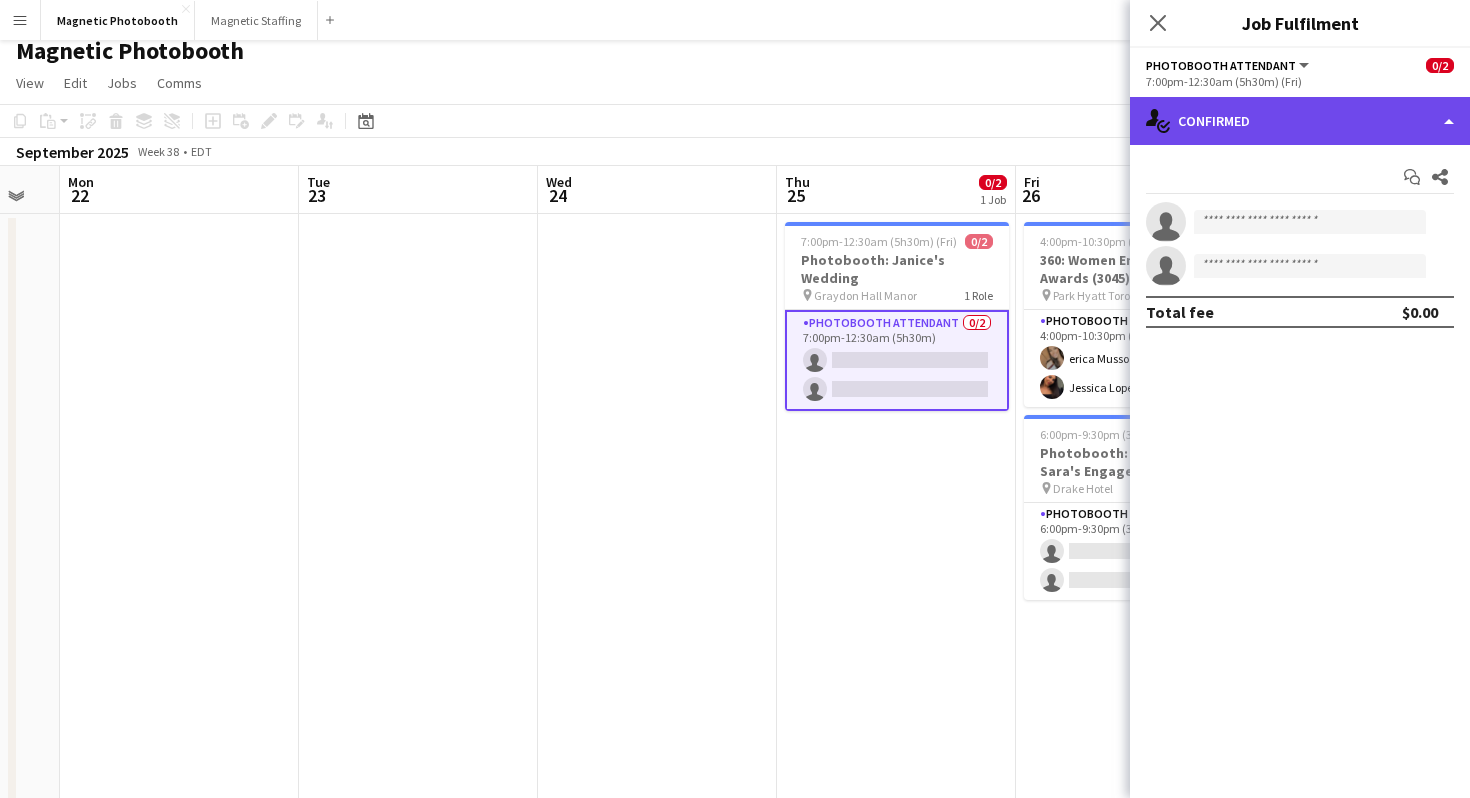 click on "single-neutral-actions-check-2
Confirmed" 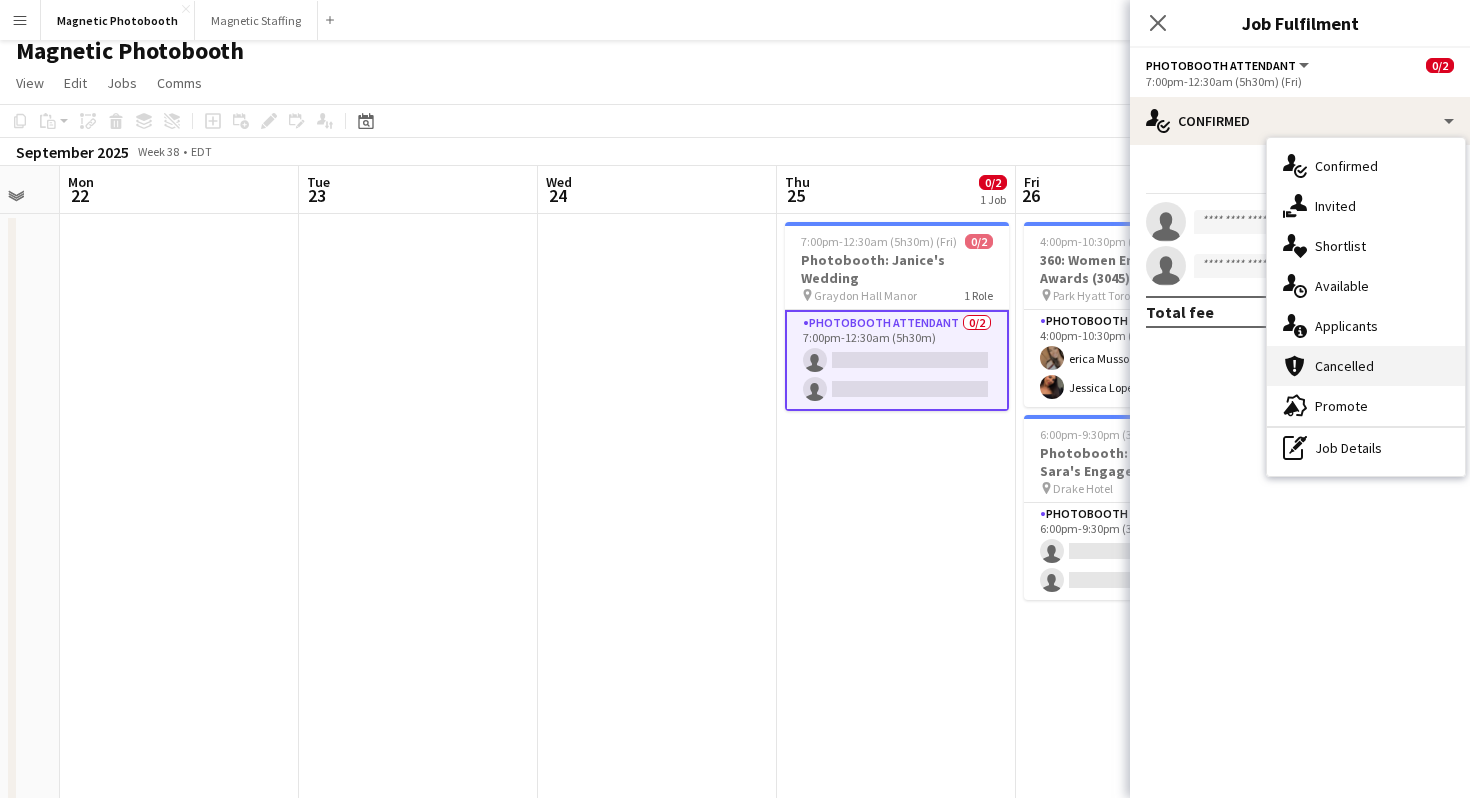 click on "cancellation
Cancelled" at bounding box center (1366, 366) 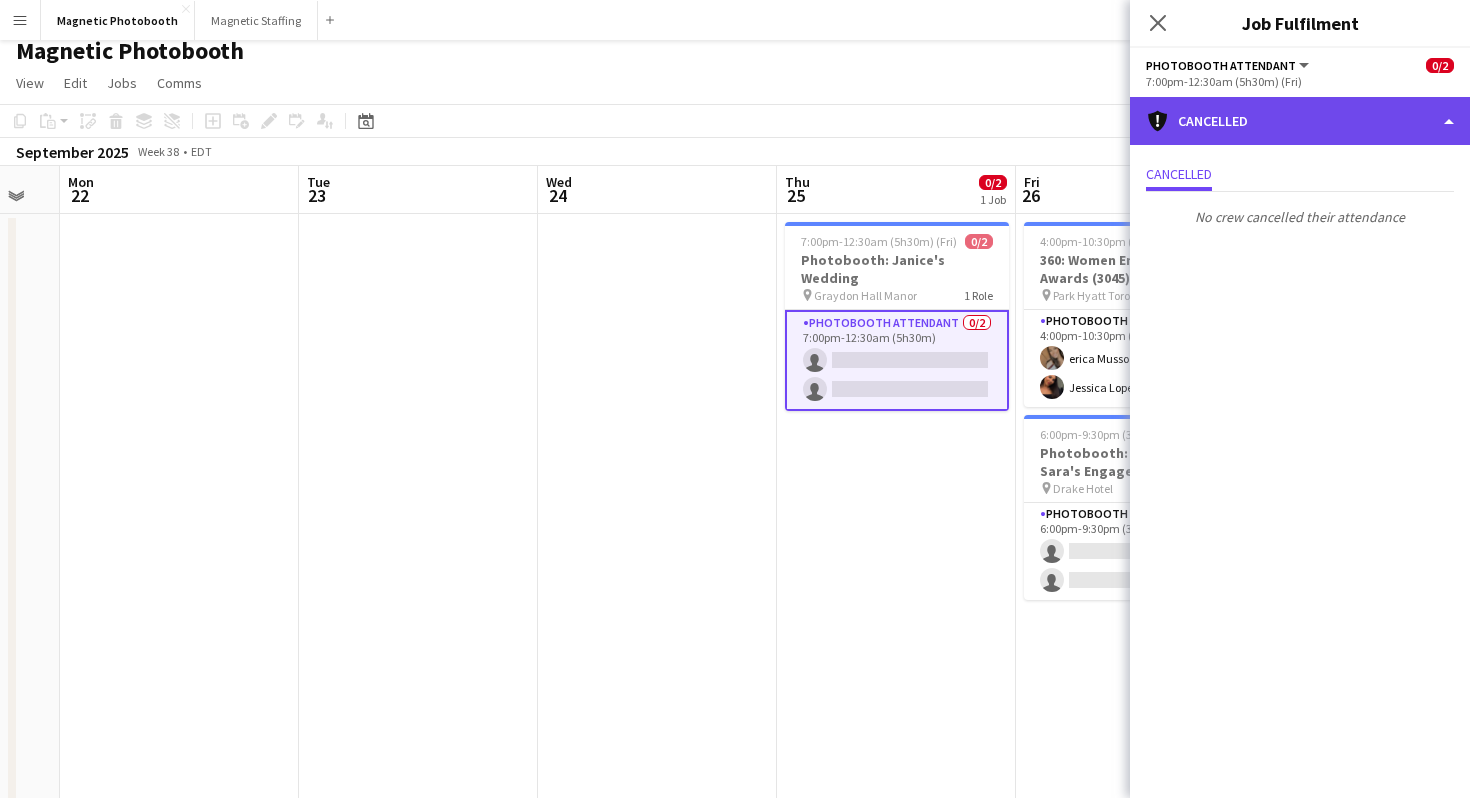 click on "cancellation
Cancelled" 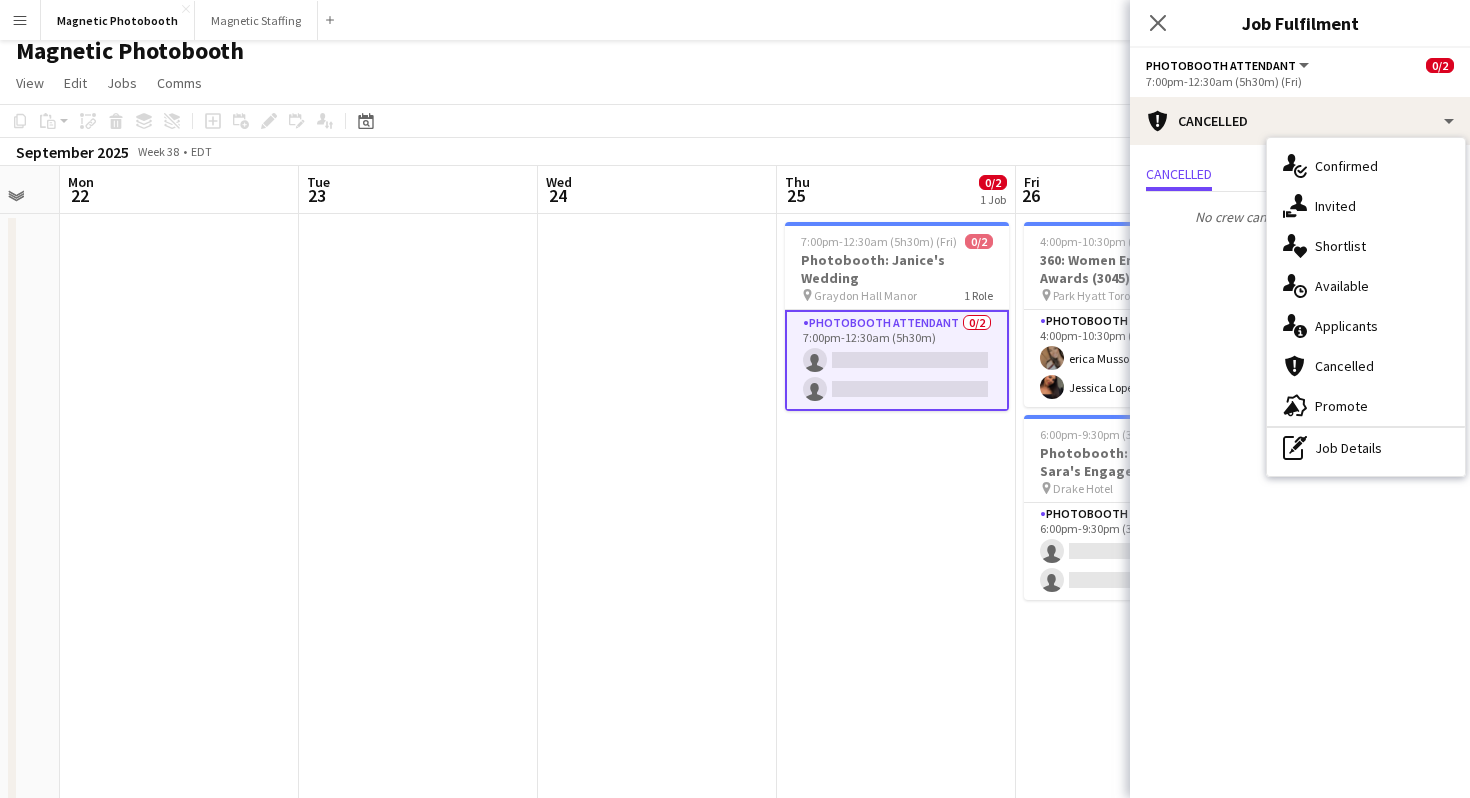 click on "Magnetic Photobooth" 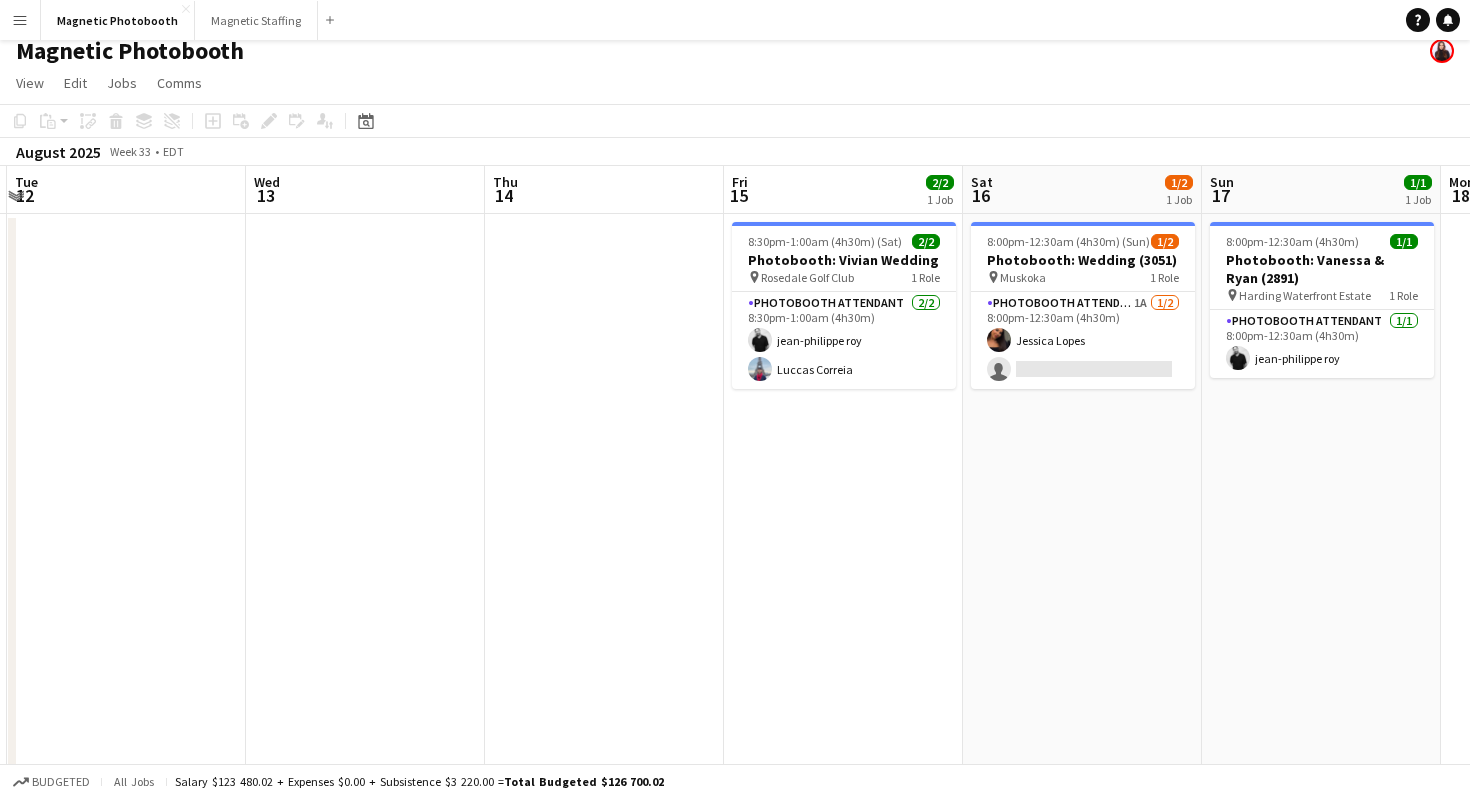 scroll, scrollTop: 0, scrollLeft: 449, axis: horizontal 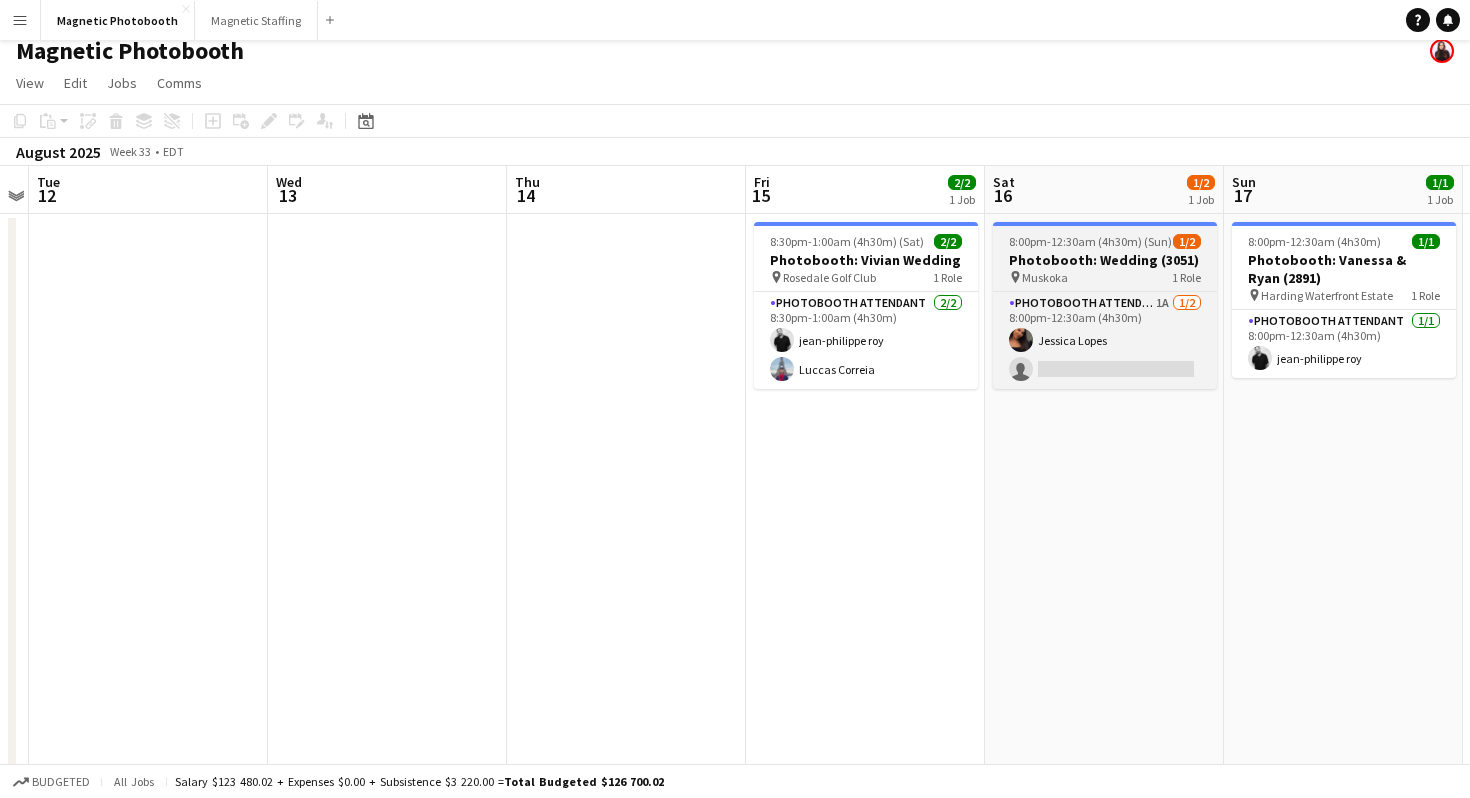 click on "pin
Muskoka   1 Role" at bounding box center (1105, 277) 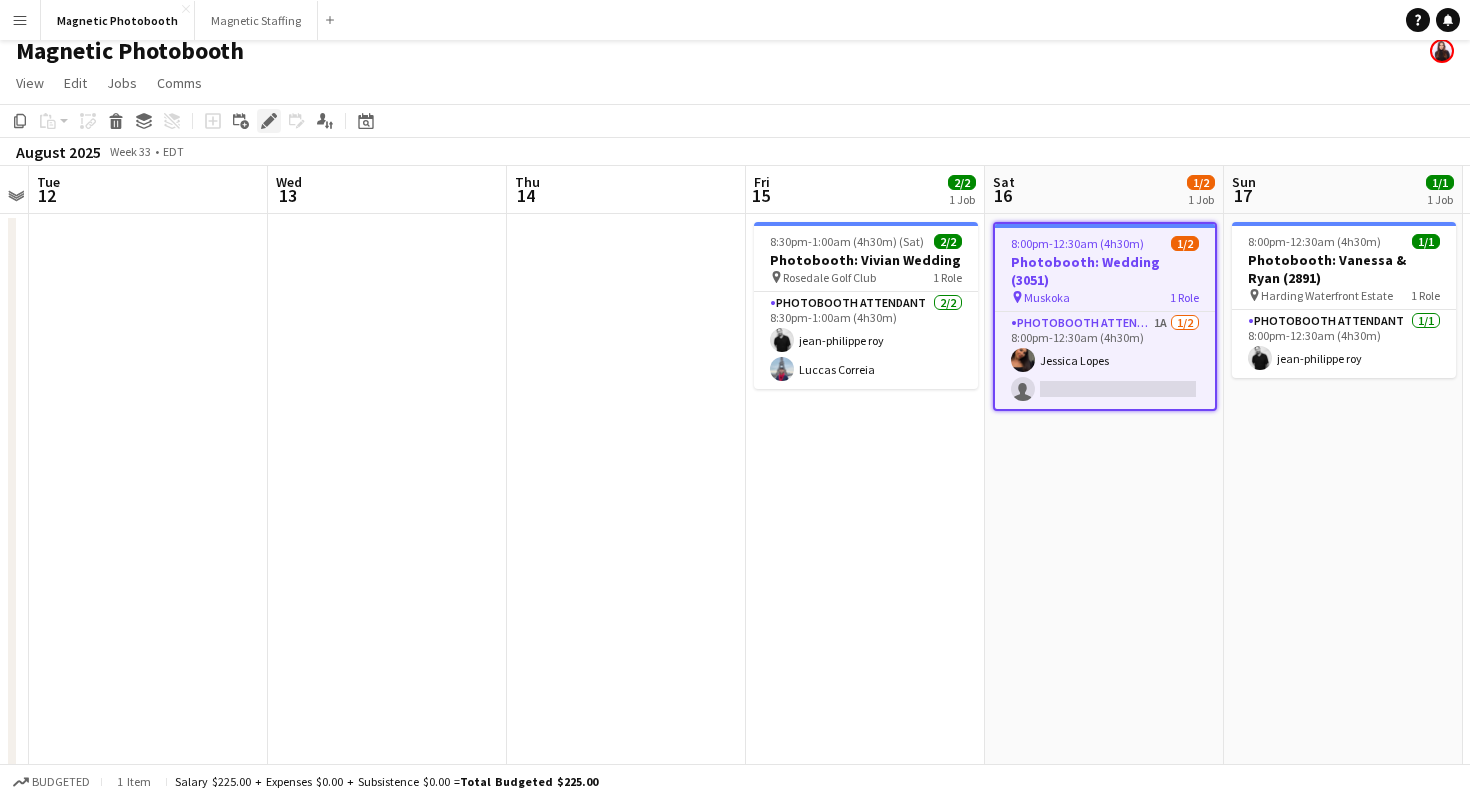 click on "Edit" 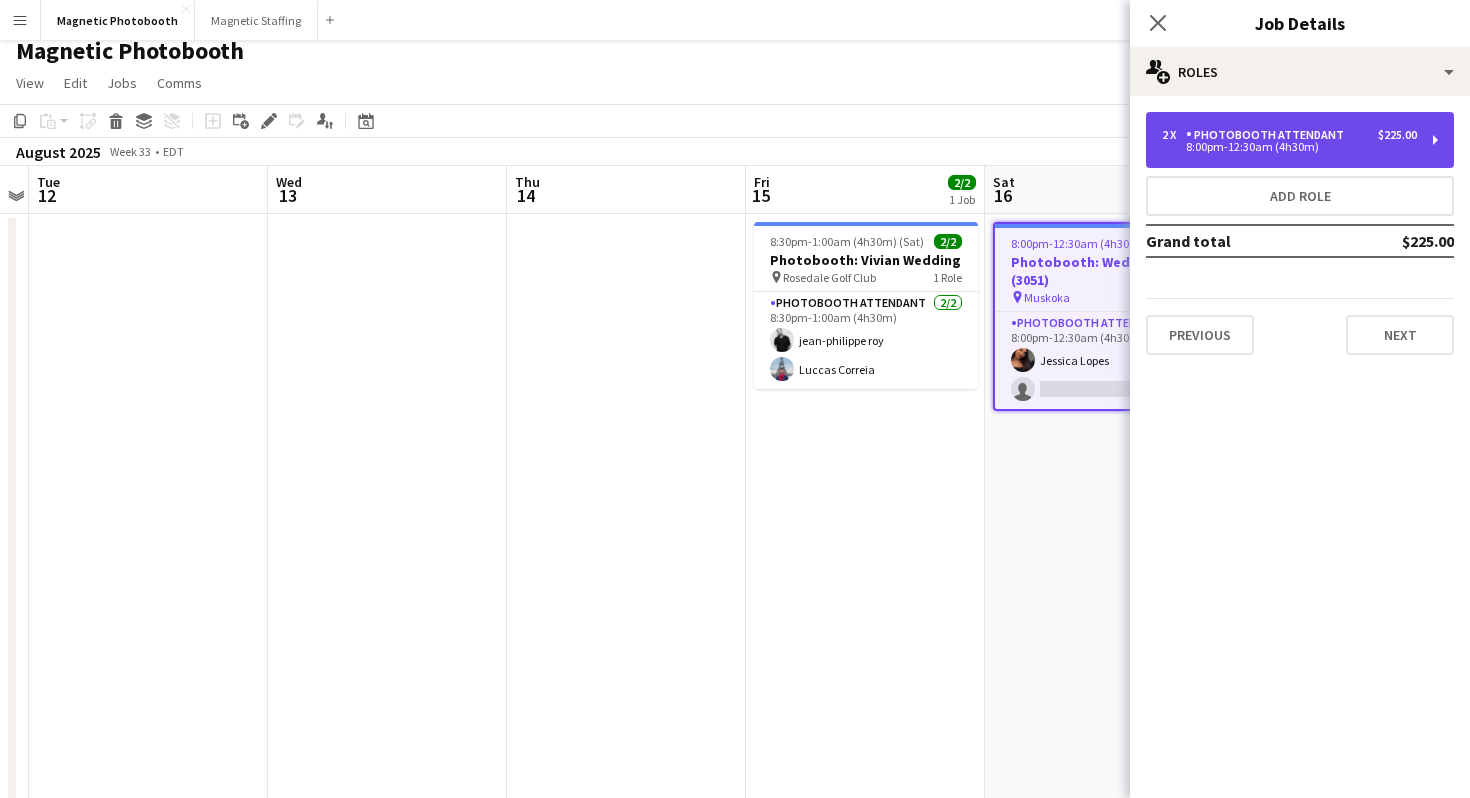 click on "2 x   Photobooth Attendant    $225.00" at bounding box center (1289, 135) 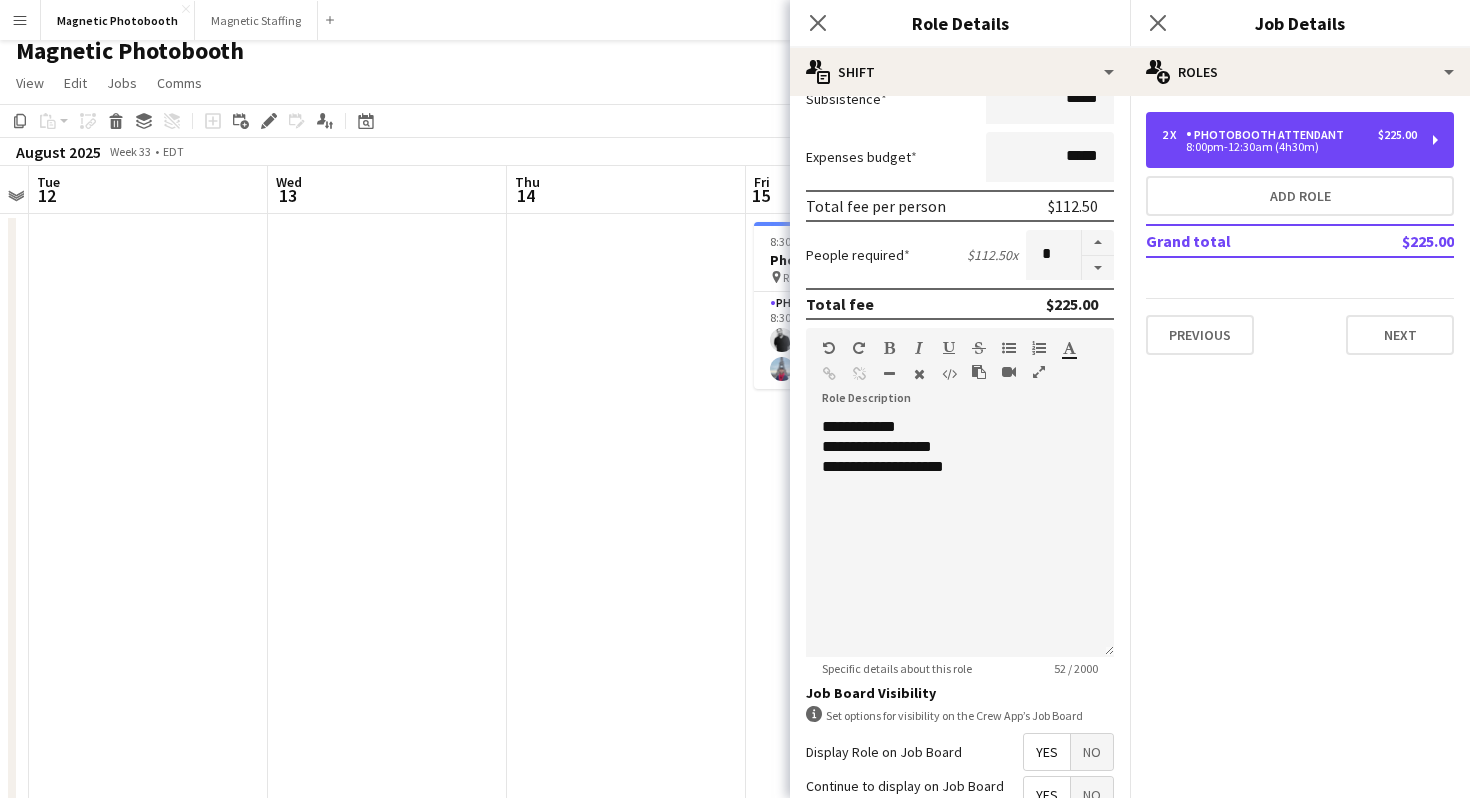 scroll, scrollTop: 556, scrollLeft: 0, axis: vertical 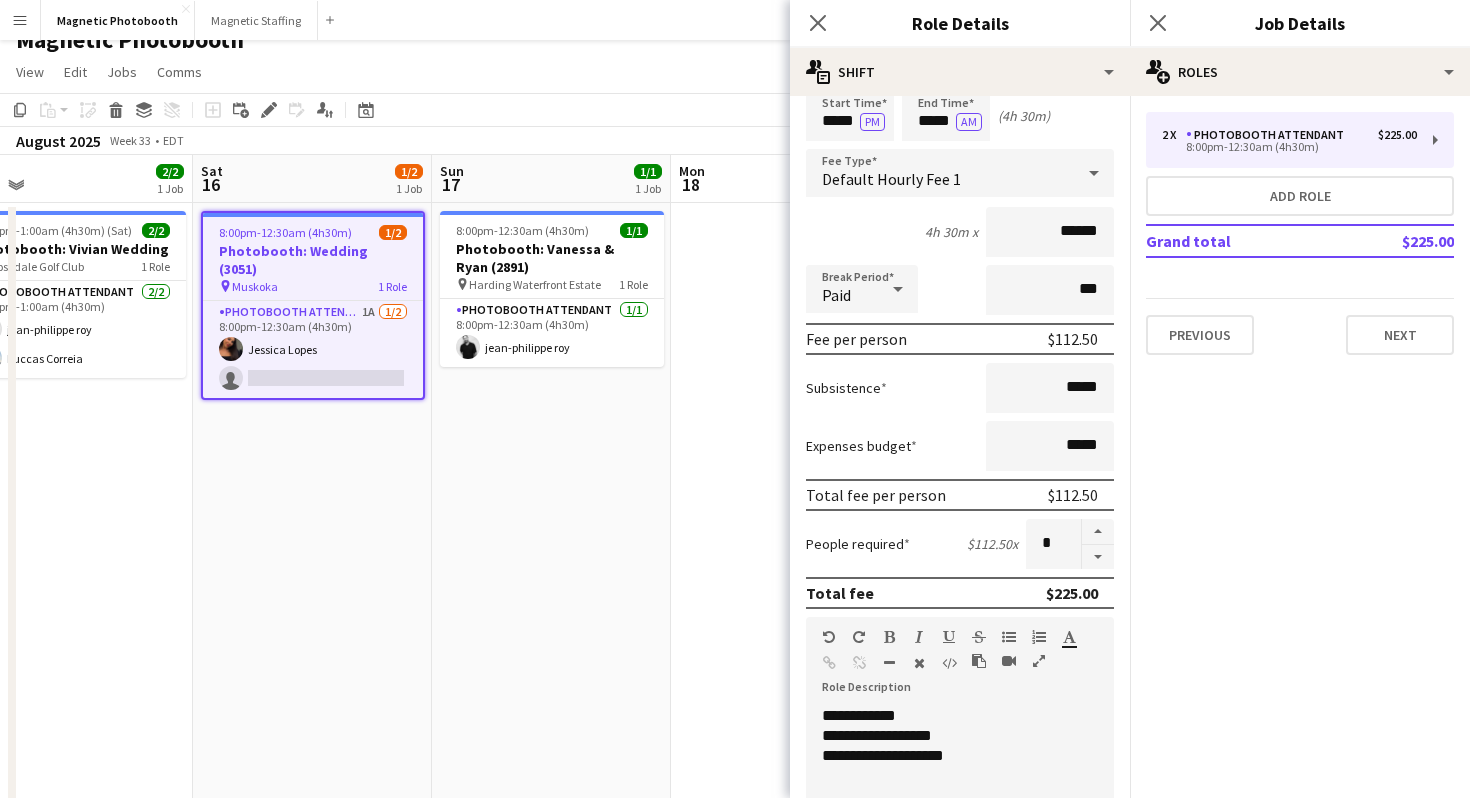 click on "Menu" at bounding box center [20, 20] 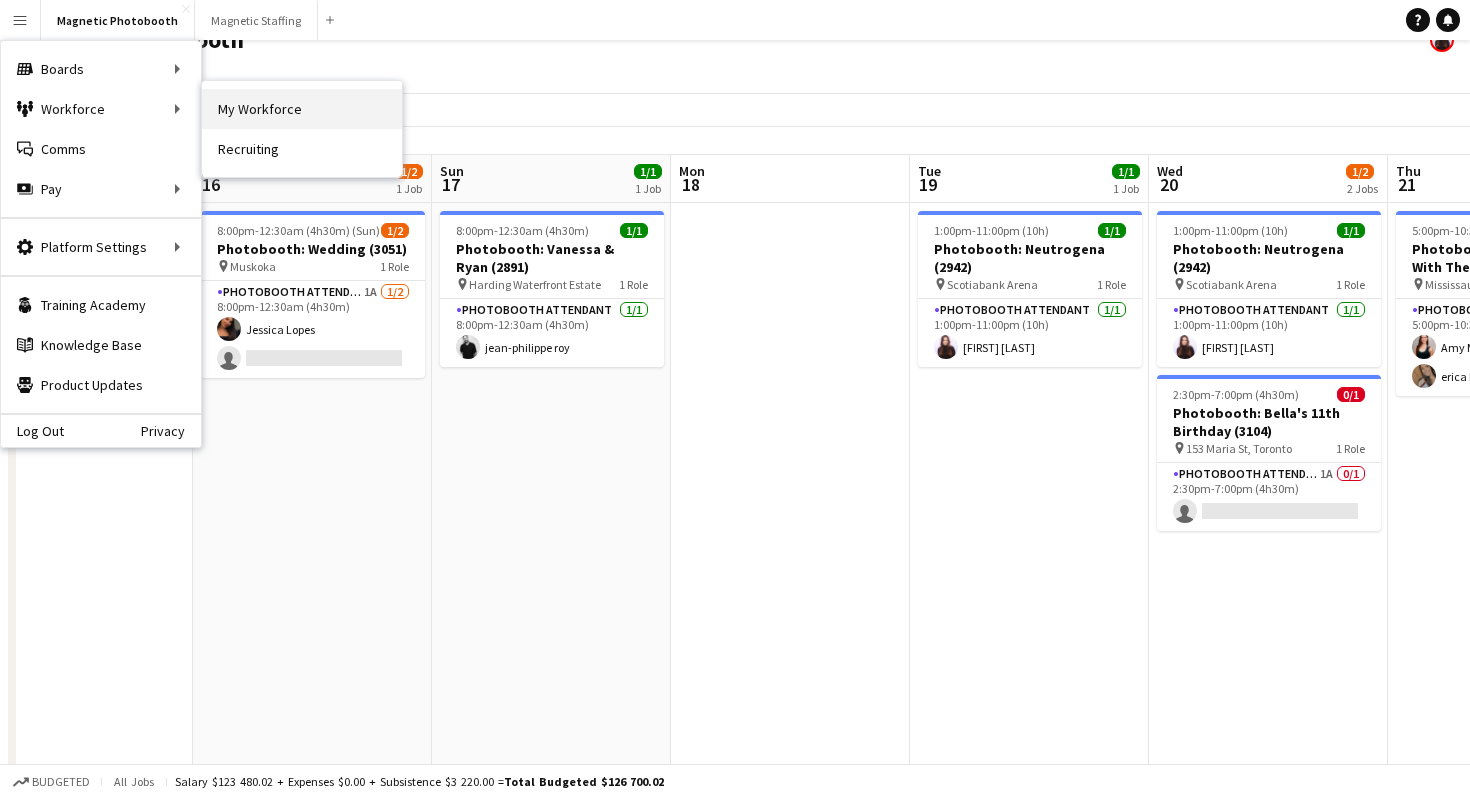 click on "My Workforce" at bounding box center (302, 109) 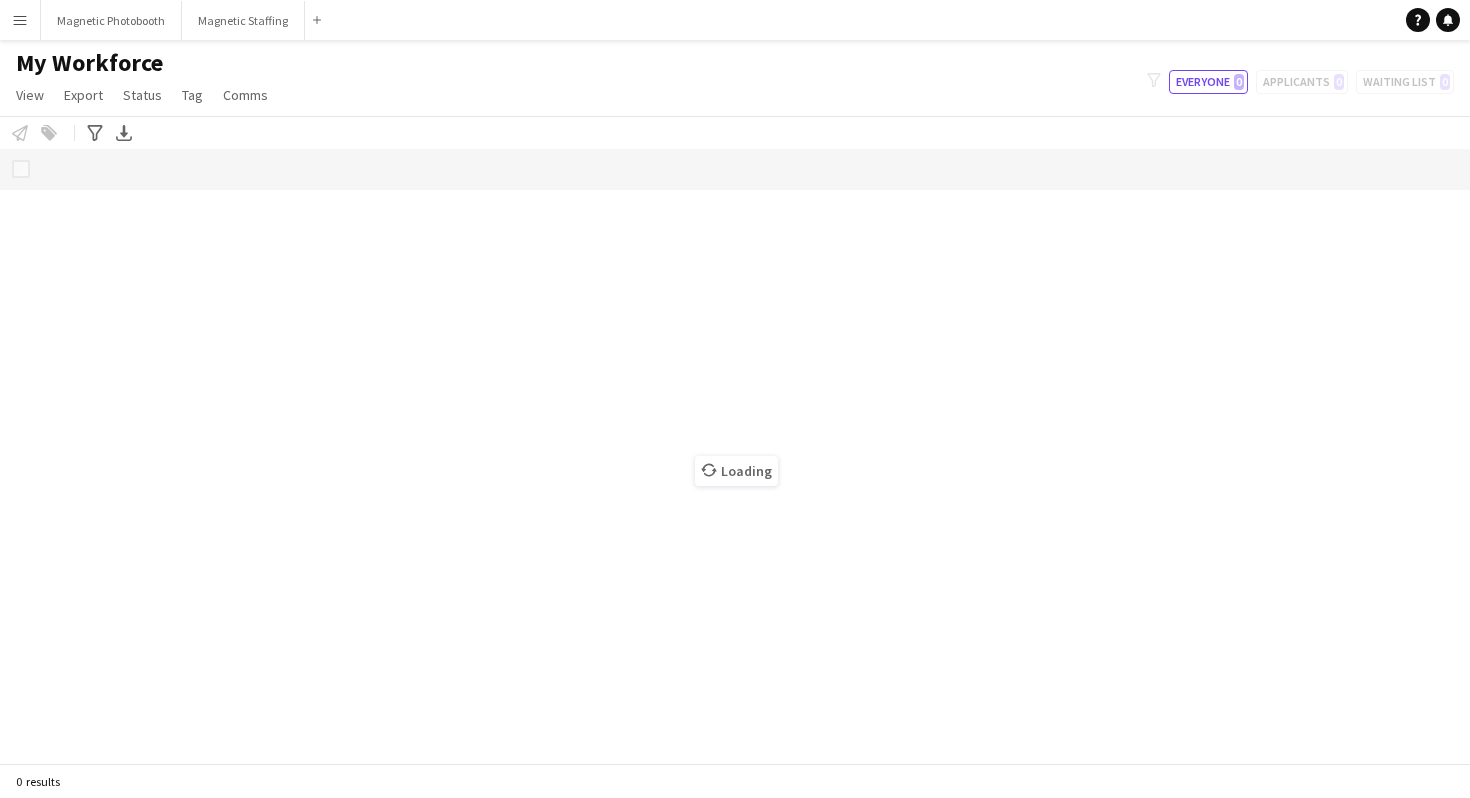 scroll, scrollTop: 0, scrollLeft: 0, axis: both 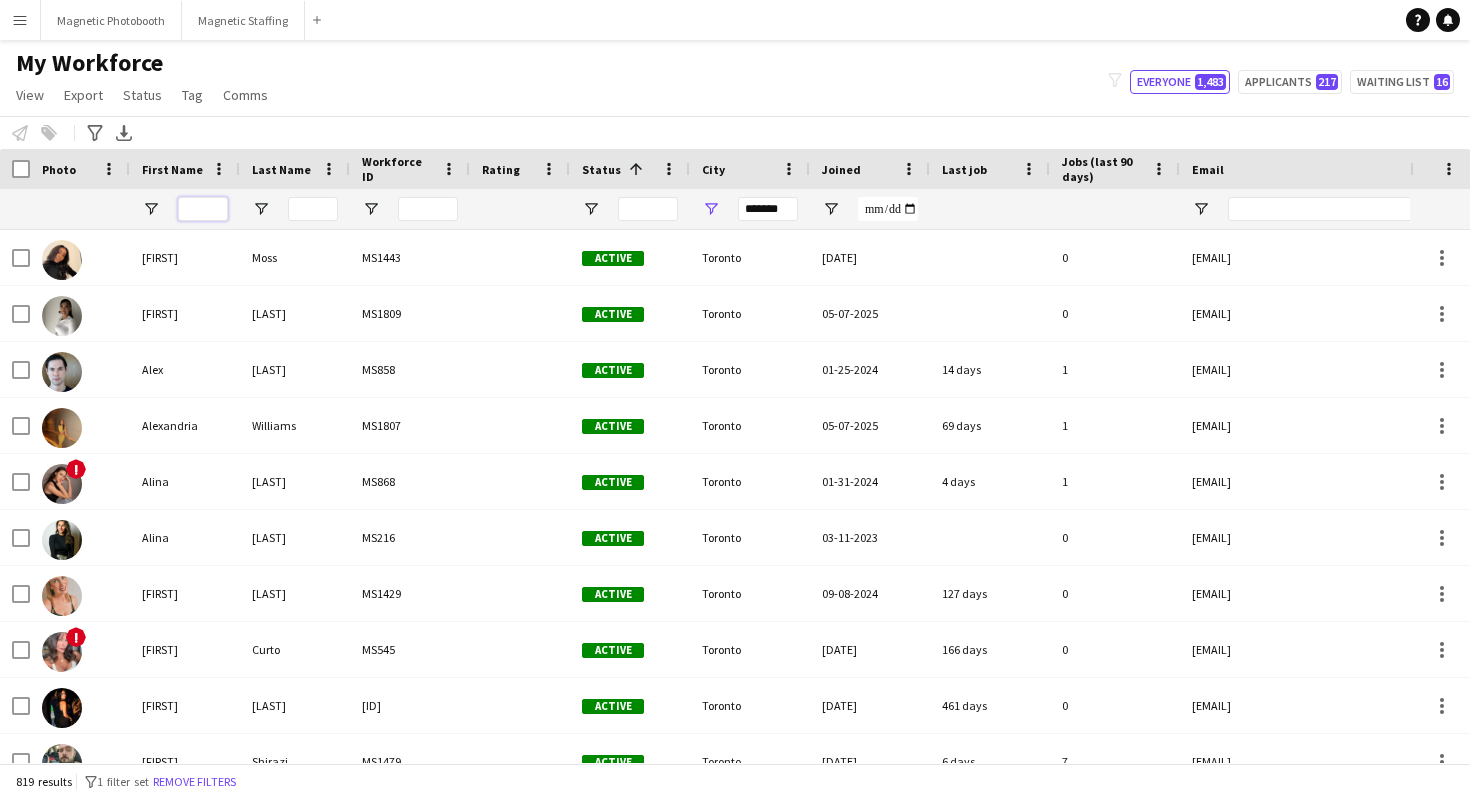 click at bounding box center (203, 209) 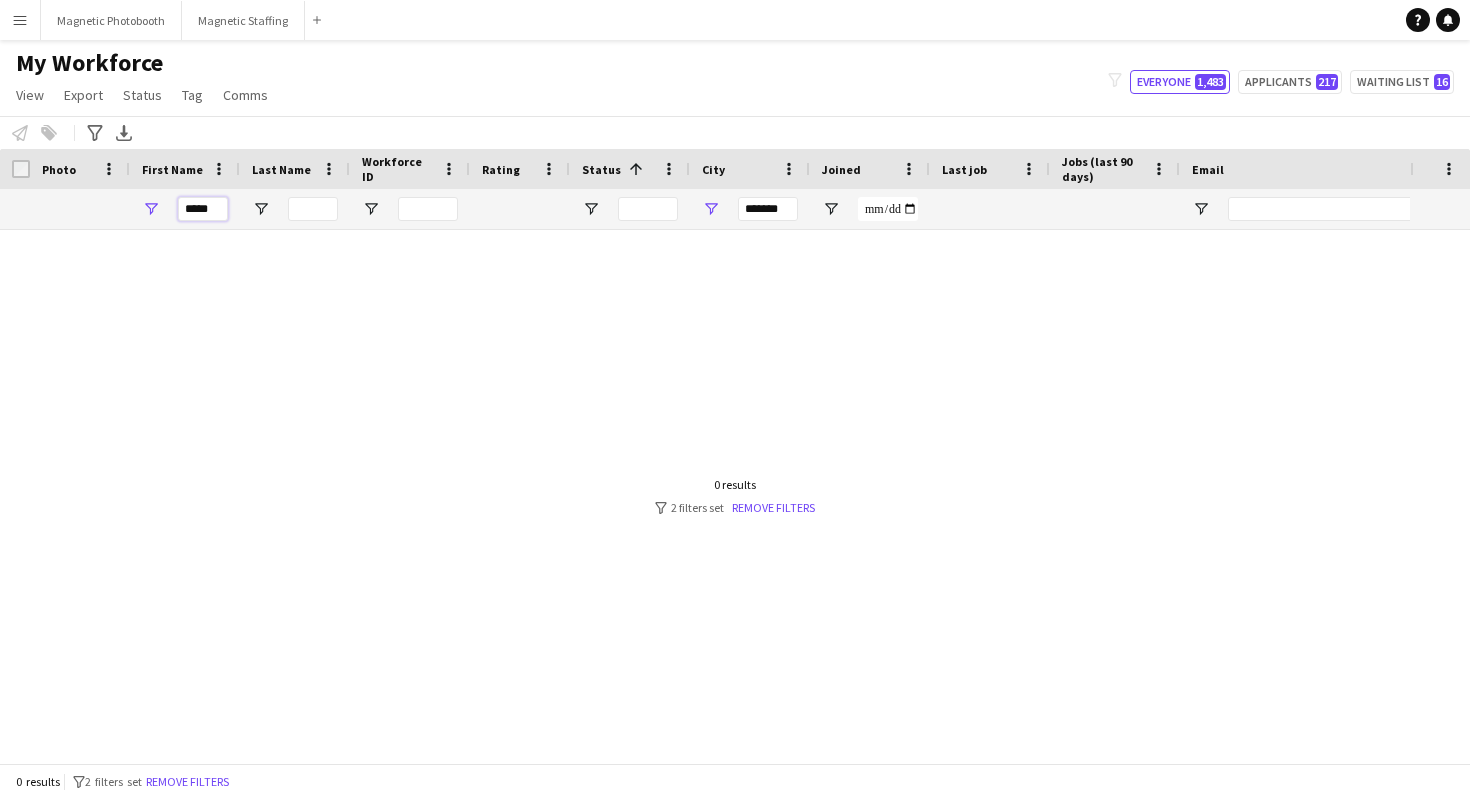scroll, scrollTop: 0, scrollLeft: 0, axis: both 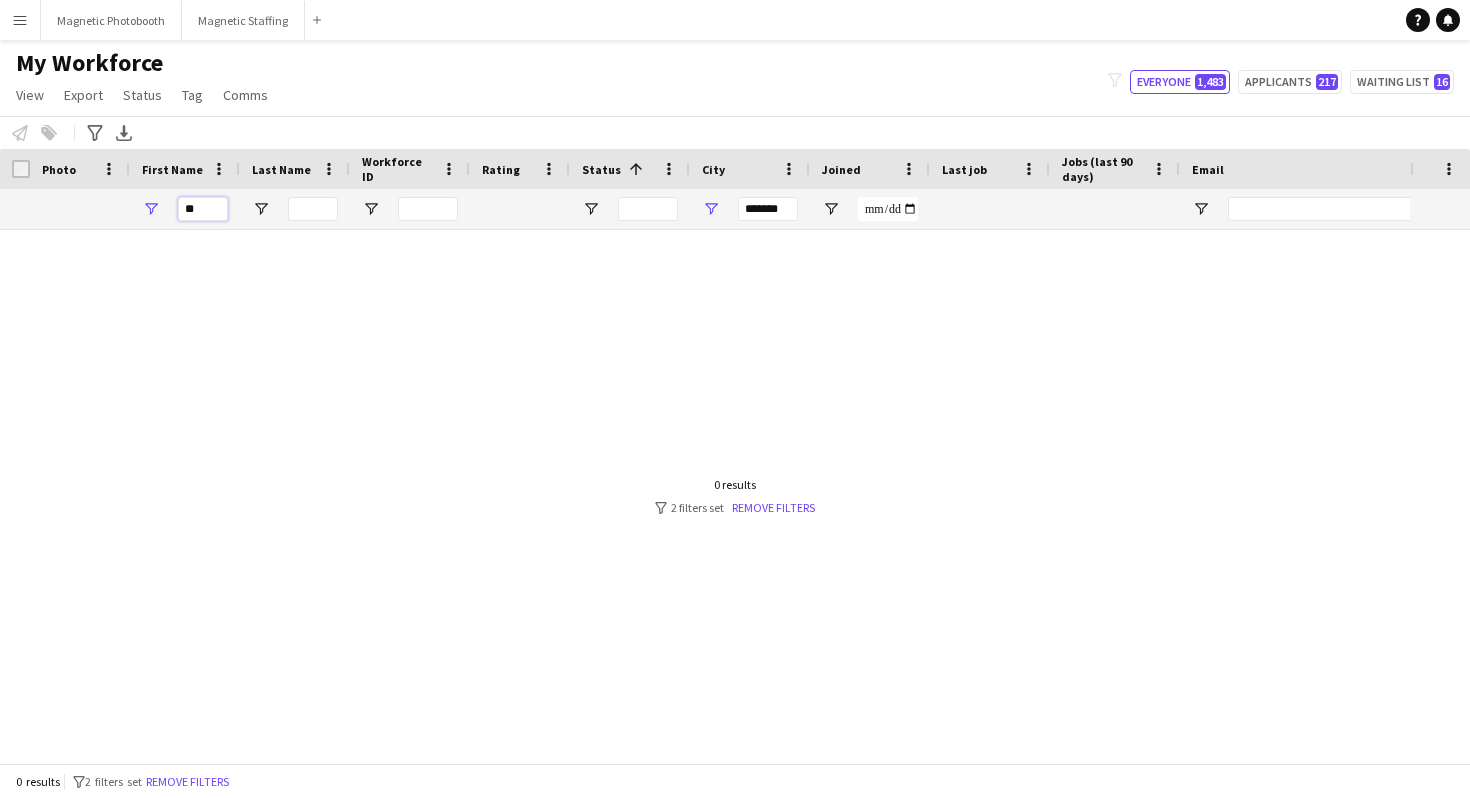 type on "*" 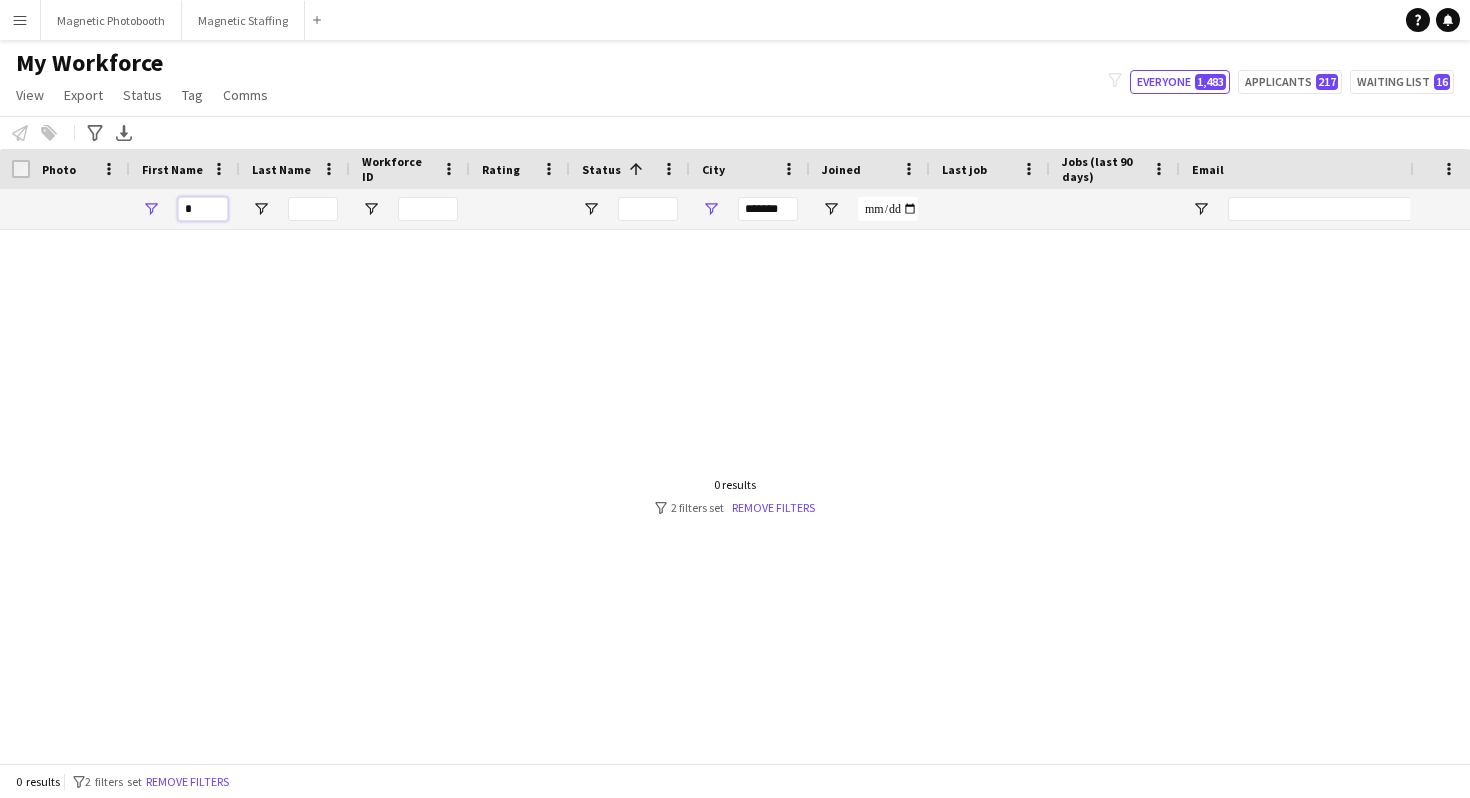type 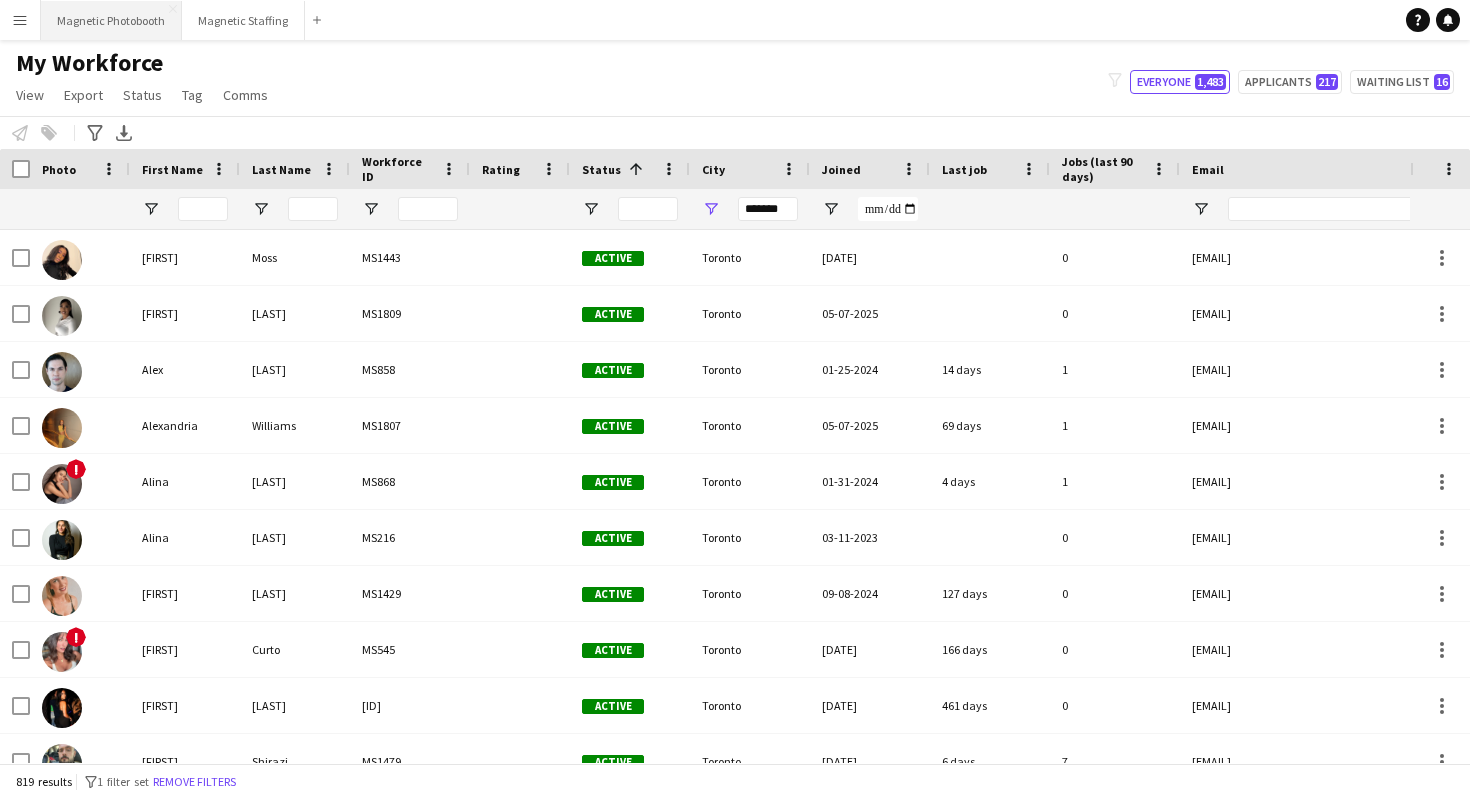 click on "Magnetic Photobooth
Close" at bounding box center (111, 20) 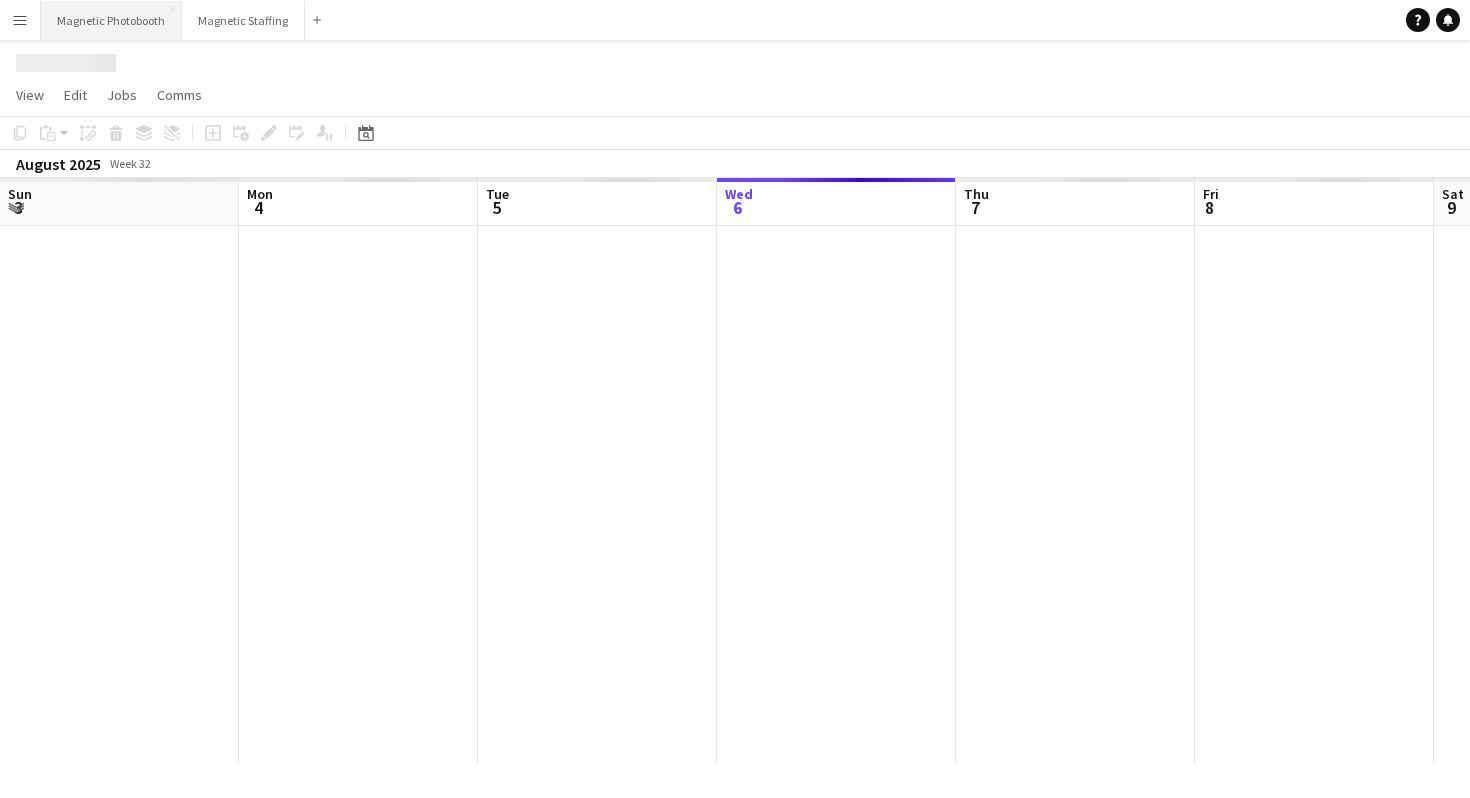 scroll, scrollTop: 0, scrollLeft: 478, axis: horizontal 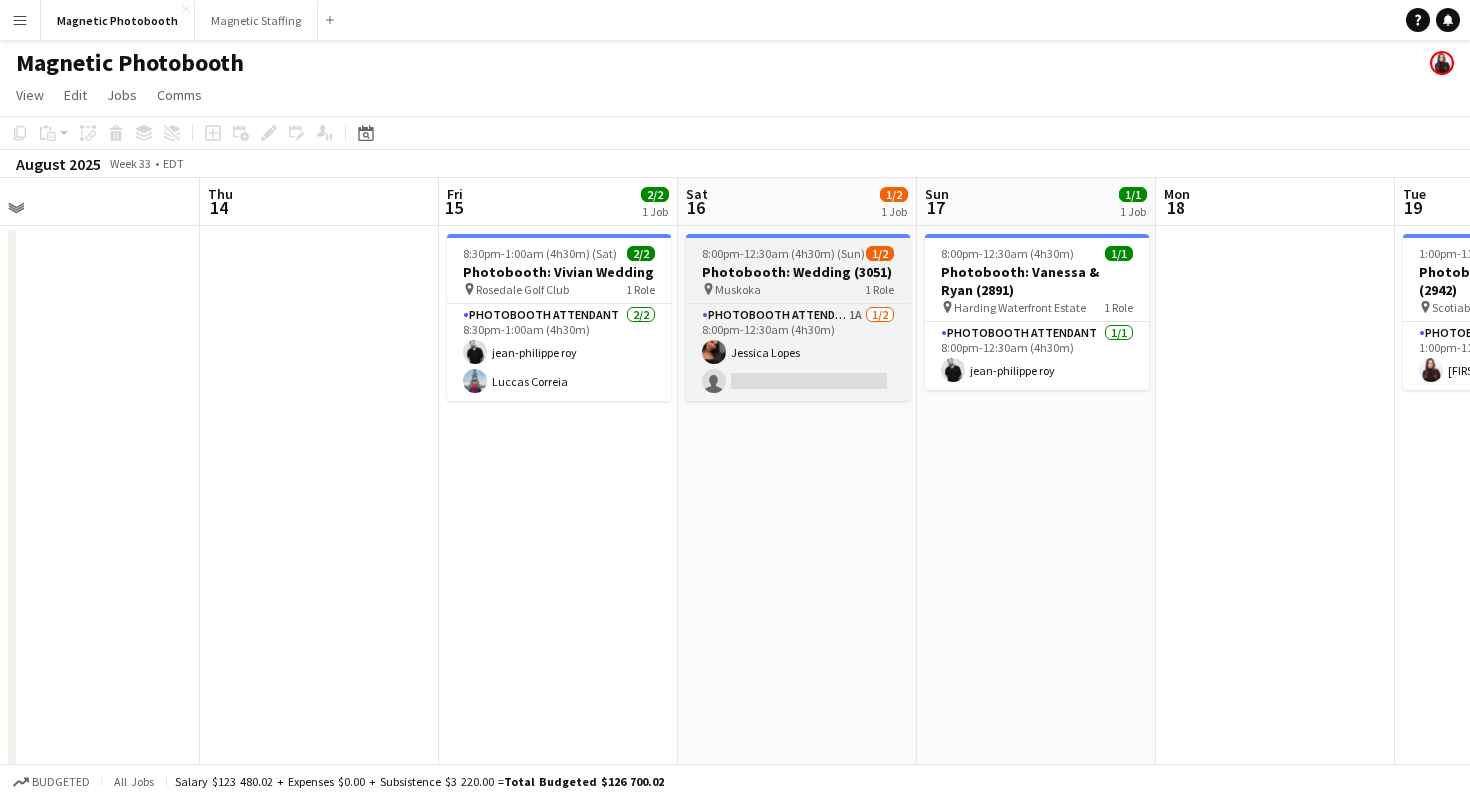 click on "8:00pm-12:30am (4h30m) (Sun)" at bounding box center (783, 253) 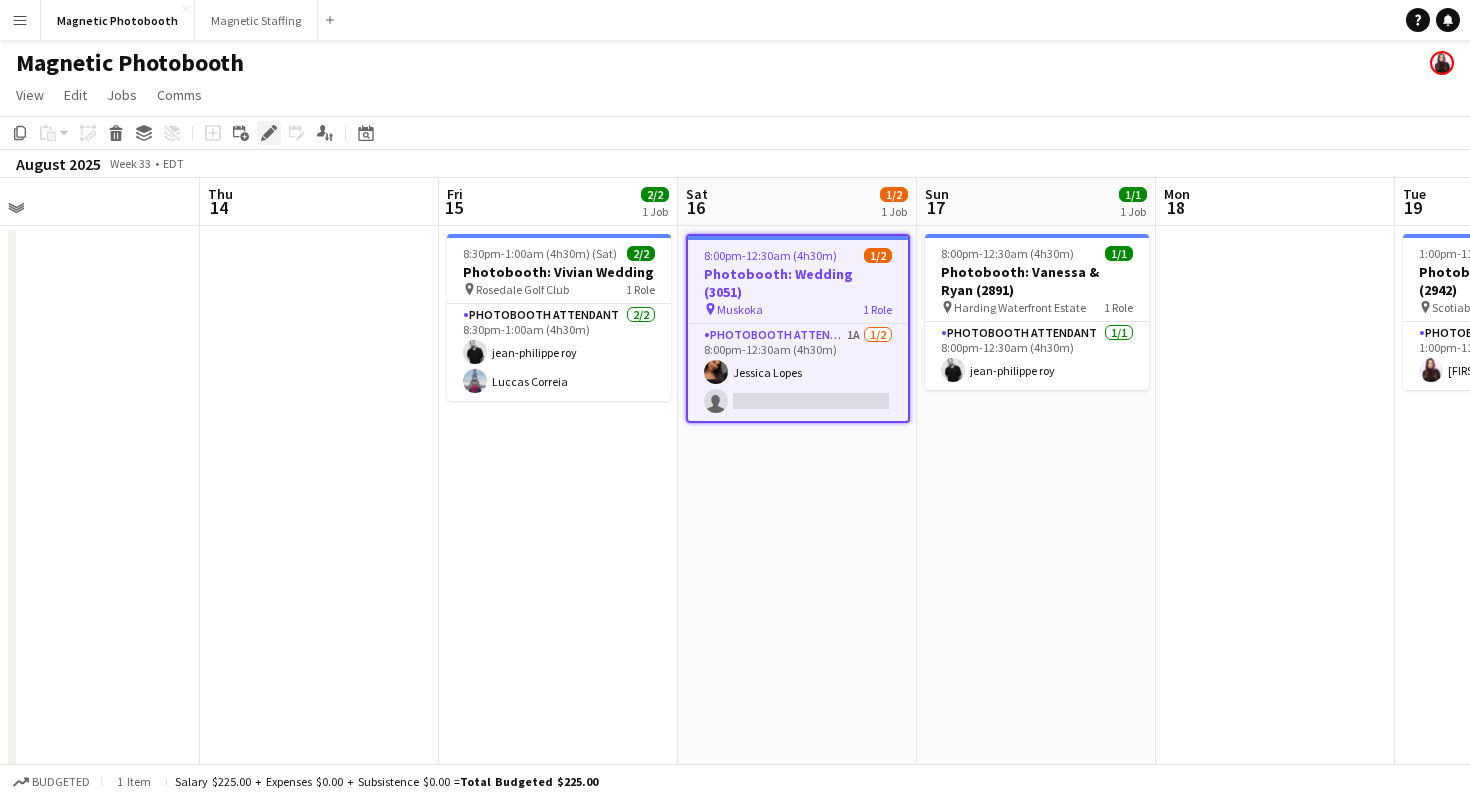 click 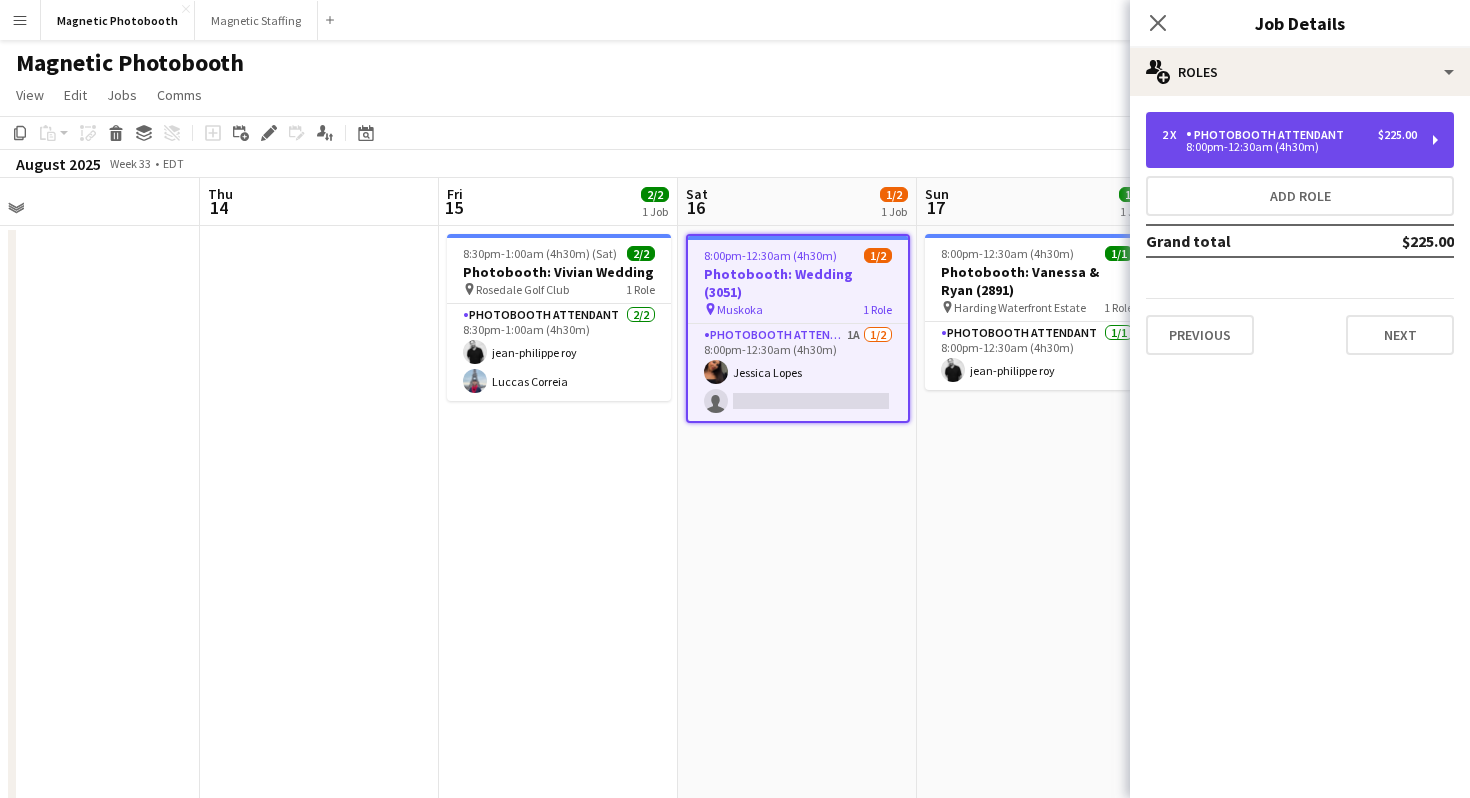 click on "2 x   Photobooth Attendant    $225.00" at bounding box center [1289, 135] 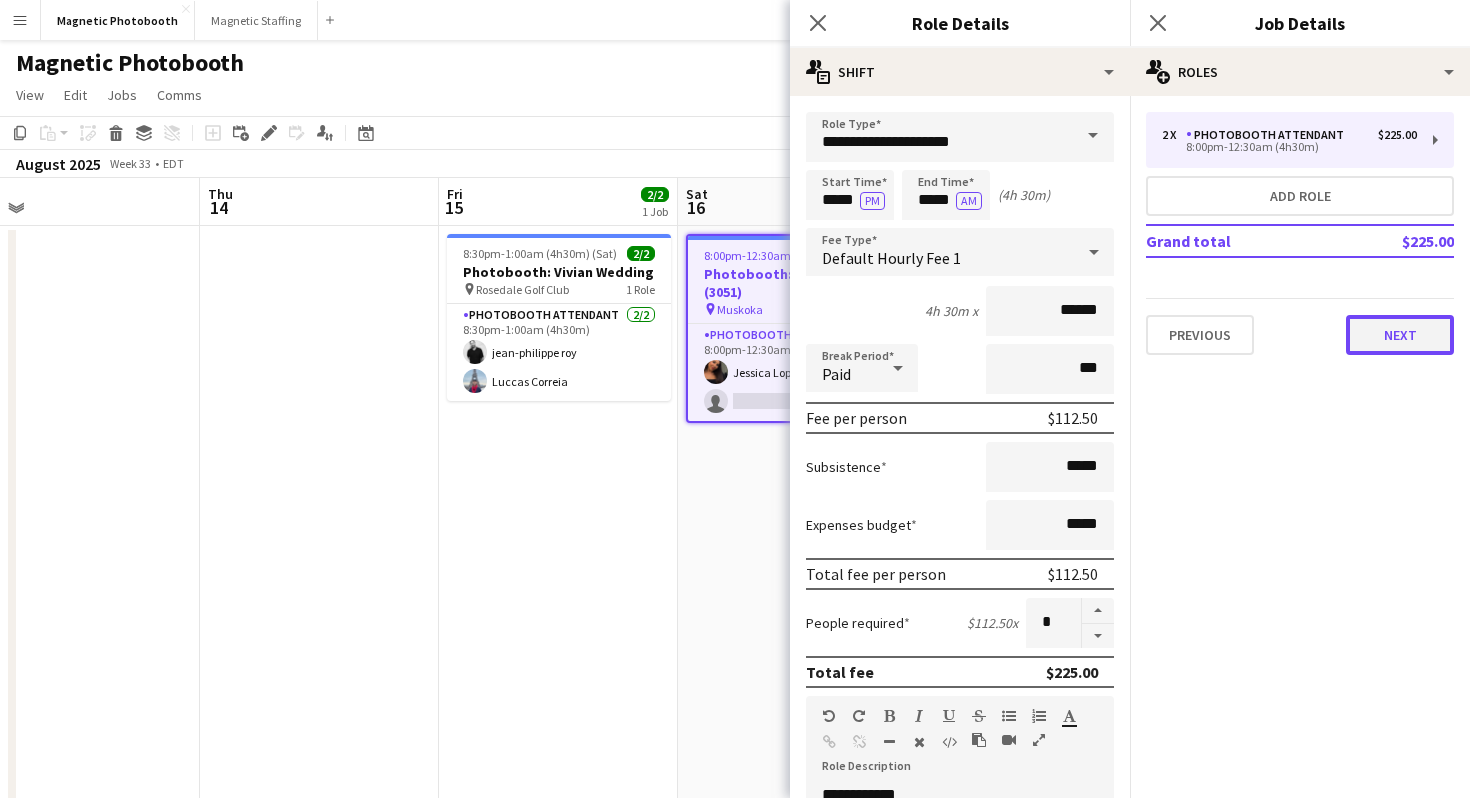 click on "Next" at bounding box center [1400, 335] 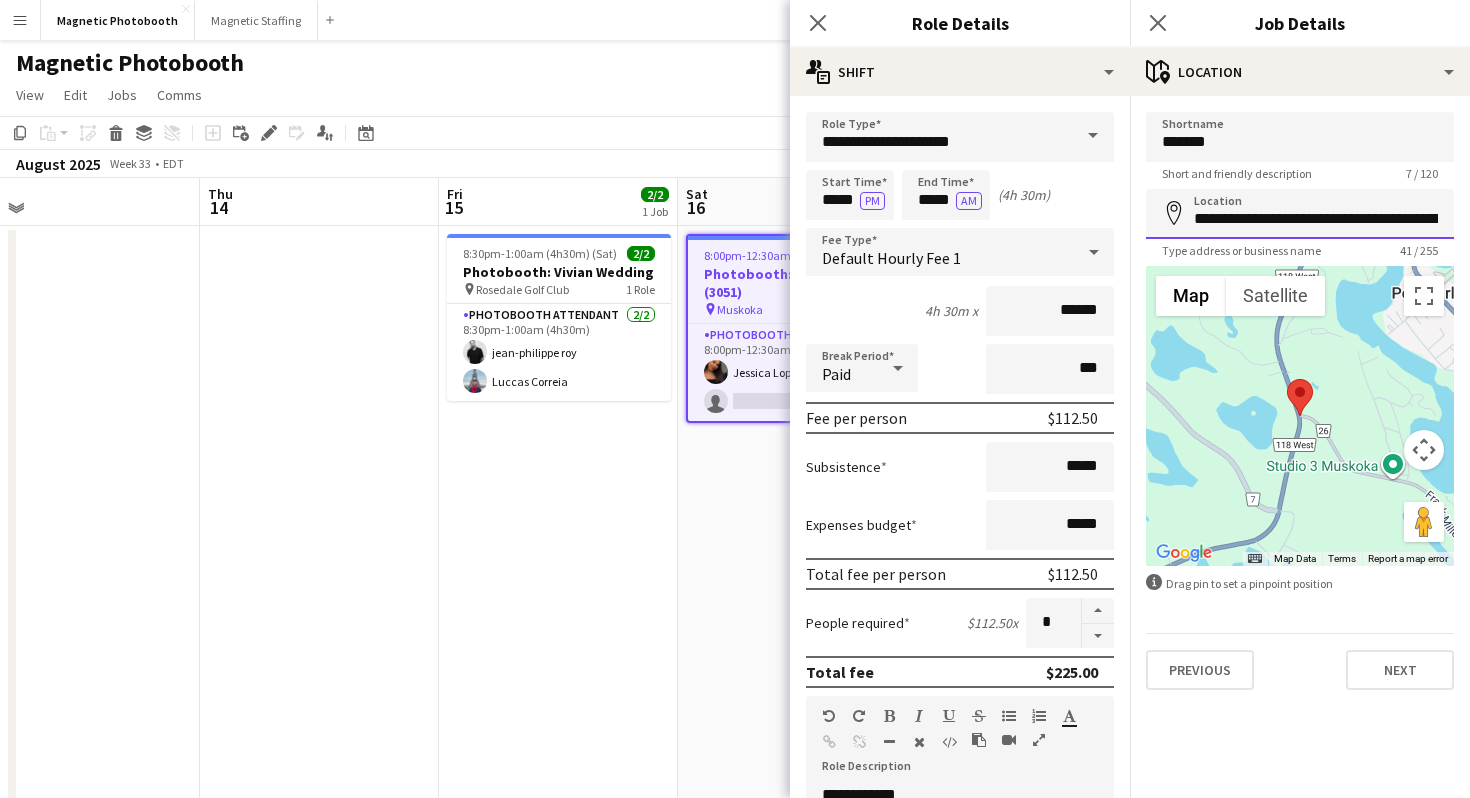 click on "**********" at bounding box center (1300, 214) 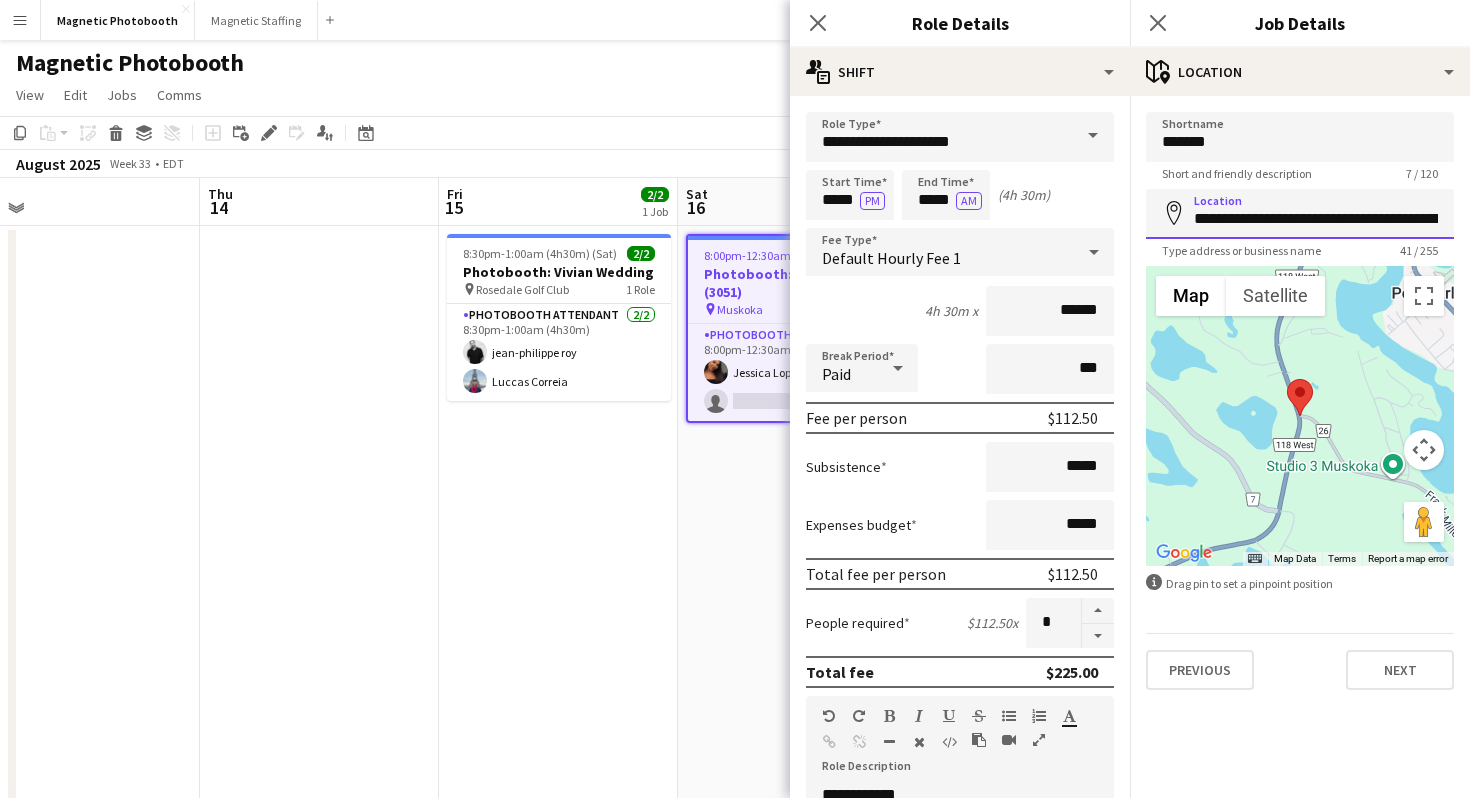 click on "**********" at bounding box center [1300, 214] 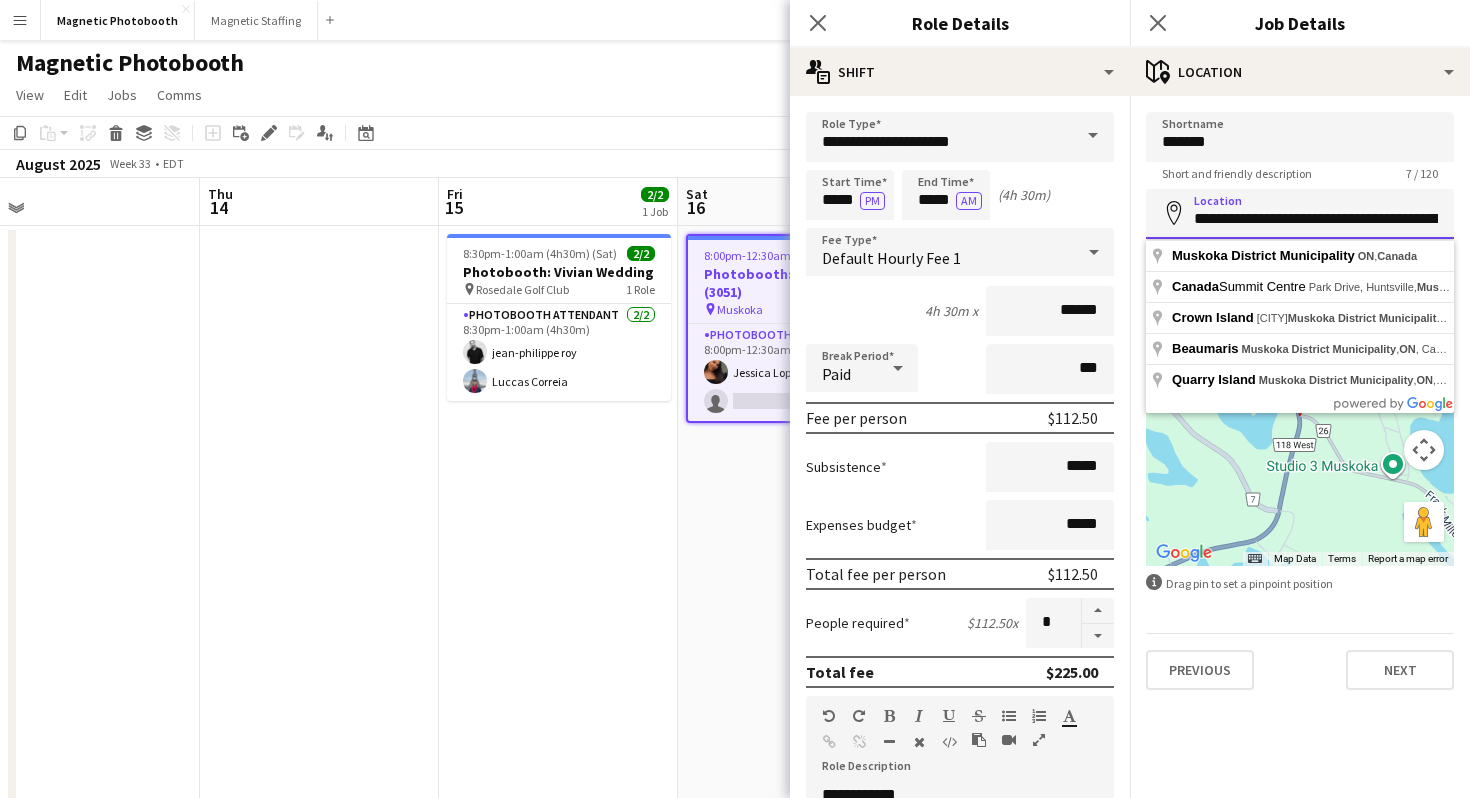 click on "**********" at bounding box center [1300, 214] 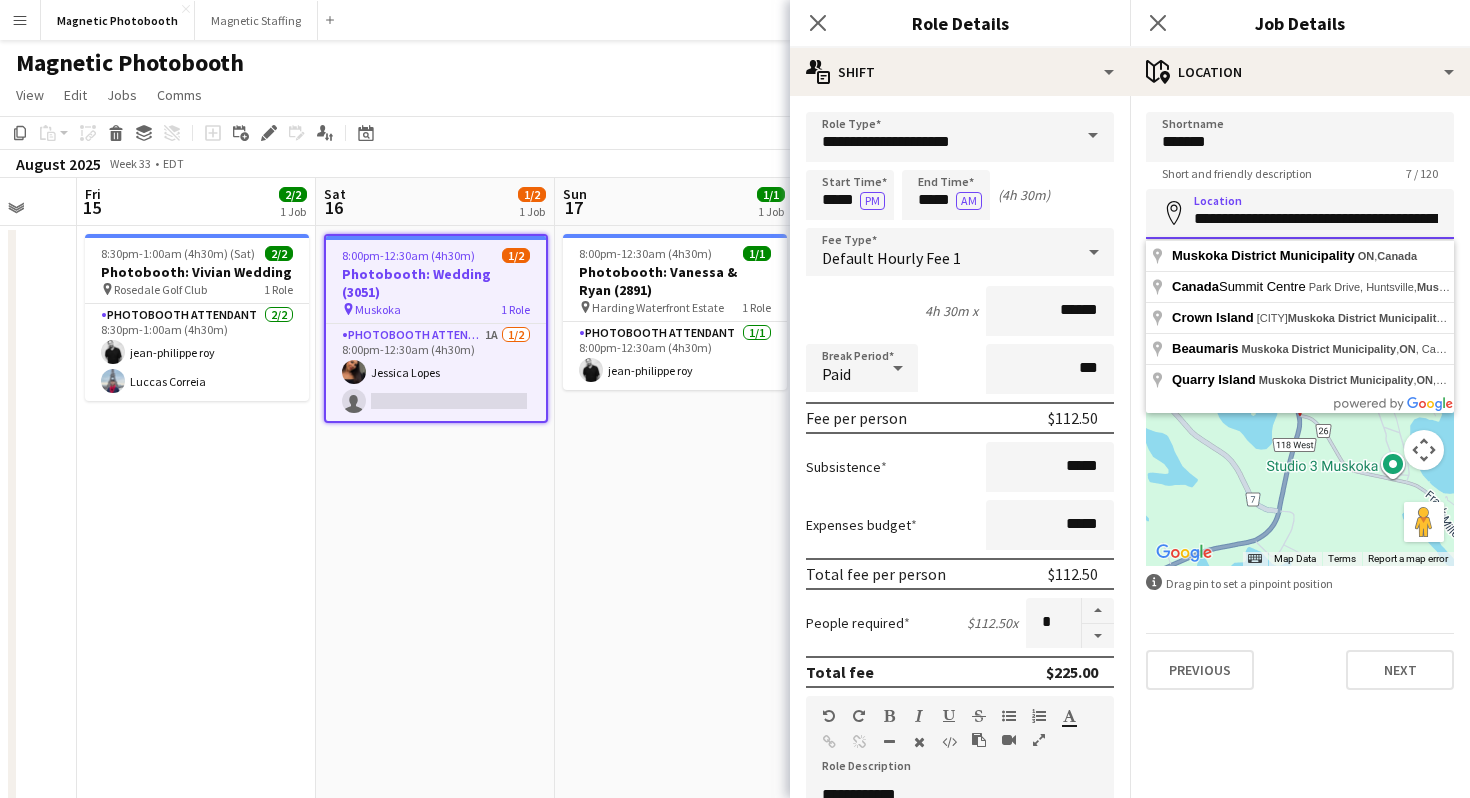 scroll, scrollTop: 0, scrollLeft: 617, axis: horizontal 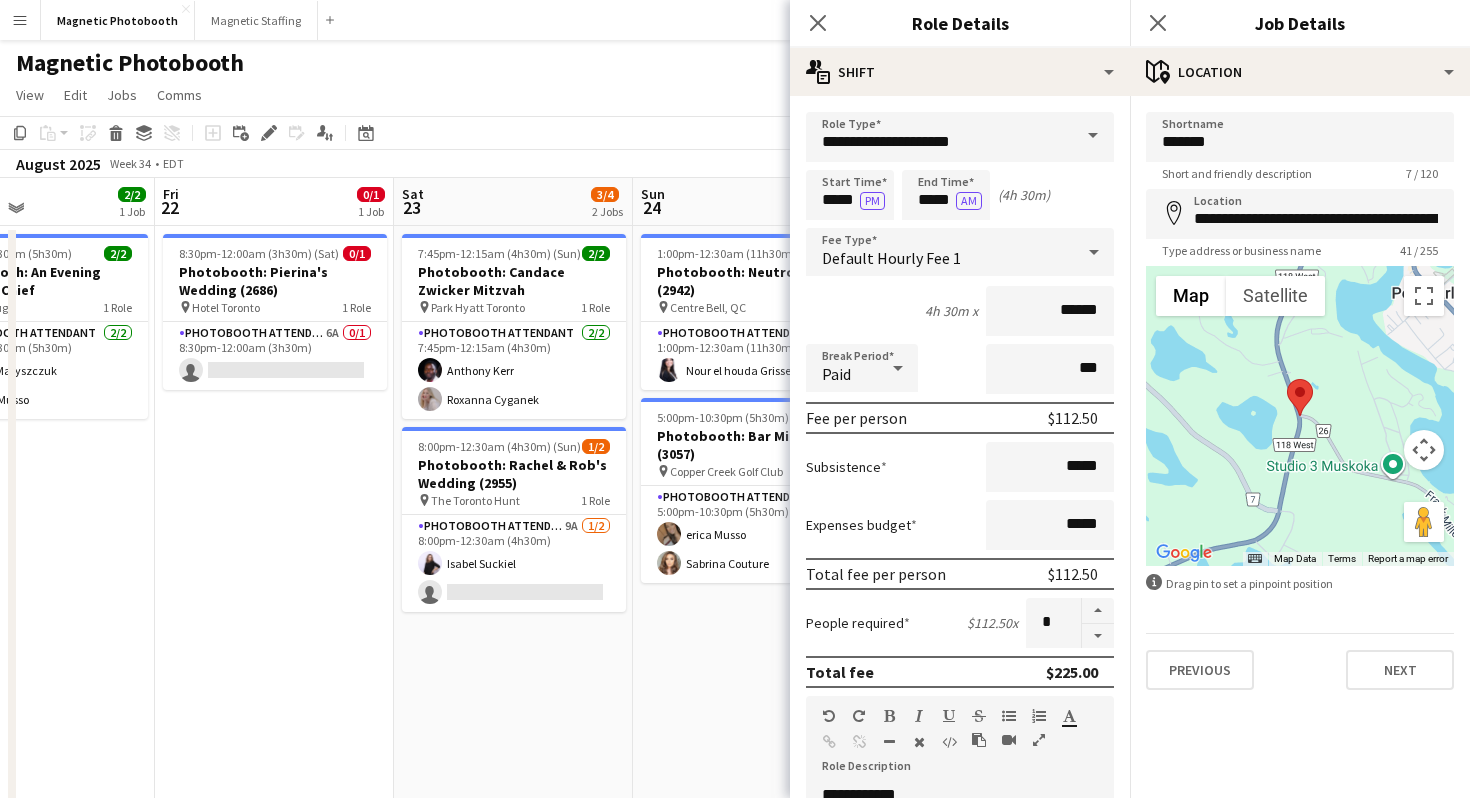 click on "Close pop-in" 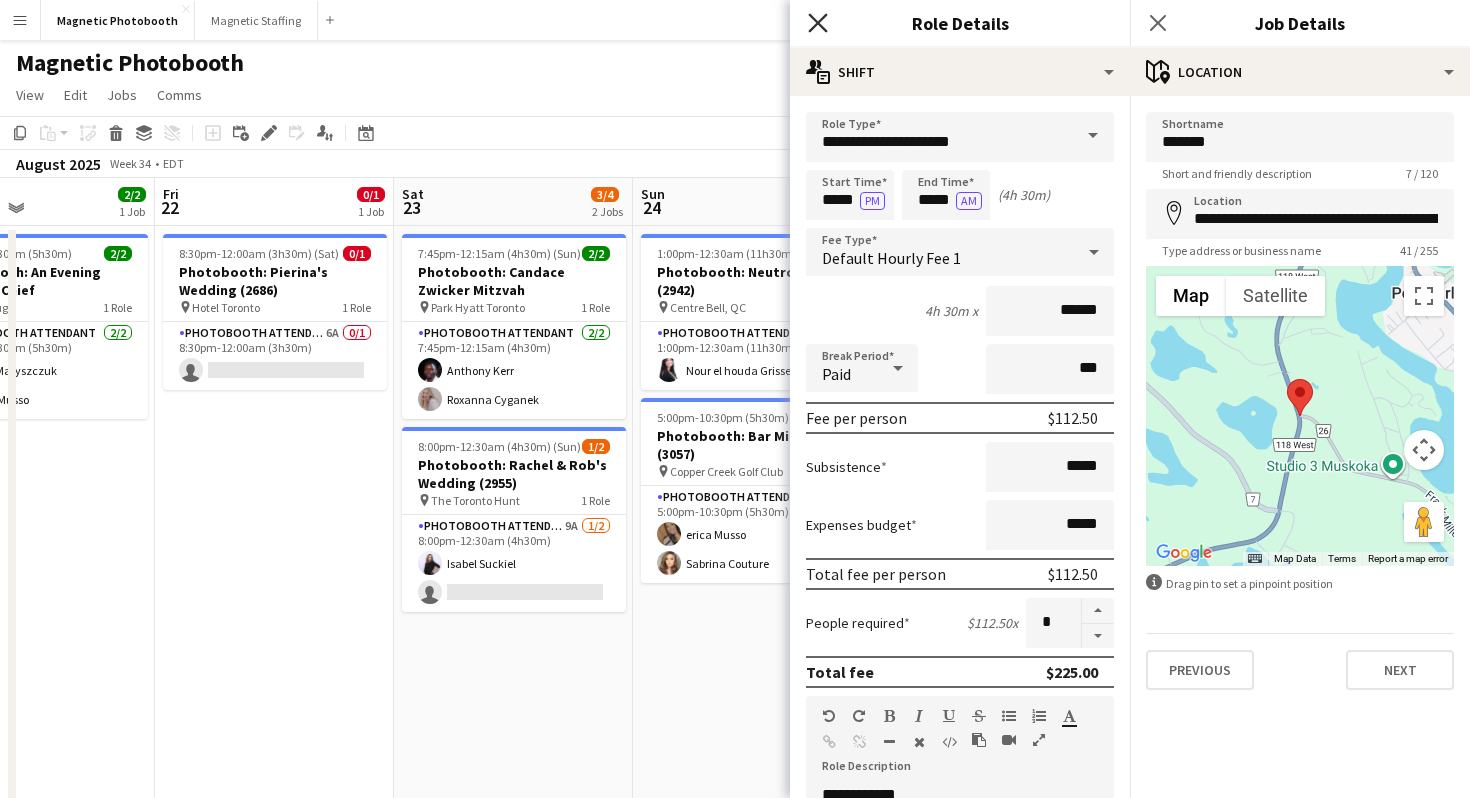 click on "Close pop-in" 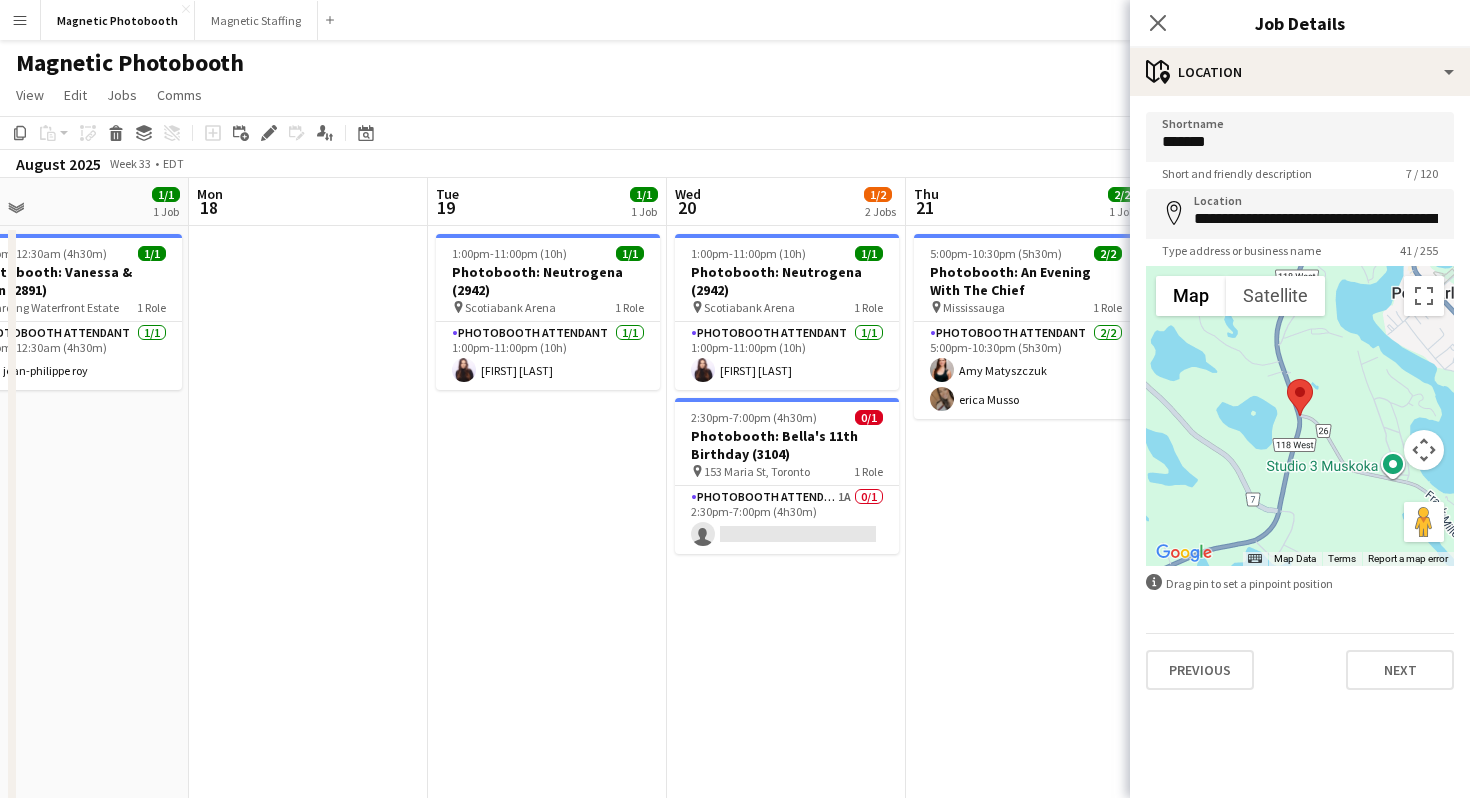 scroll, scrollTop: 0, scrollLeft: 514, axis: horizontal 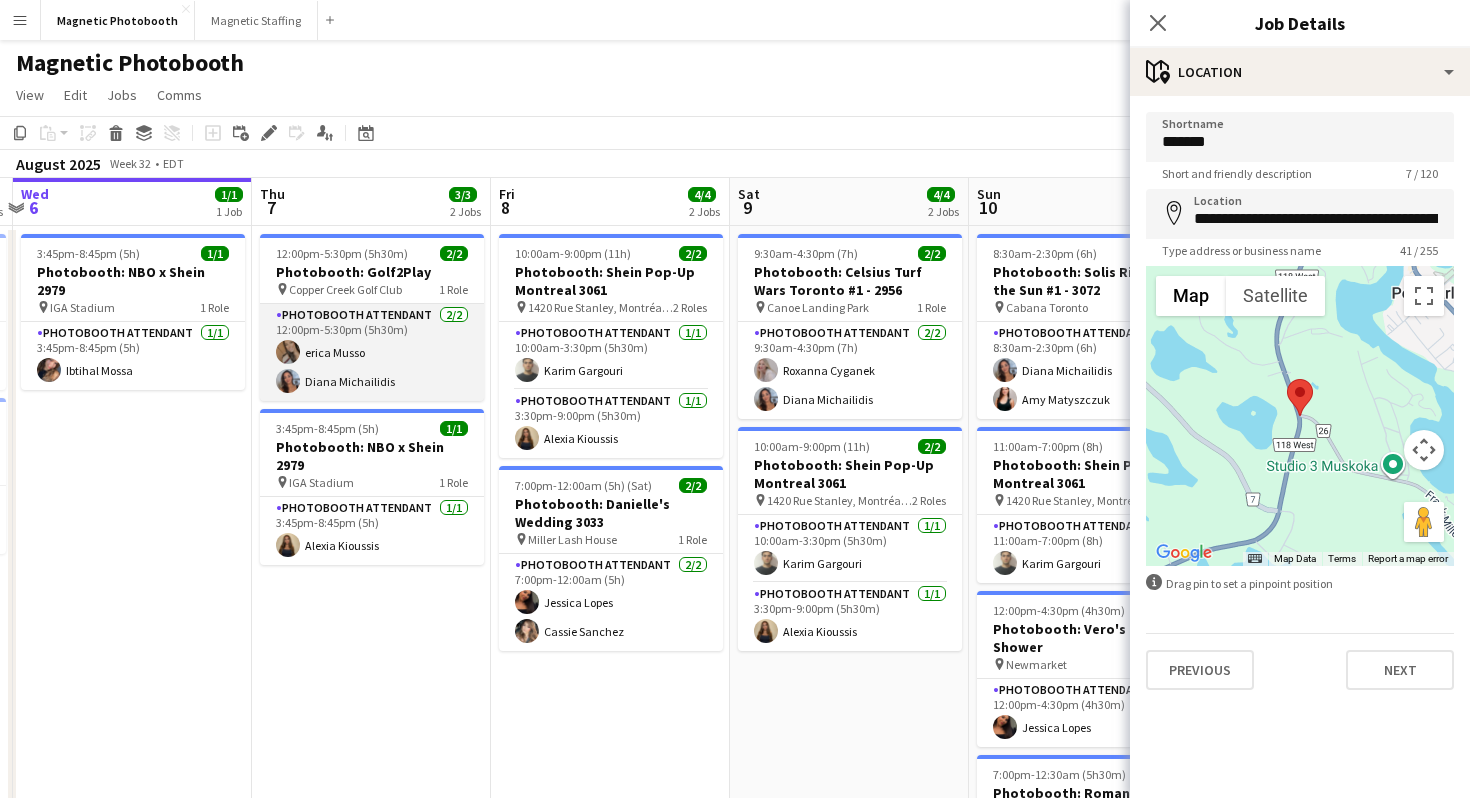 click on "Photobooth Attendant    2/2   12:00pm-5:30pm (5h30m)
[FIRST] [LAST] [FIRST] [LAST]" at bounding box center (372, 352) 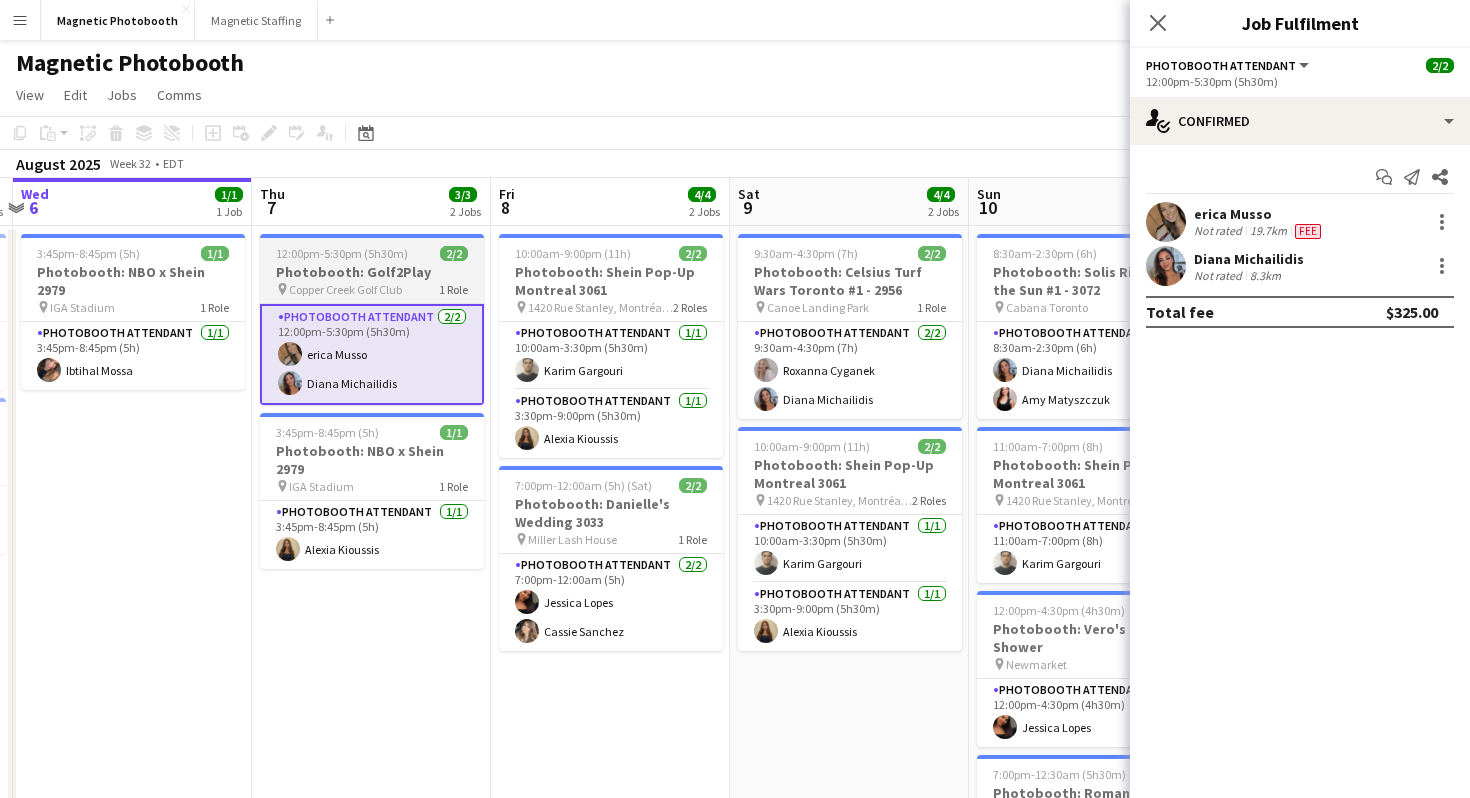 click on "Copper Creek Golf Club" at bounding box center (345, 289) 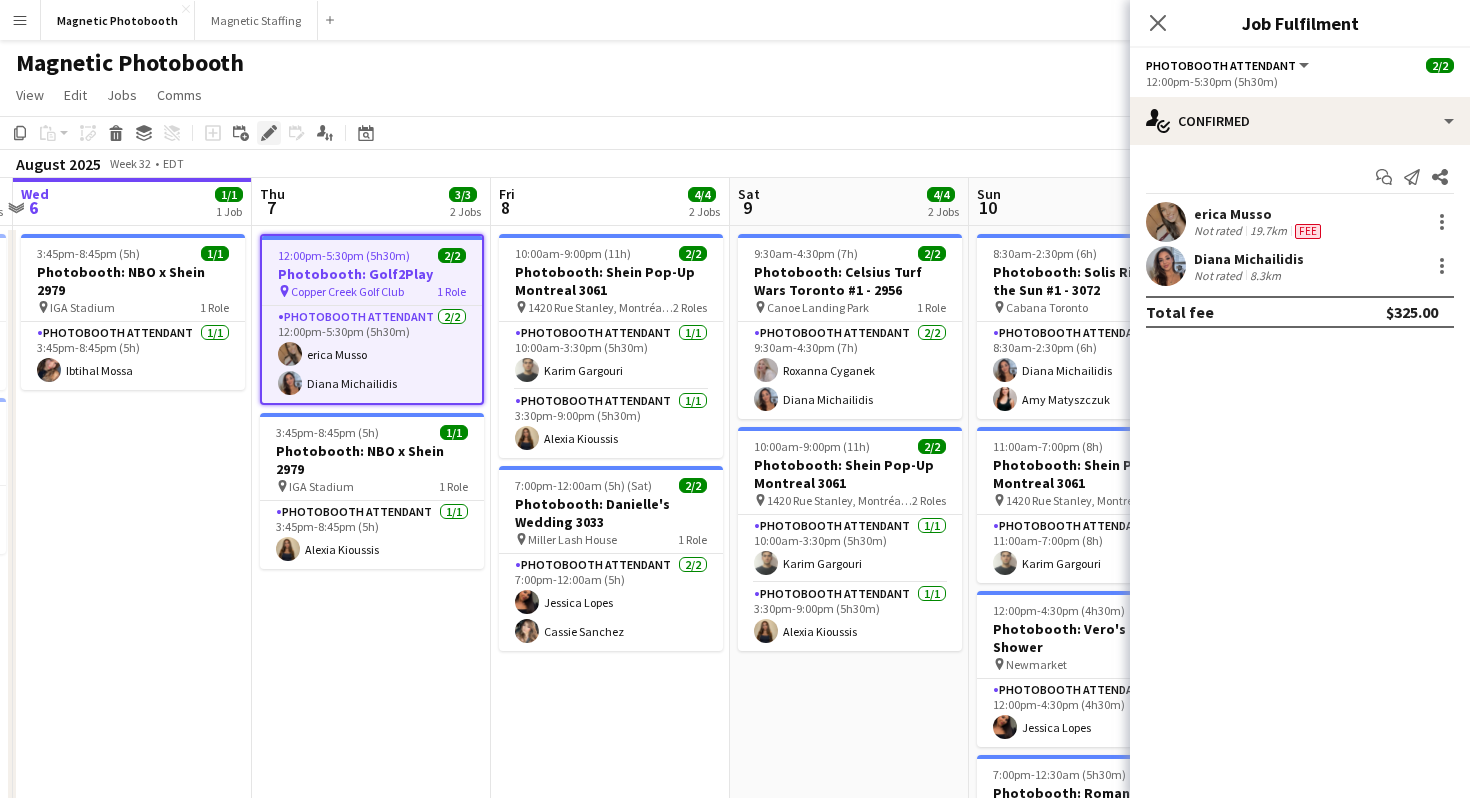 click on "Edit" 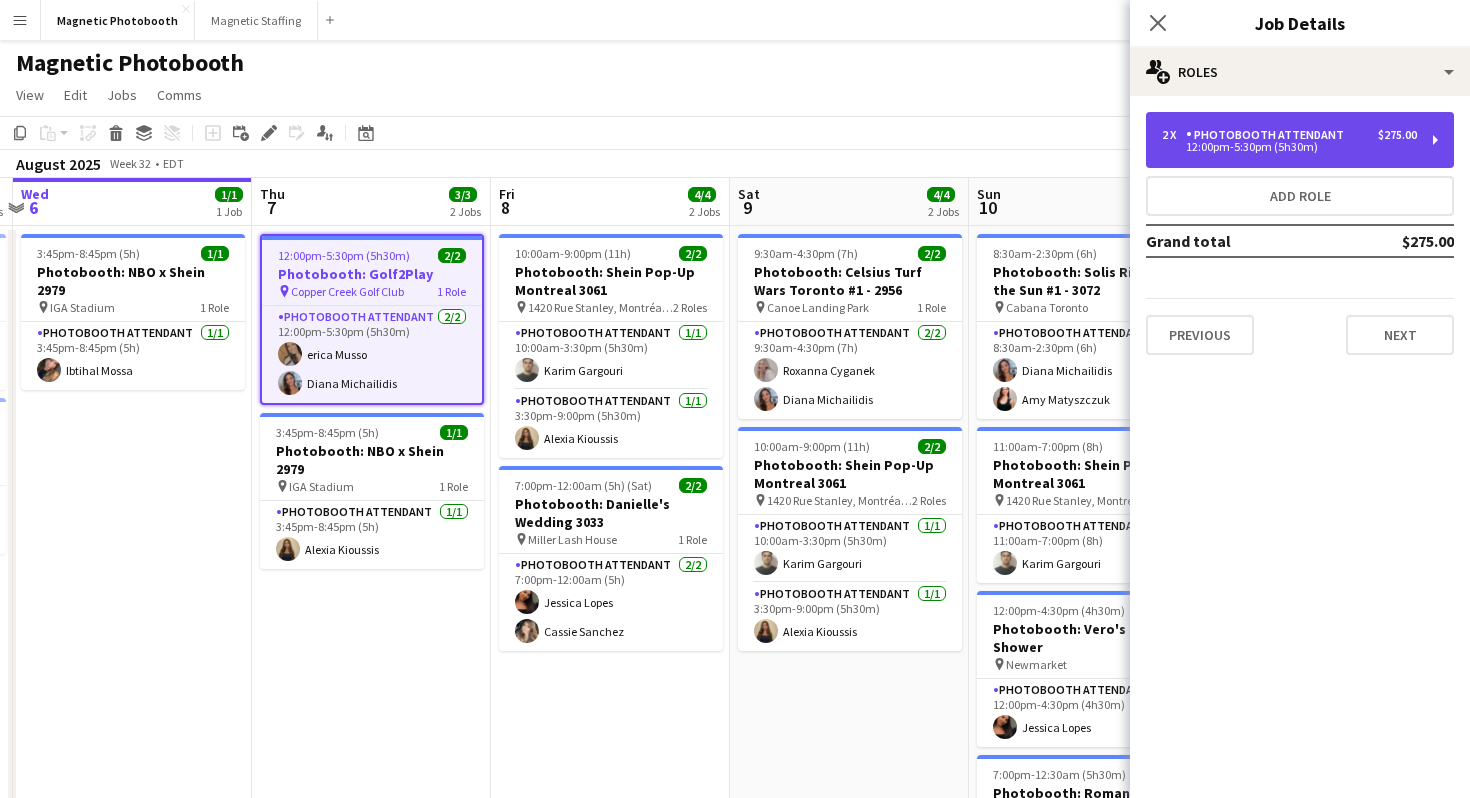 click on "2 x   Photobooth Attendant    $275.00   12:00pm-5:30pm (5h30m)" at bounding box center (1300, 140) 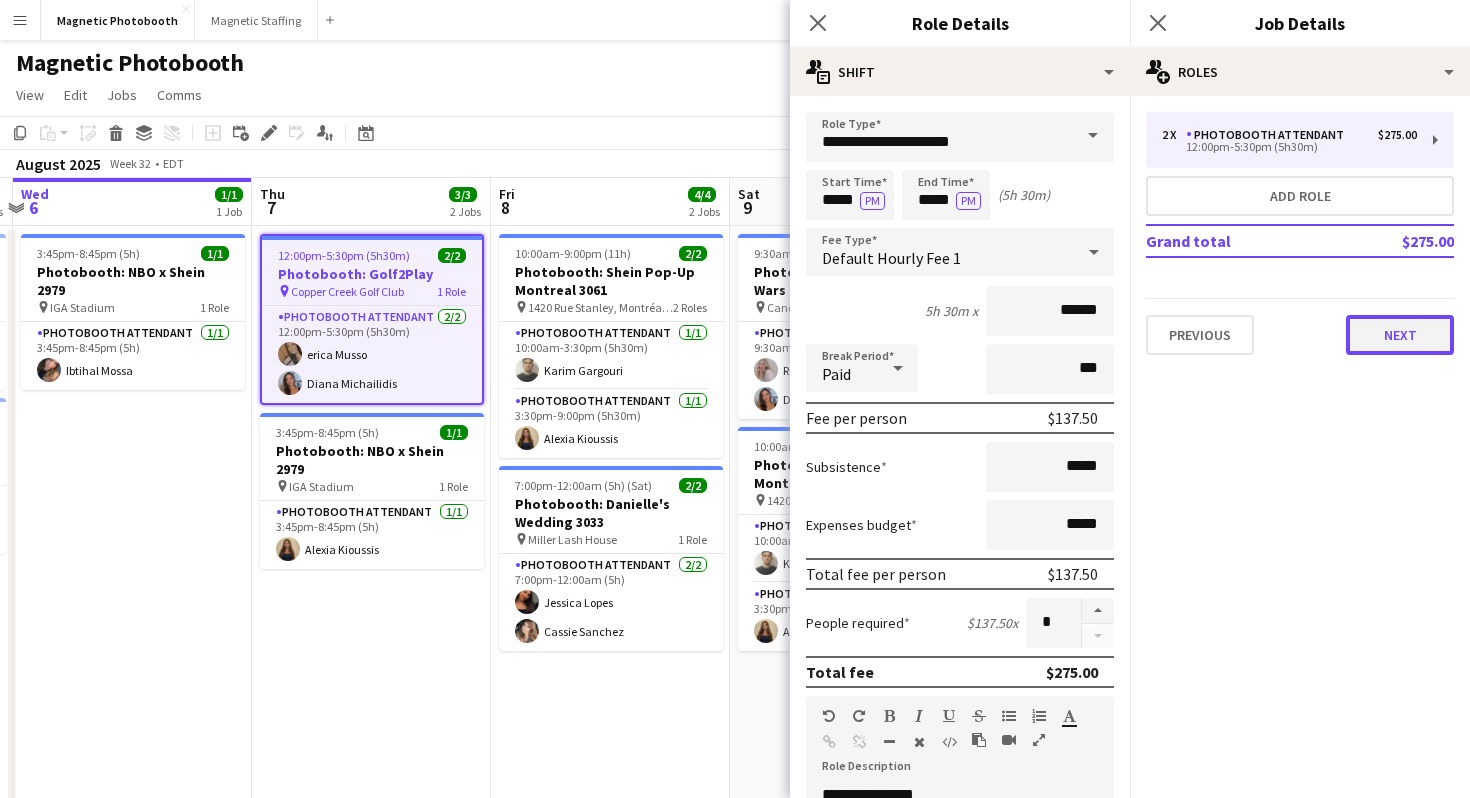 click on "Next" at bounding box center [1400, 335] 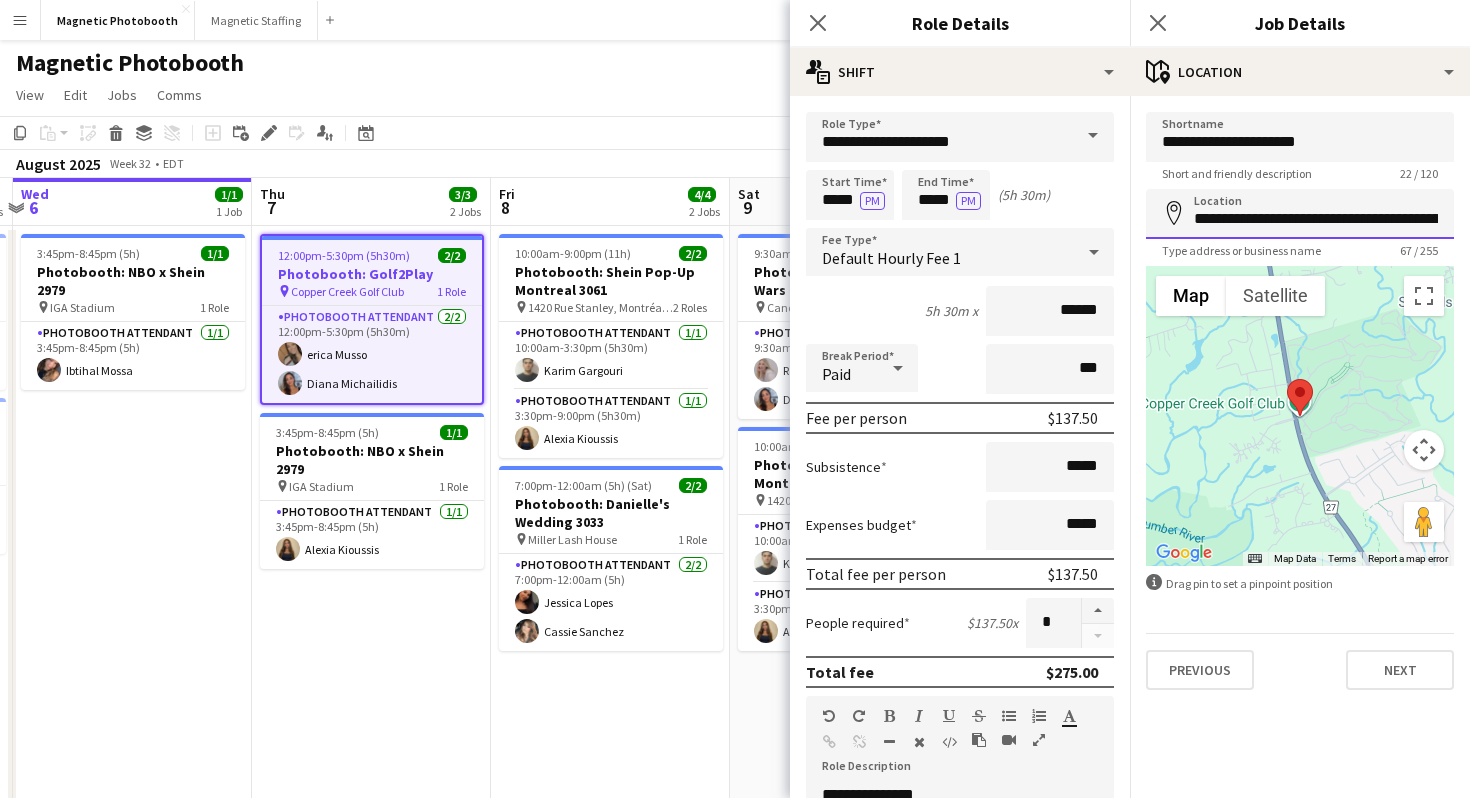 click on "**********" at bounding box center [1300, 214] 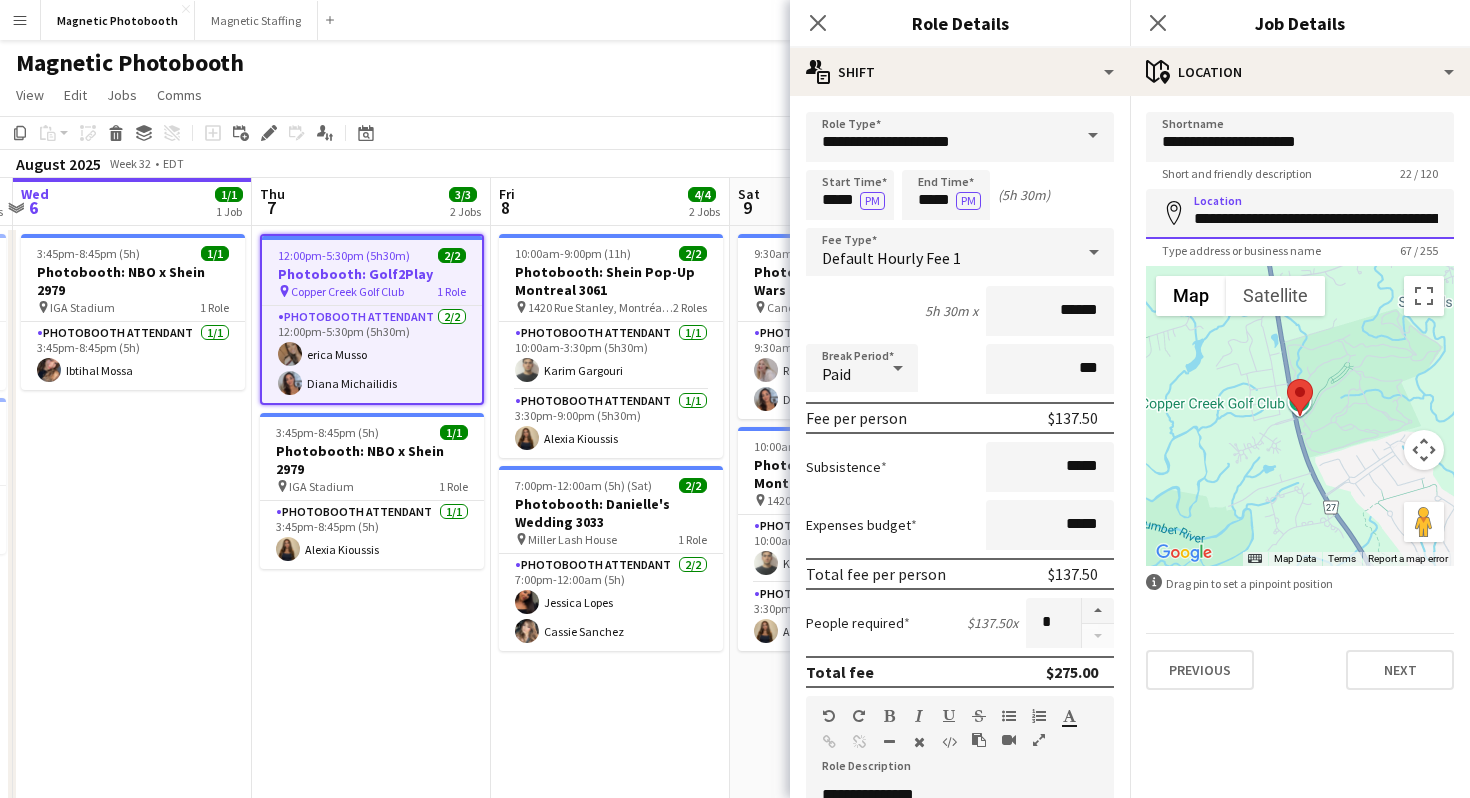 click on "**********" at bounding box center [1300, 214] 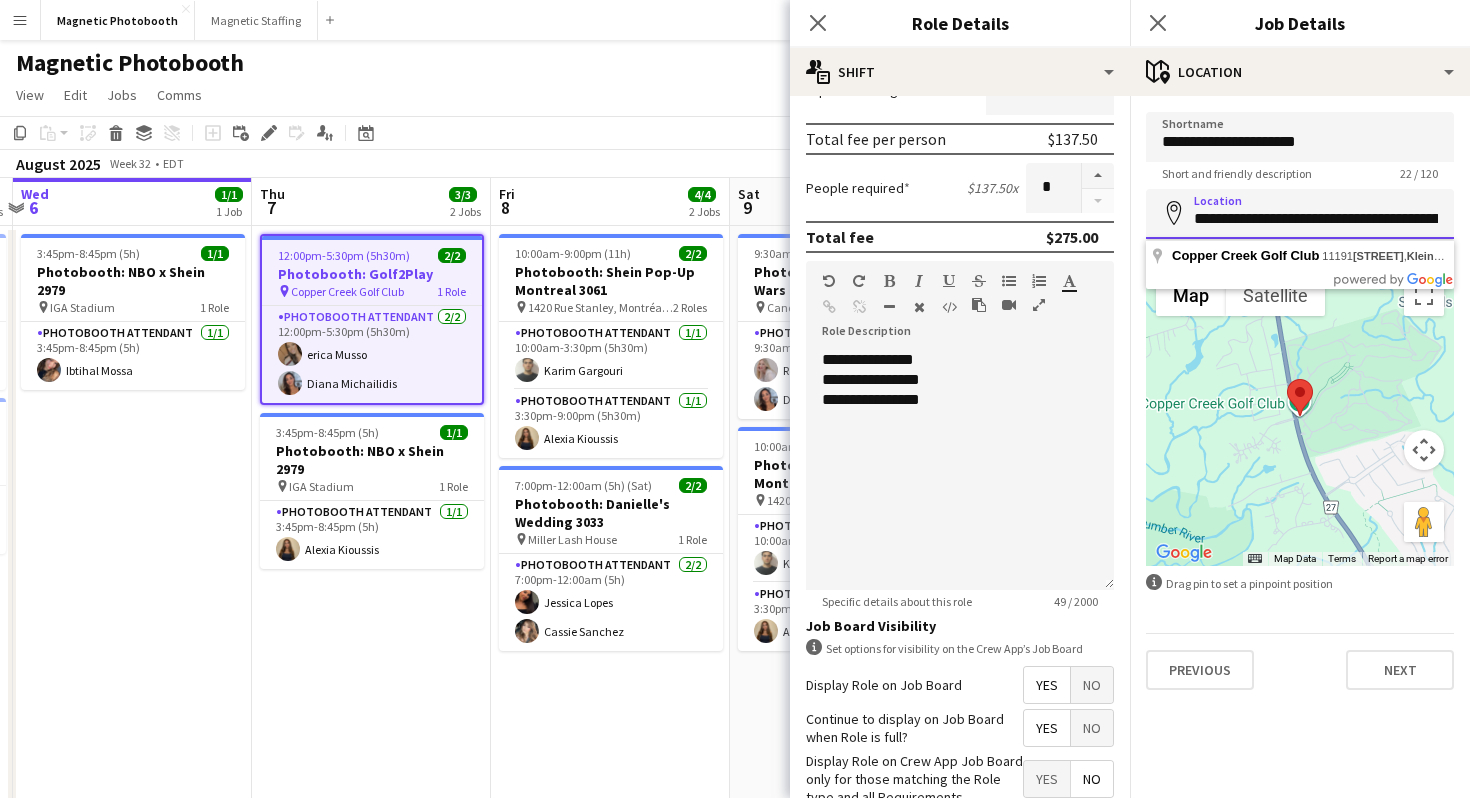 scroll, scrollTop: 475, scrollLeft: 0, axis: vertical 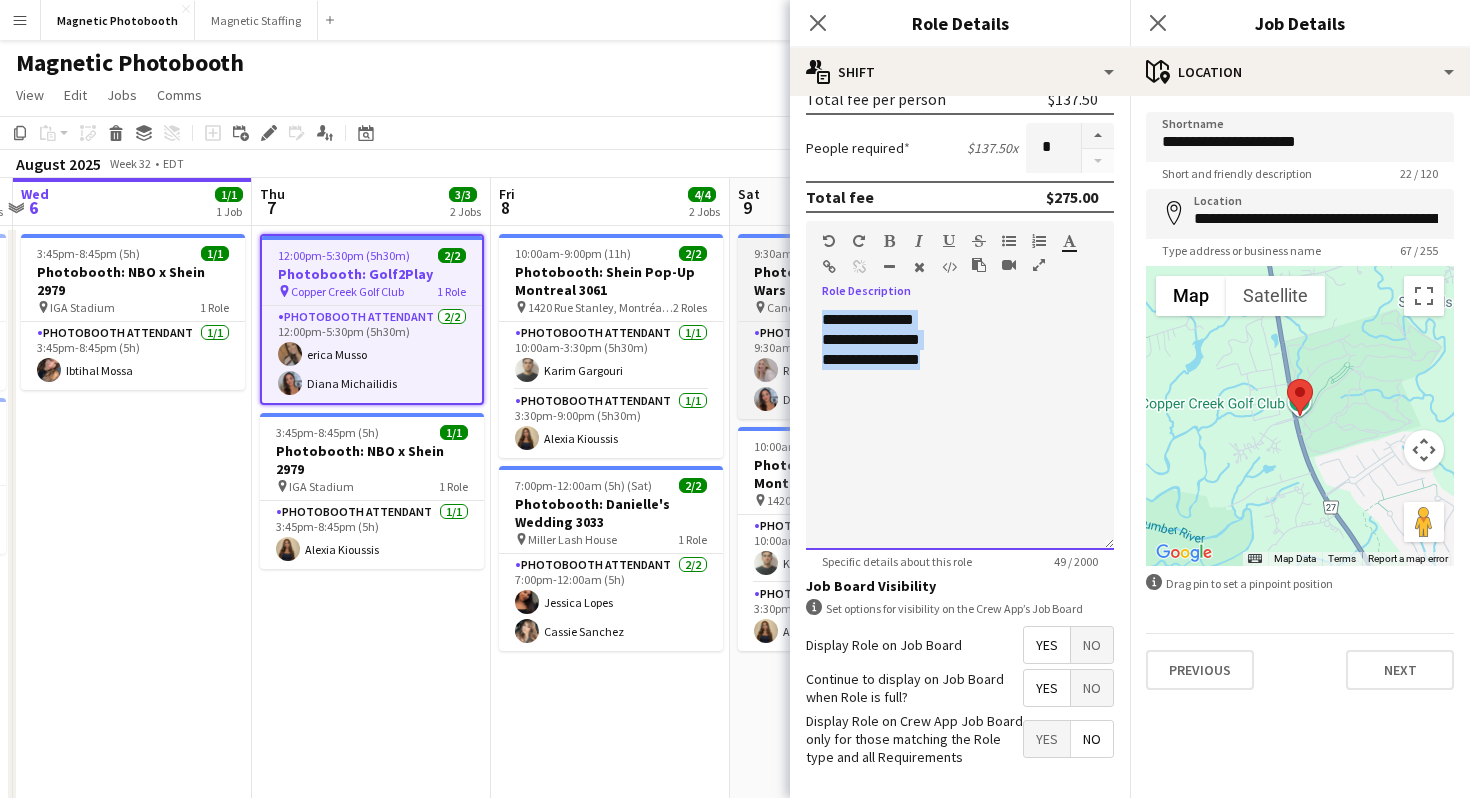 drag, startPoint x: 944, startPoint y: 391, endPoint x: 778, endPoint y: 273, distance: 203.6664 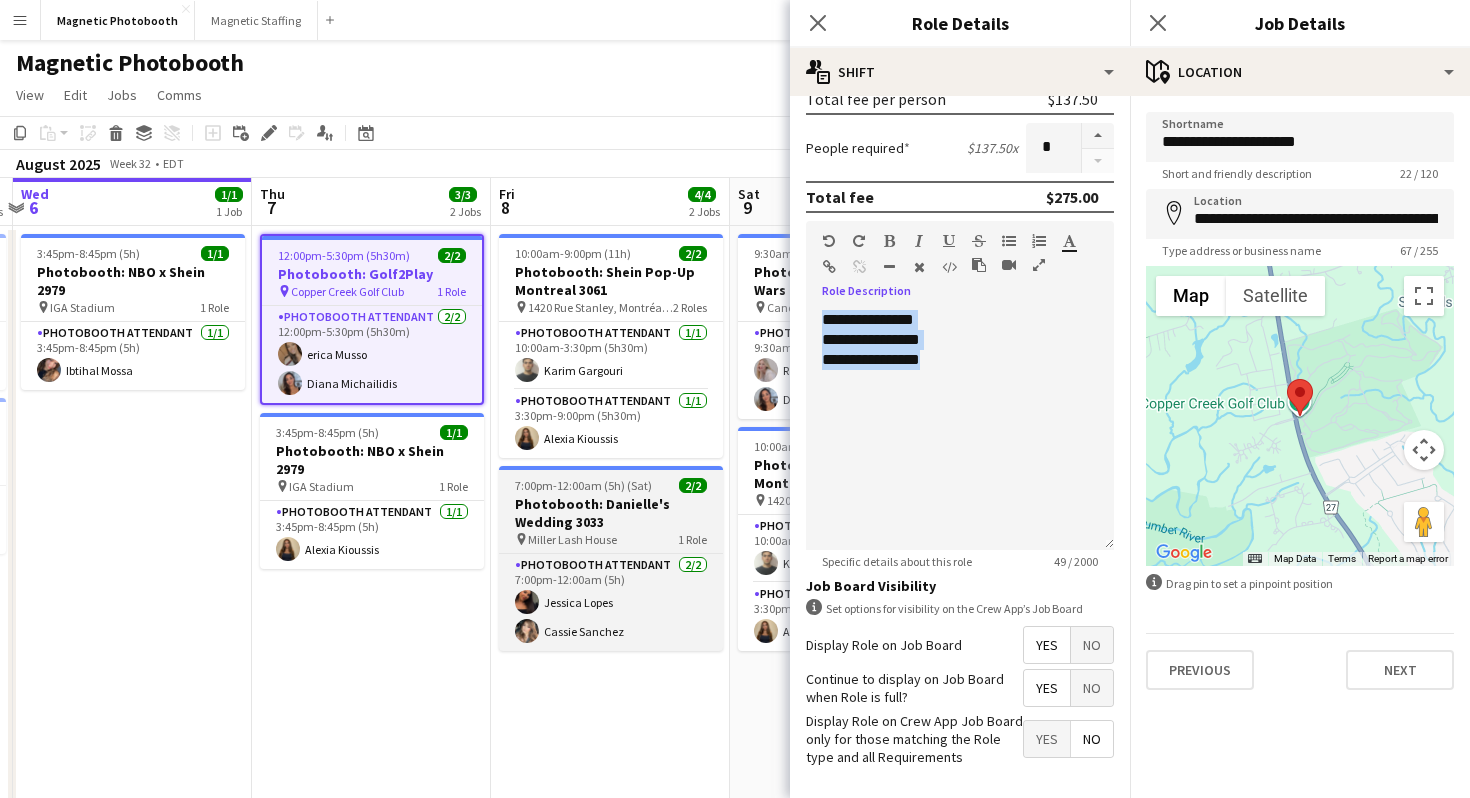 click on "7:00pm-12:00am (5h) (Sat)   2/2   Photobooth: [NAME]'s Wedding 3033
pin
[LOCATION]   1 Role   Photobooth Attendant    2/2   7:00pm-12:00am (5h)
[FIRST] [LAST] [FIRST] [LAST]" at bounding box center (611, 558) 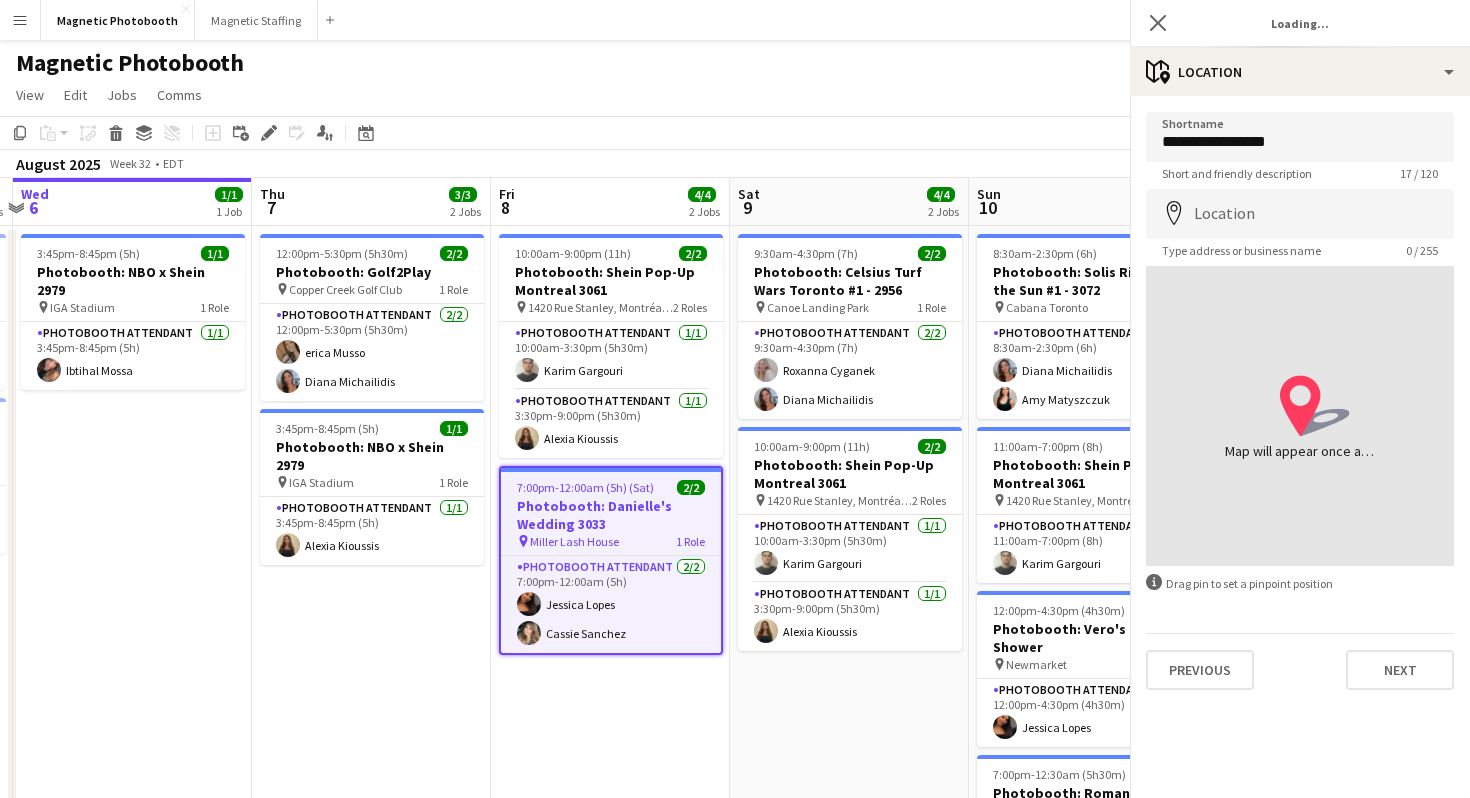 type on "**********" 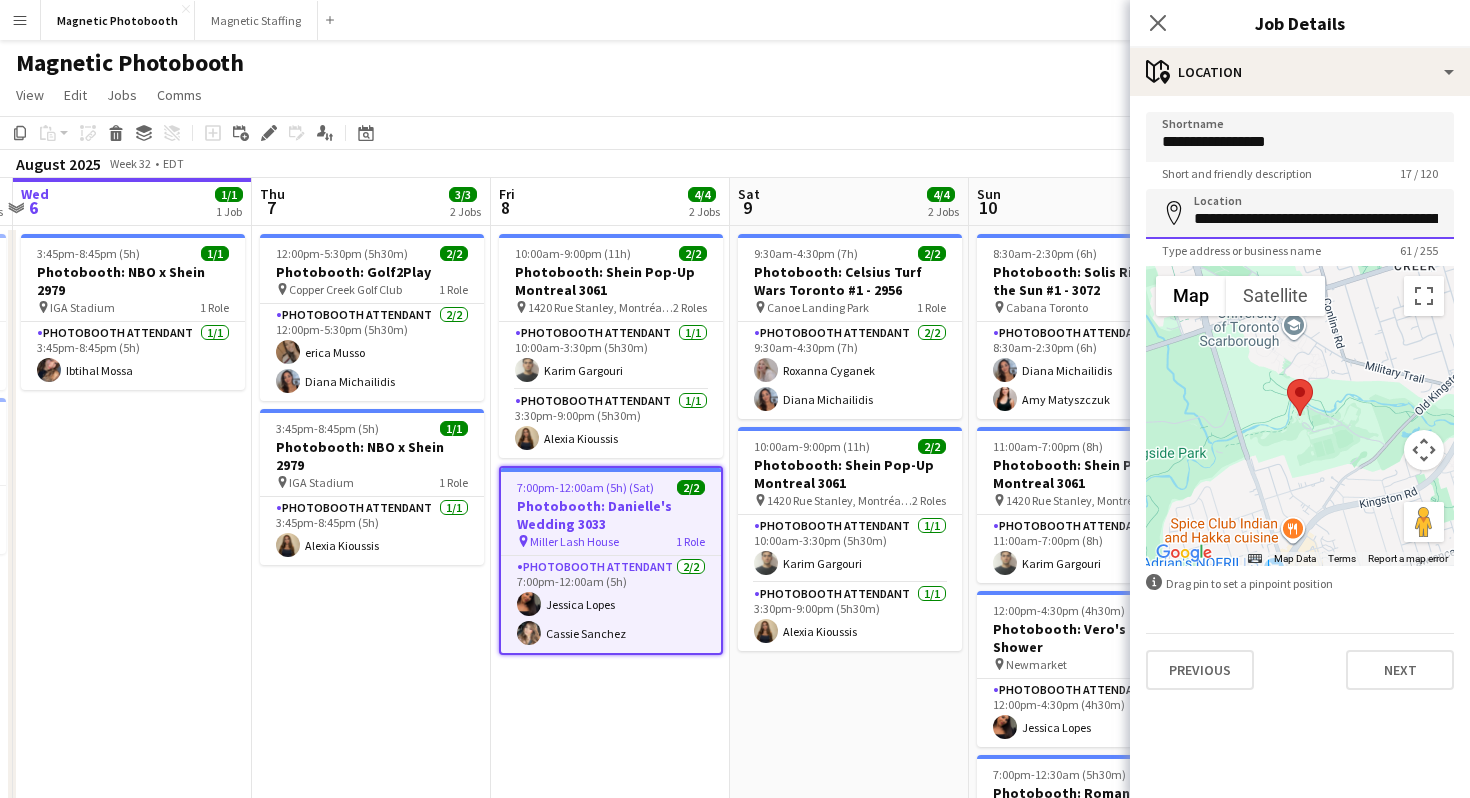 click on "**********" at bounding box center (1300, 214) 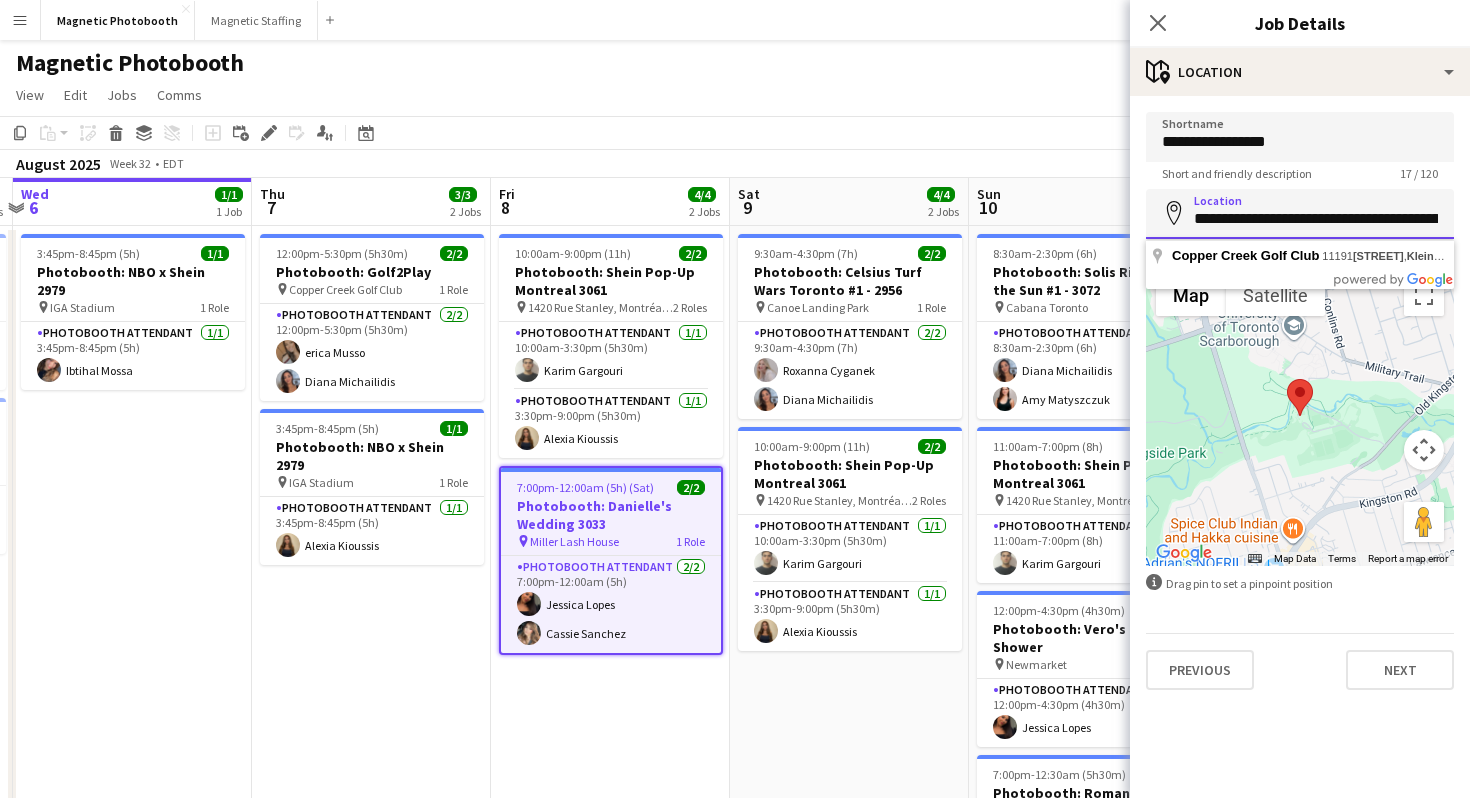 click on "**********" at bounding box center (1300, 214) 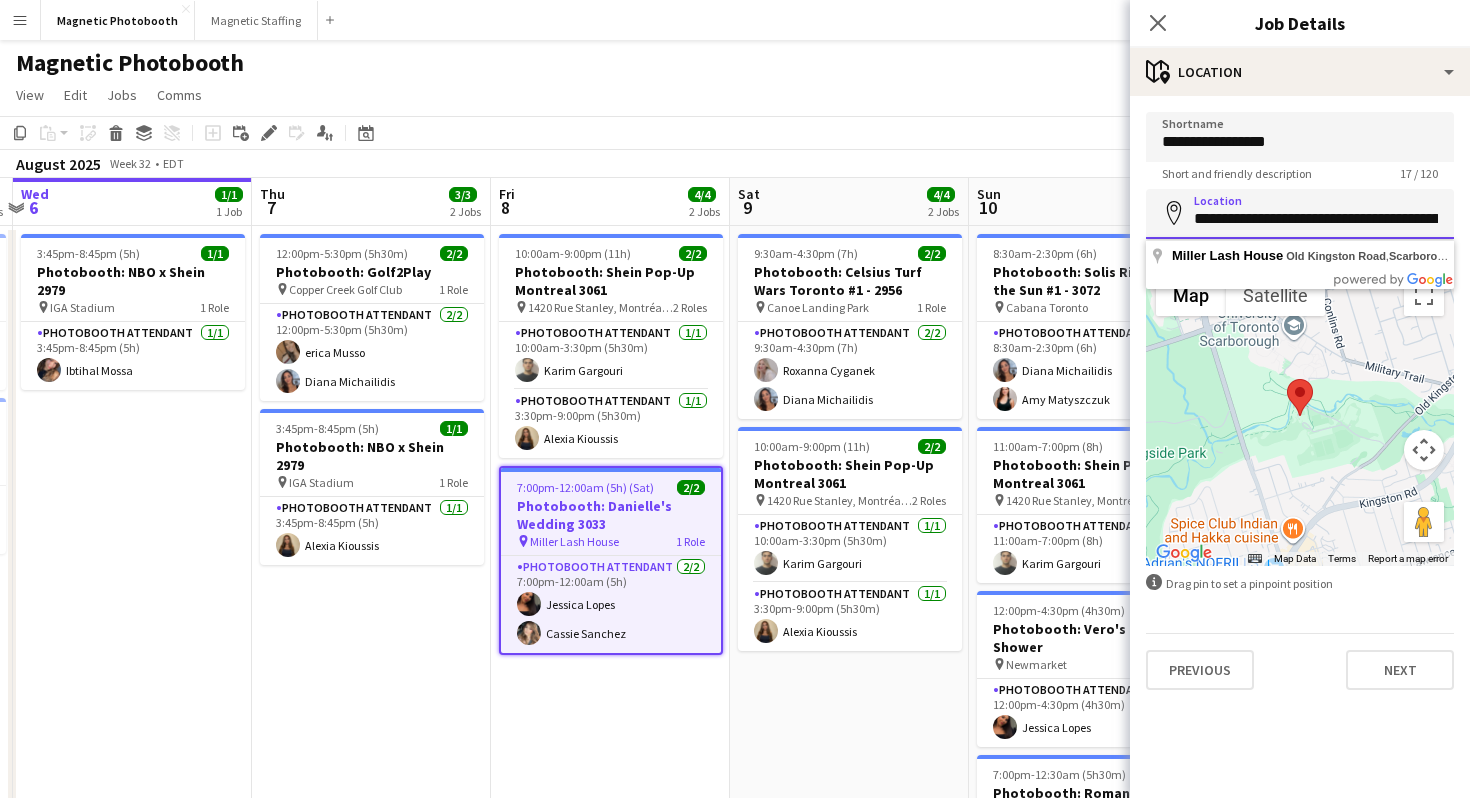 click on "**********" at bounding box center [1300, 214] 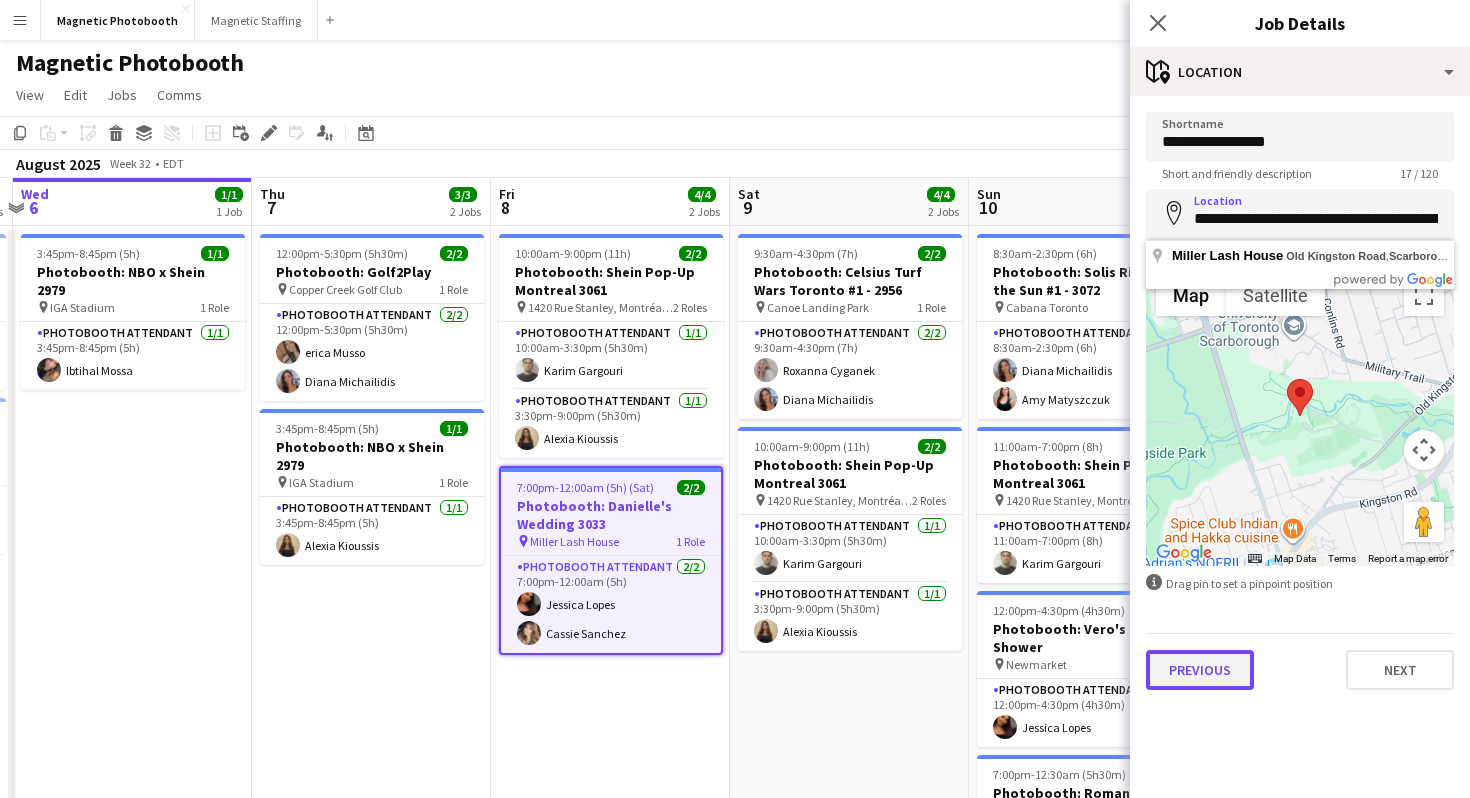 click on "Previous" at bounding box center (1200, 670) 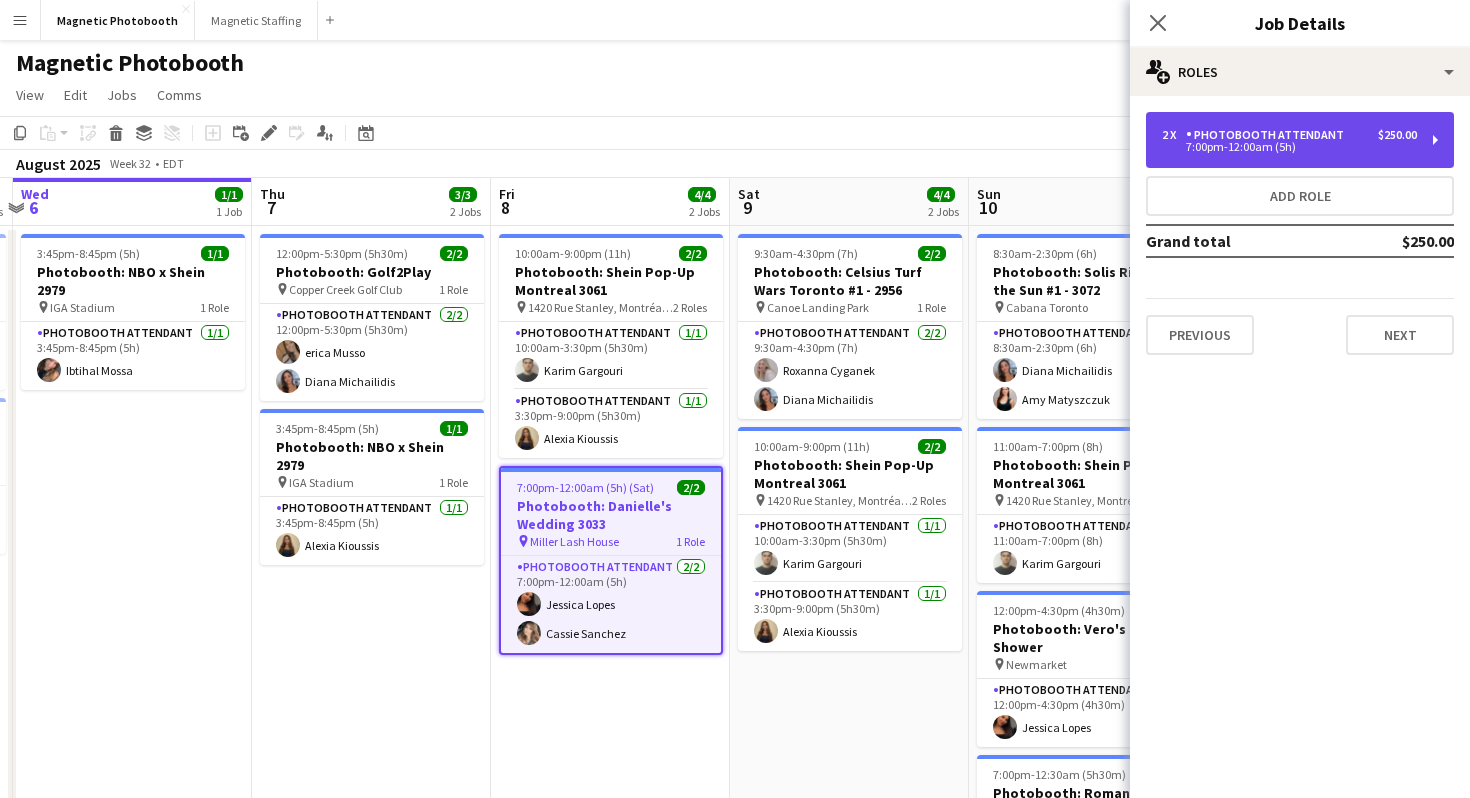 click on "2 x   Photobooth Attendant    $250.00   7:00pm-12:00am (5h)" at bounding box center [1300, 140] 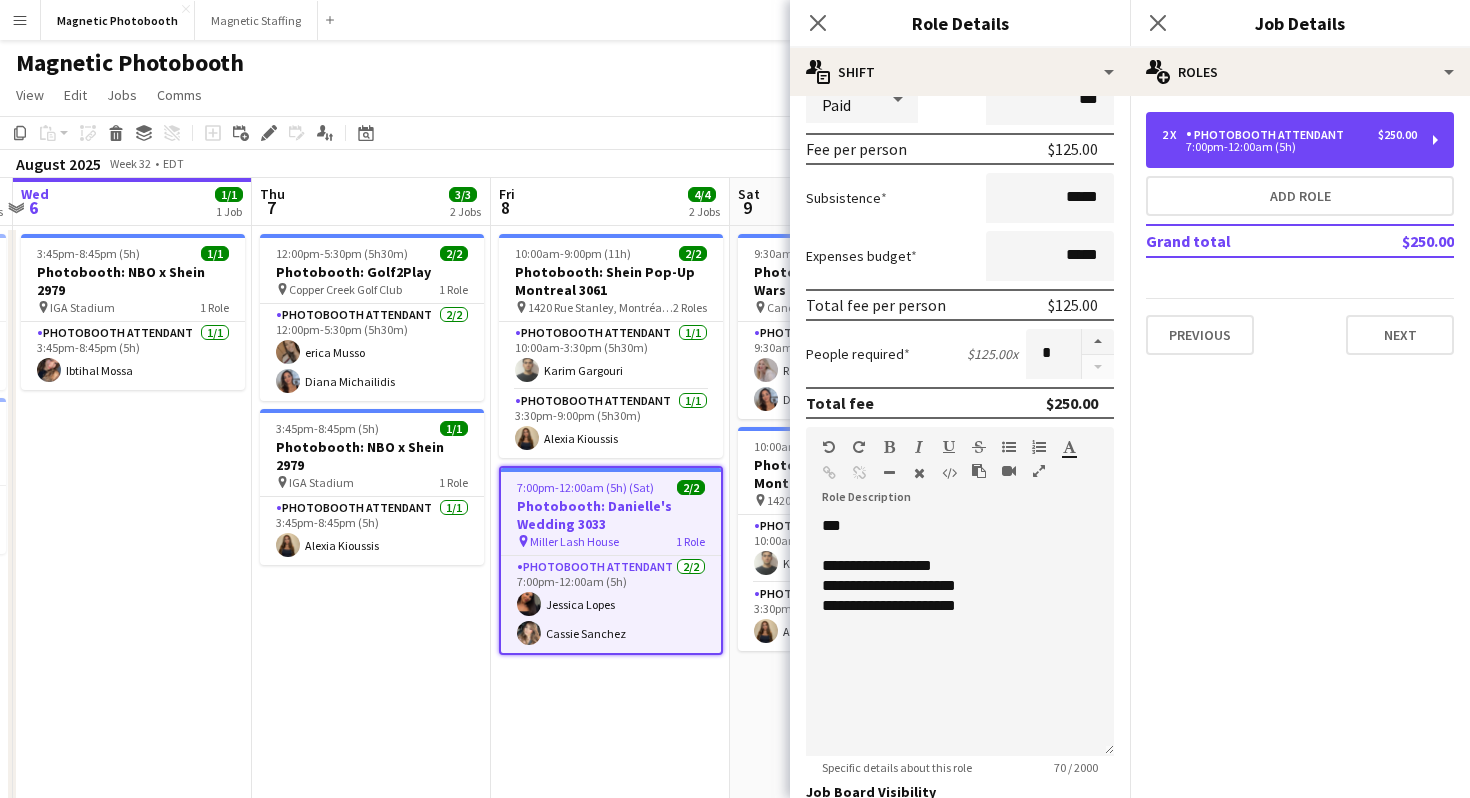 scroll, scrollTop: 270, scrollLeft: 0, axis: vertical 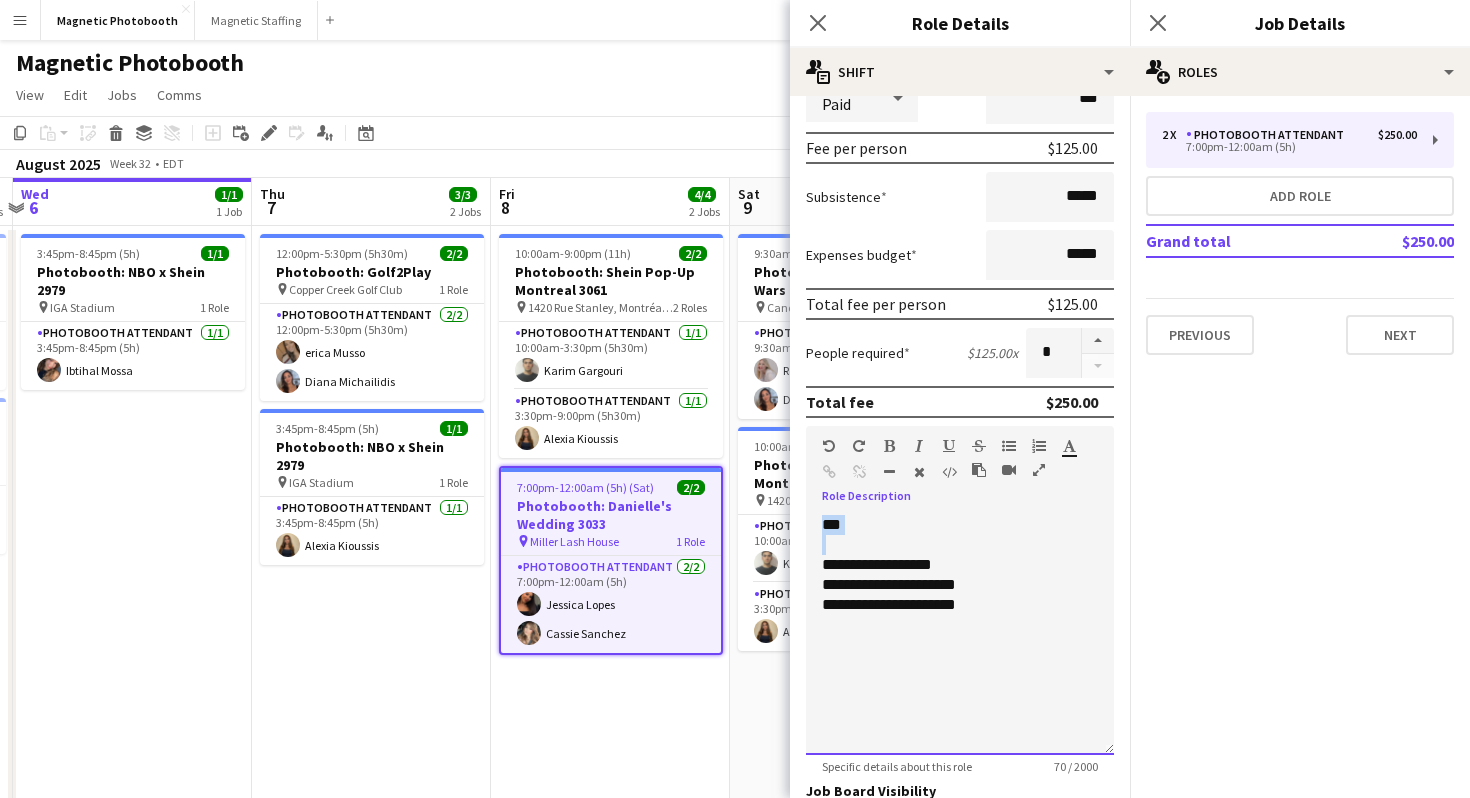 drag, startPoint x: 867, startPoint y: 544, endPoint x: 790, endPoint y: 511, distance: 83.773506 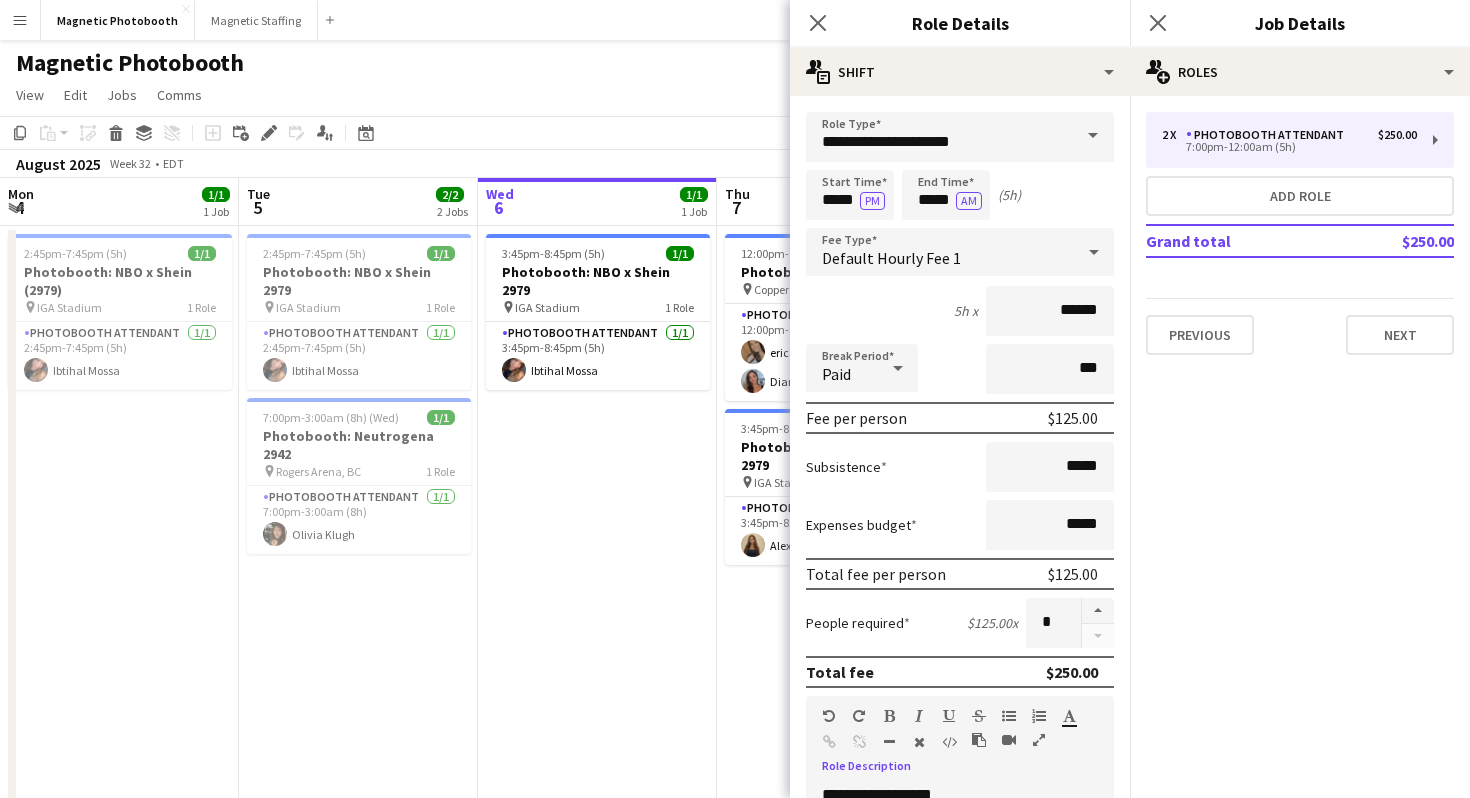 scroll, scrollTop: 0, scrollLeft: 0, axis: both 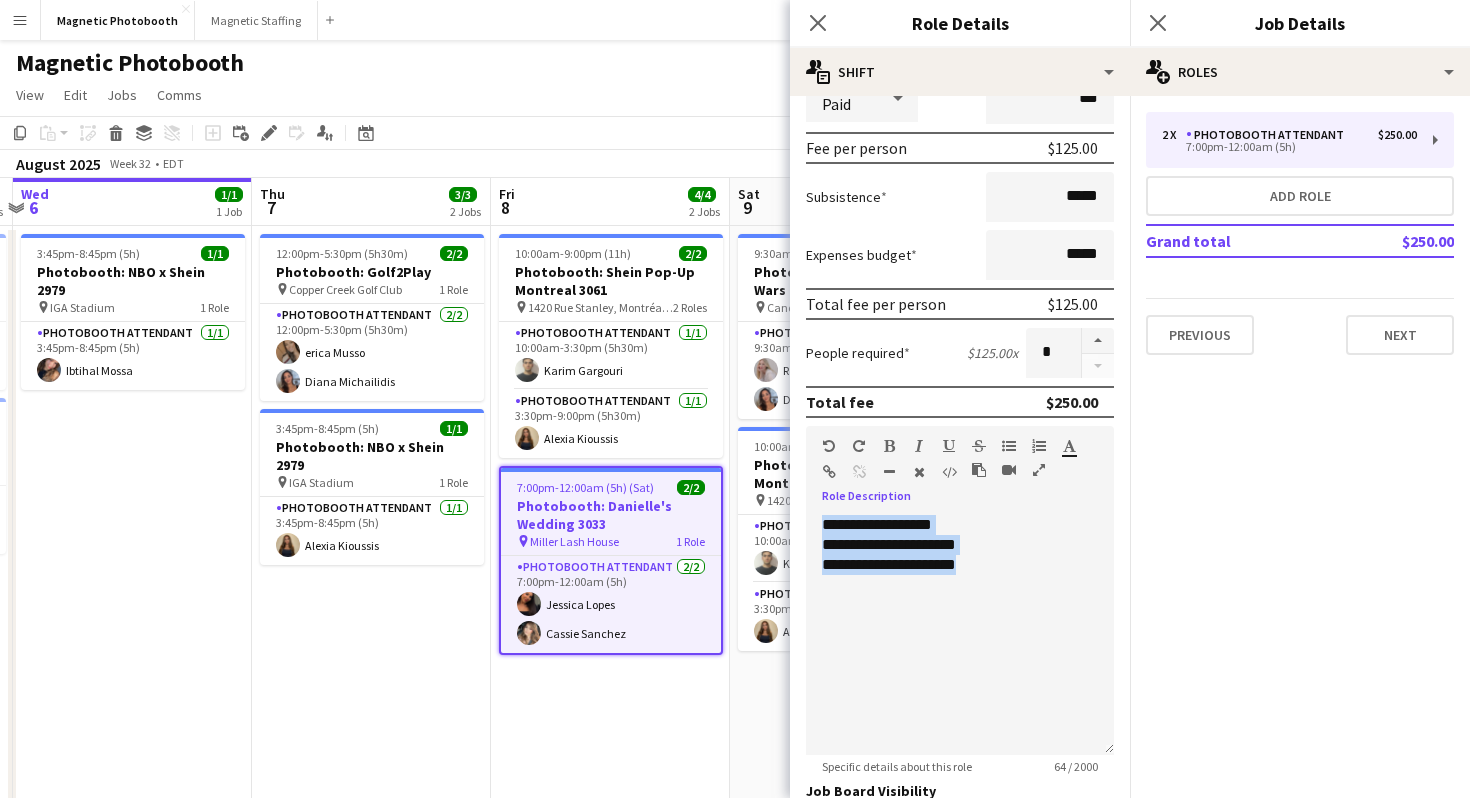 drag, startPoint x: 1018, startPoint y: 581, endPoint x: 805, endPoint y: 529, distance: 219.25555 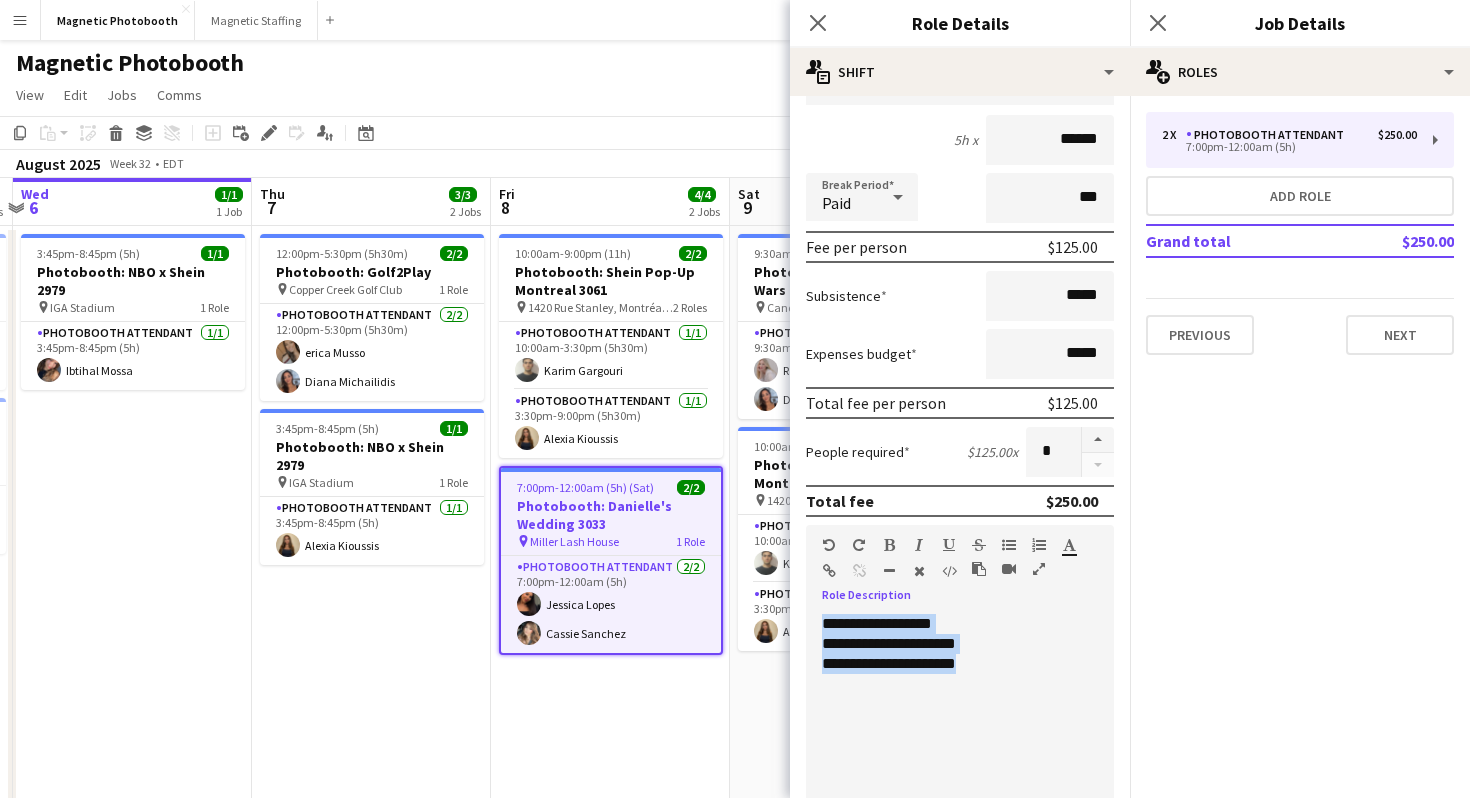scroll, scrollTop: 247, scrollLeft: 0, axis: vertical 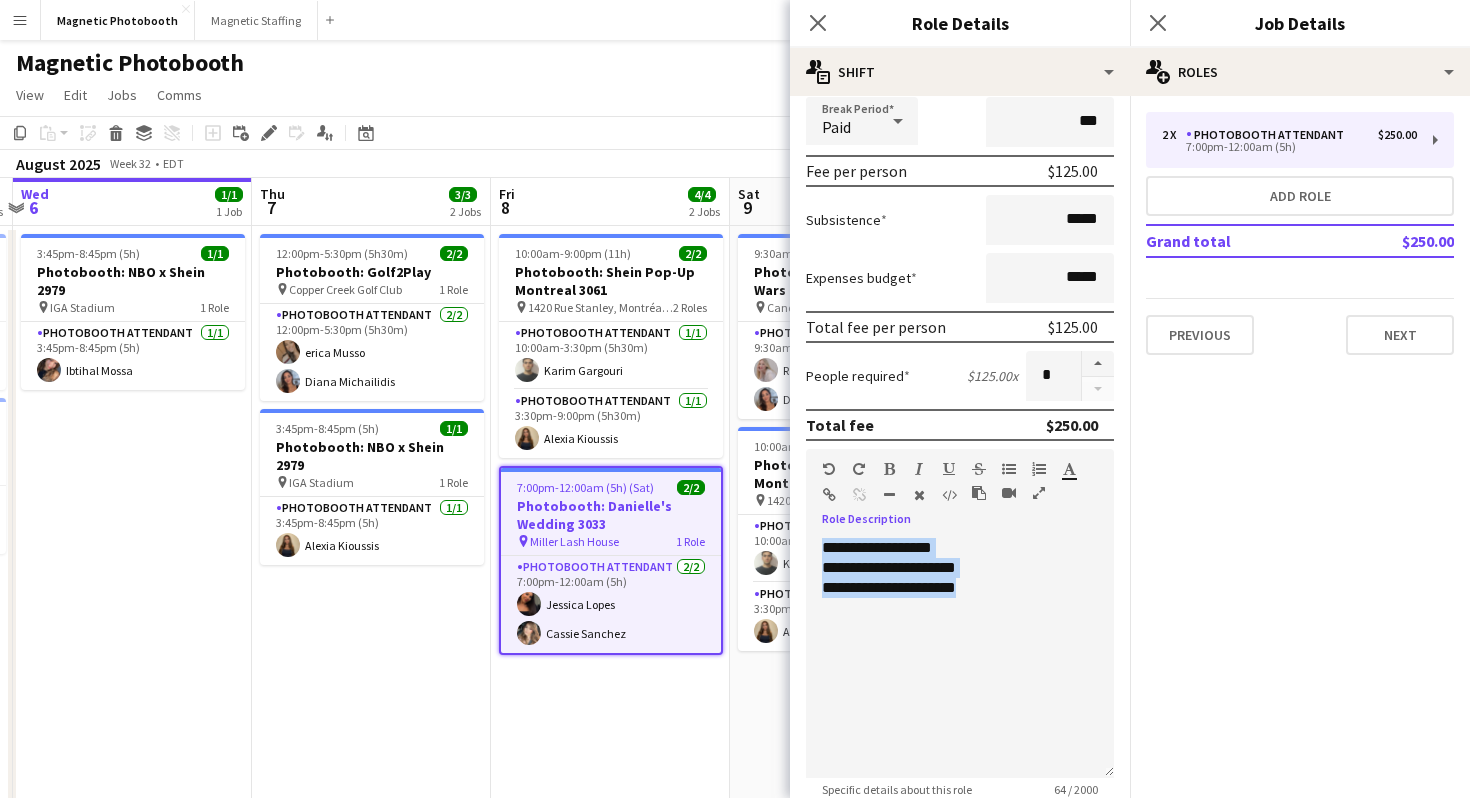 click on "**********" at bounding box center [877, 547] 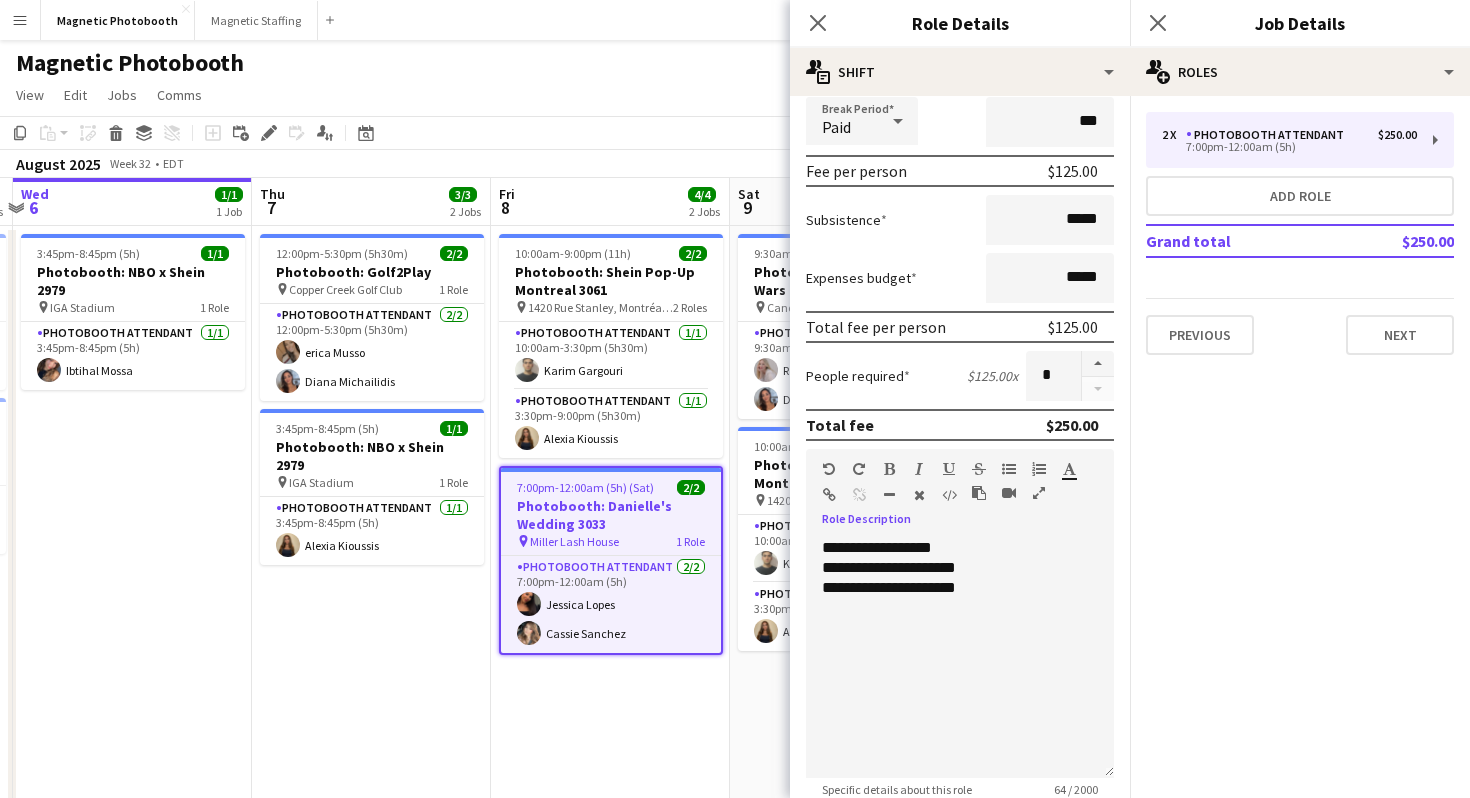 click on "**********" at bounding box center [877, 547] 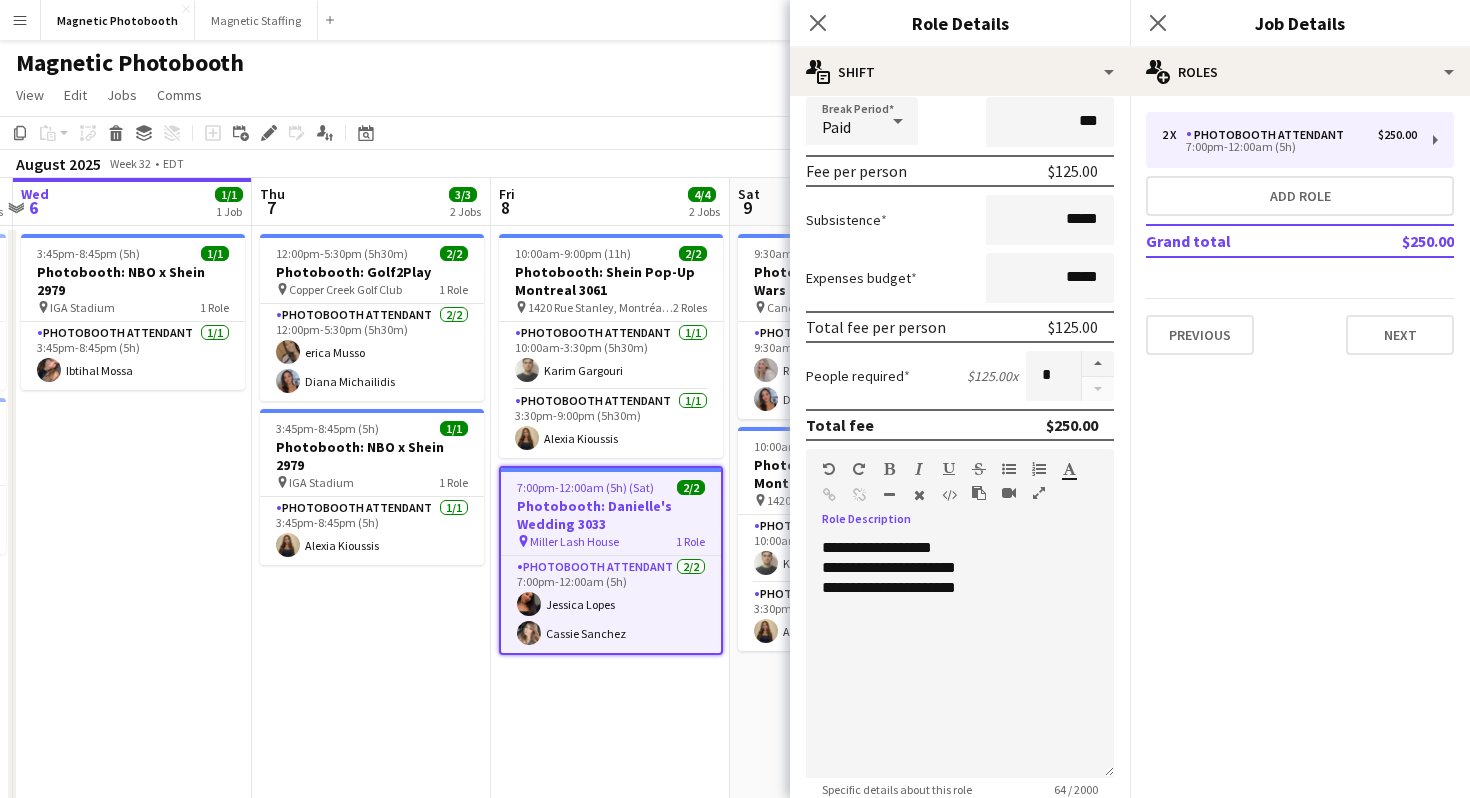 type 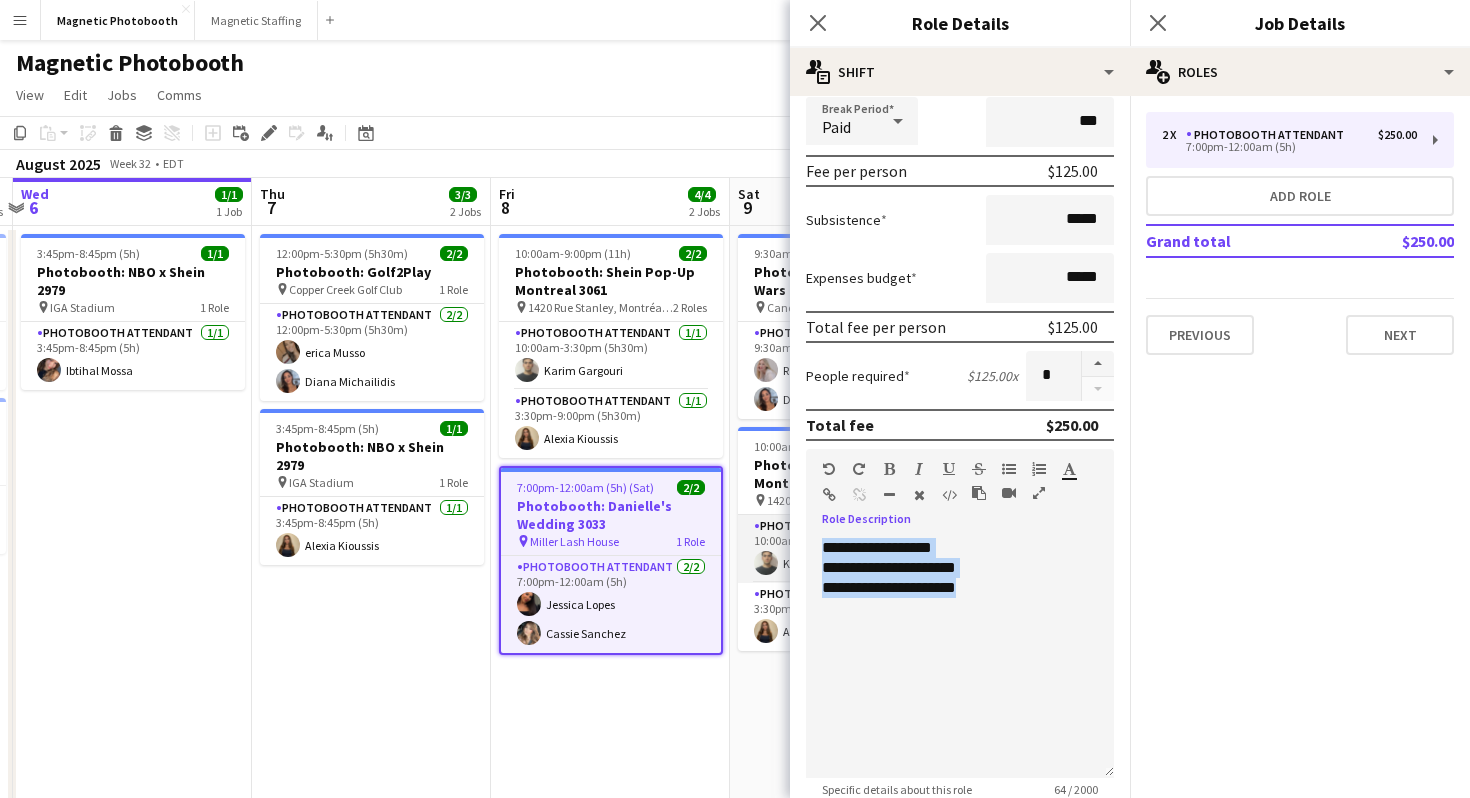 drag, startPoint x: 998, startPoint y: 591, endPoint x: 768, endPoint y: 547, distance: 234.17088 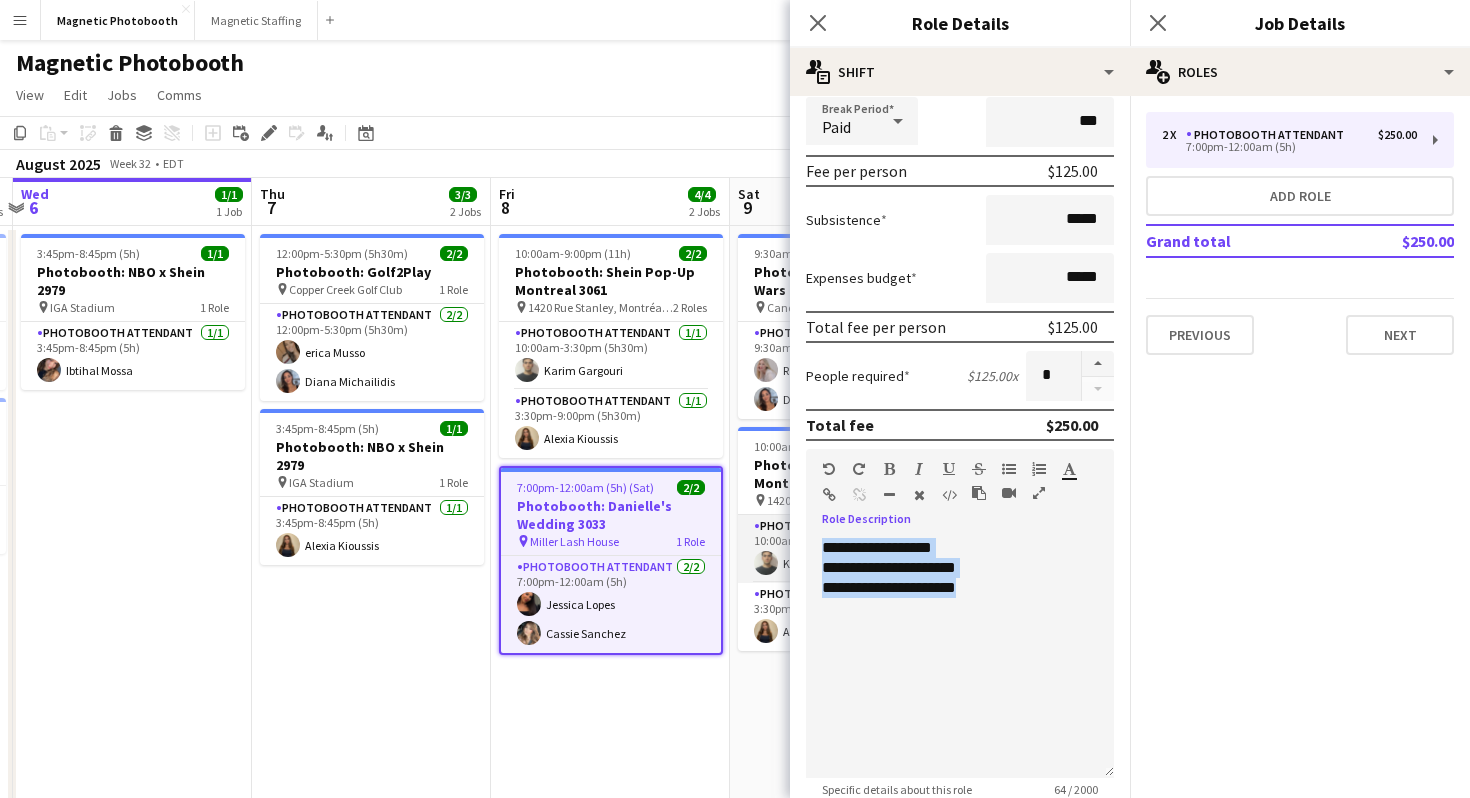 click on "Menu
Boards
Boards   Boards   All jobs   Status
Workforce
Workforce   My Workforce   Recruiting
Comms
Comms
Pay
Pay   Approvals   Payments   Reports
Platform Settings
Platform Settings   Your settings
Training Academy
Training Academy
Knowledge Base
Knowledge Base
Product Updates
Product Updates   Log Out   Privacy   Magnetic Photobooth
Close
Magnetic Staffing
Close
Add
Help
Notifications
Magnetic Photobooth   View  Day view expanded Day view collapsed Month view Date picker Jump to today Expand Linked Jobs  Edit
C" at bounding box center (735, 578) 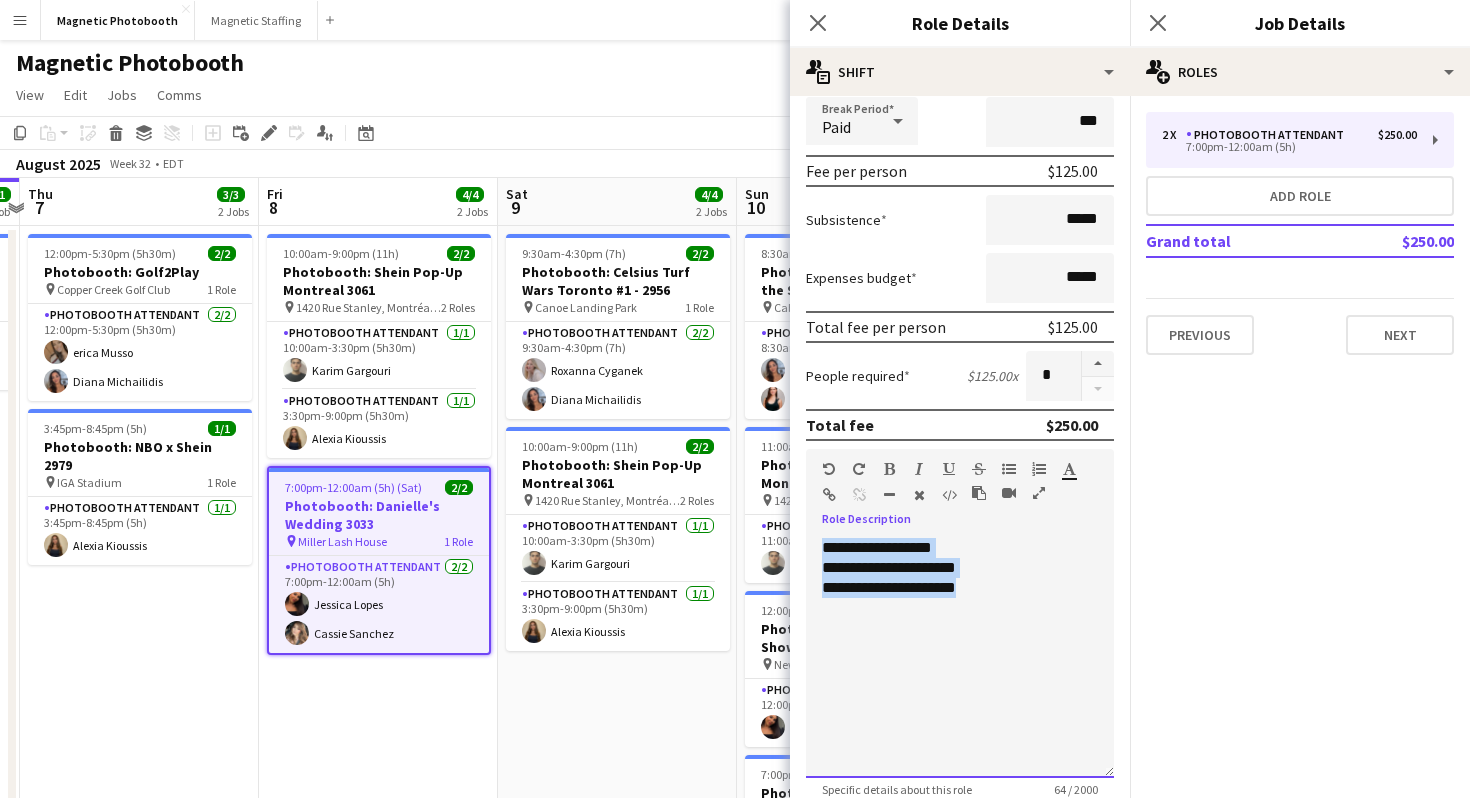 scroll, scrollTop: 0, scrollLeft: 711, axis: horizontal 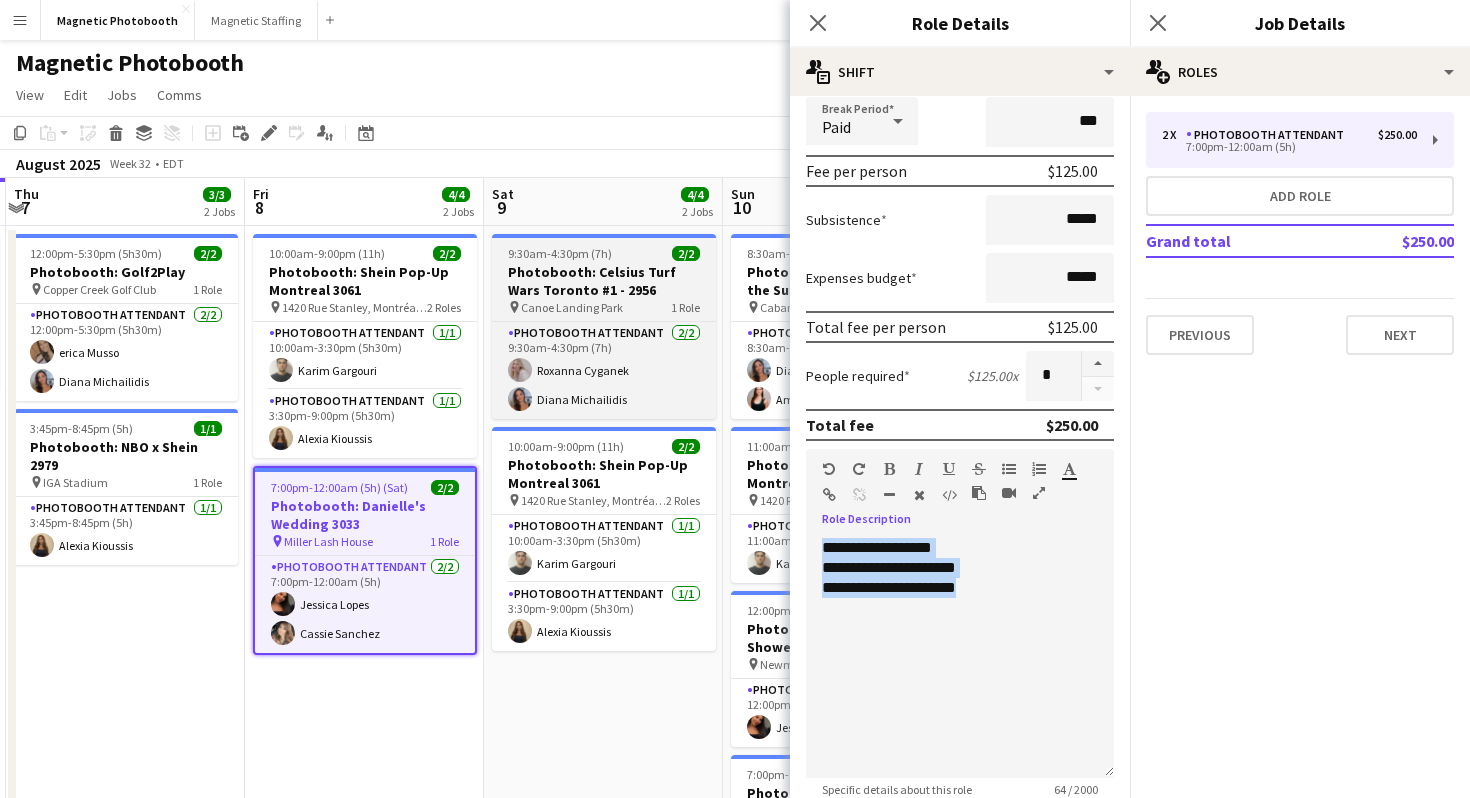 click on "pin
Canoe Landing Park   1 Role" at bounding box center (604, 307) 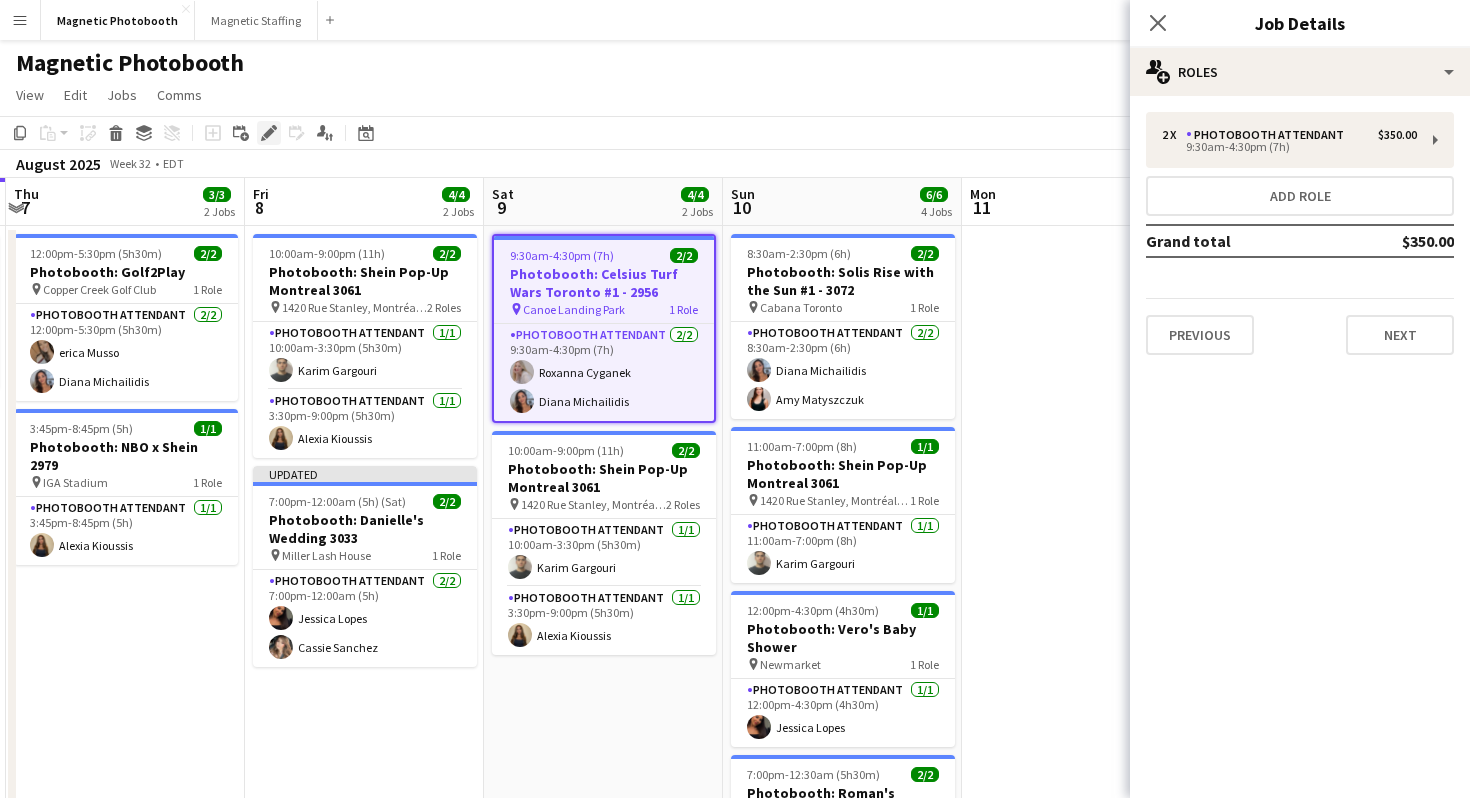 click on "Edit" 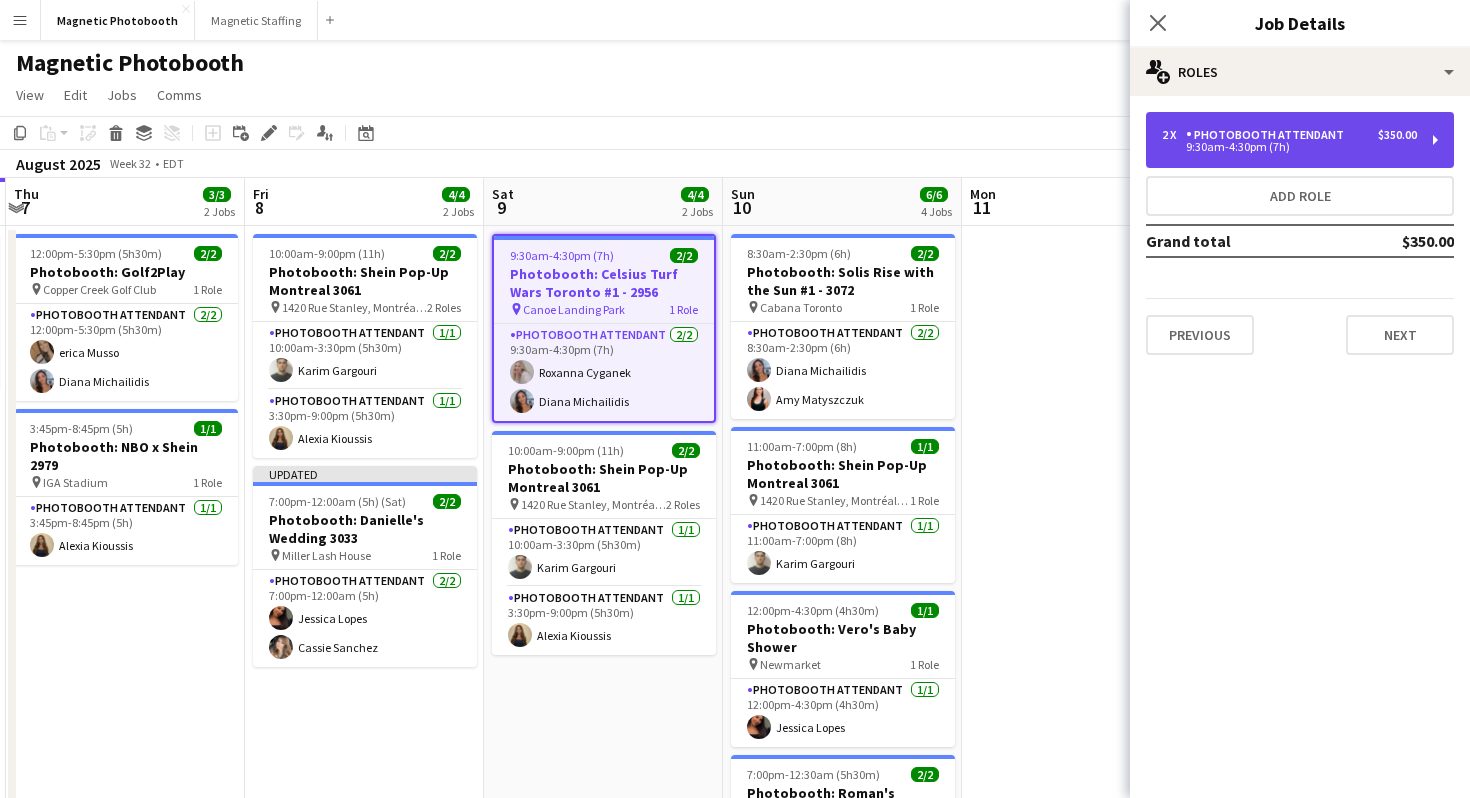 click on "9:30am-4:30pm (7h)" at bounding box center [1289, 147] 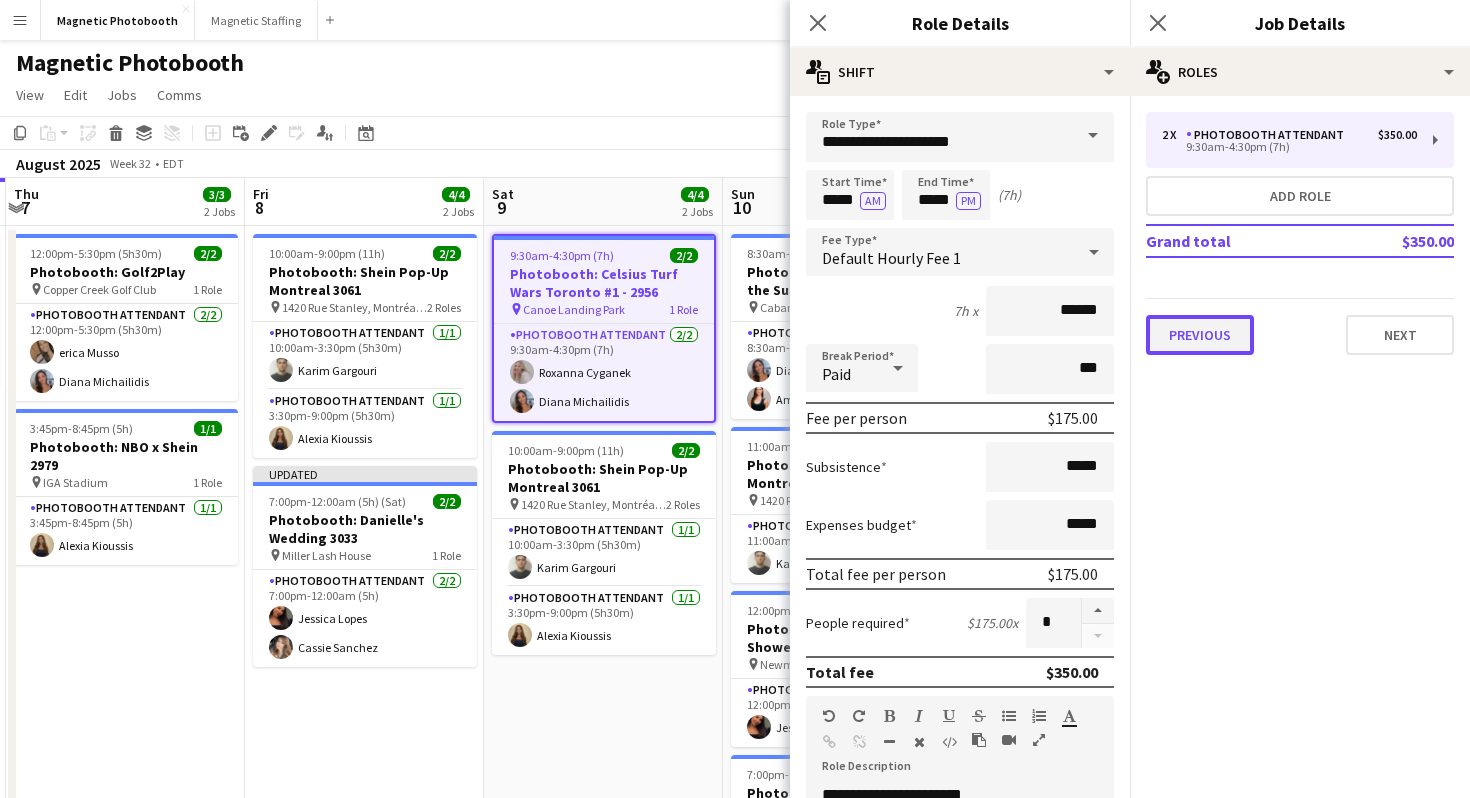 click on "Previous" at bounding box center [1200, 335] 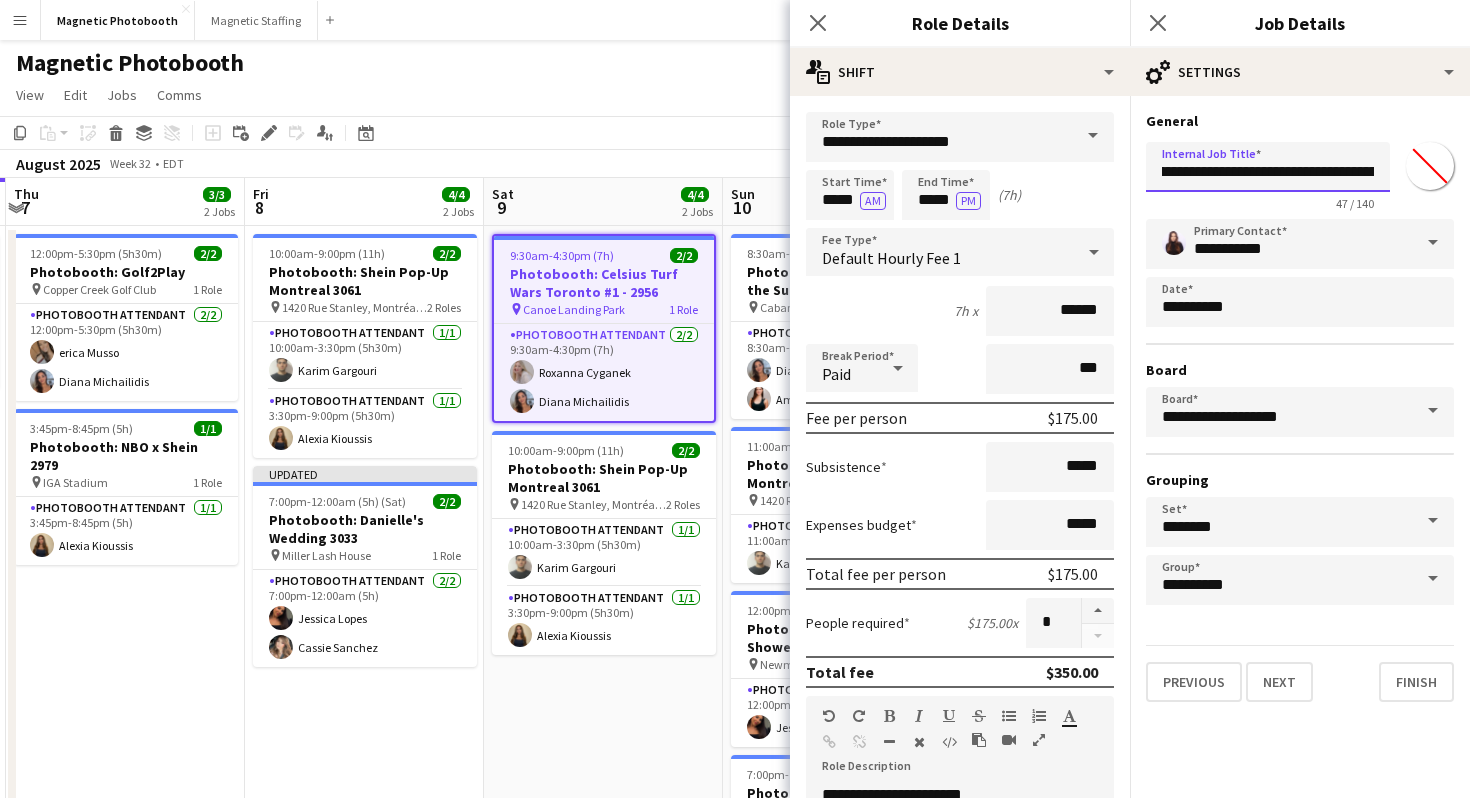 scroll, scrollTop: 0, scrollLeft: 106, axis: horizontal 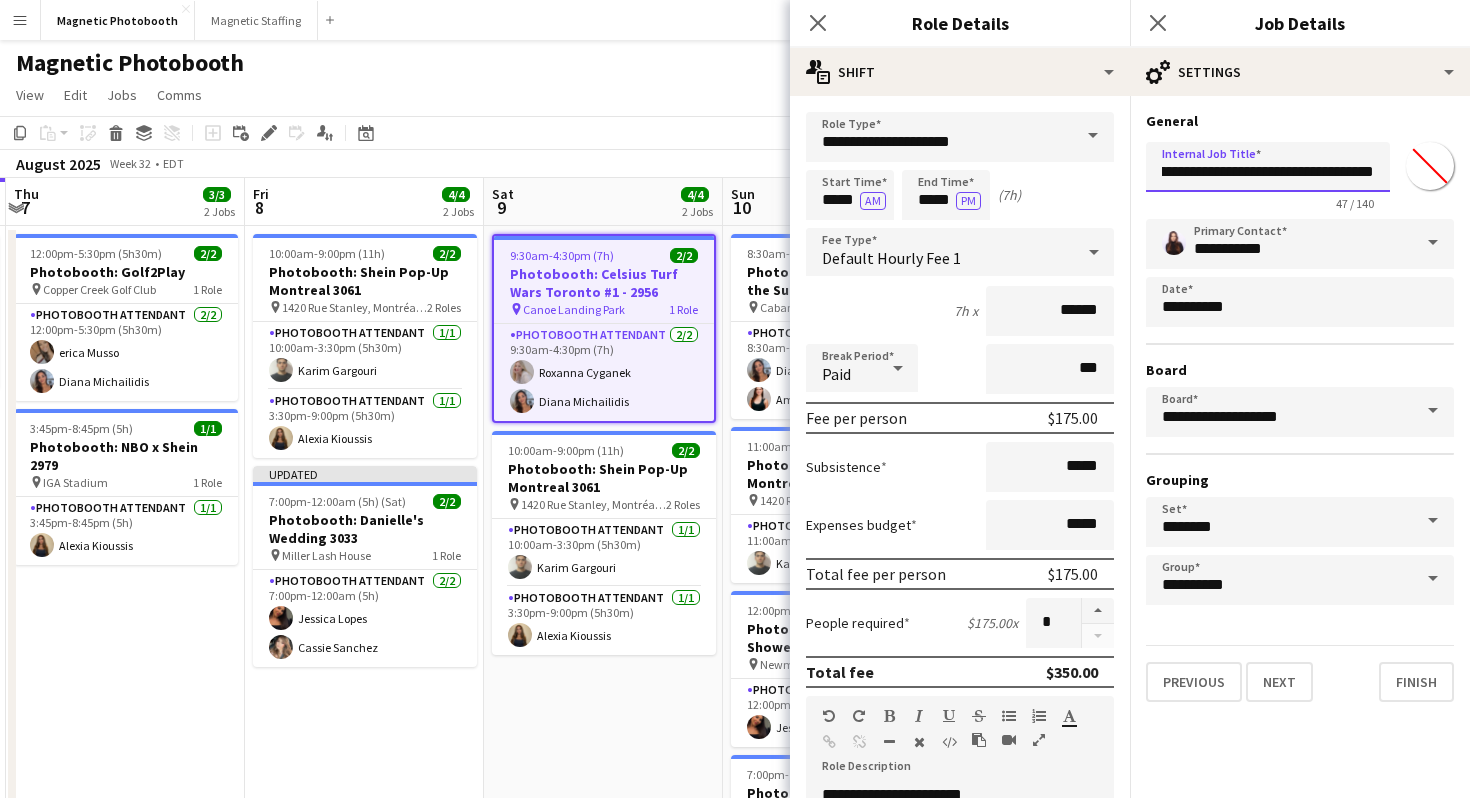 drag, startPoint x: 1301, startPoint y: 167, endPoint x: 1311, endPoint y: 179, distance: 15.6205 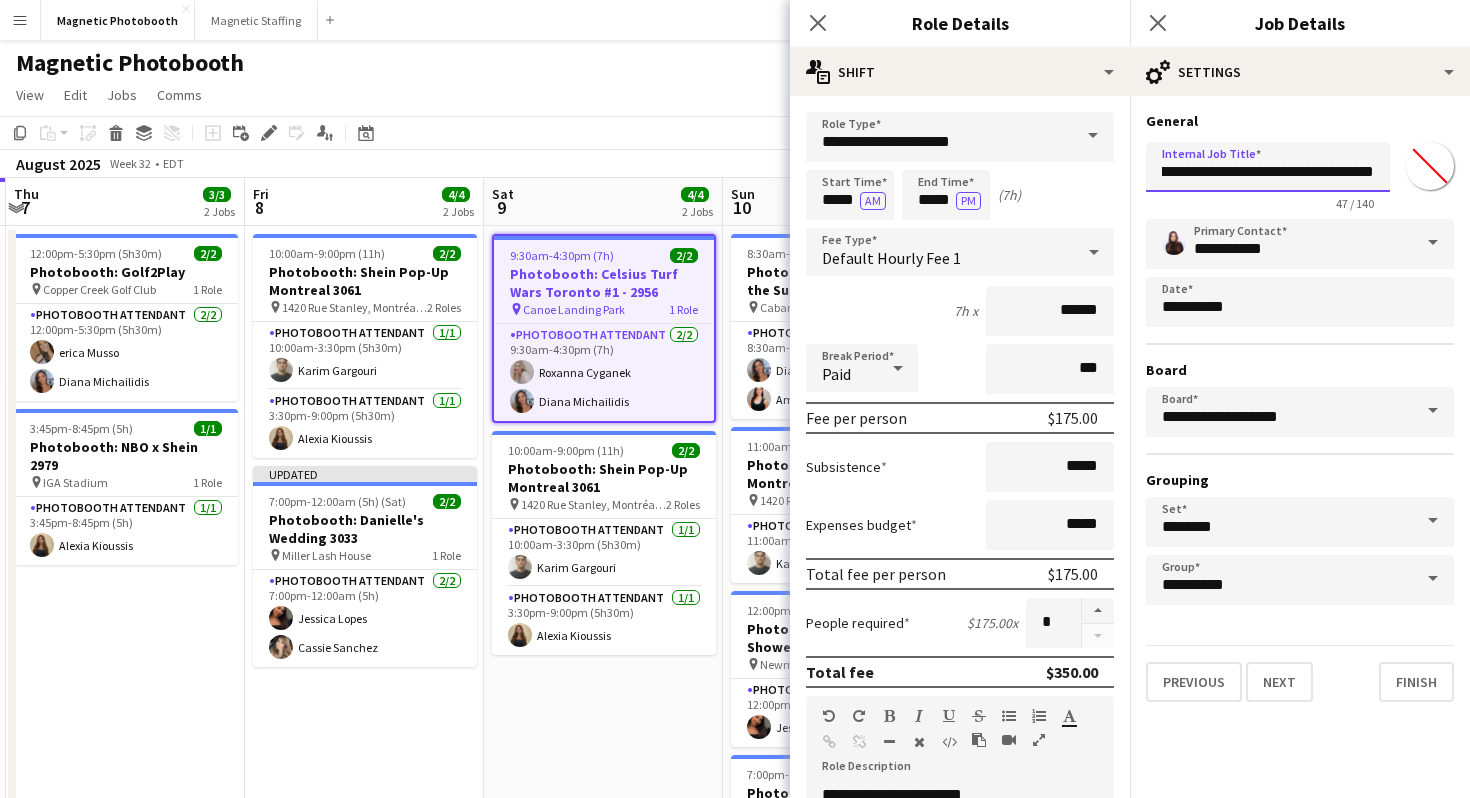 click on "**********" at bounding box center [1268, 167] 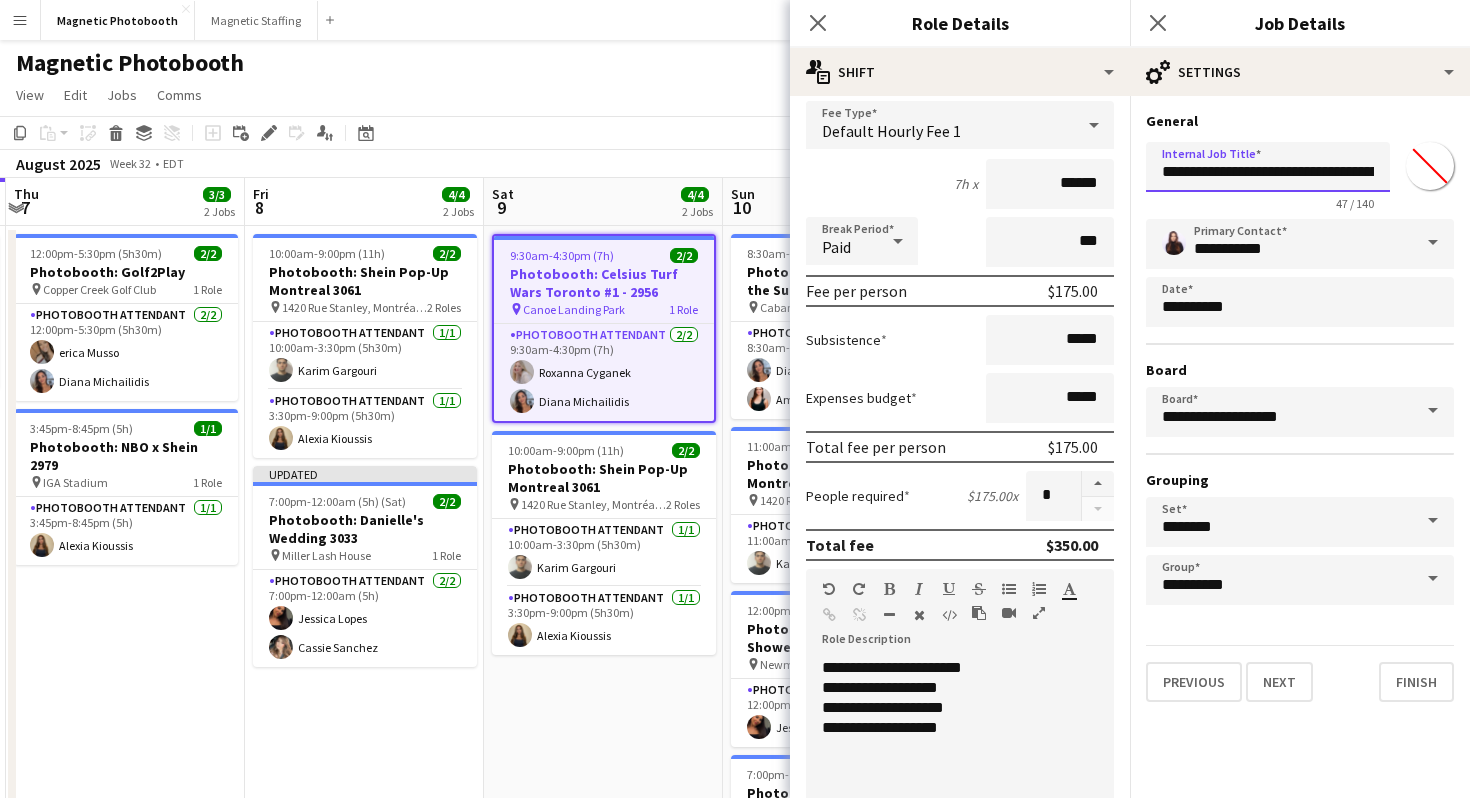 scroll, scrollTop: 177, scrollLeft: 0, axis: vertical 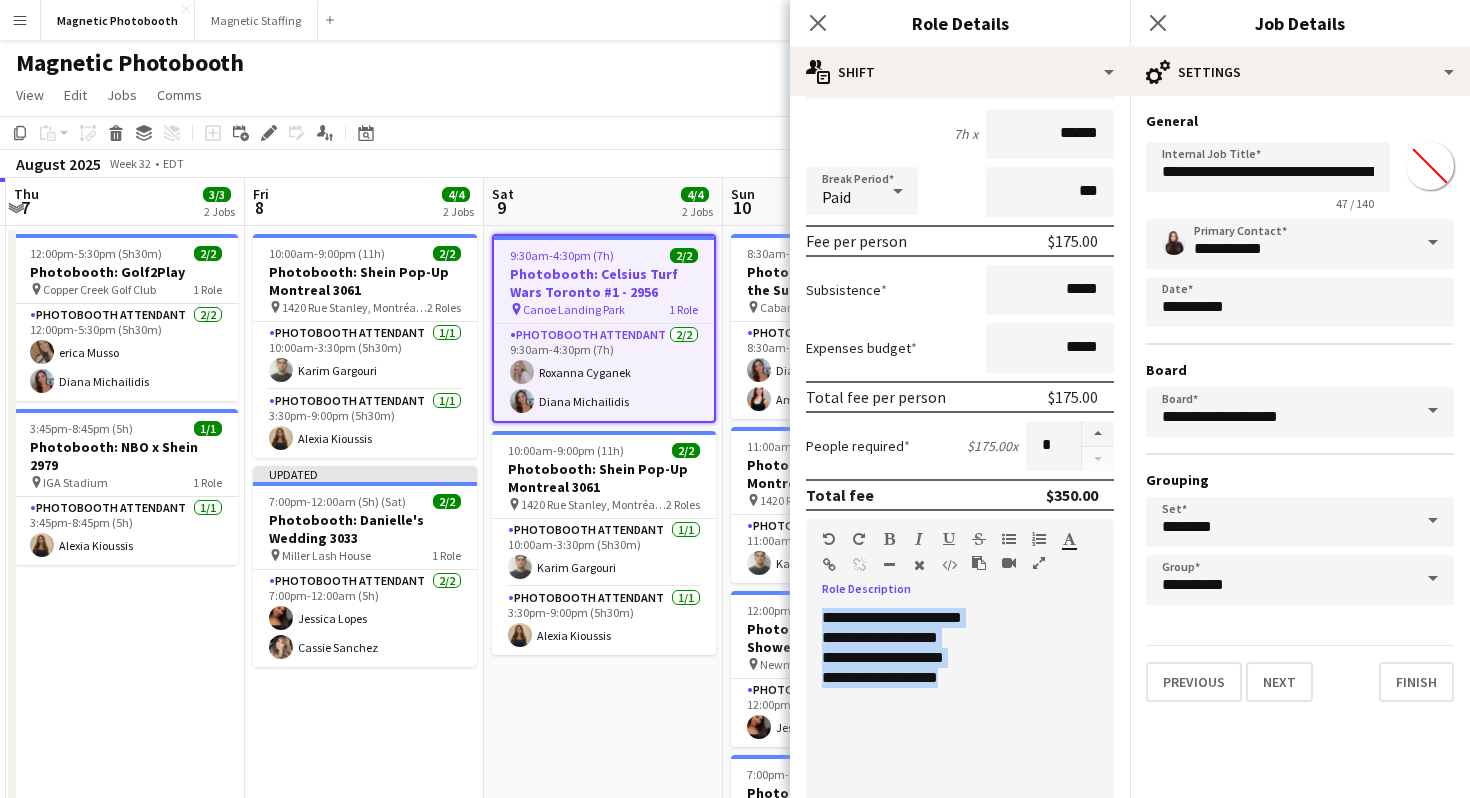 drag, startPoint x: 979, startPoint y: 685, endPoint x: 818, endPoint y: 624, distance: 172.16852 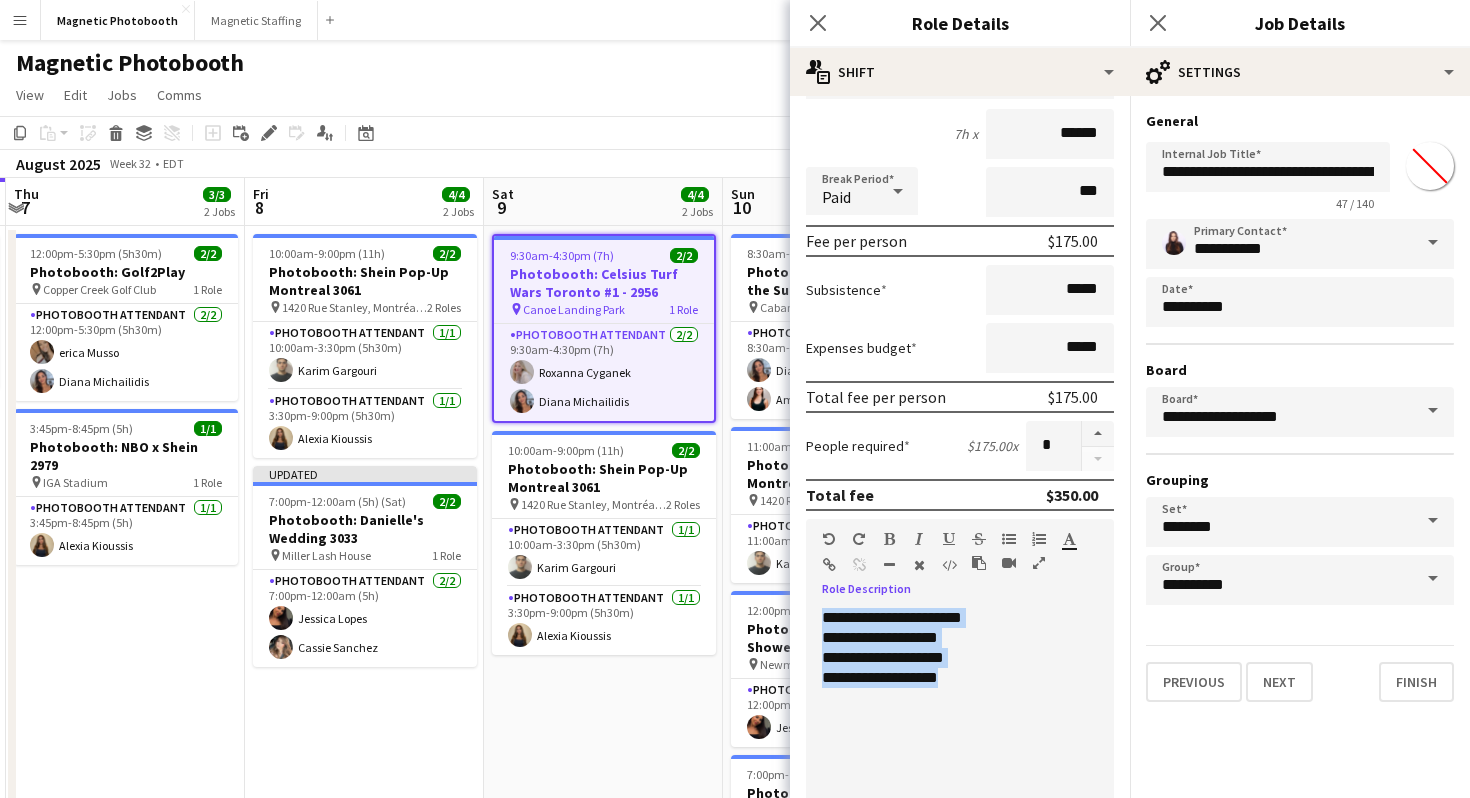click on "**********" at bounding box center [960, 728] 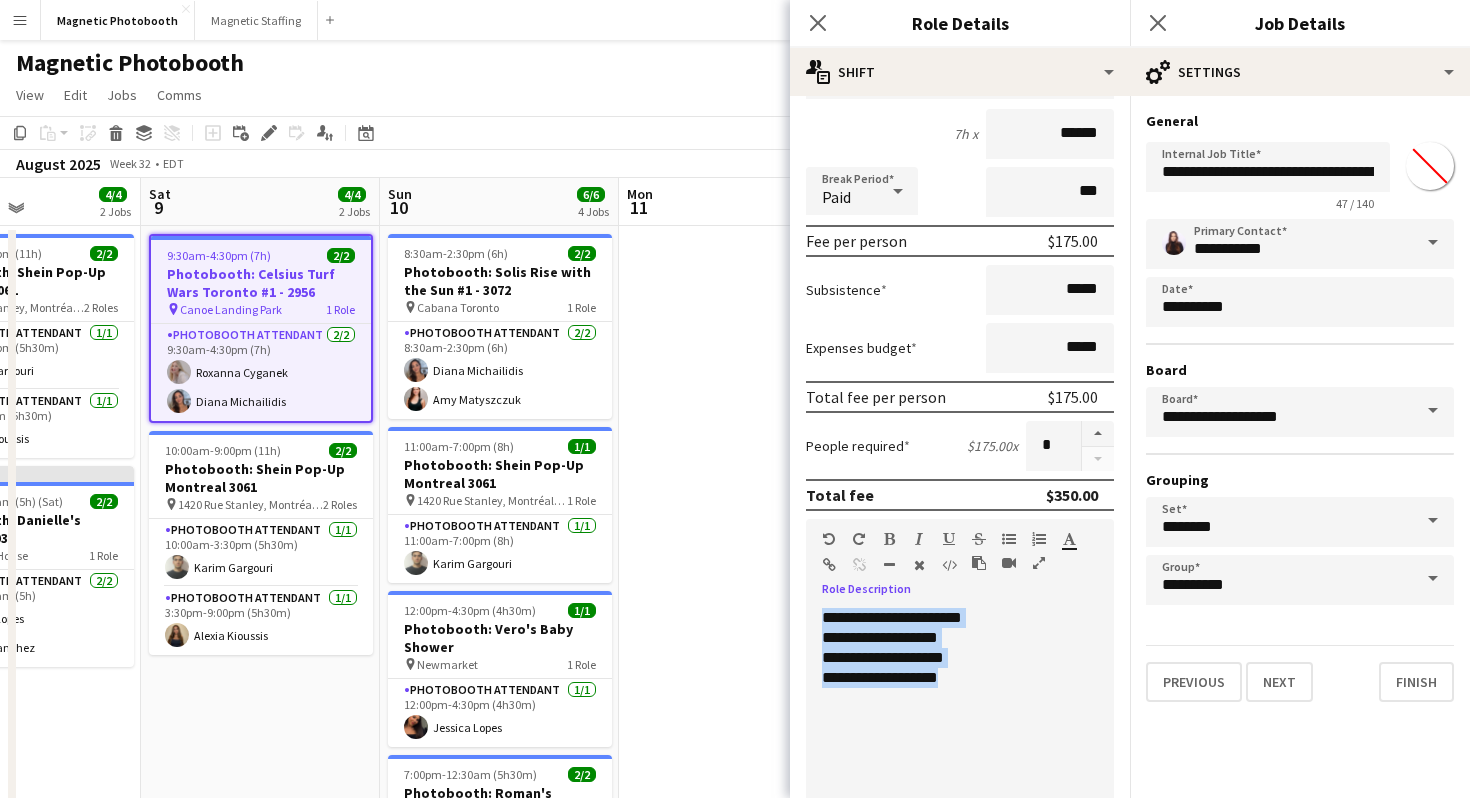 scroll, scrollTop: 0, scrollLeft: 594, axis: horizontal 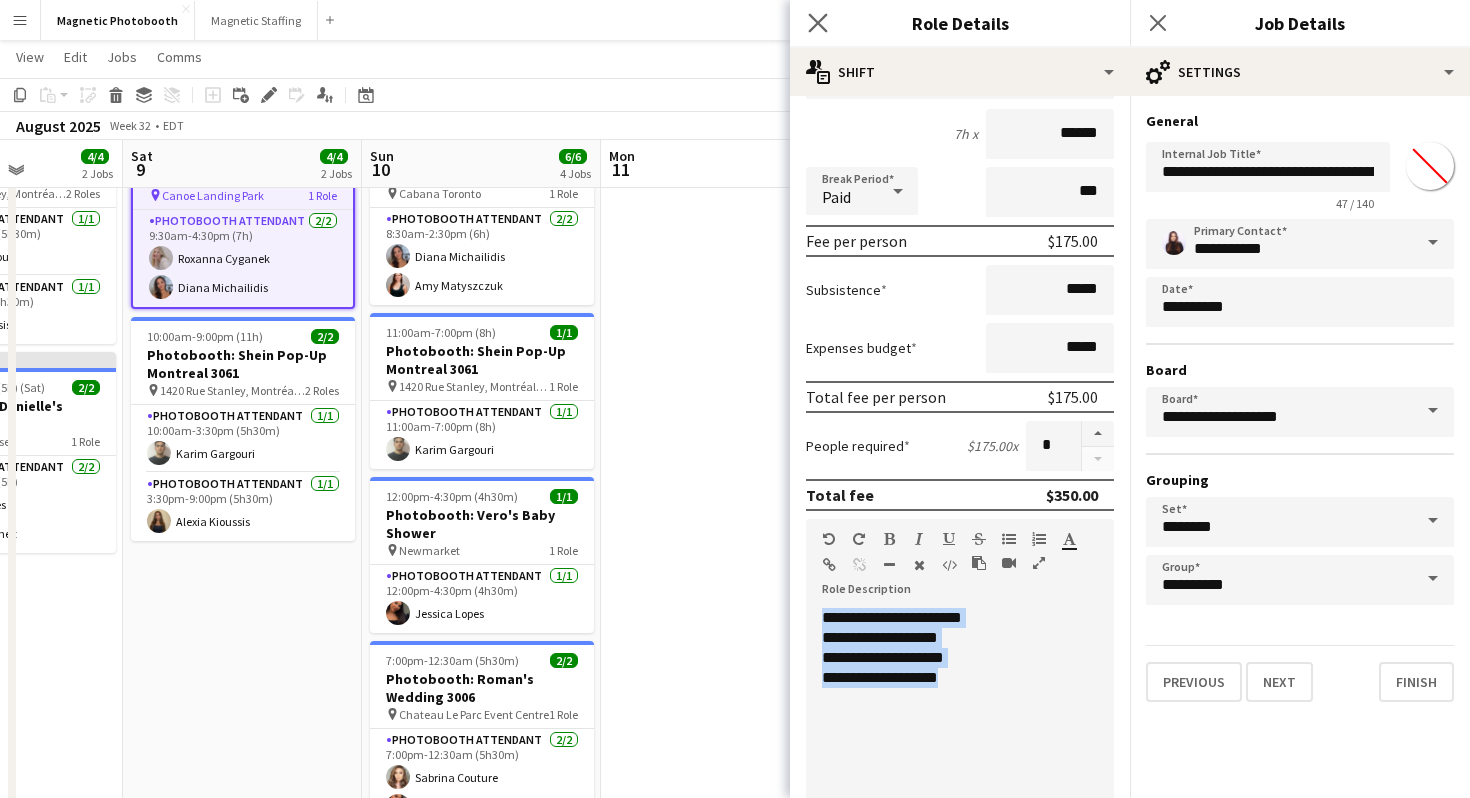 click on "Close pop-in" 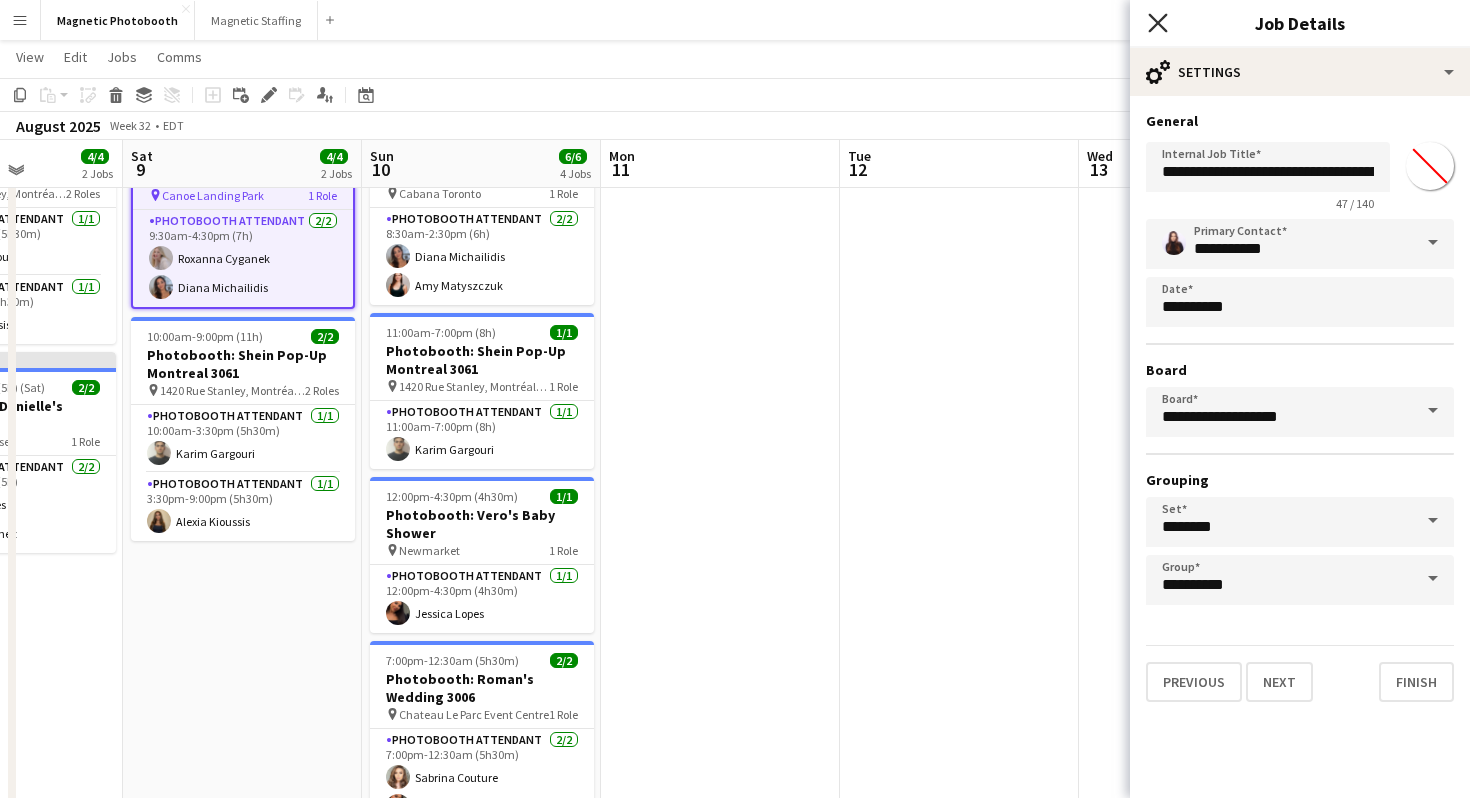 click 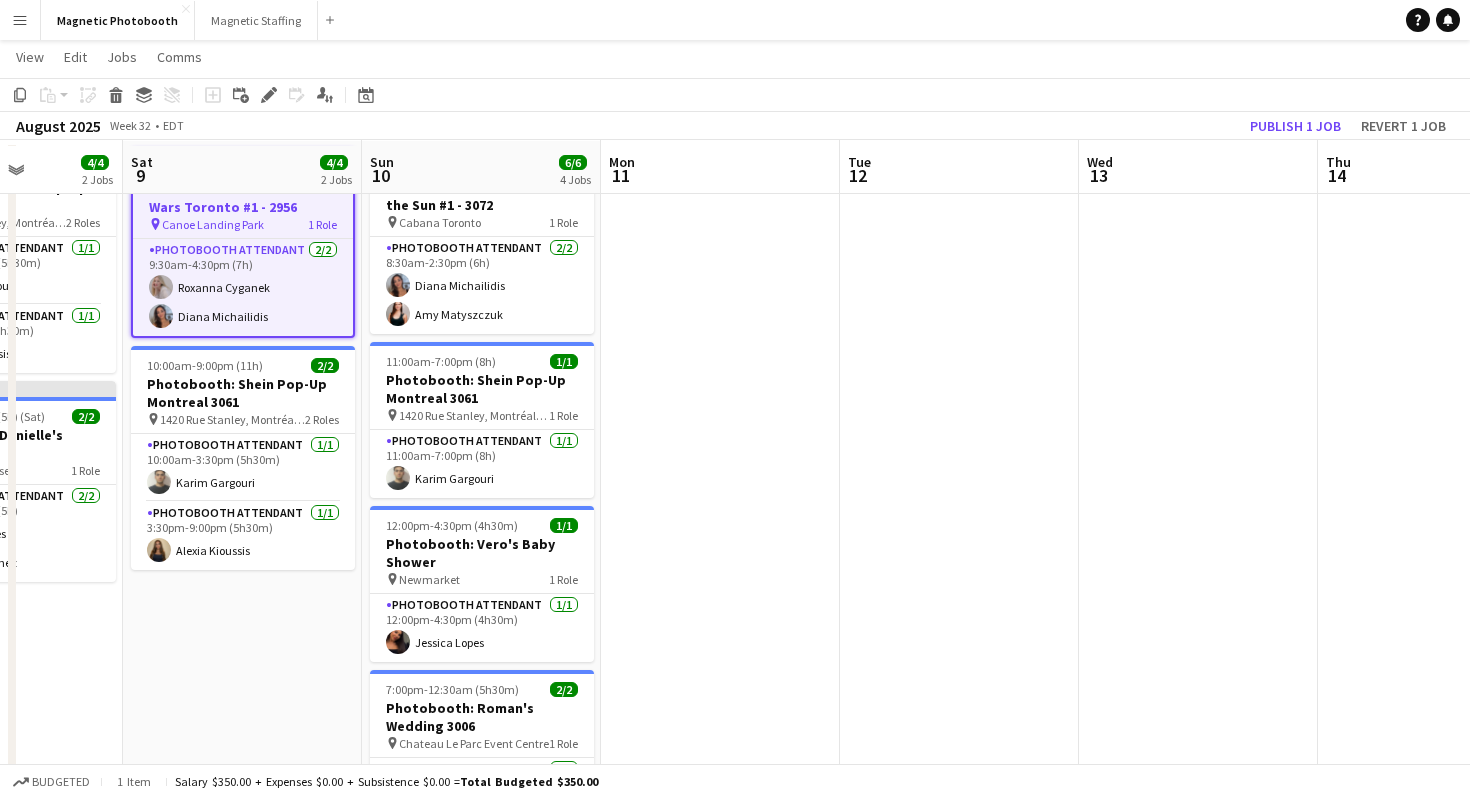 scroll, scrollTop: 107, scrollLeft: 0, axis: vertical 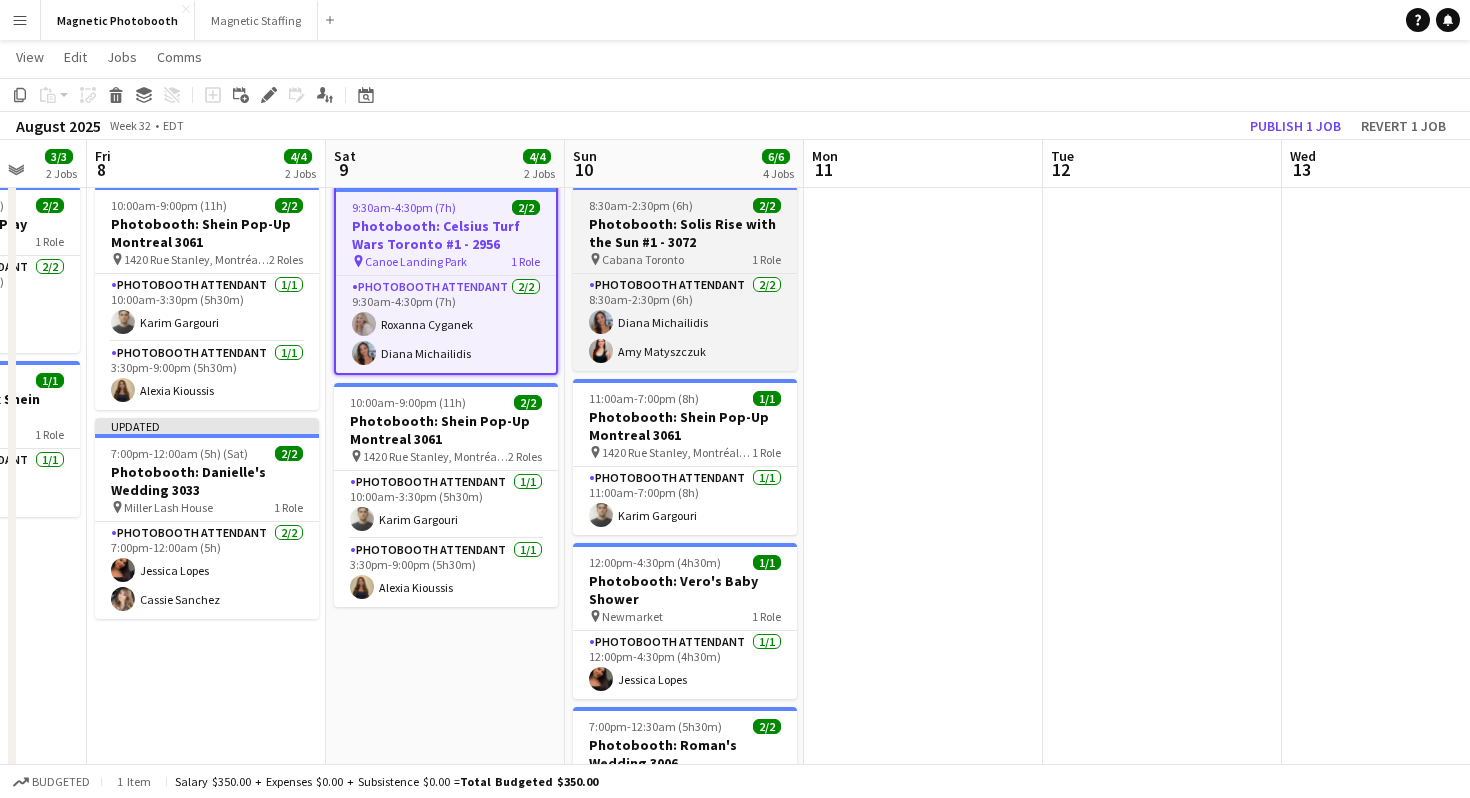 click on "Photobooth: Solis Rise with the Sun #1 - 3072" at bounding box center (685, 233) 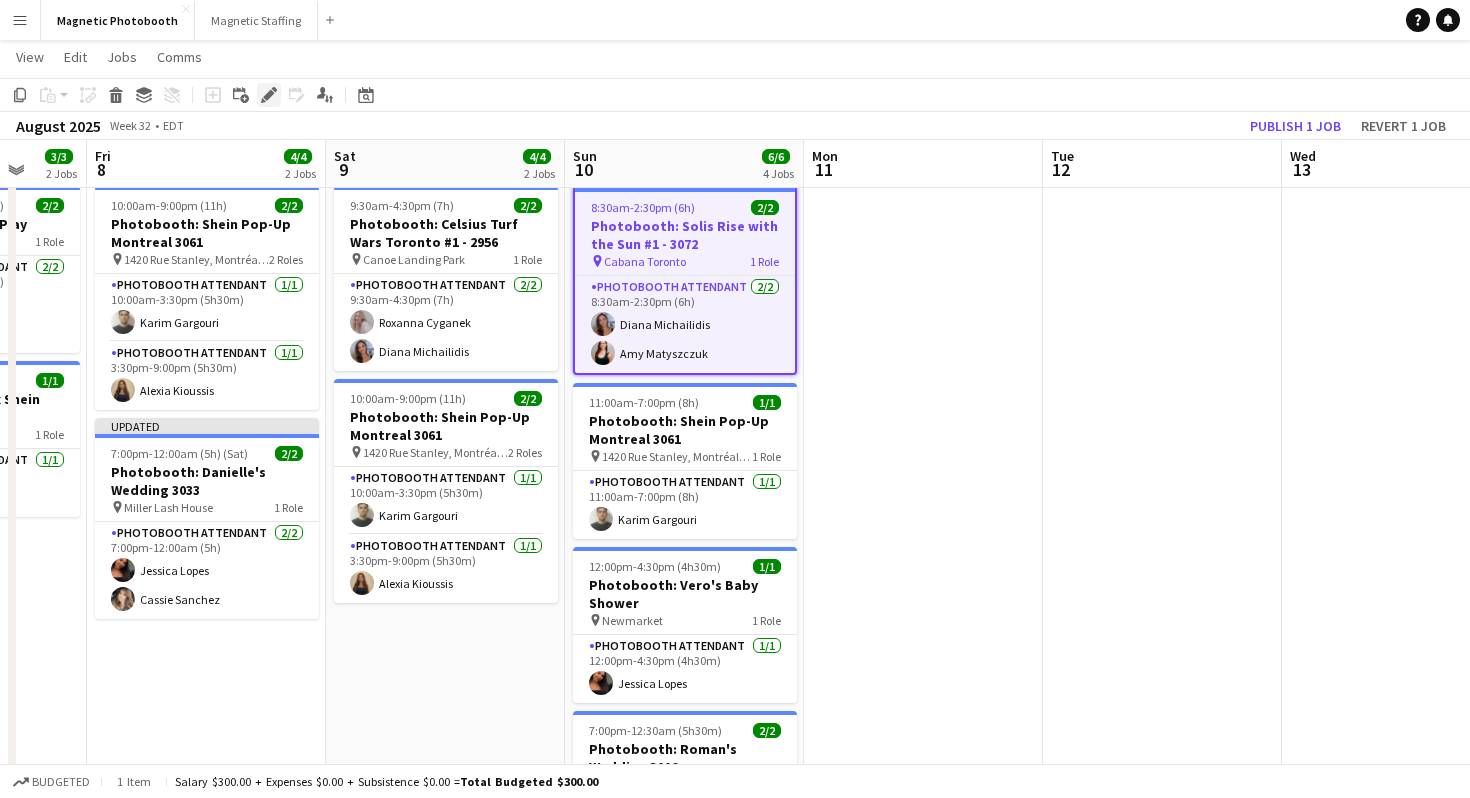 click 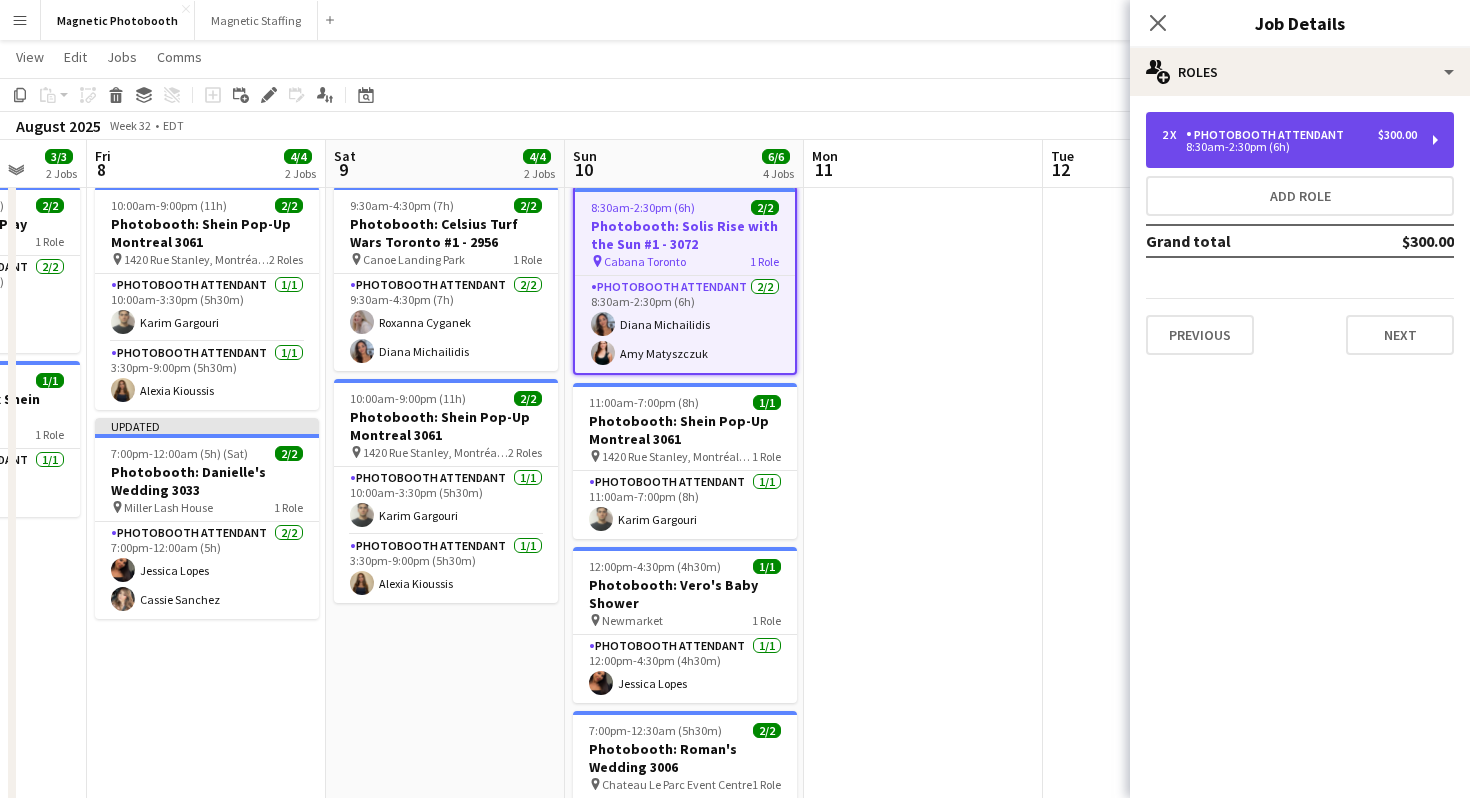click on "Photobooth Attendant" at bounding box center [1269, 135] 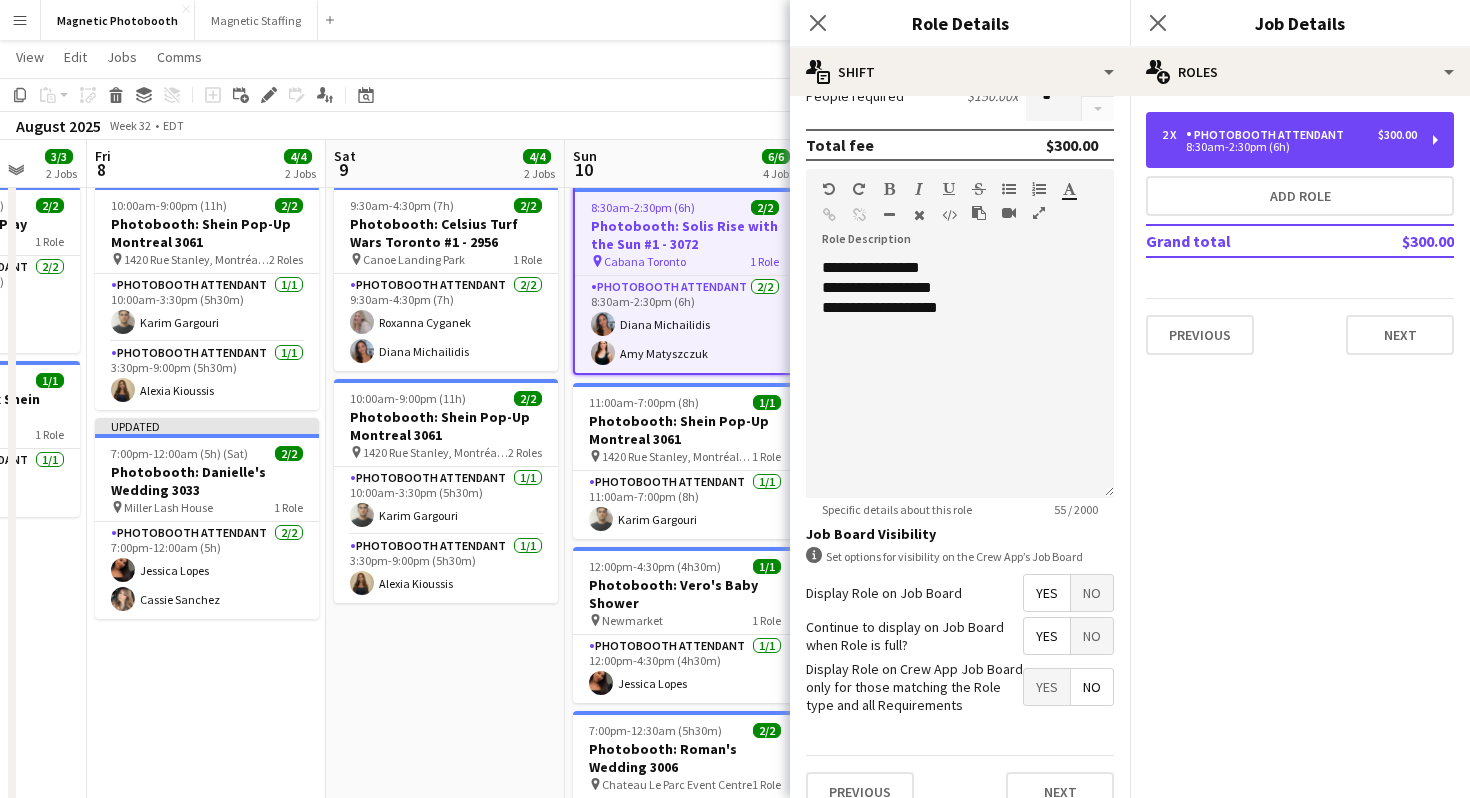 scroll, scrollTop: 556, scrollLeft: 0, axis: vertical 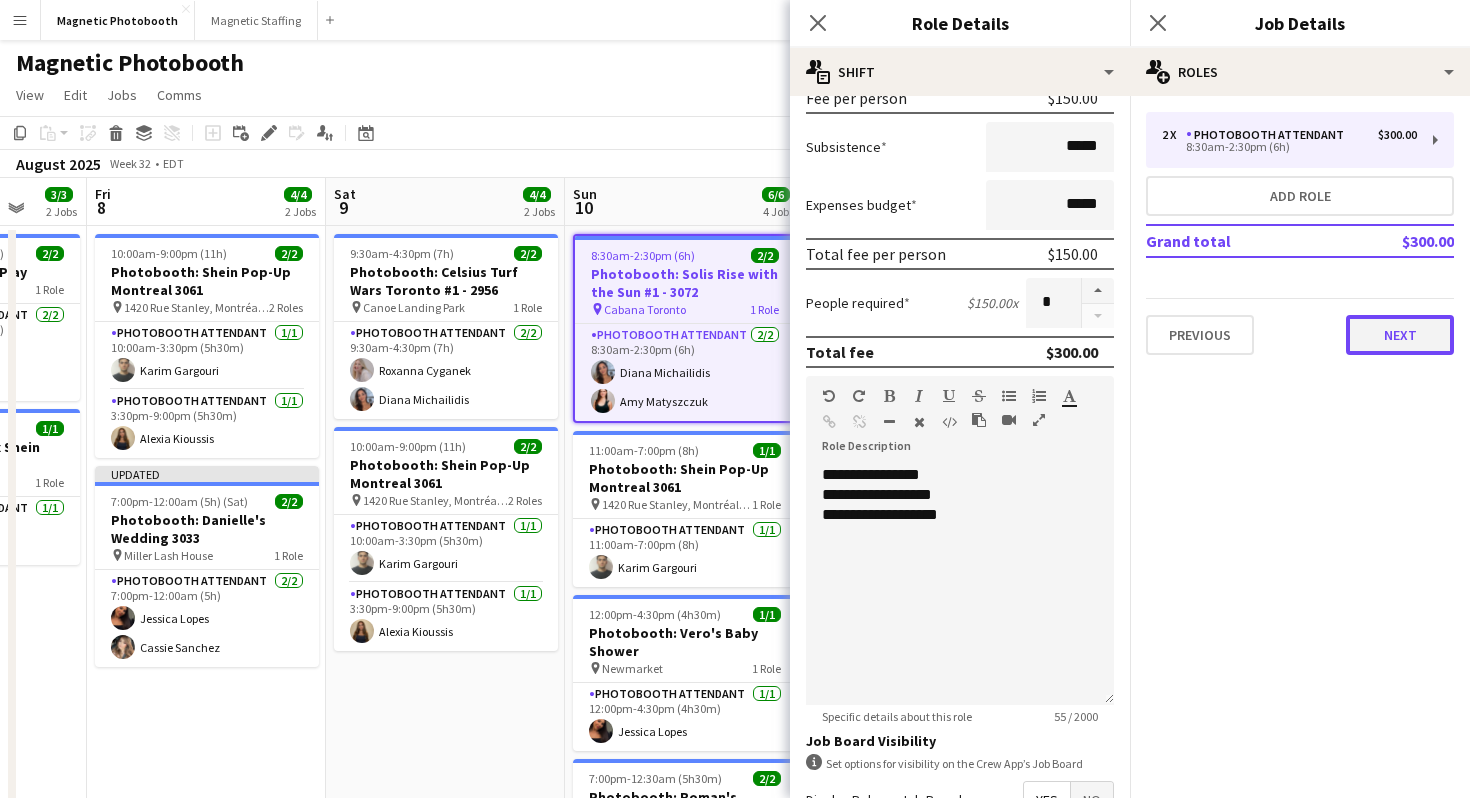 click on "Next" at bounding box center [1400, 335] 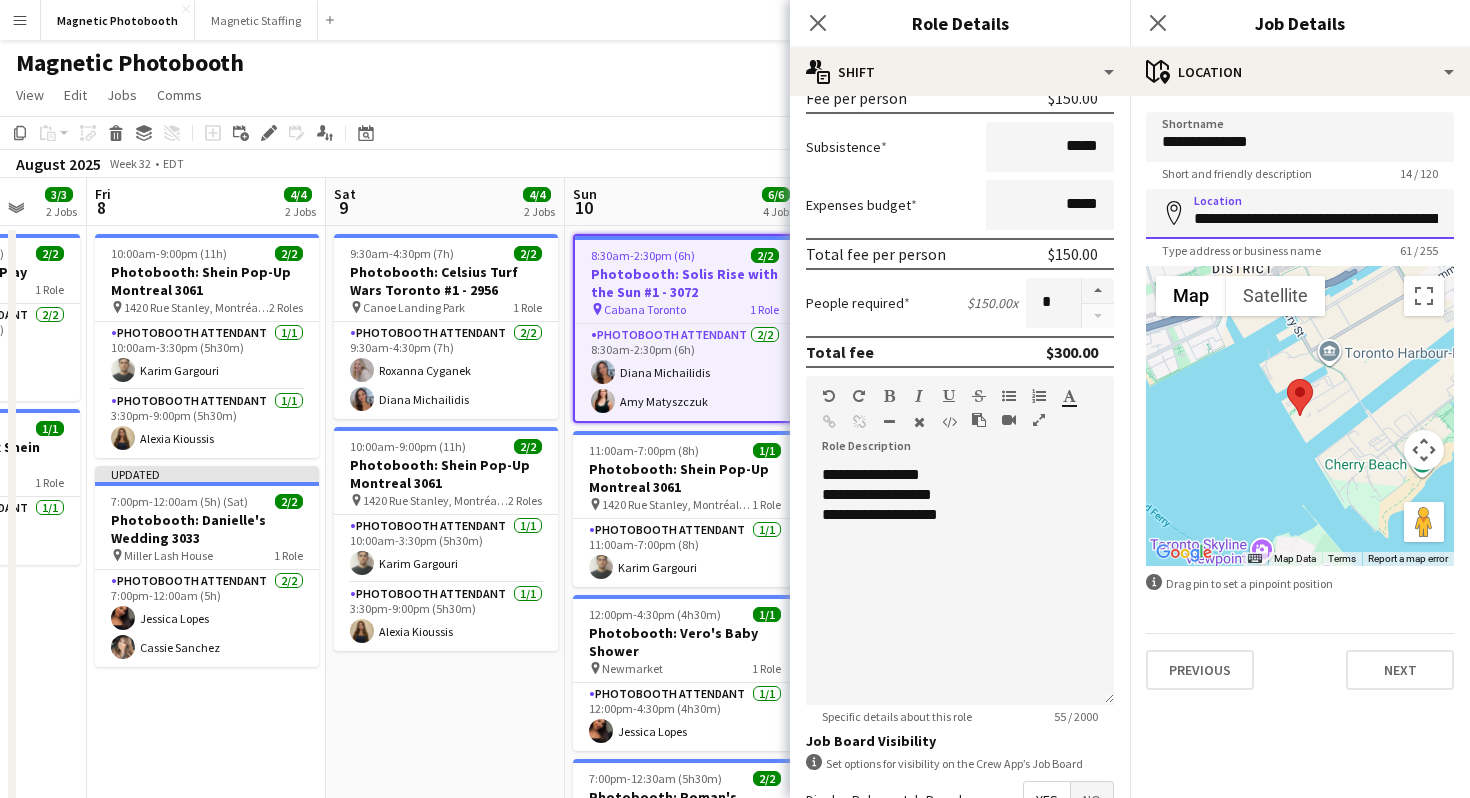 click on "**********" at bounding box center [1300, 214] 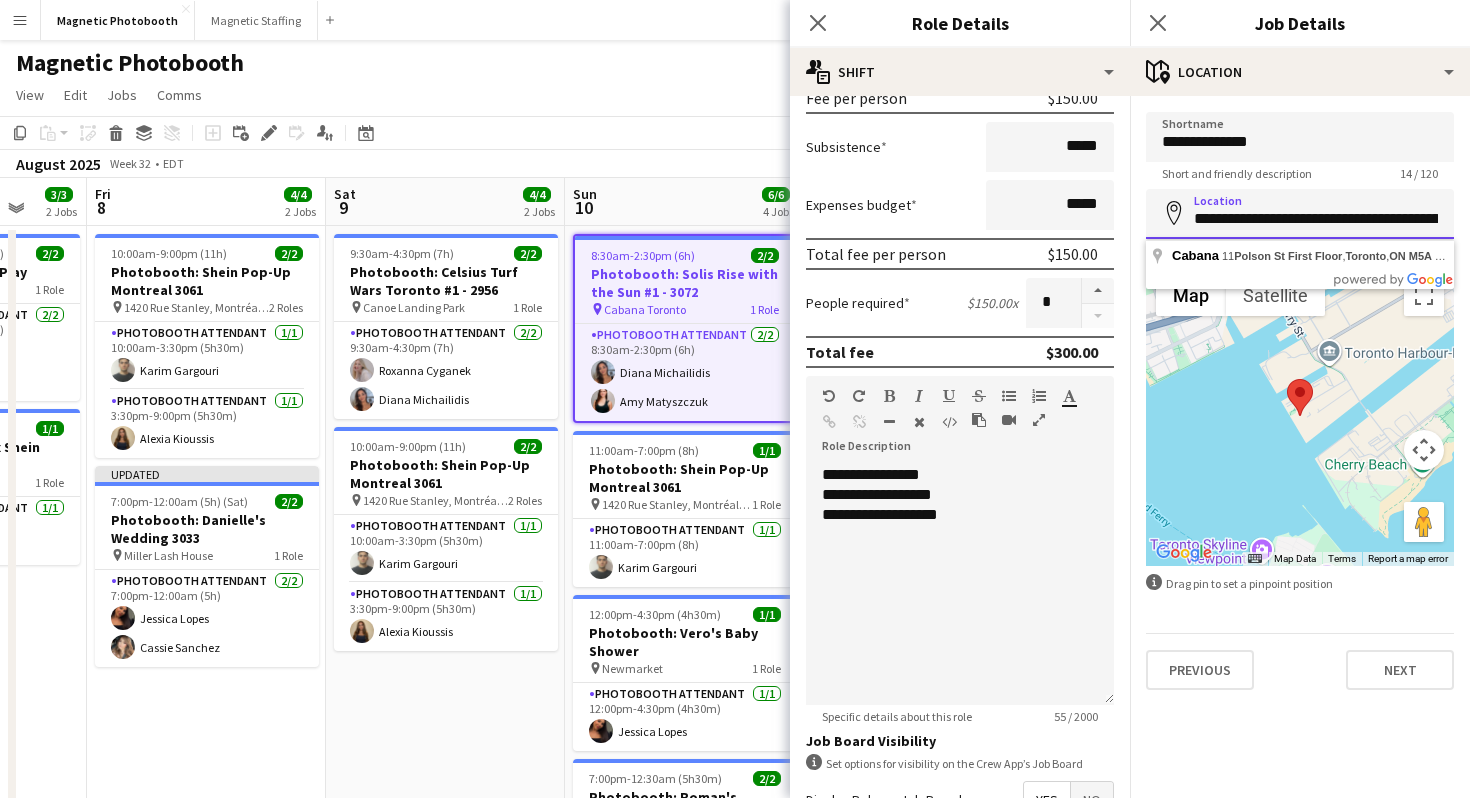 click on "**********" at bounding box center [1300, 214] 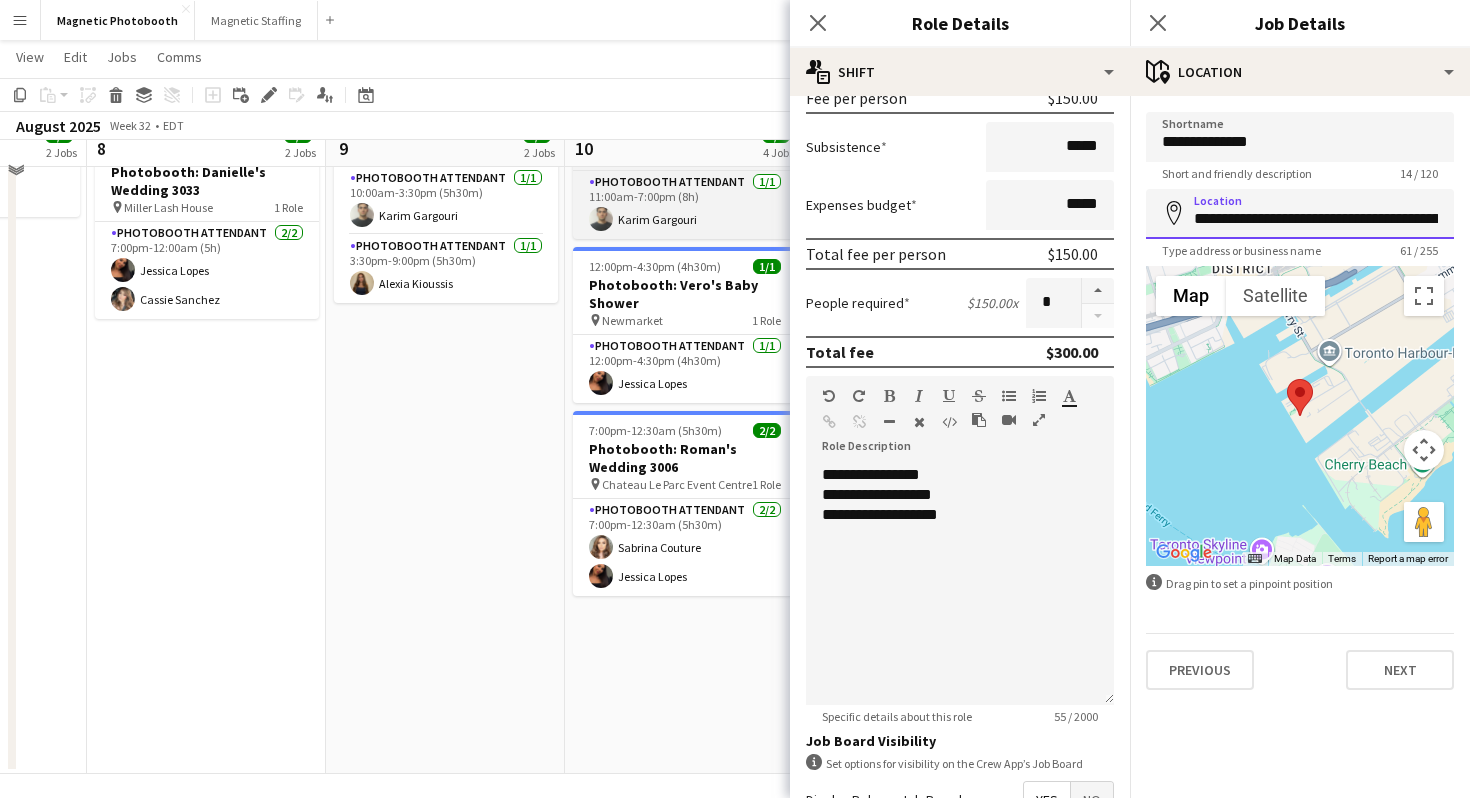 scroll, scrollTop: 356, scrollLeft: 0, axis: vertical 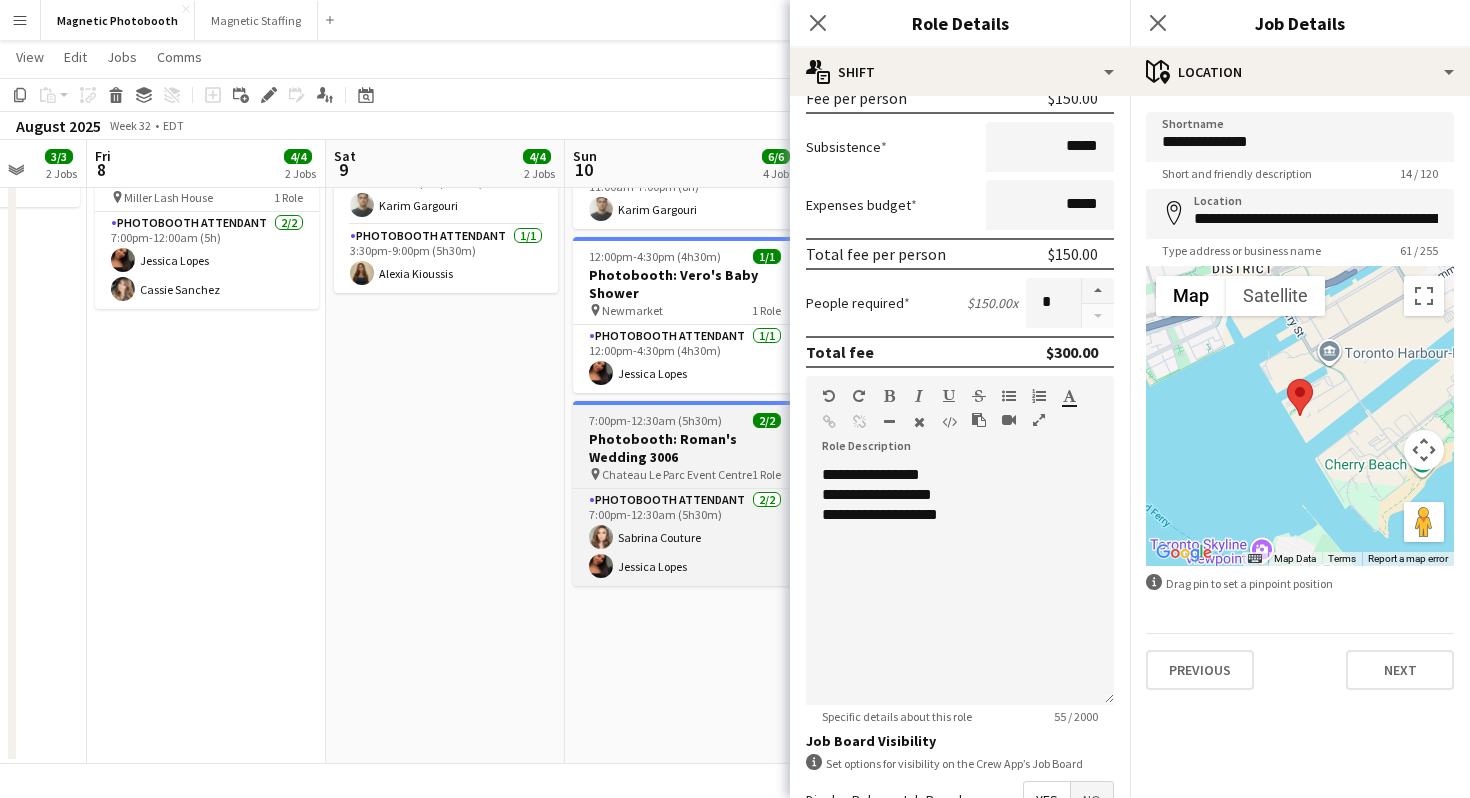 click on "Photobooth: Roman's Wedding  3006" at bounding box center (685, 448) 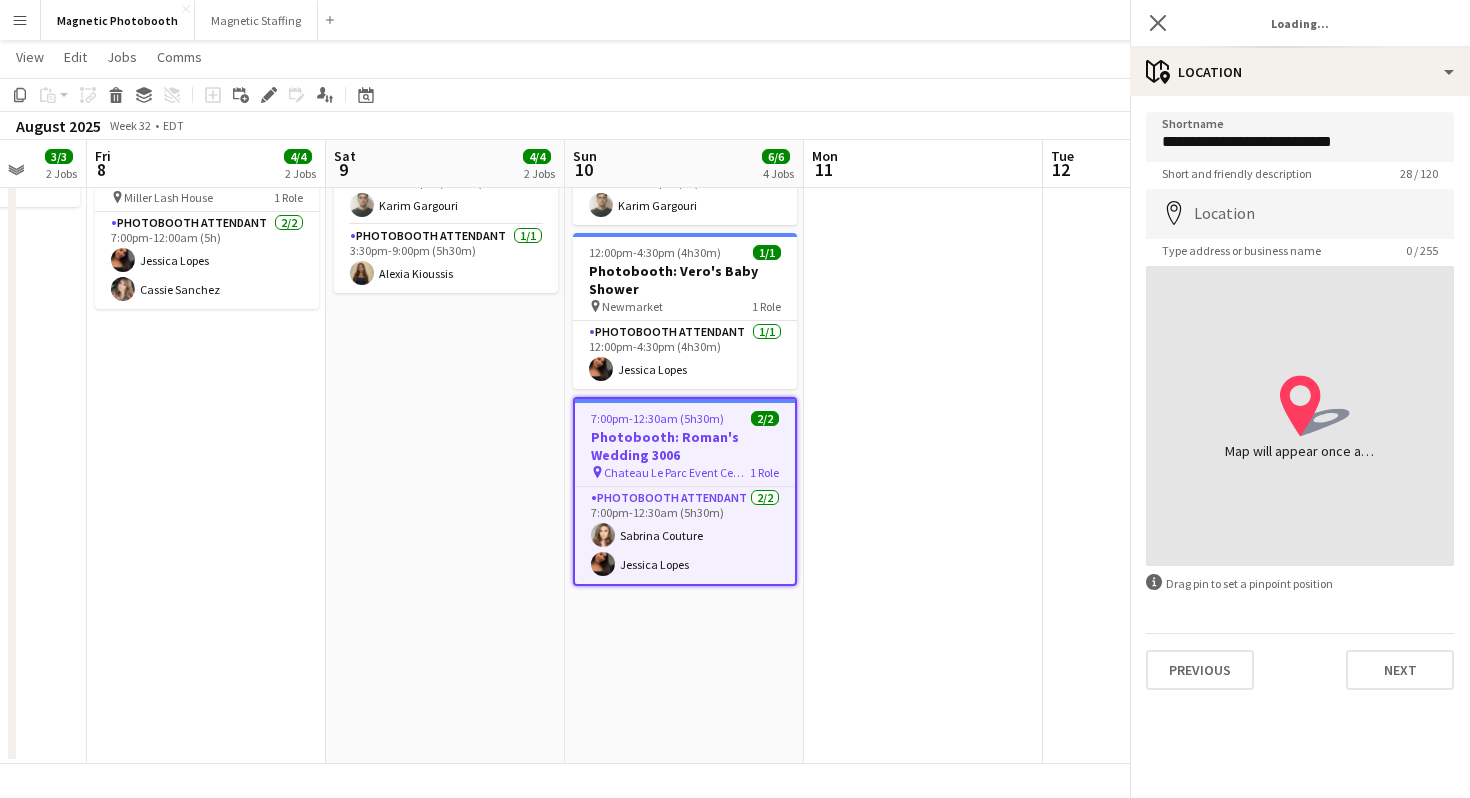 type on "**********" 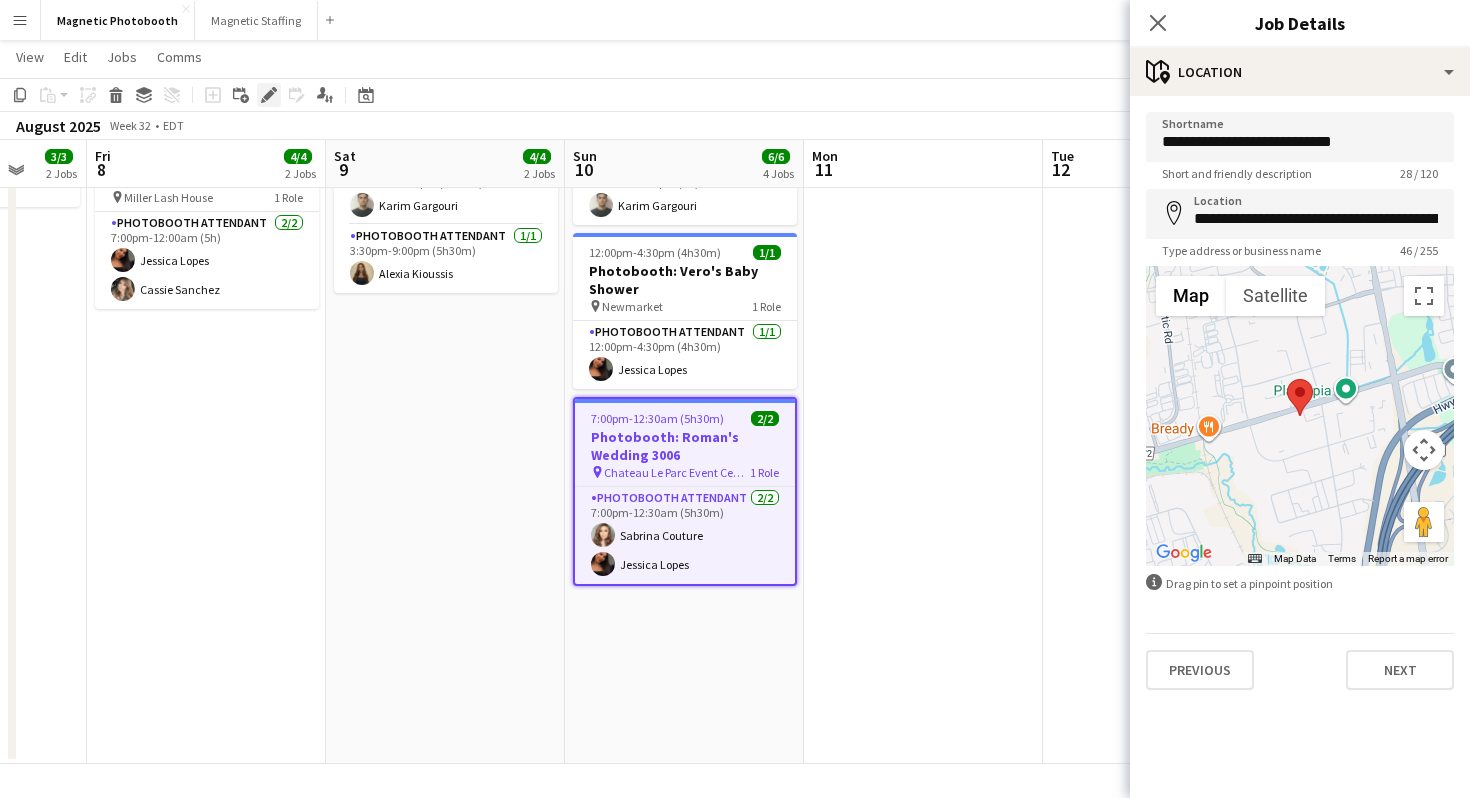 click on "Edit" 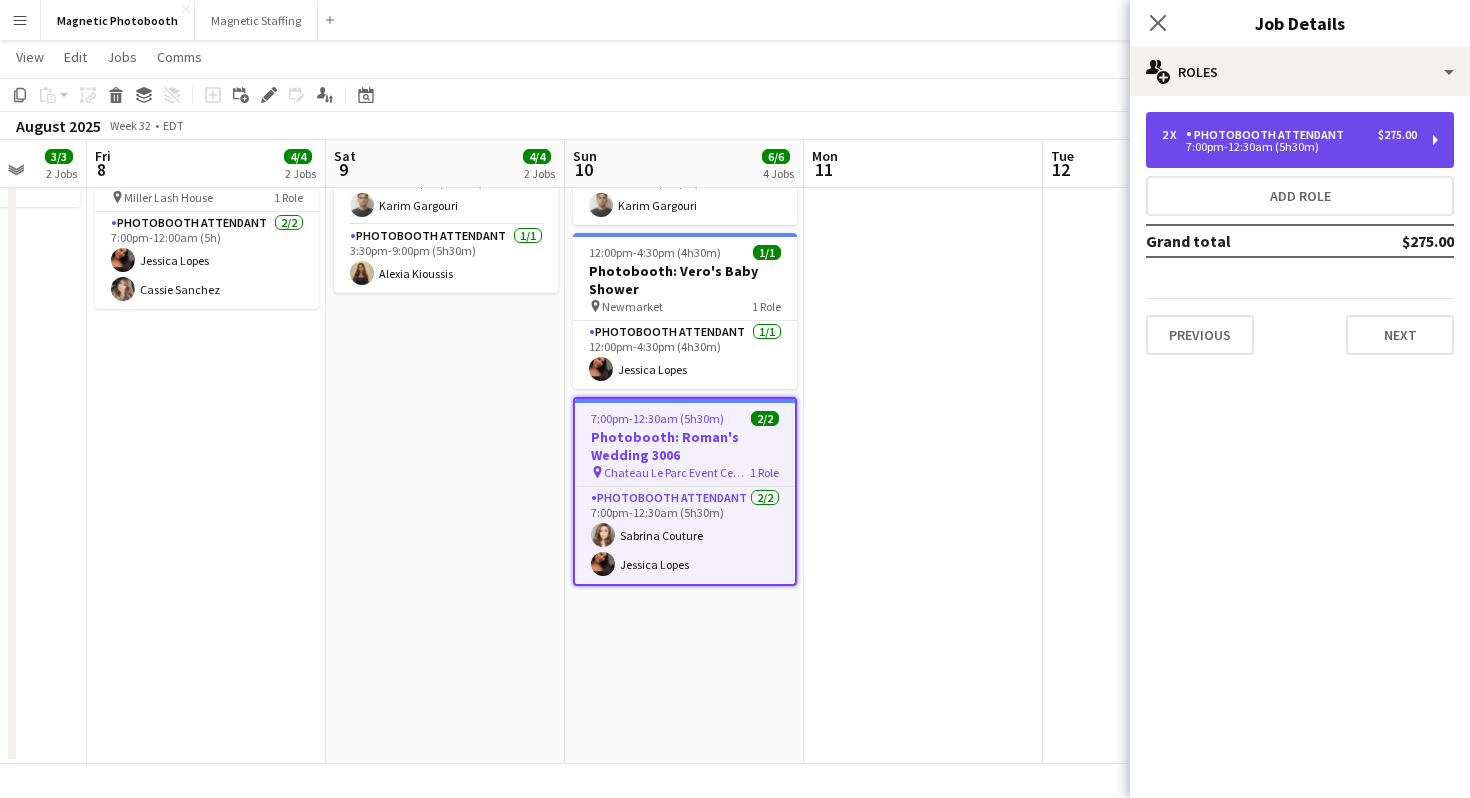 click on "2 x   Photobooth Attendant    $275.00   7:00pm-12:30am (5h30m)" at bounding box center [1300, 140] 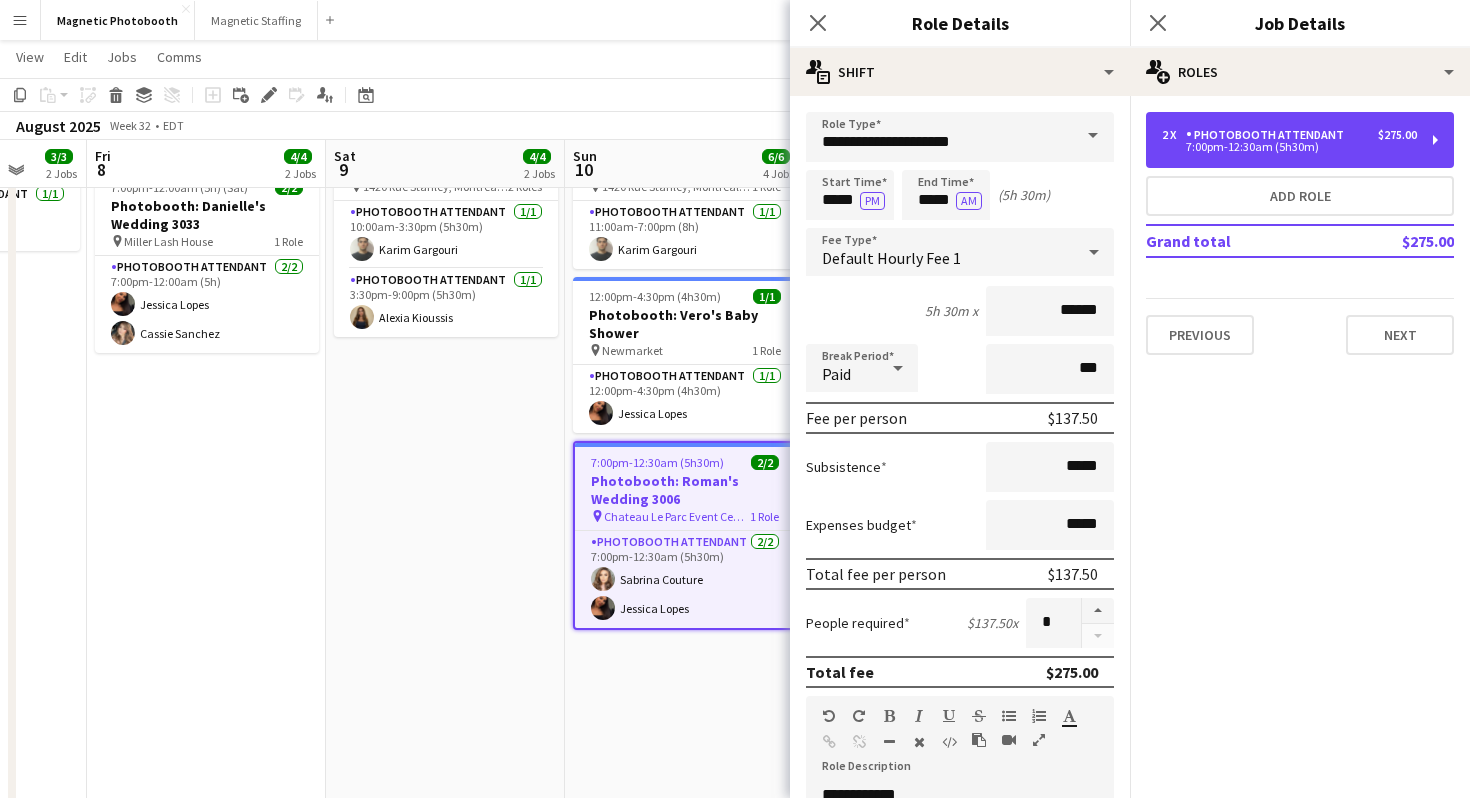 scroll, scrollTop: 327, scrollLeft: 0, axis: vertical 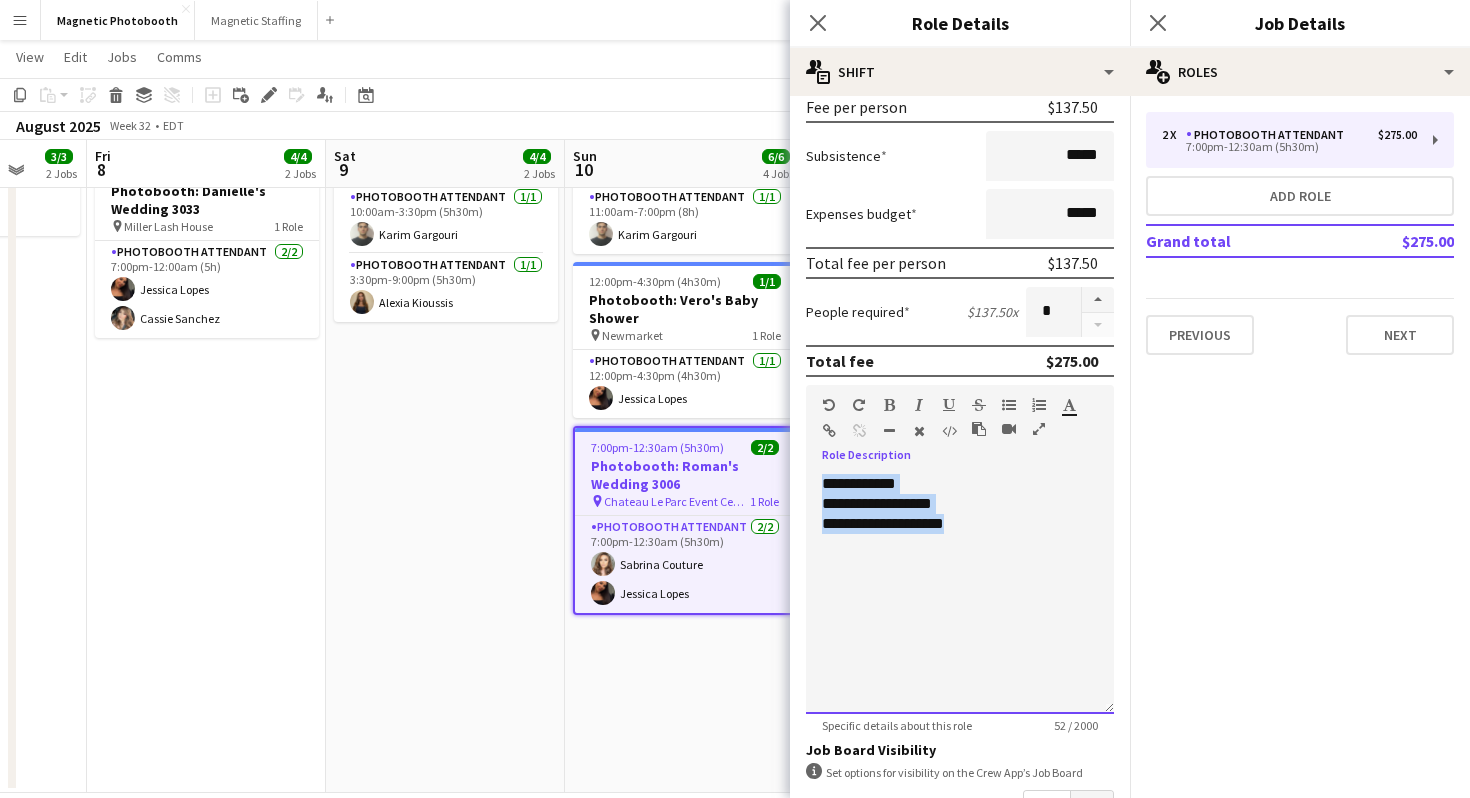 drag, startPoint x: 988, startPoint y: 543, endPoint x: 812, endPoint y: 475, distance: 188.67963 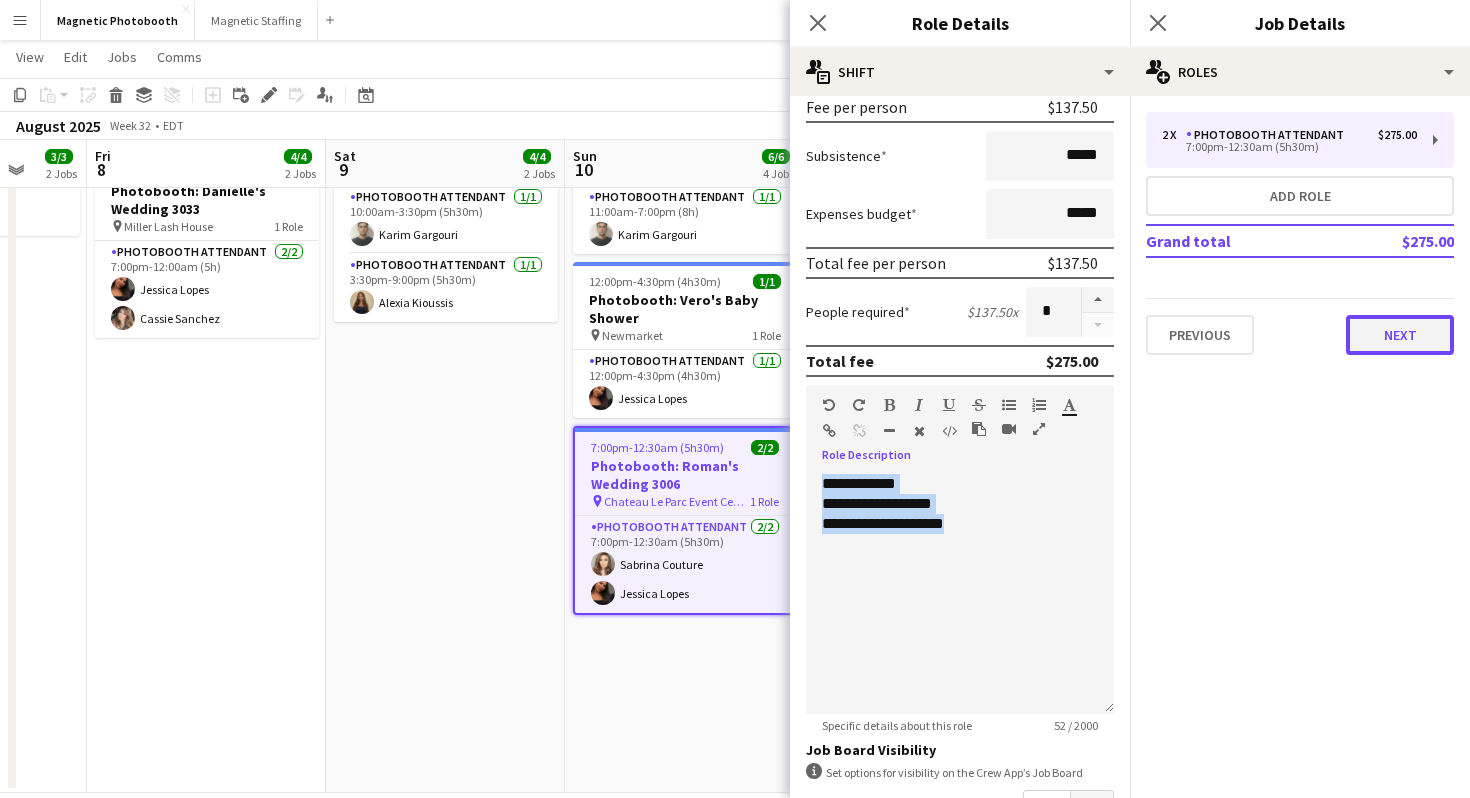 click on "Next" at bounding box center [1400, 335] 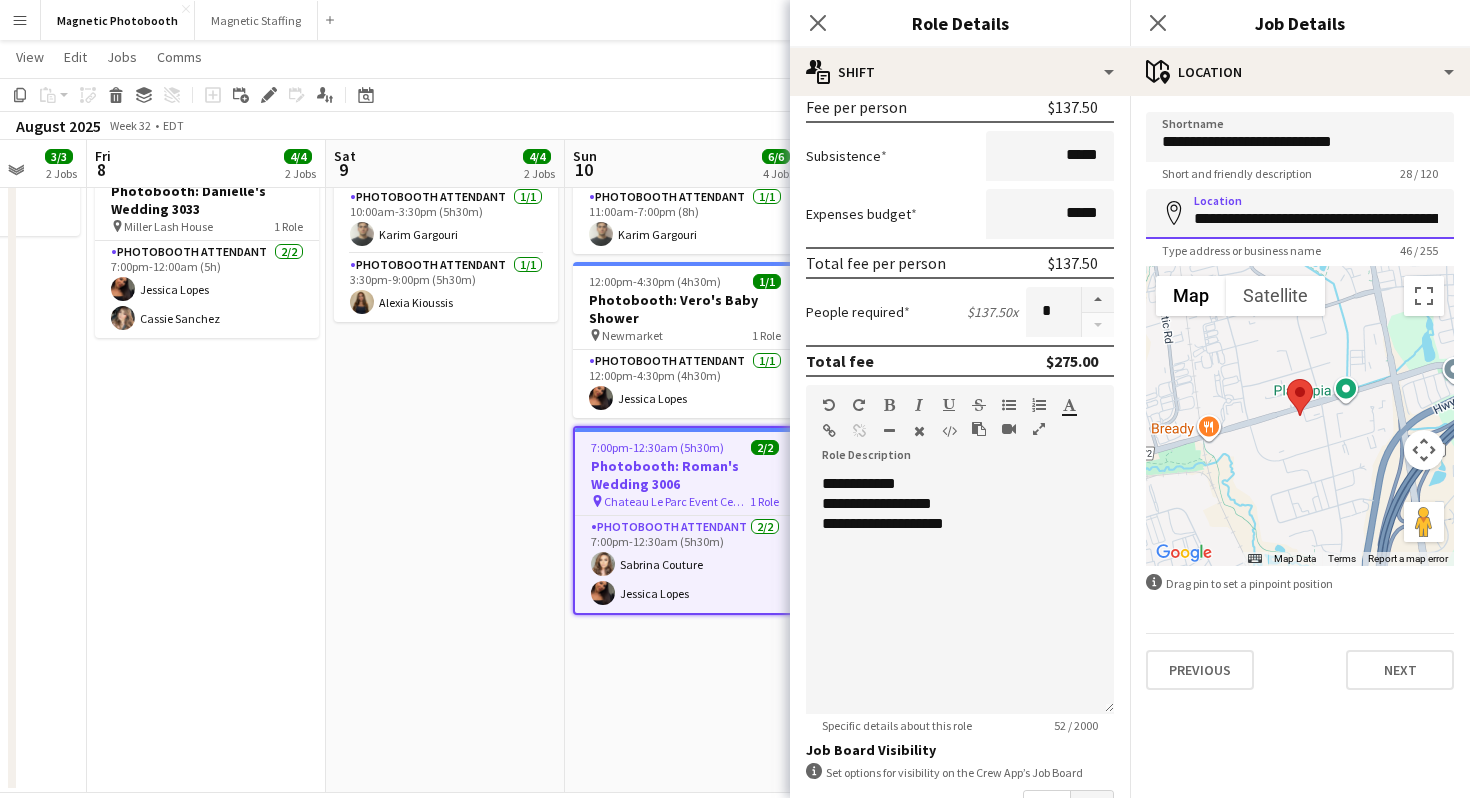 click on "**********" at bounding box center [1300, 214] 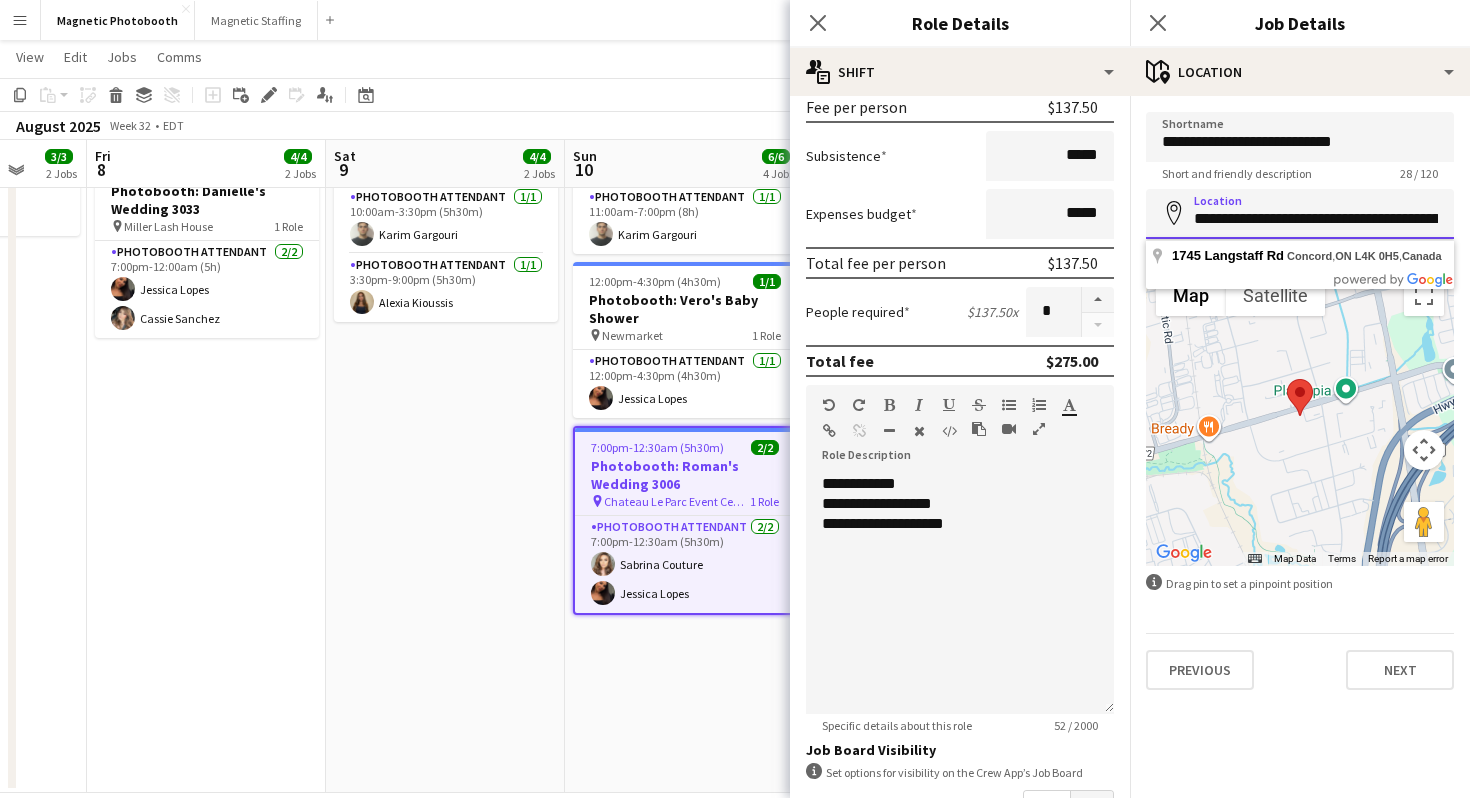 click on "**********" at bounding box center (1300, 214) 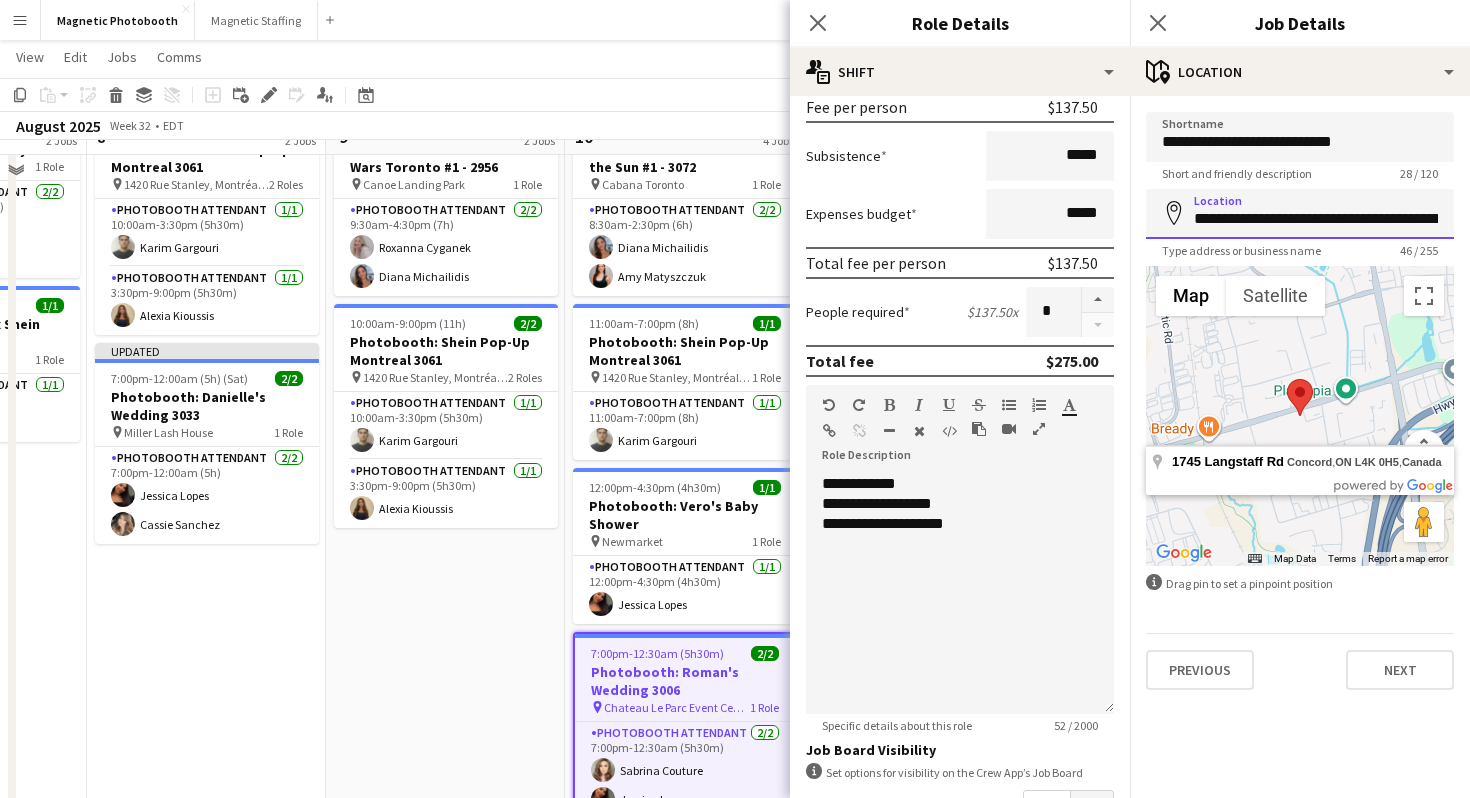 scroll, scrollTop: 132, scrollLeft: 0, axis: vertical 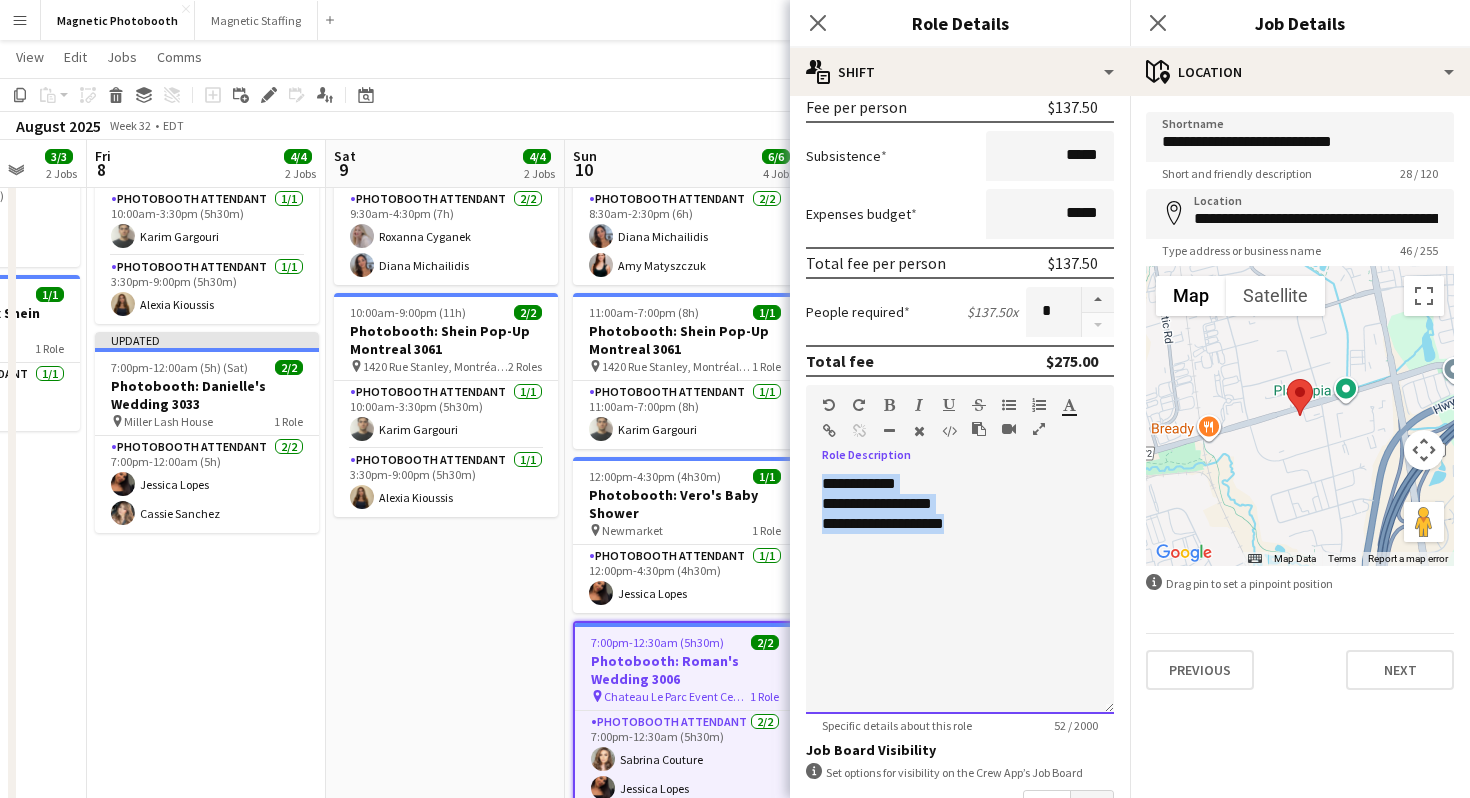 drag, startPoint x: 1024, startPoint y: 554, endPoint x: 823, endPoint y: 474, distance: 216.33539 